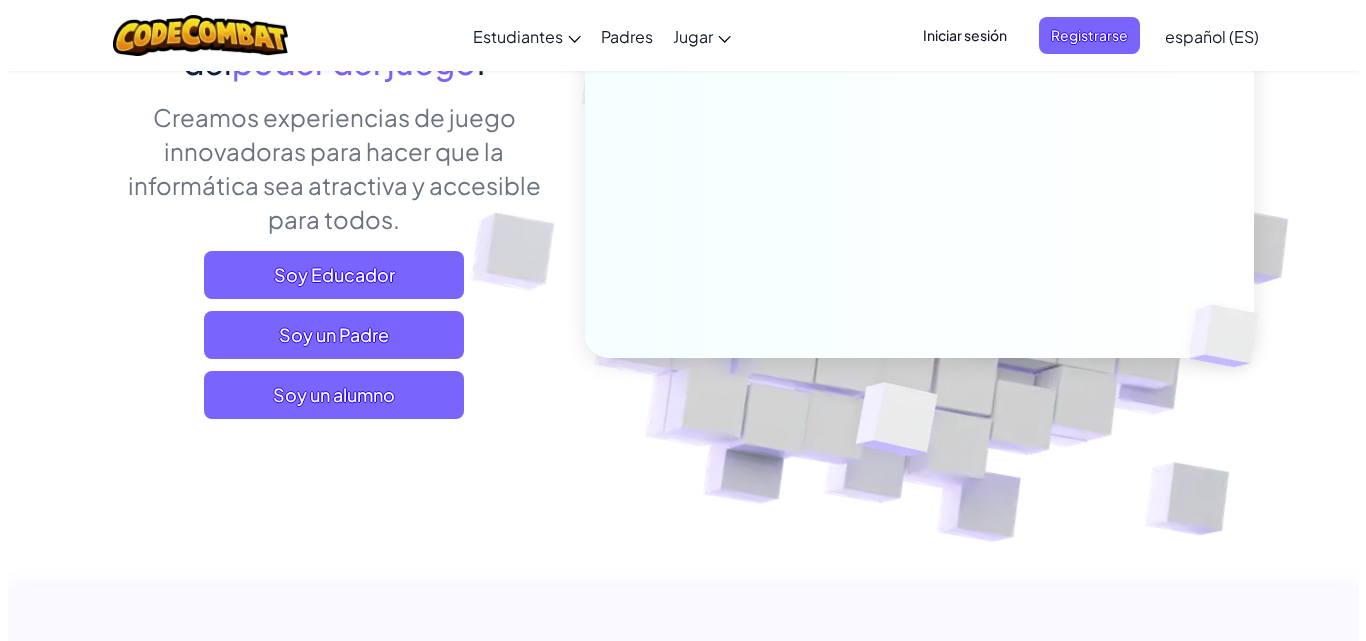 scroll, scrollTop: 300, scrollLeft: 0, axis: vertical 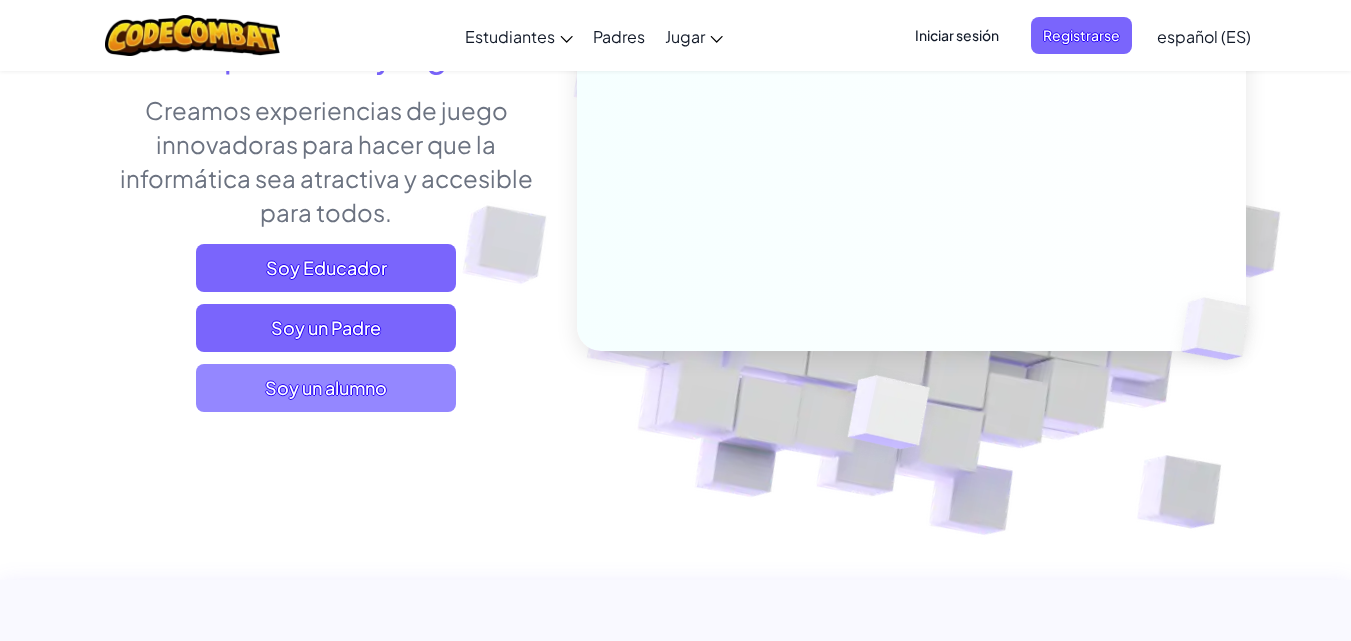 click on "Soy un alumno" at bounding box center [326, 388] 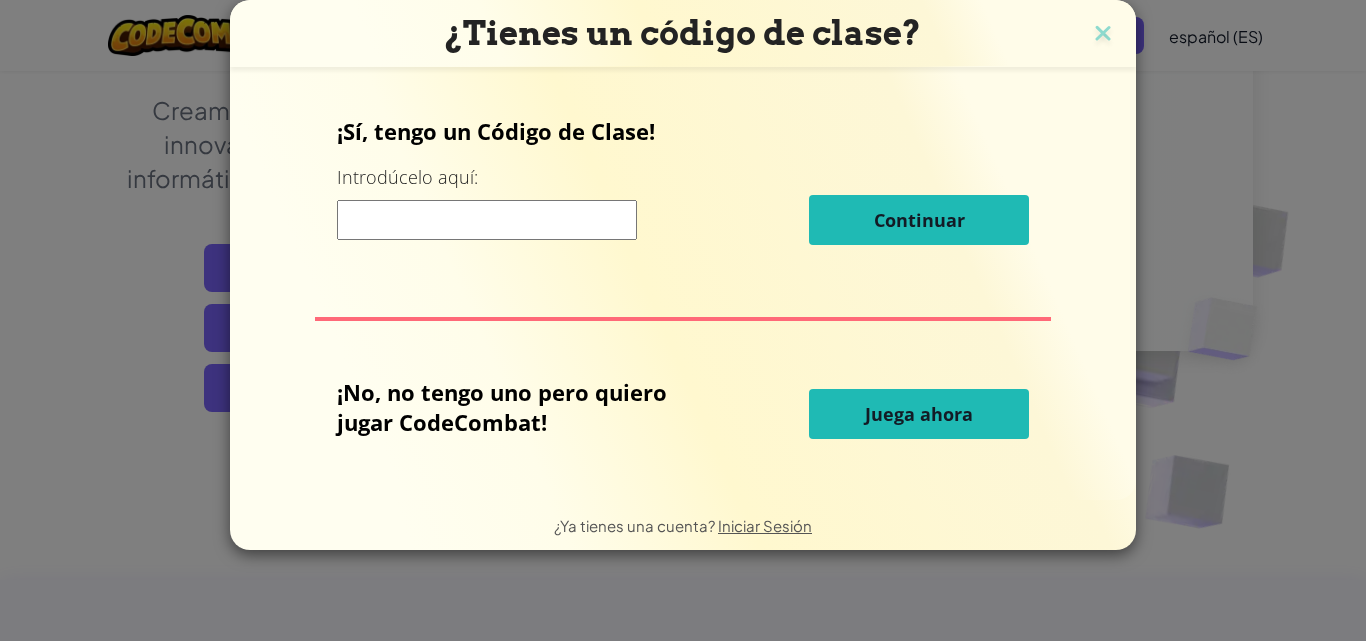 click on "Juega ahora" at bounding box center [919, 414] 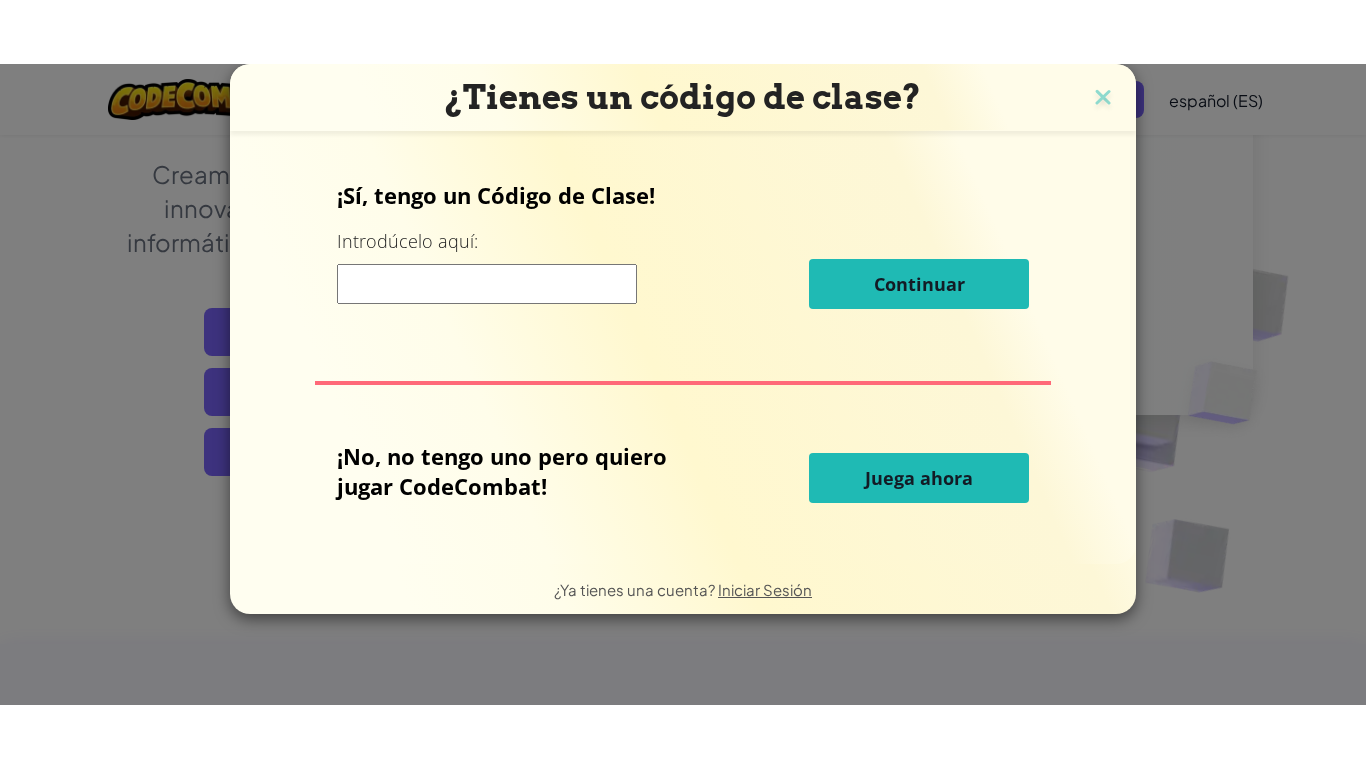 scroll, scrollTop: 0, scrollLeft: 0, axis: both 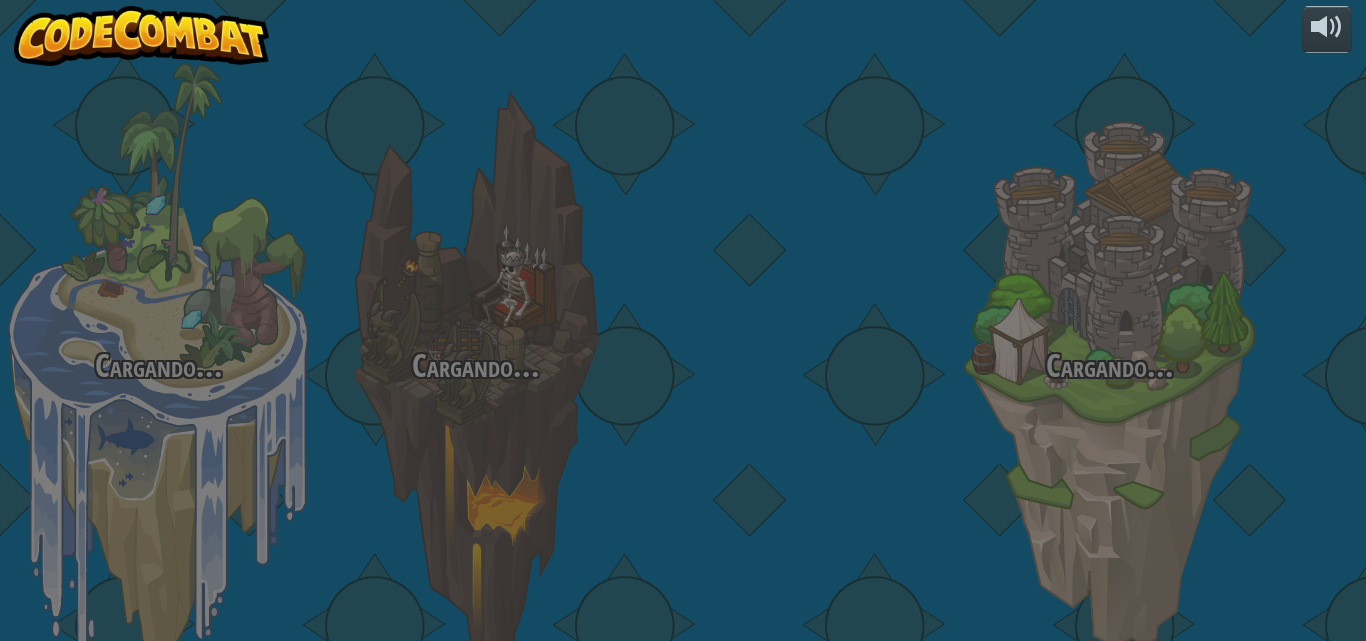 select on "es-ES" 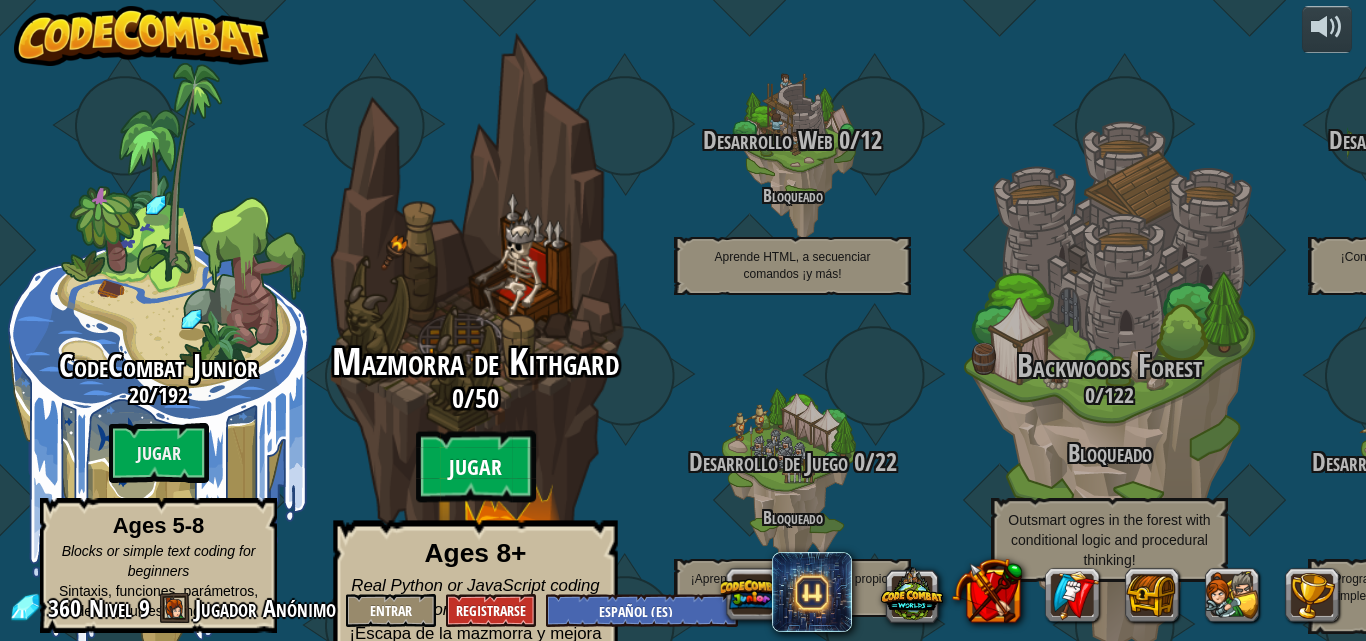 click on "Jugar" at bounding box center (476, 467) 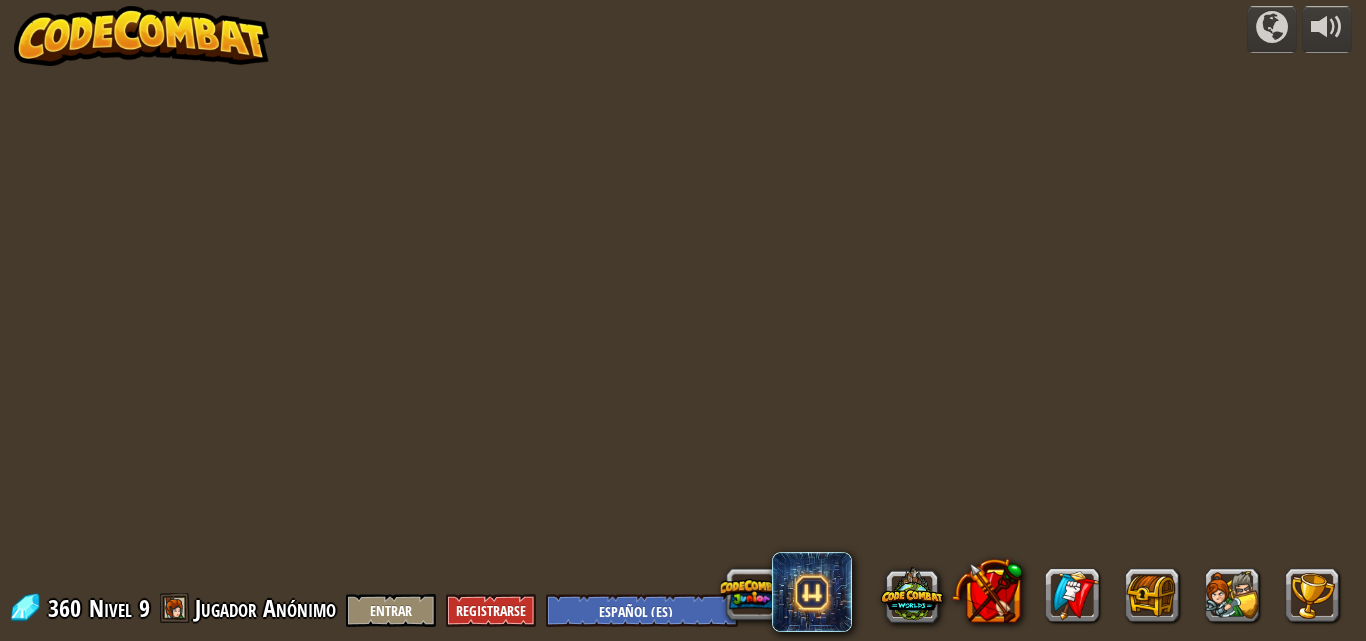 select on "es-ES" 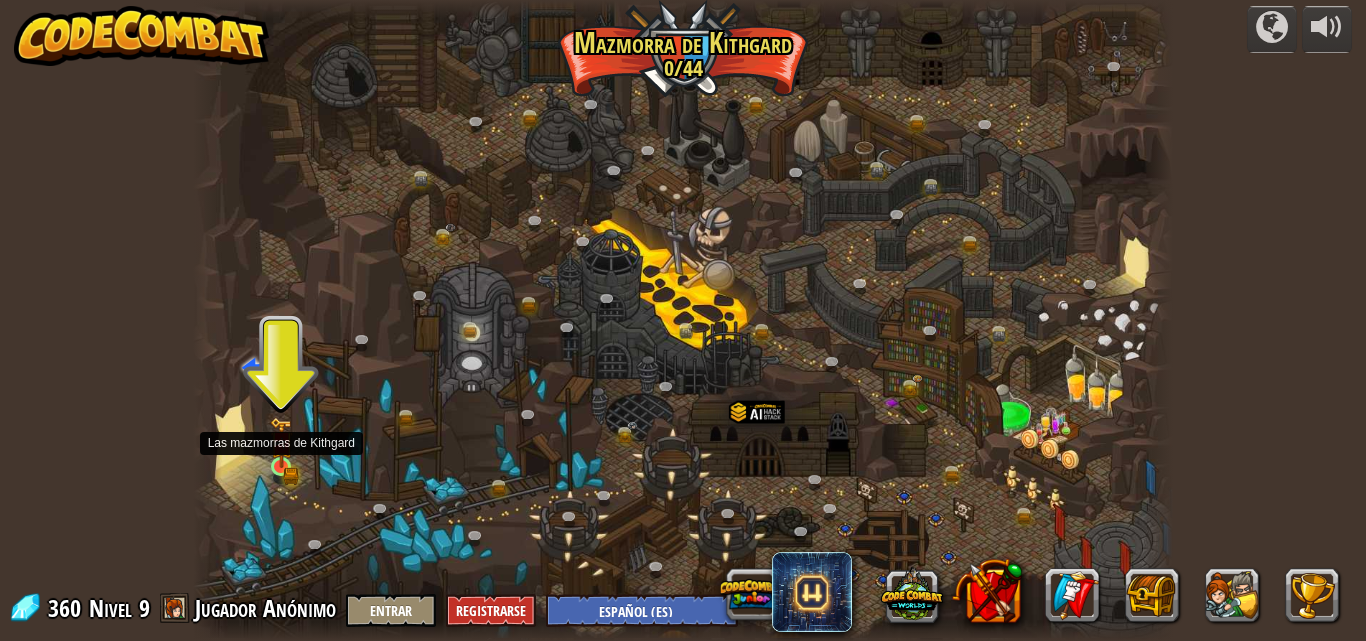 click at bounding box center [281, 442] 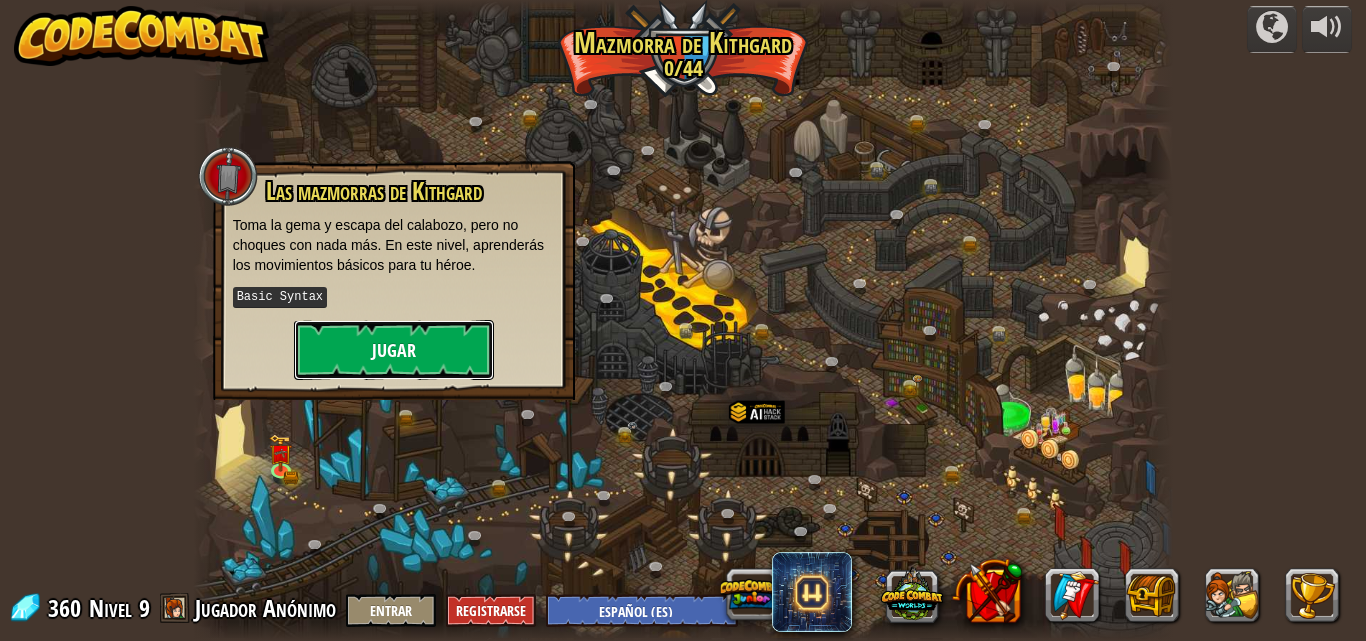 click on "Jugar" at bounding box center [394, 350] 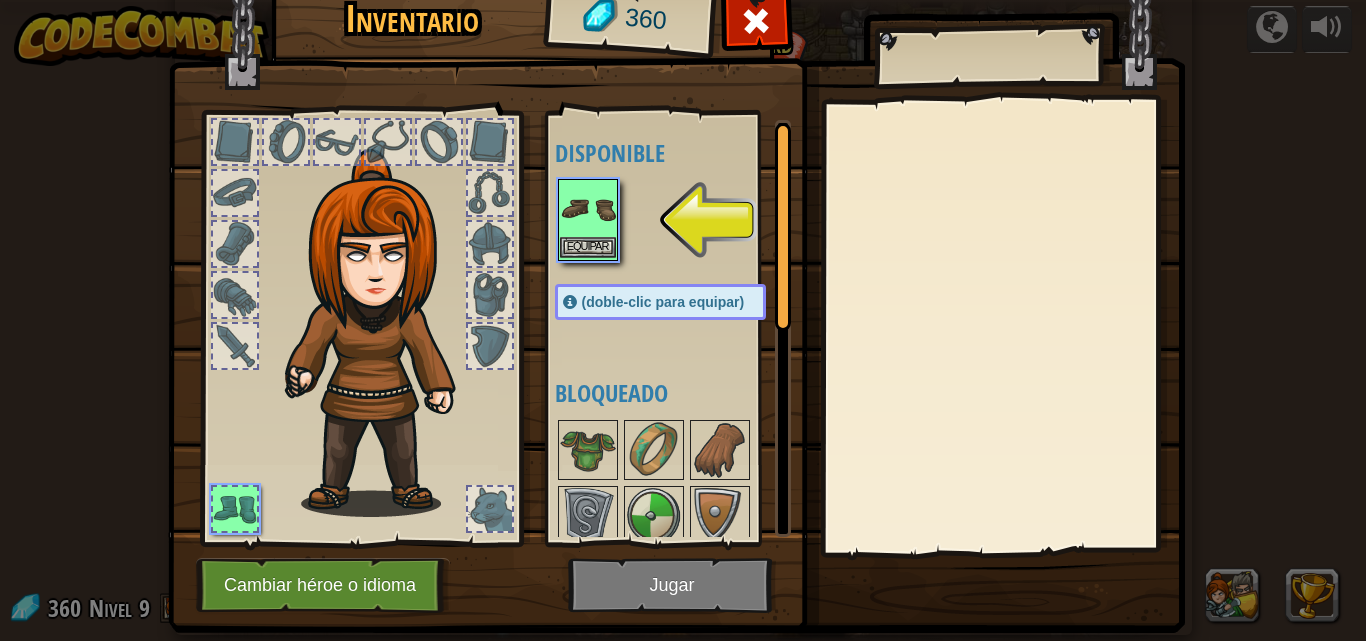 click at bounding box center [588, 209] 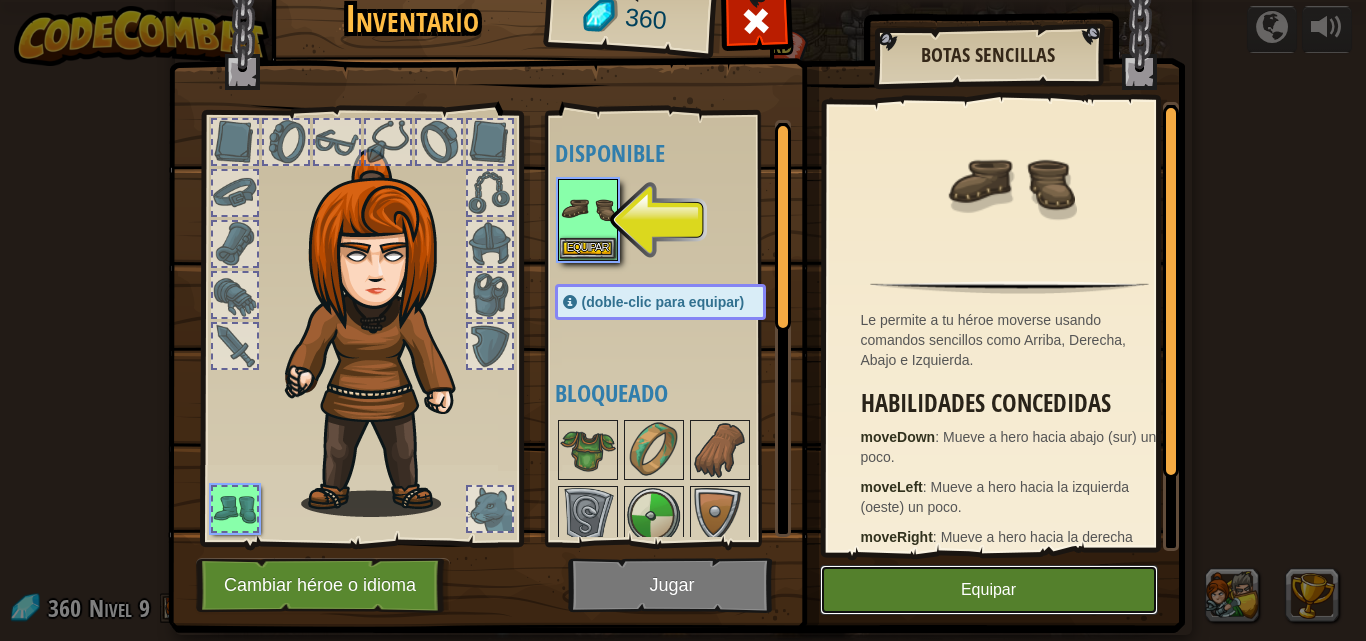 click on "Equipar" at bounding box center [989, 590] 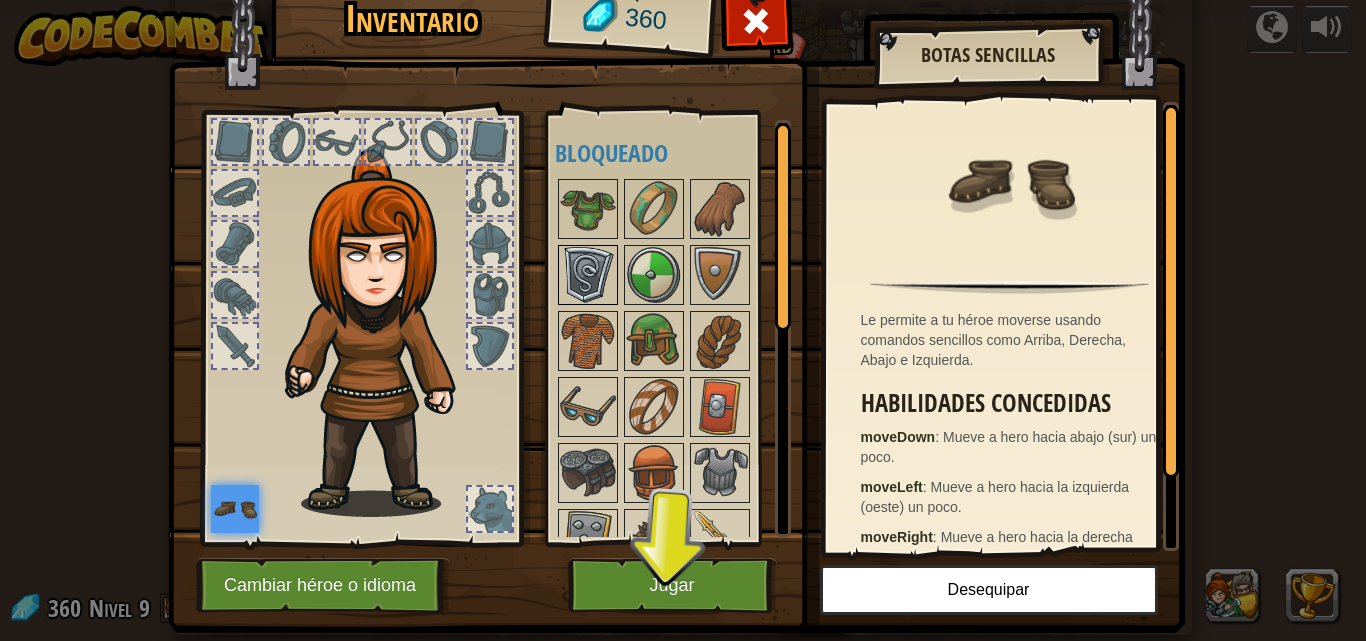 click at bounding box center [588, 275] 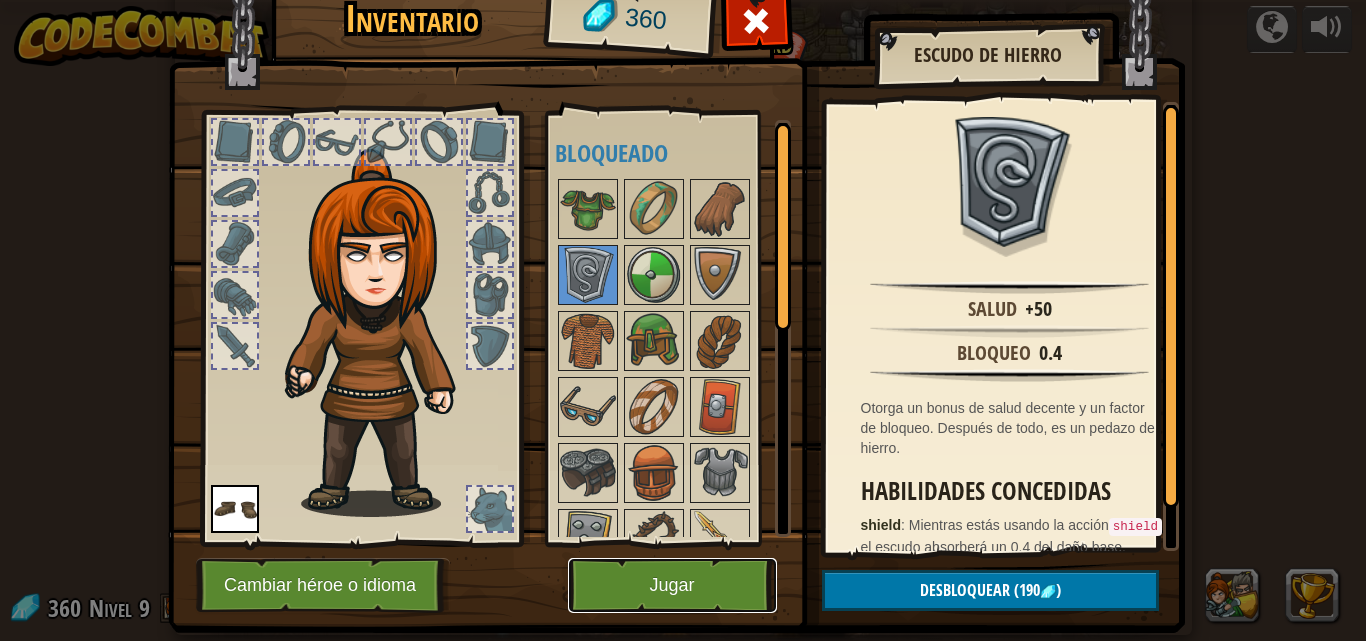 click on "Jugar" at bounding box center [672, 585] 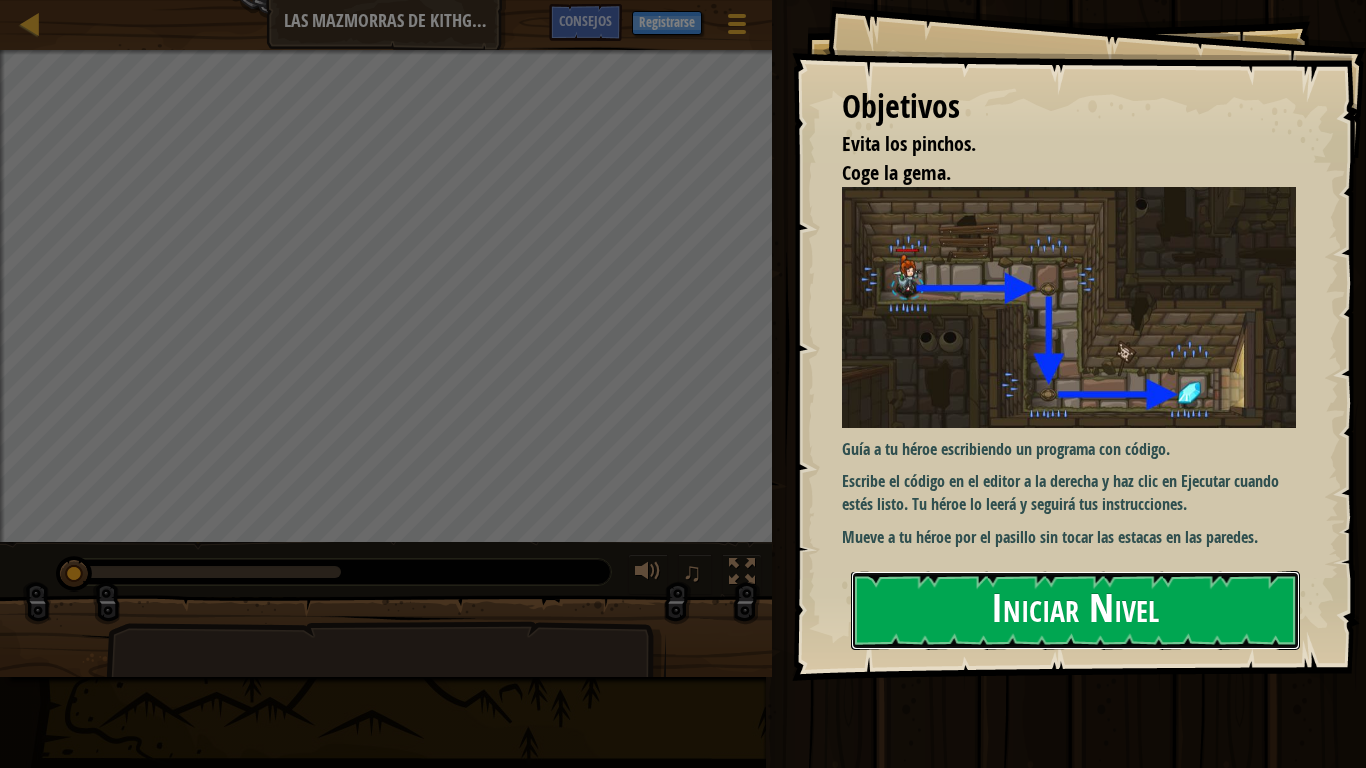drag, startPoint x: 867, startPoint y: 579, endPoint x: 894, endPoint y: 582, distance: 27.166155 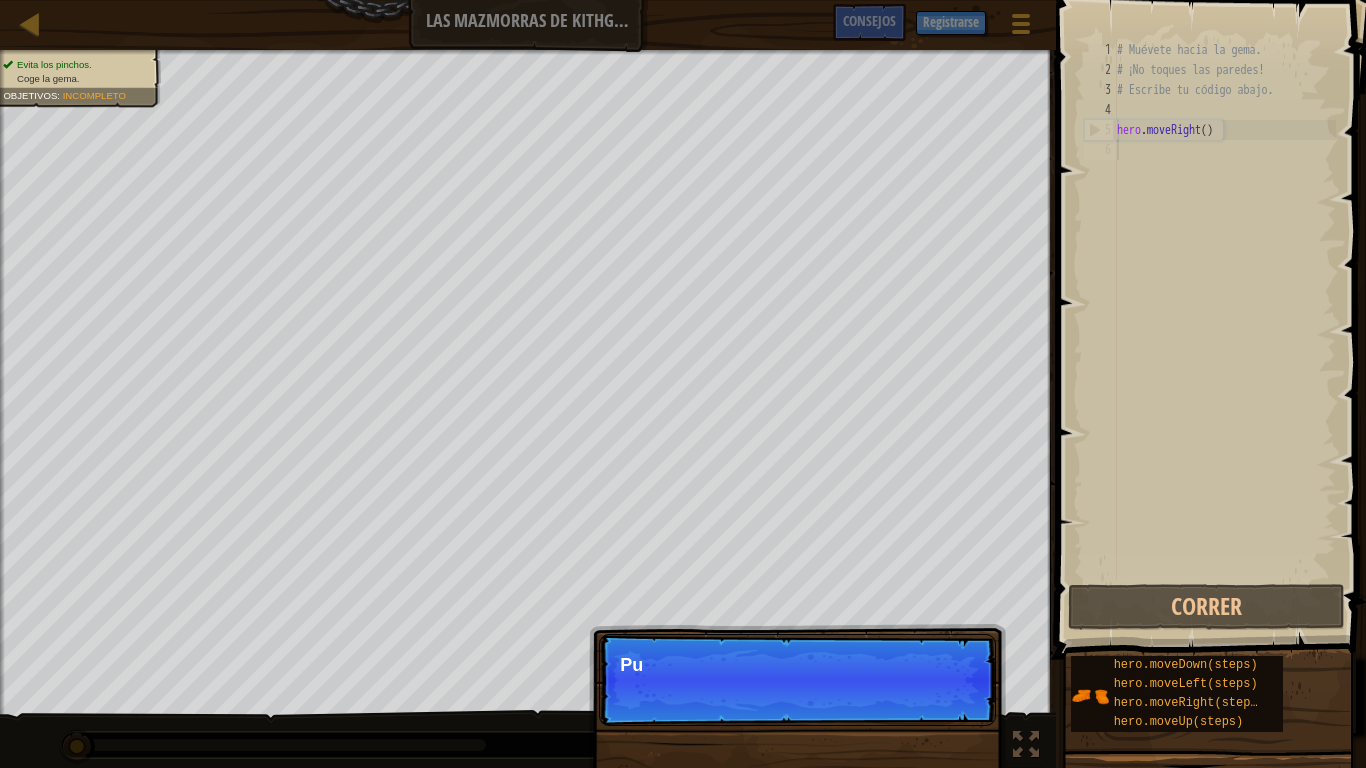 click on "Continuar  Pu" at bounding box center (797, 680) 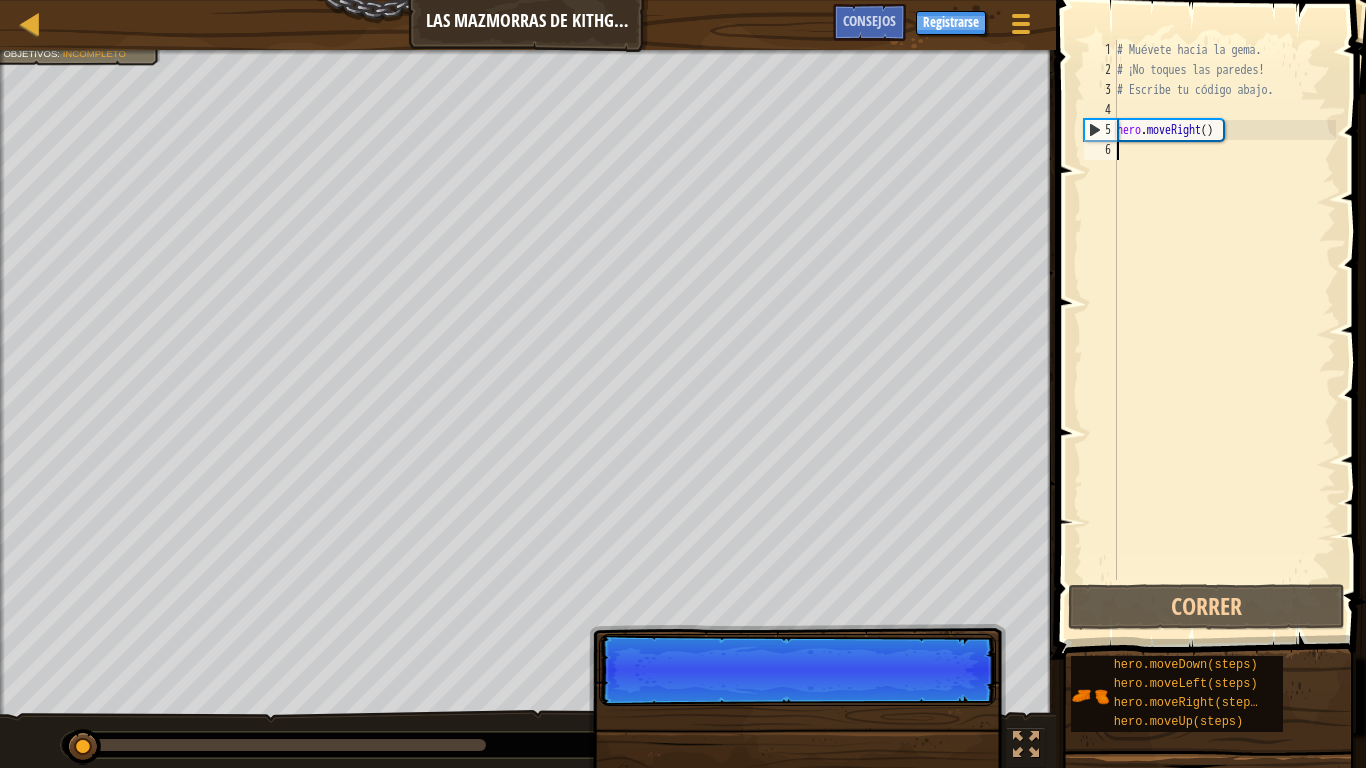 scroll, scrollTop: 9, scrollLeft: 0, axis: vertical 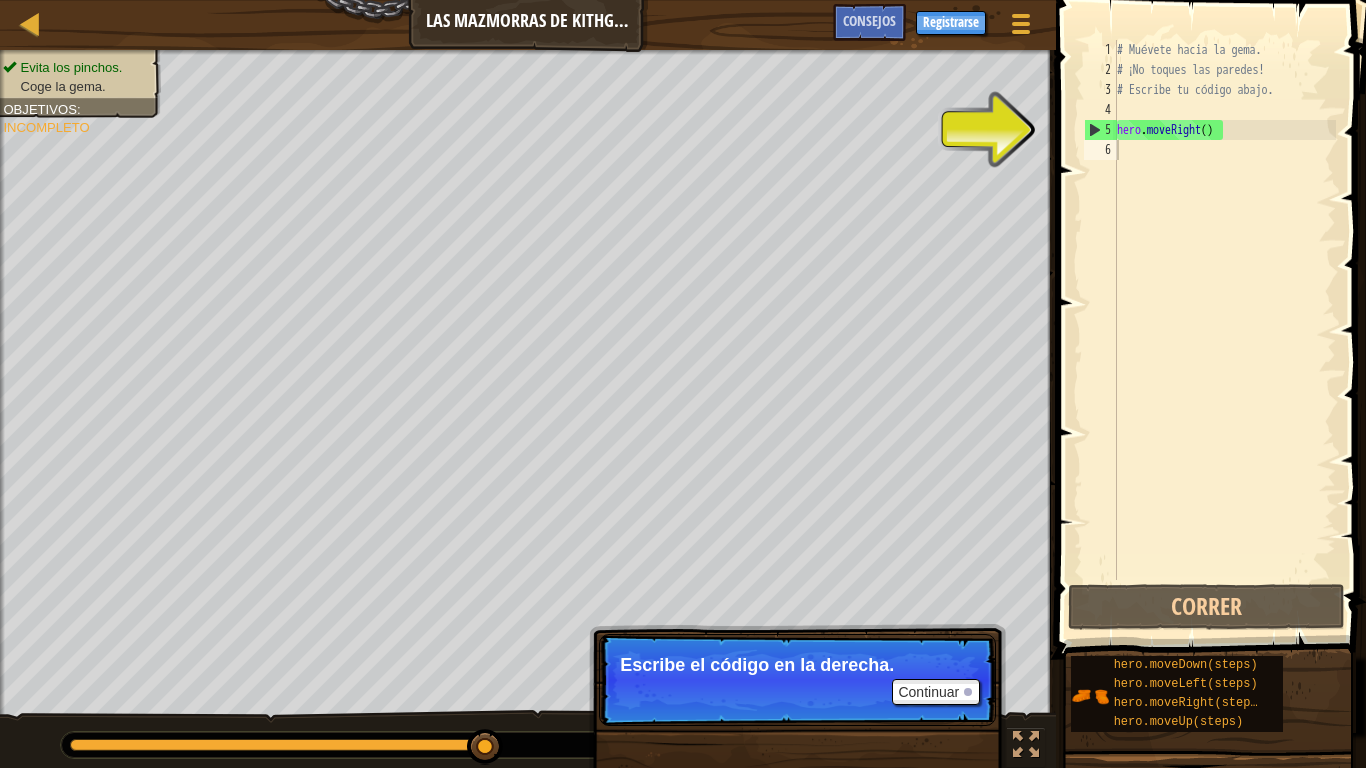 click on "Escribe el código en la derecha." at bounding box center [797, 665] 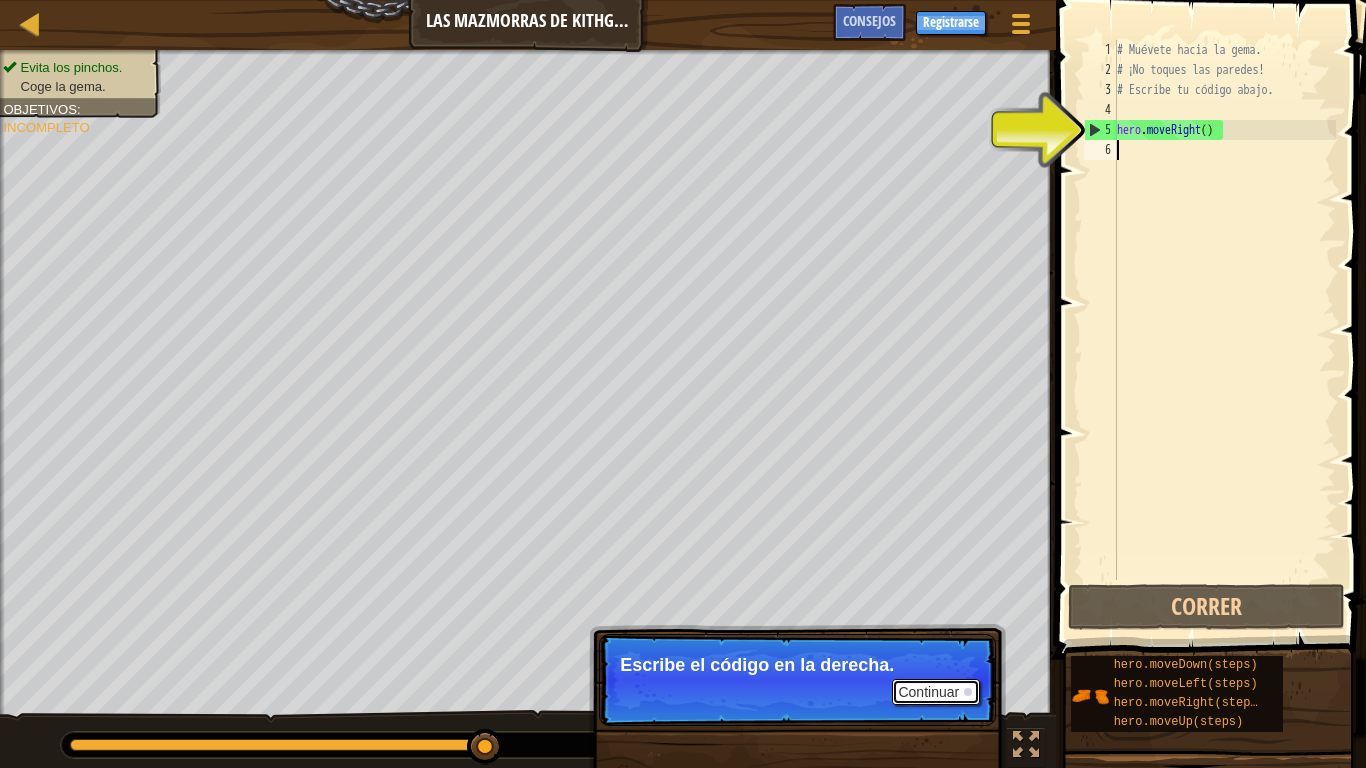 click on "Continuar" at bounding box center (936, 692) 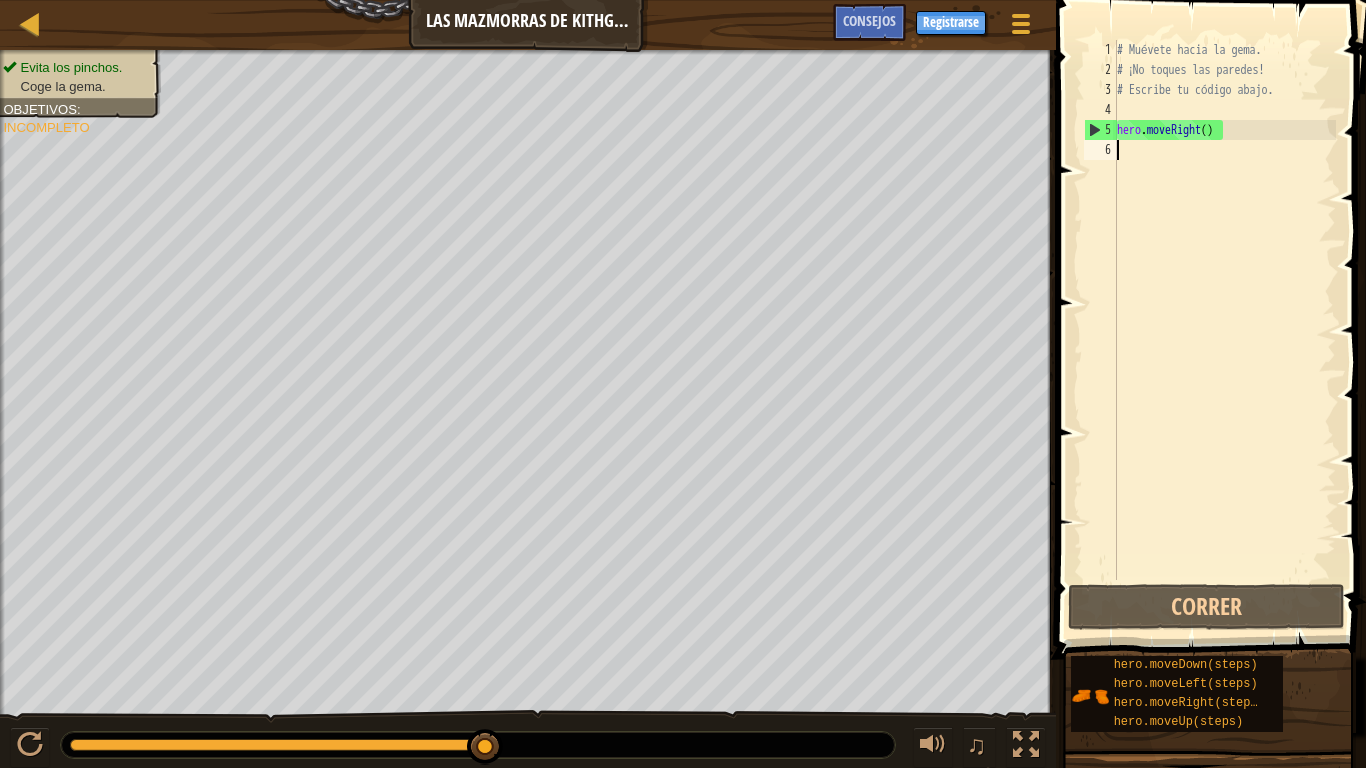 type on "hero.moveRight()" 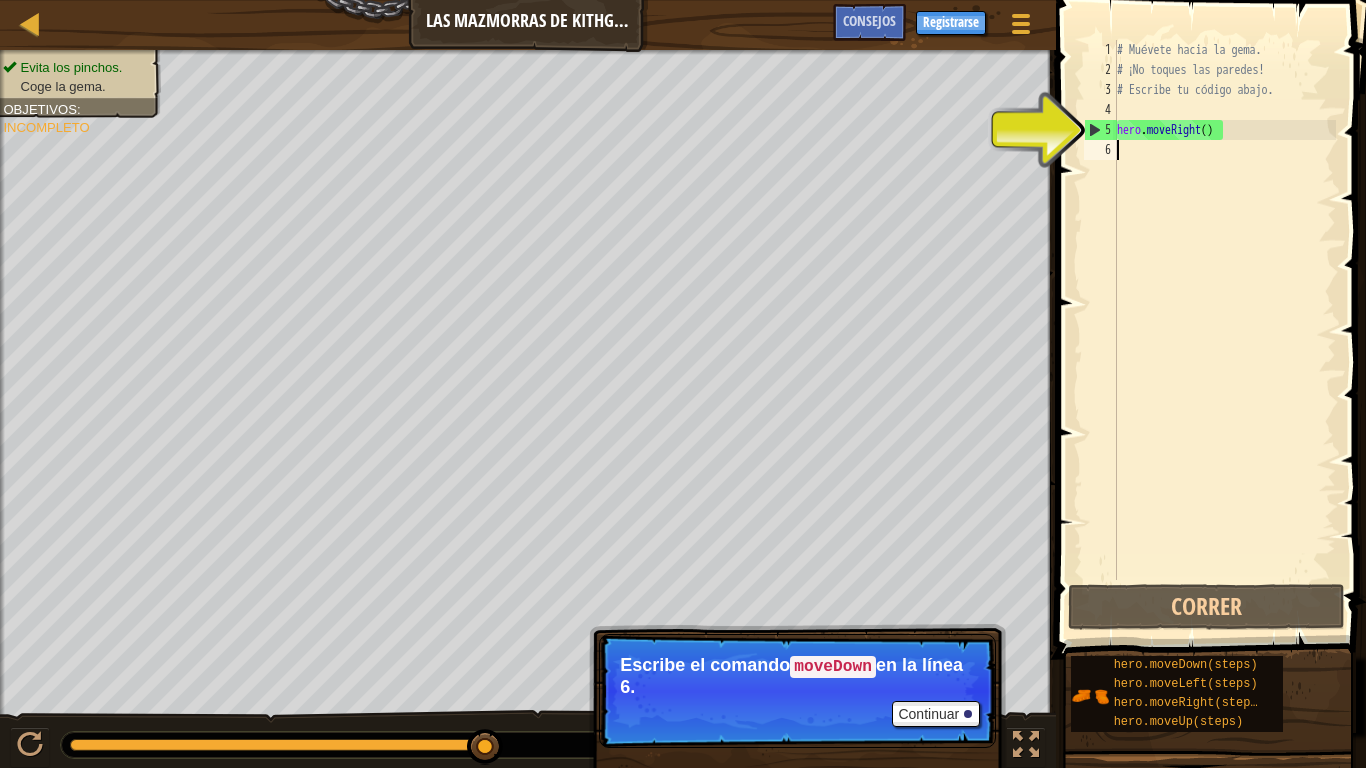 click on "# Muévete hacia la gema. # ¡No toques las paredes! # Escribe tu código abajo. hero . moveRight ( )" at bounding box center [1224, 330] 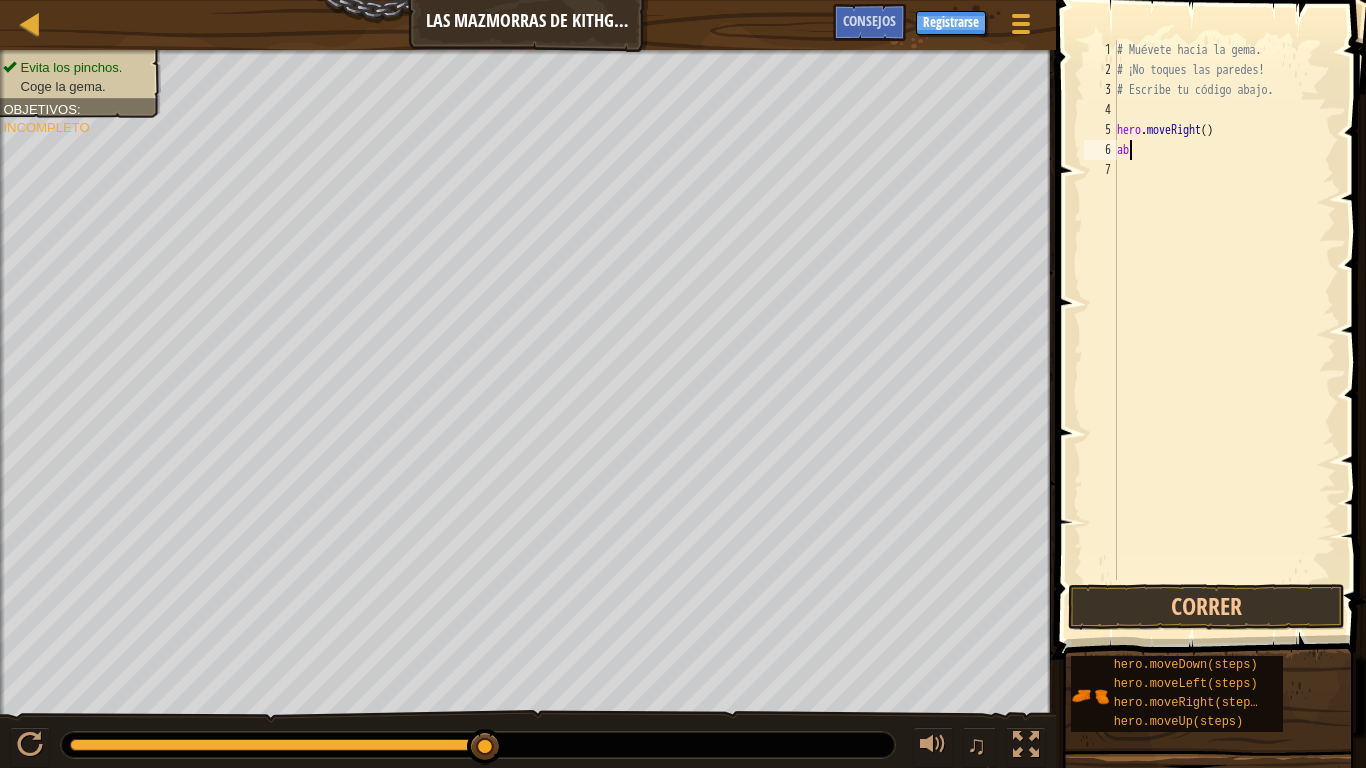 scroll, scrollTop: 9, scrollLeft: 1, axis: both 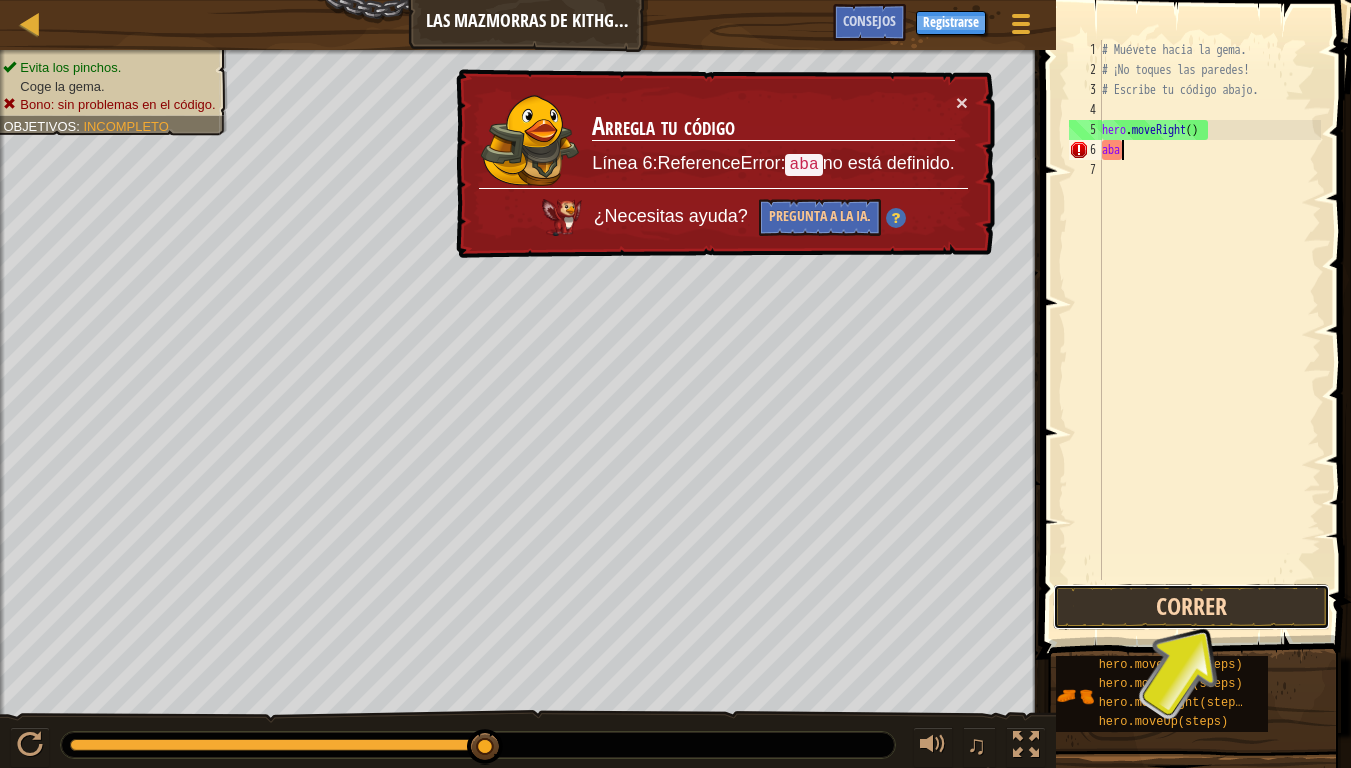 click on "Correr" at bounding box center (1191, 607) 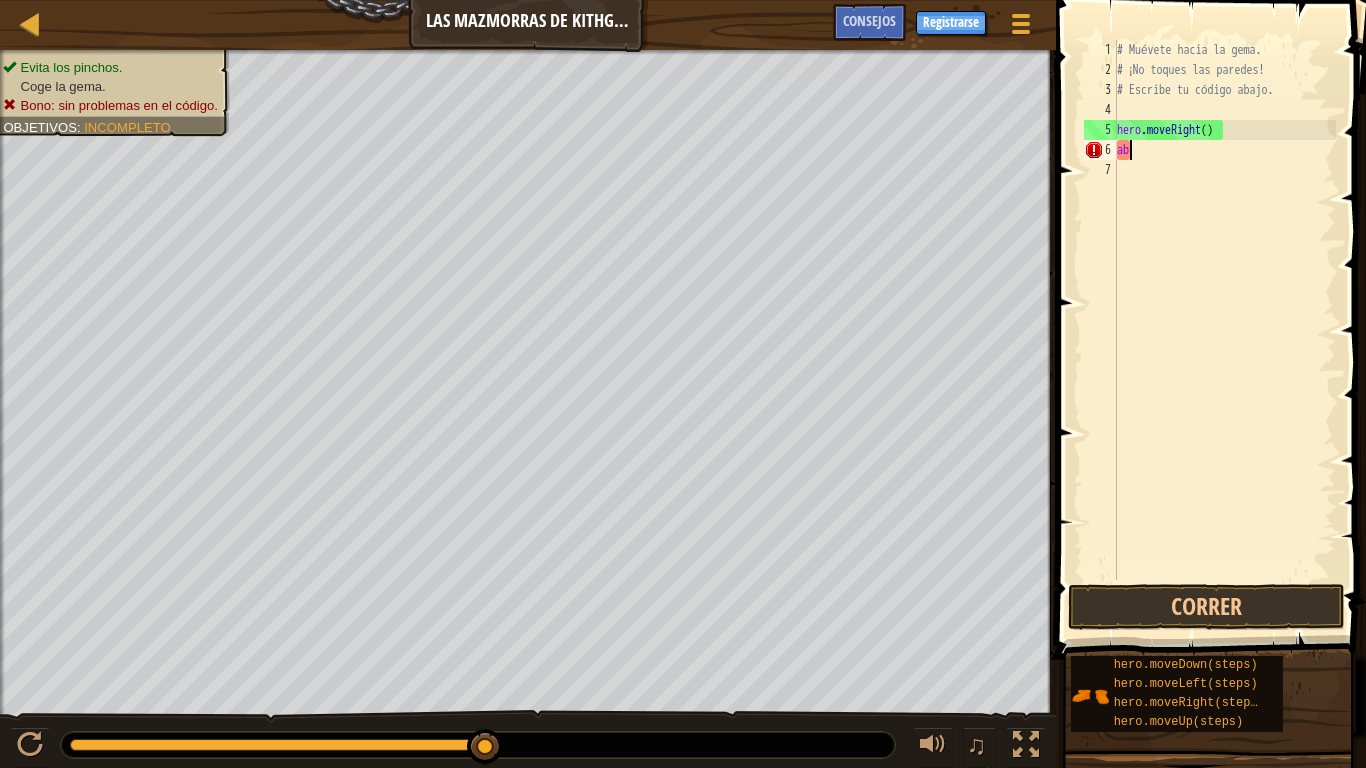 scroll, scrollTop: 9, scrollLeft: 0, axis: vertical 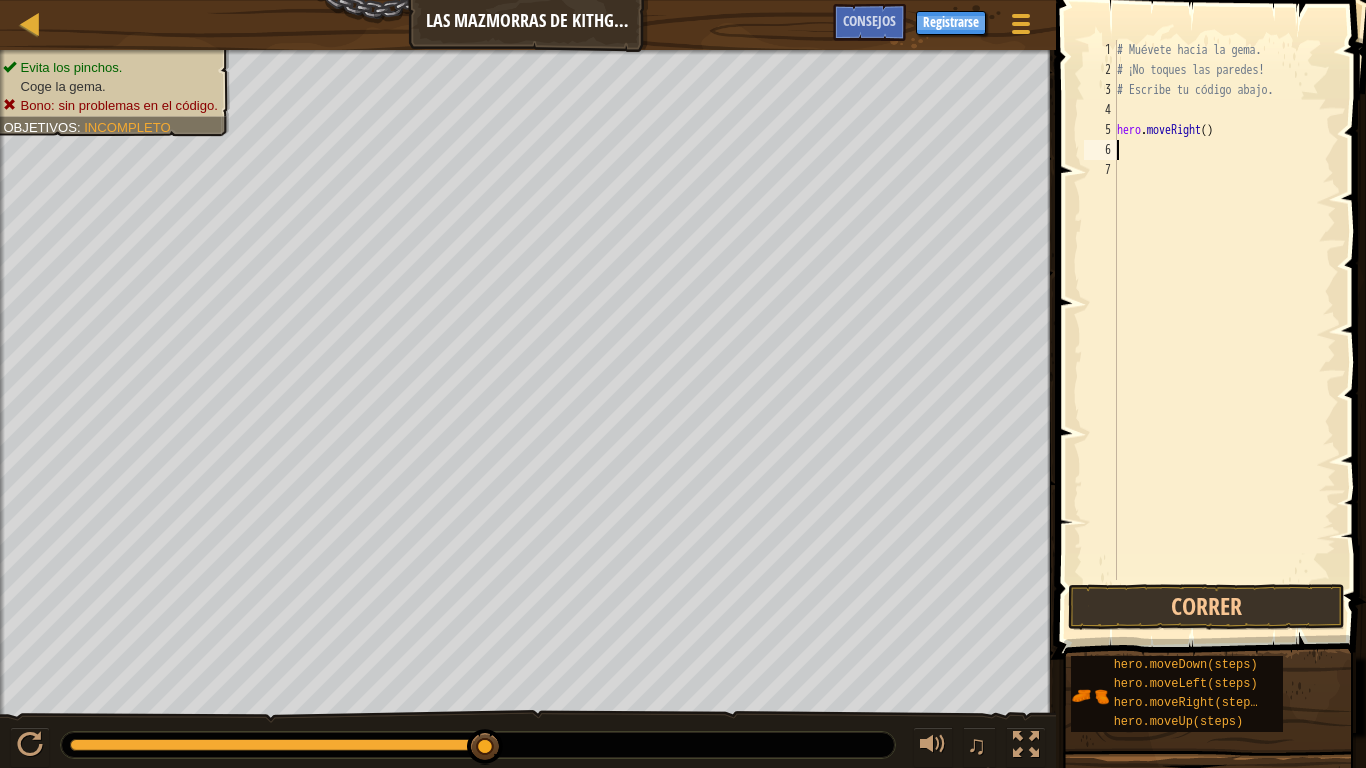 type on "1" 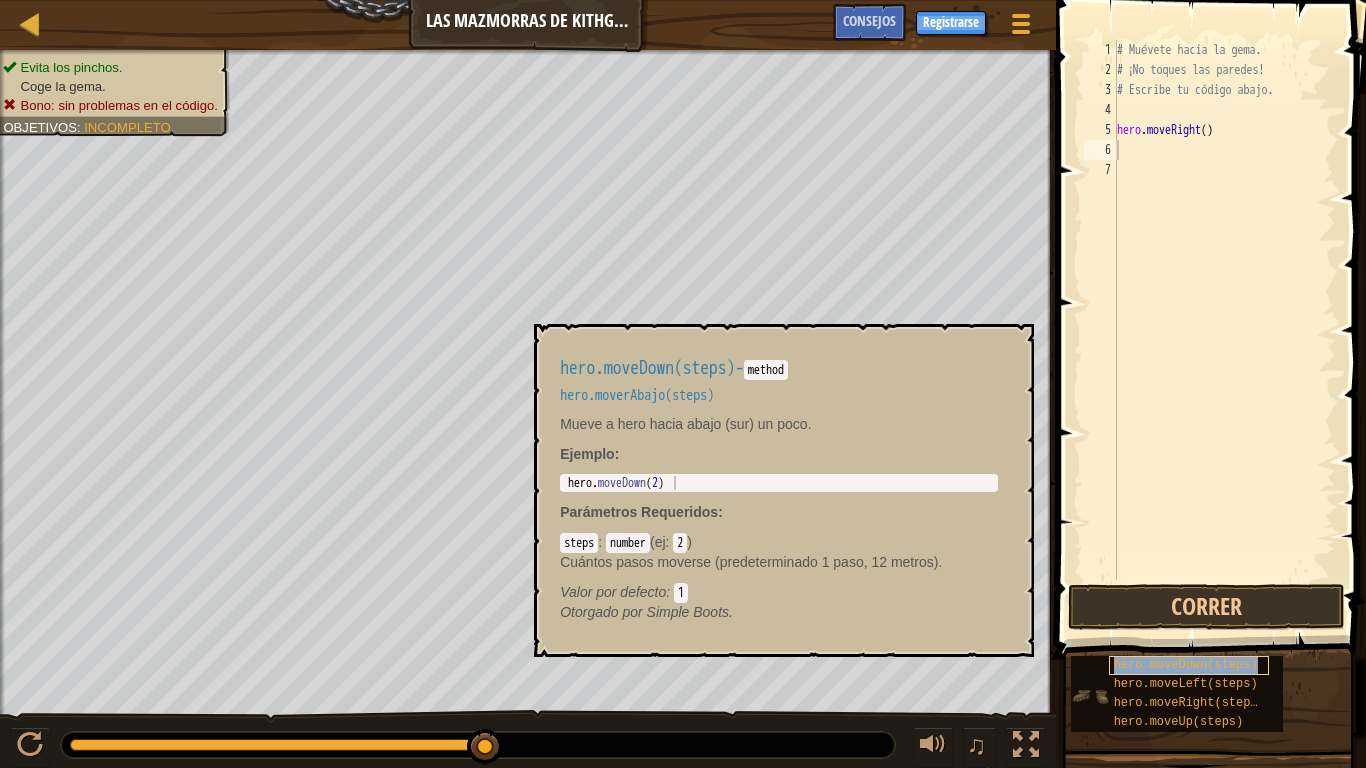 click on "hero.moveDown(steps)" at bounding box center [1186, 665] 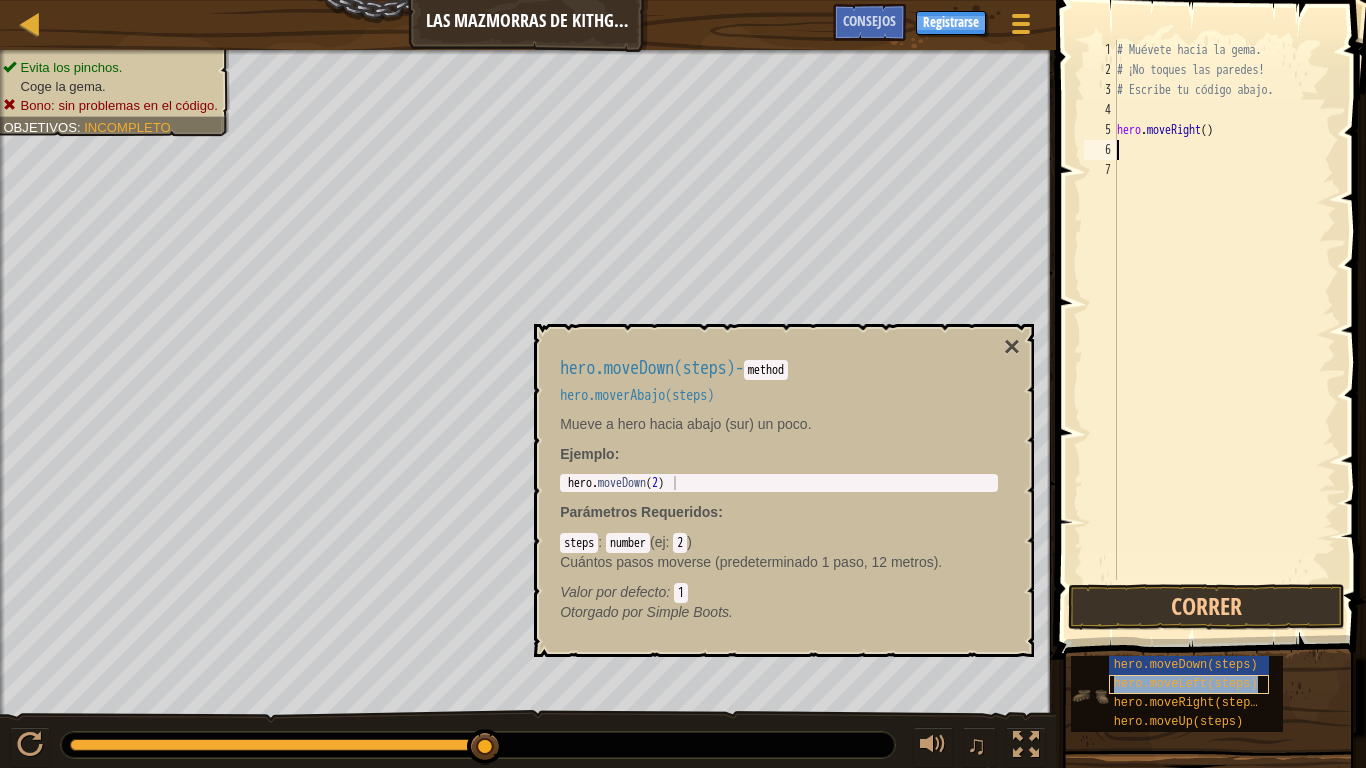 click on "hero.moveLeft(steps)" at bounding box center [1186, 684] 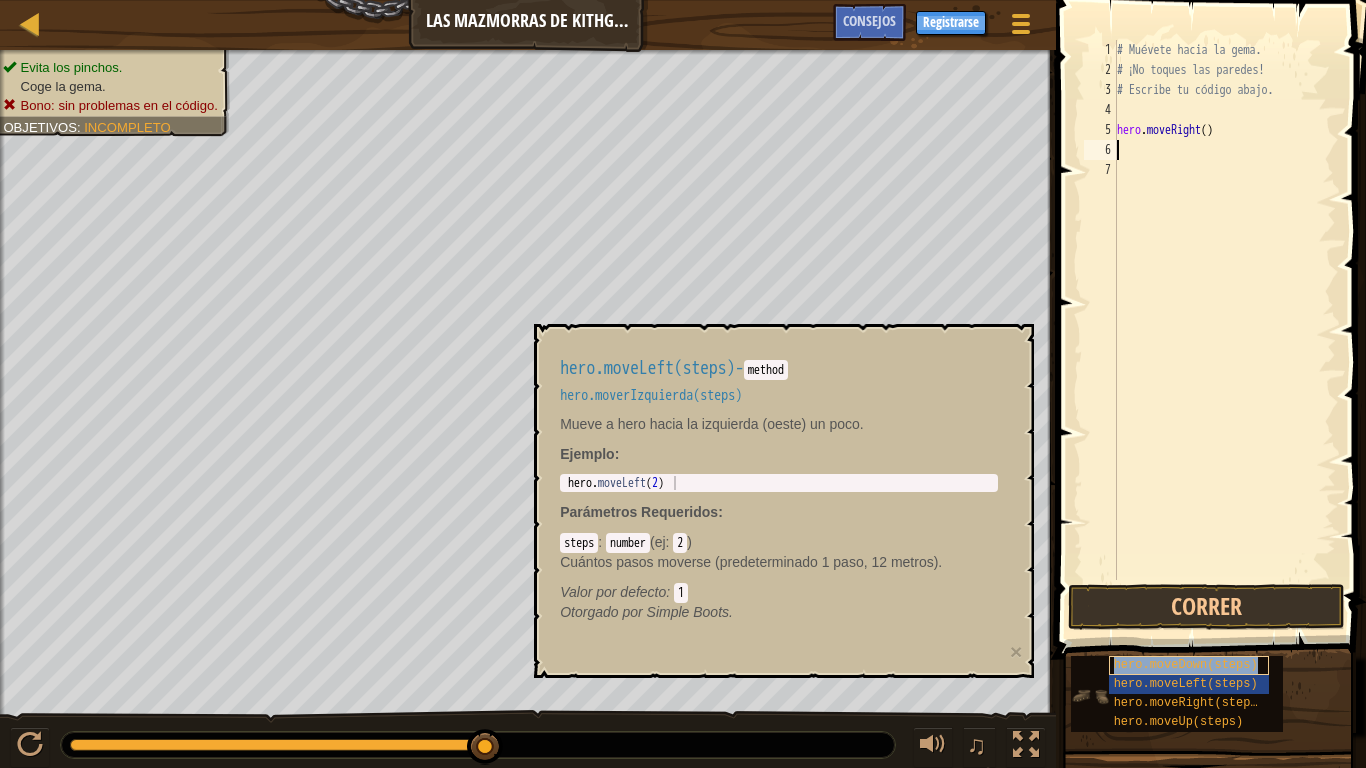 click on "hero.moveDown(steps)" at bounding box center [1186, 665] 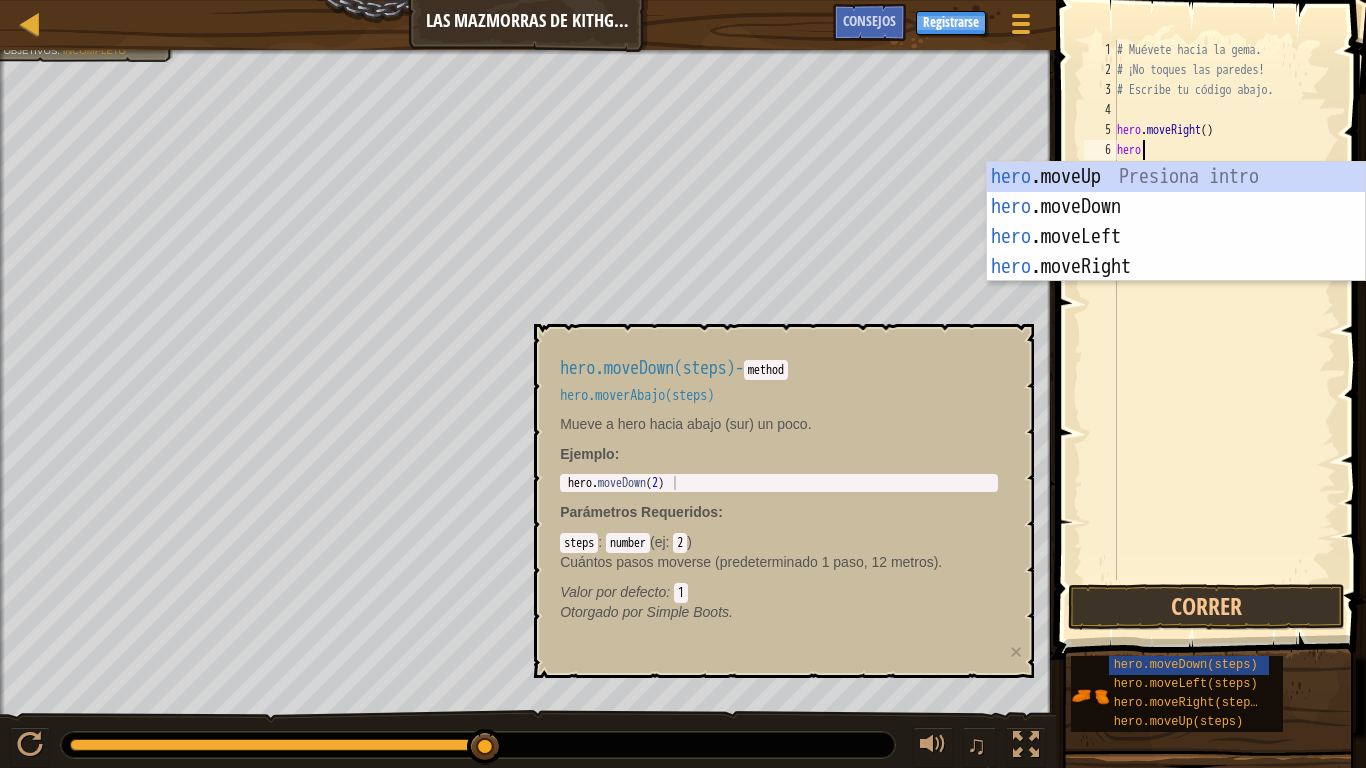 scroll, scrollTop: 9, scrollLeft: 2, axis: both 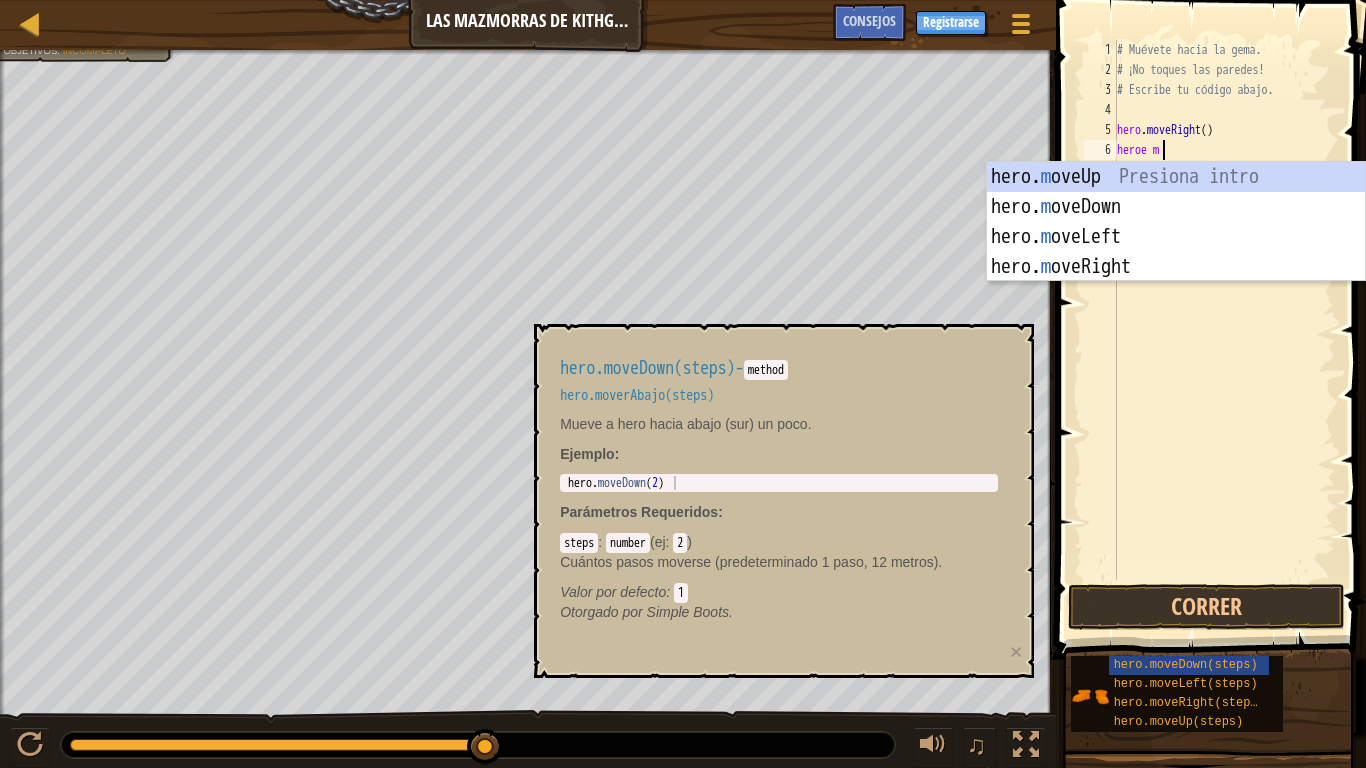 type on "heroe m" 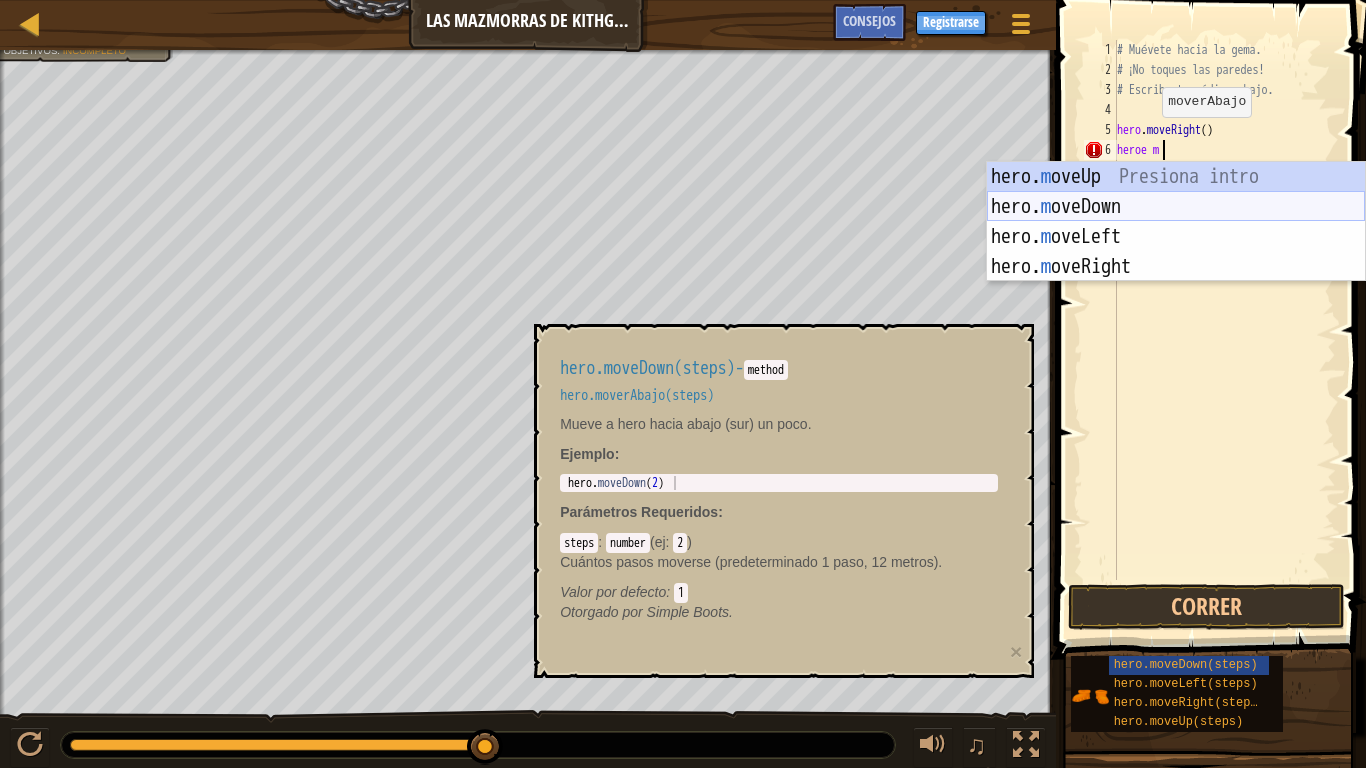 click on "hero. m oveUp Presiona intro hero. m oveDown Presiona intro hero. m oveLeft Presiona intro hero. m oveRight Presiona intro" at bounding box center [1176, 252] 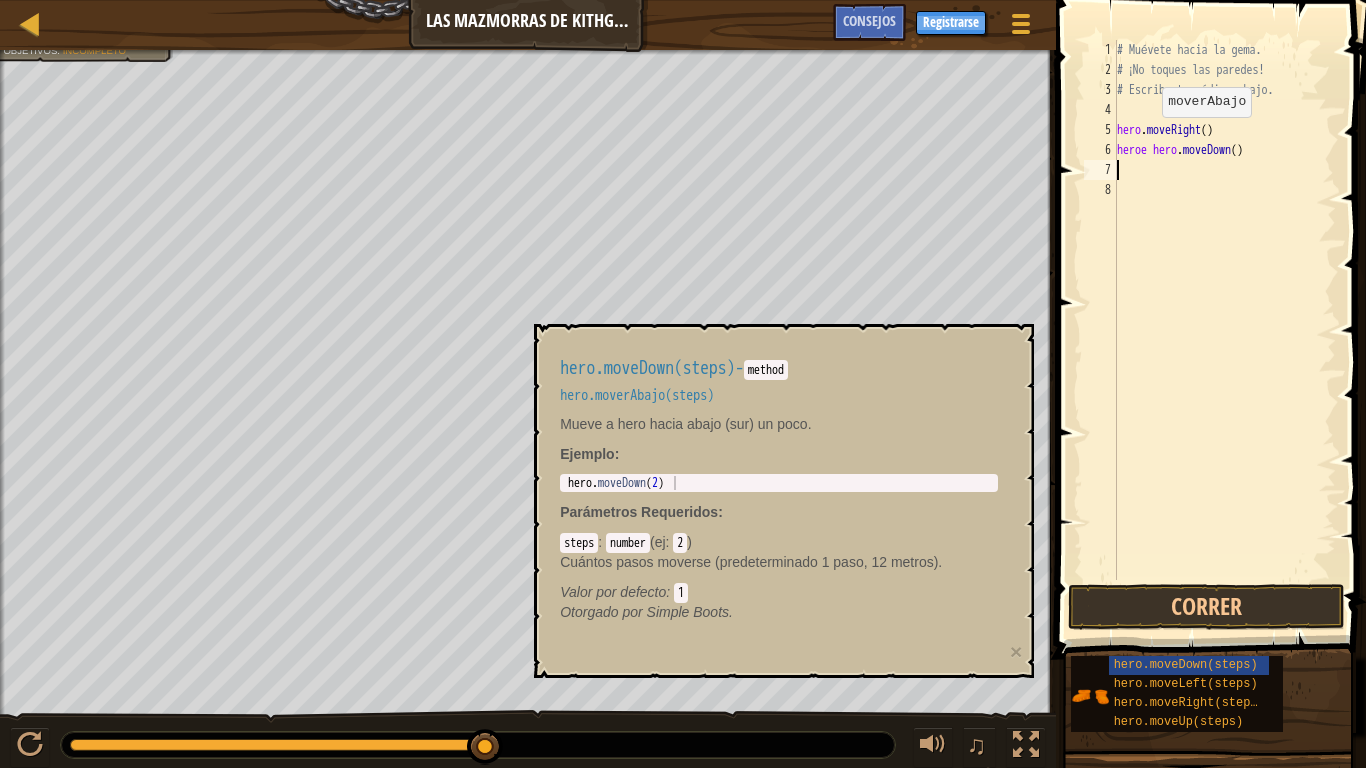 scroll, scrollTop: 9, scrollLeft: 0, axis: vertical 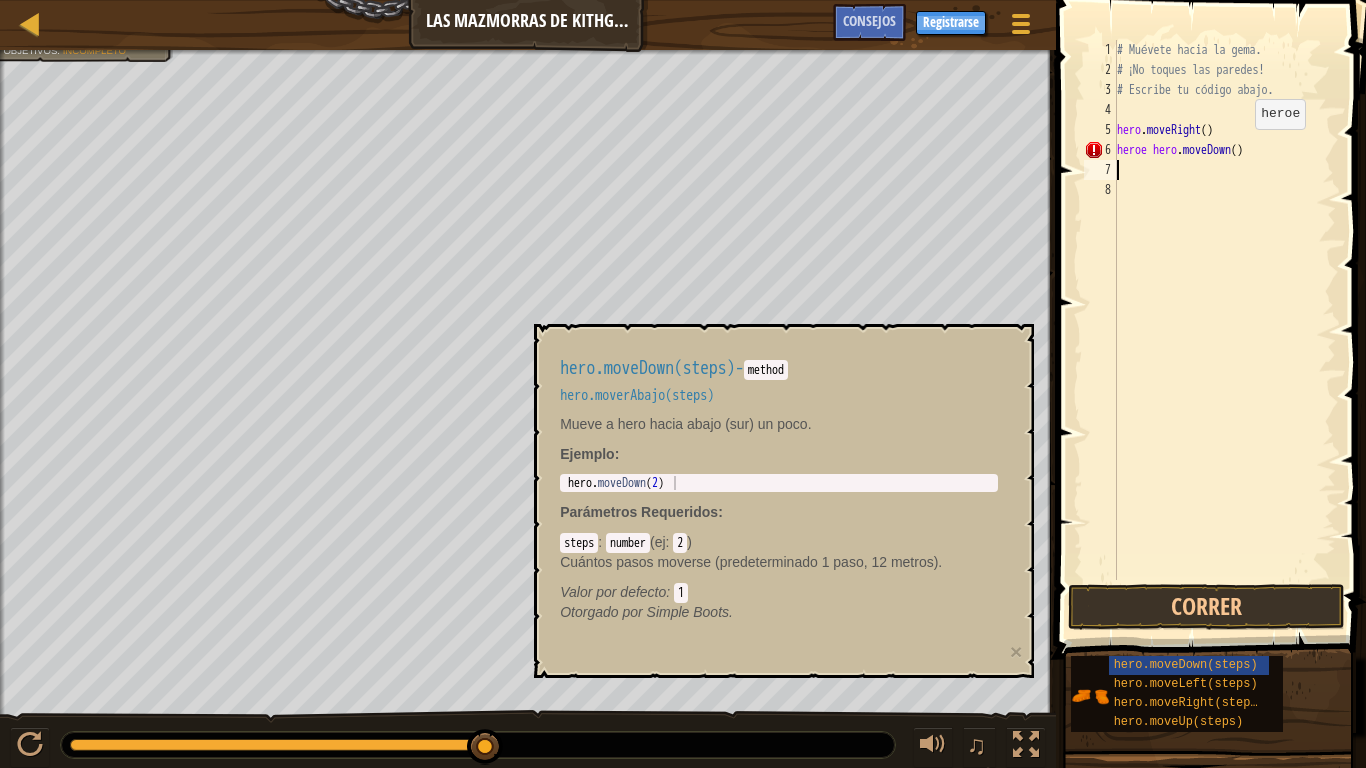 click on "# Muévete hacia la gema. # ¡No toques las paredes! # Escribe tu código abajo. hero . moveRight ( ) heroe   hero . moveDown ( )" at bounding box center [1224, 330] 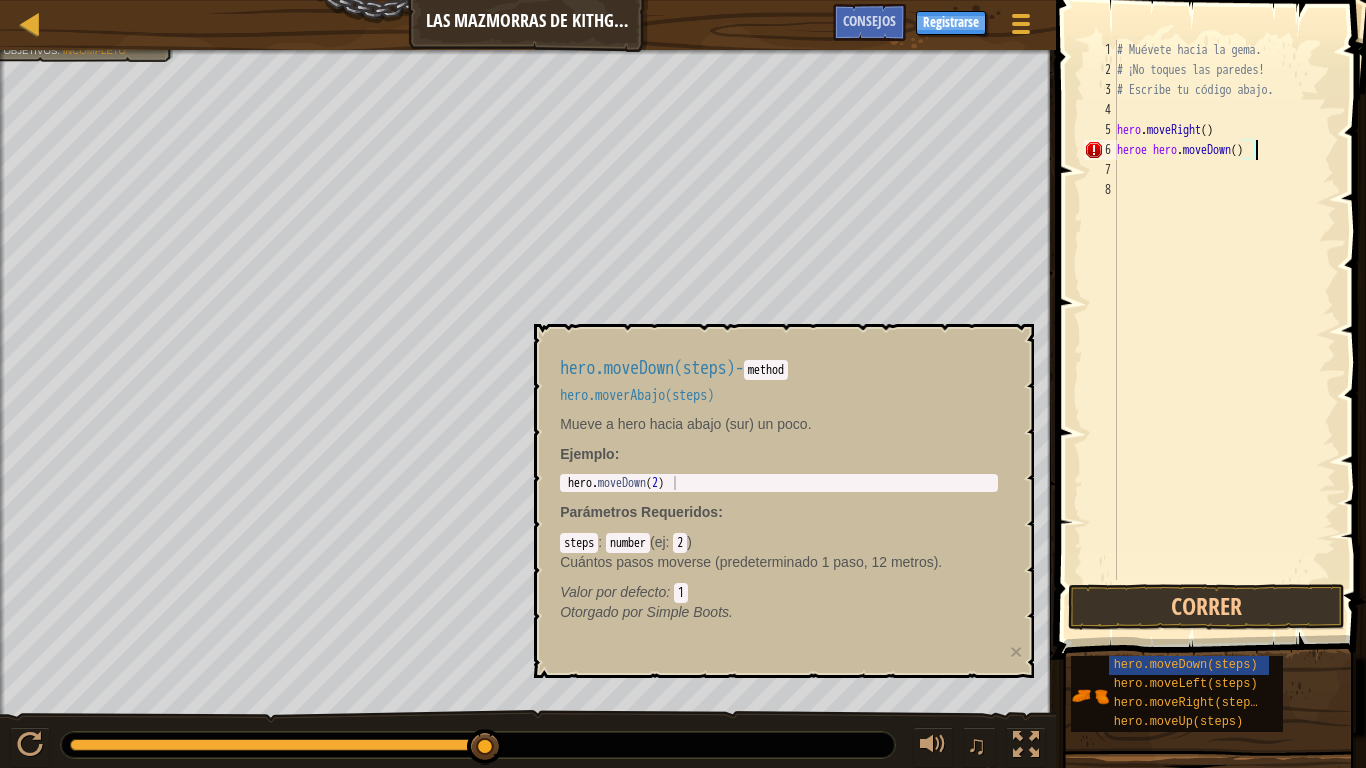 click on "# Muévete hacia la gema. # ¡No toques las paredes! # Escribe tu código abajo. hero . moveRight ( ) heroe   hero . moveDown ( )" at bounding box center (1224, 330) 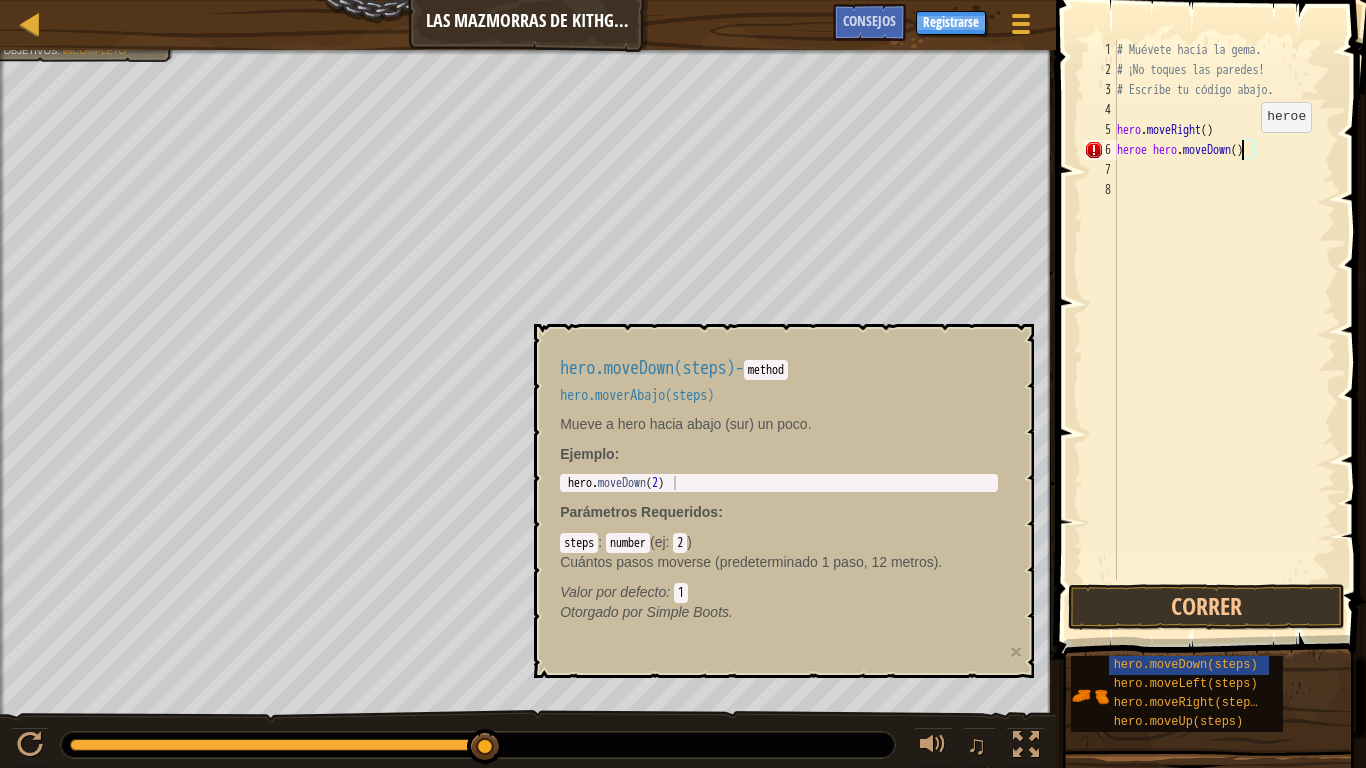 click on "# Muévete hacia la gema. # ¡No toques las paredes! # Escribe tu código abajo. hero . moveRight ( ) heroe   hero . moveDown ( )" at bounding box center (1224, 330) 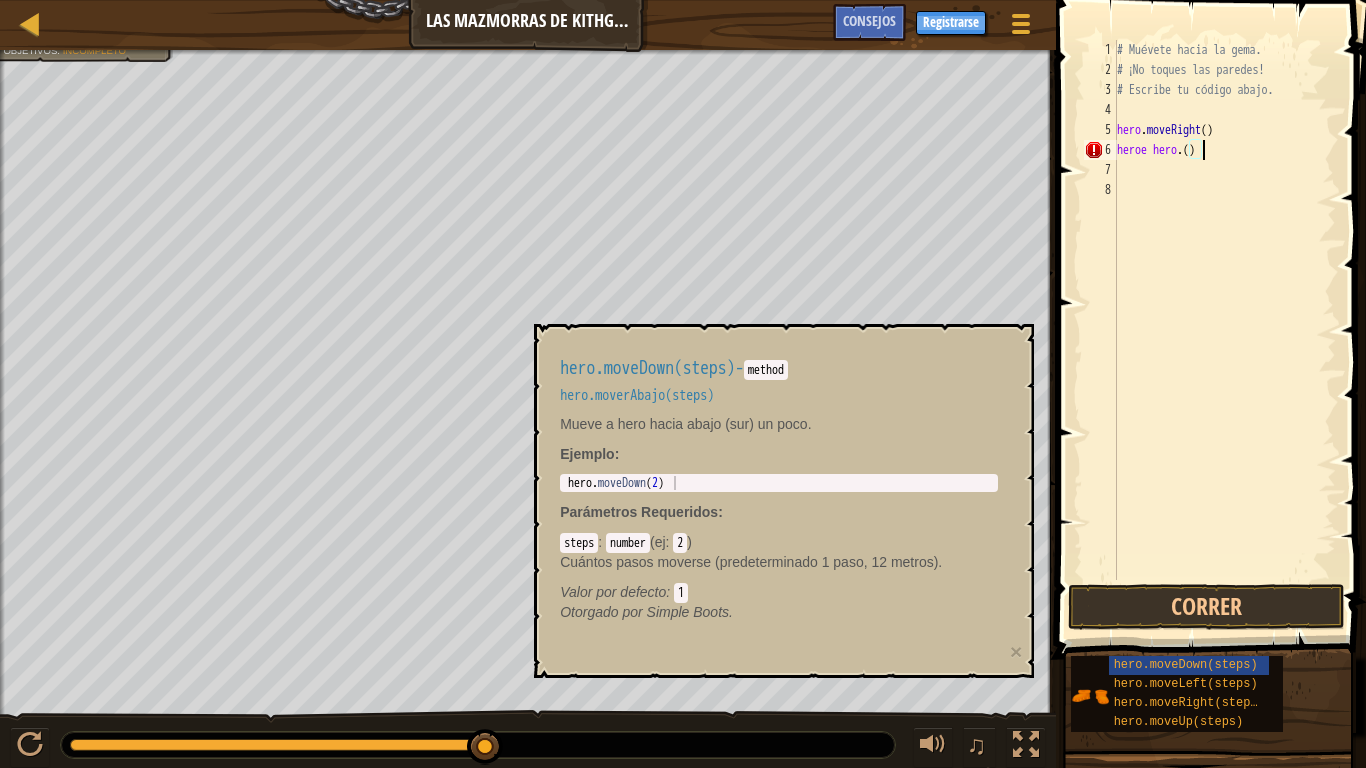 click on "# Muévete hacia la gema. # ¡No toques las paredes! # Escribe tu código abajo. hero . moveRight ( ) heroe   hero . ( )" at bounding box center (1224, 330) 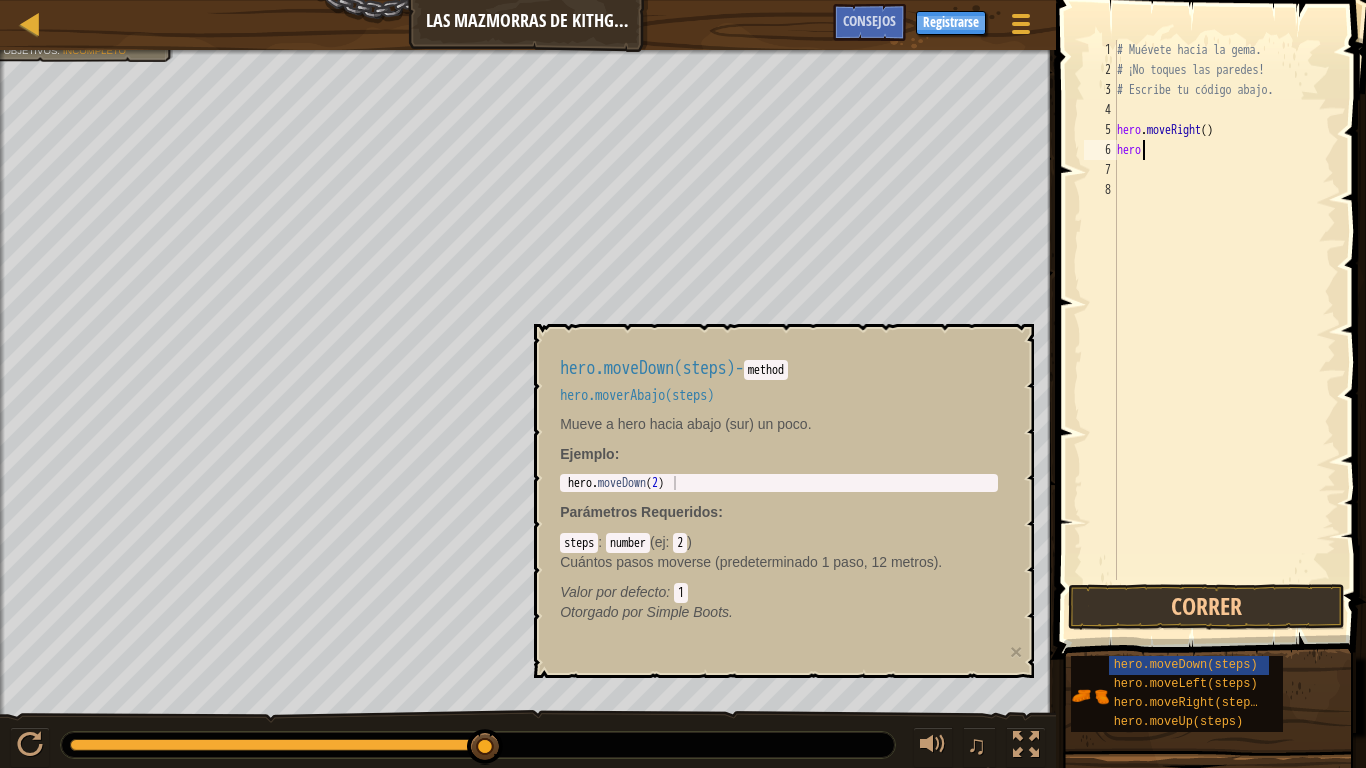 type on "hero." 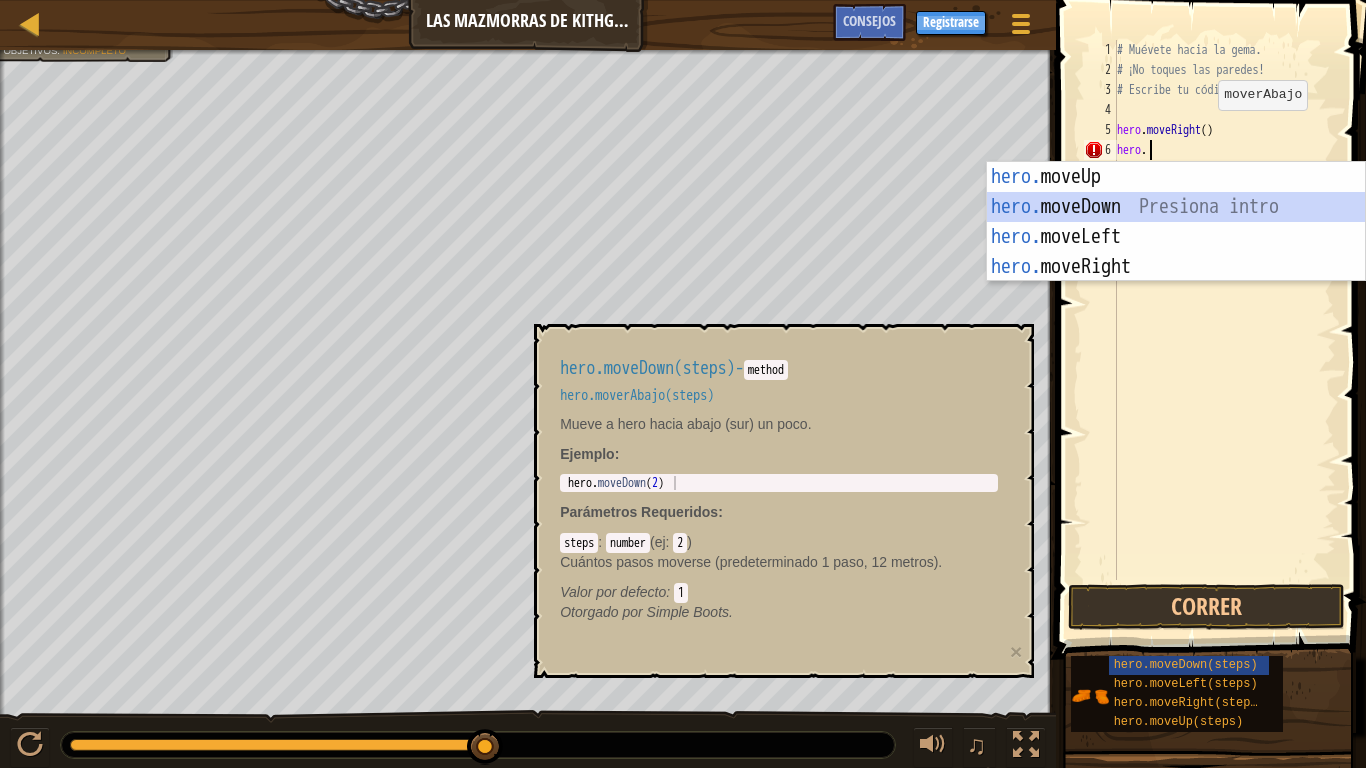 click on "hero. moveUp Presiona intro hero. moveDown Presiona intro hero. moveLeft Presiona intro hero. moveRight Presiona intro" at bounding box center [1176, 252] 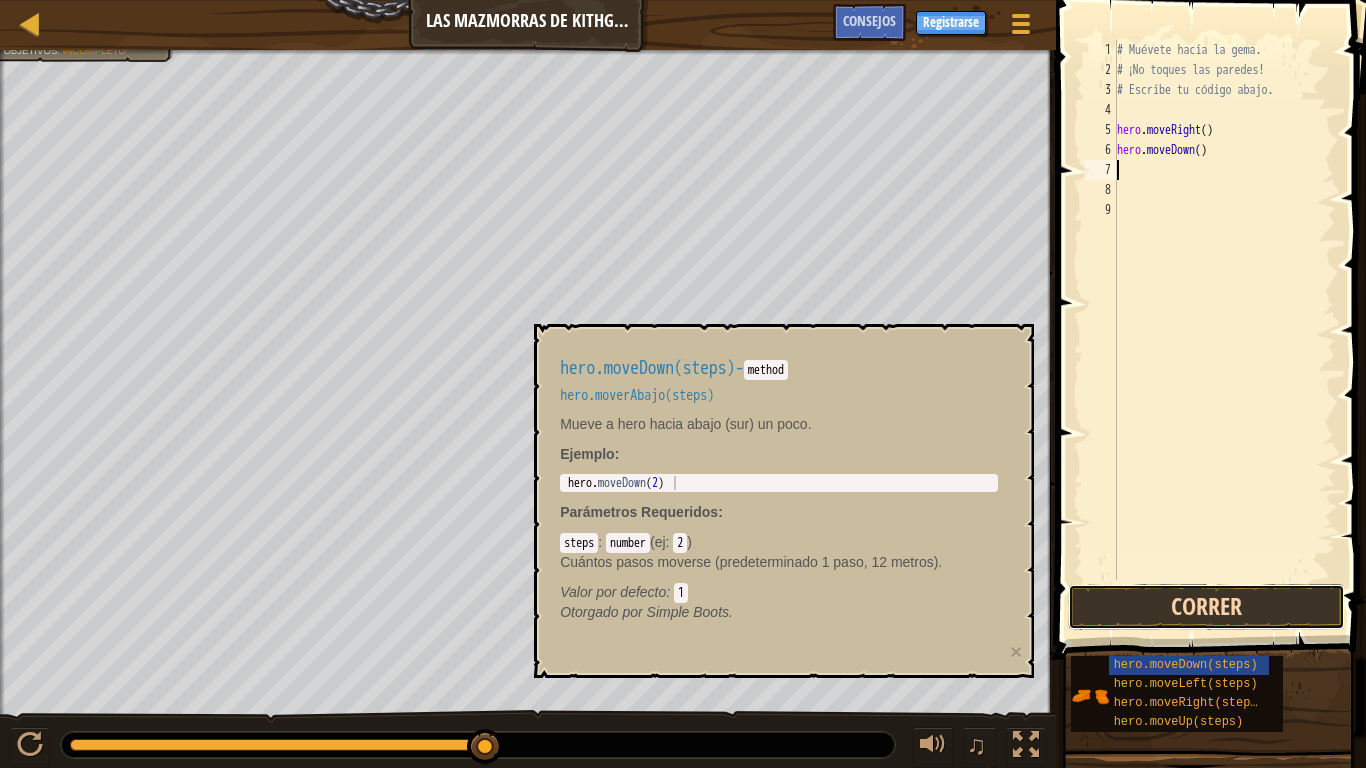 click on "Correr" at bounding box center (1206, 607) 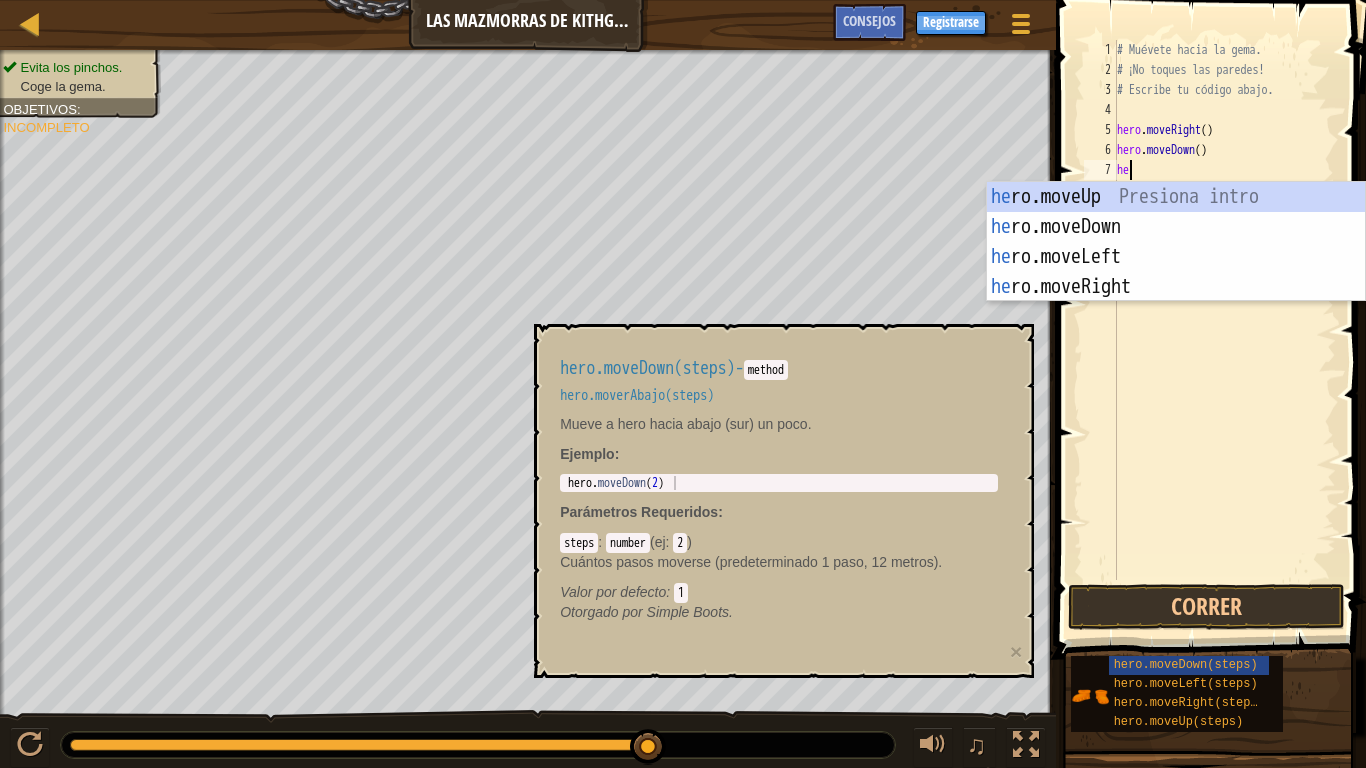 scroll, scrollTop: 9, scrollLeft: 1, axis: both 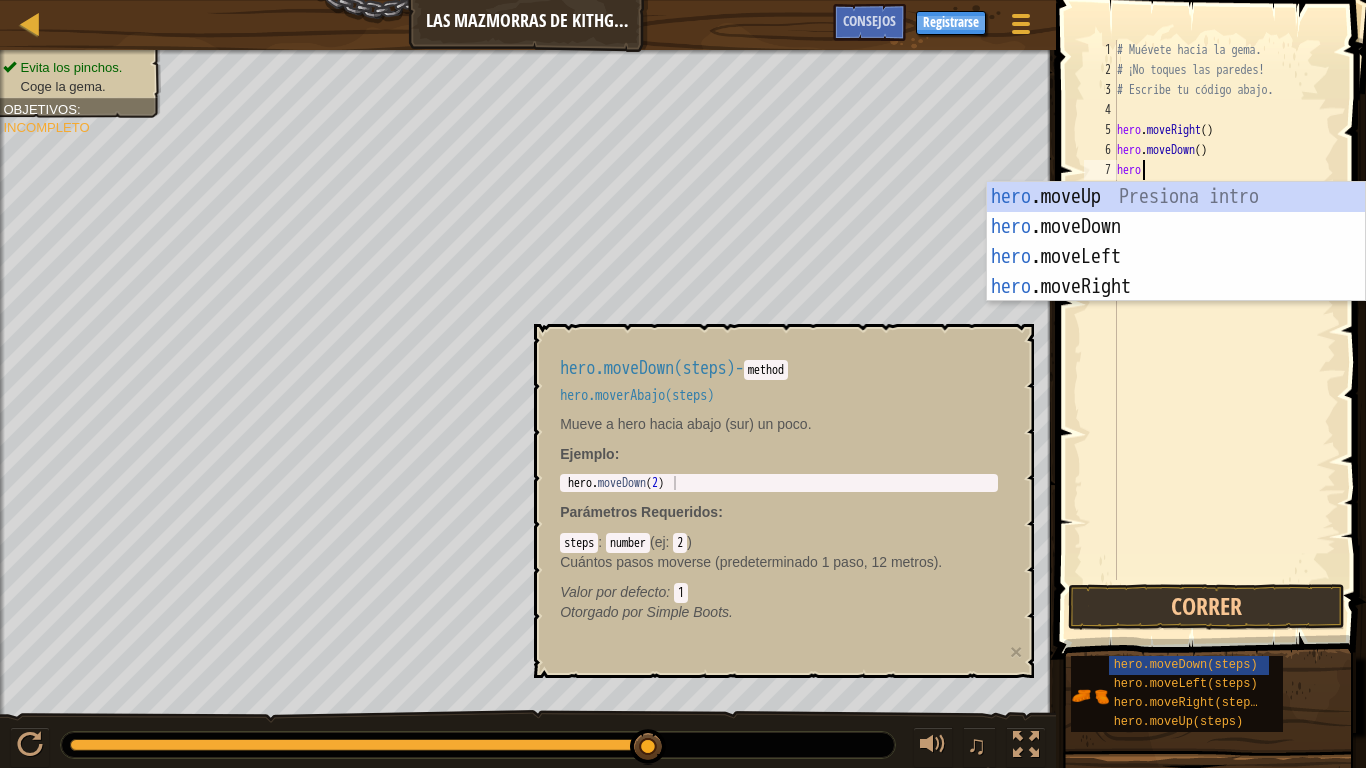 type on "heroe" 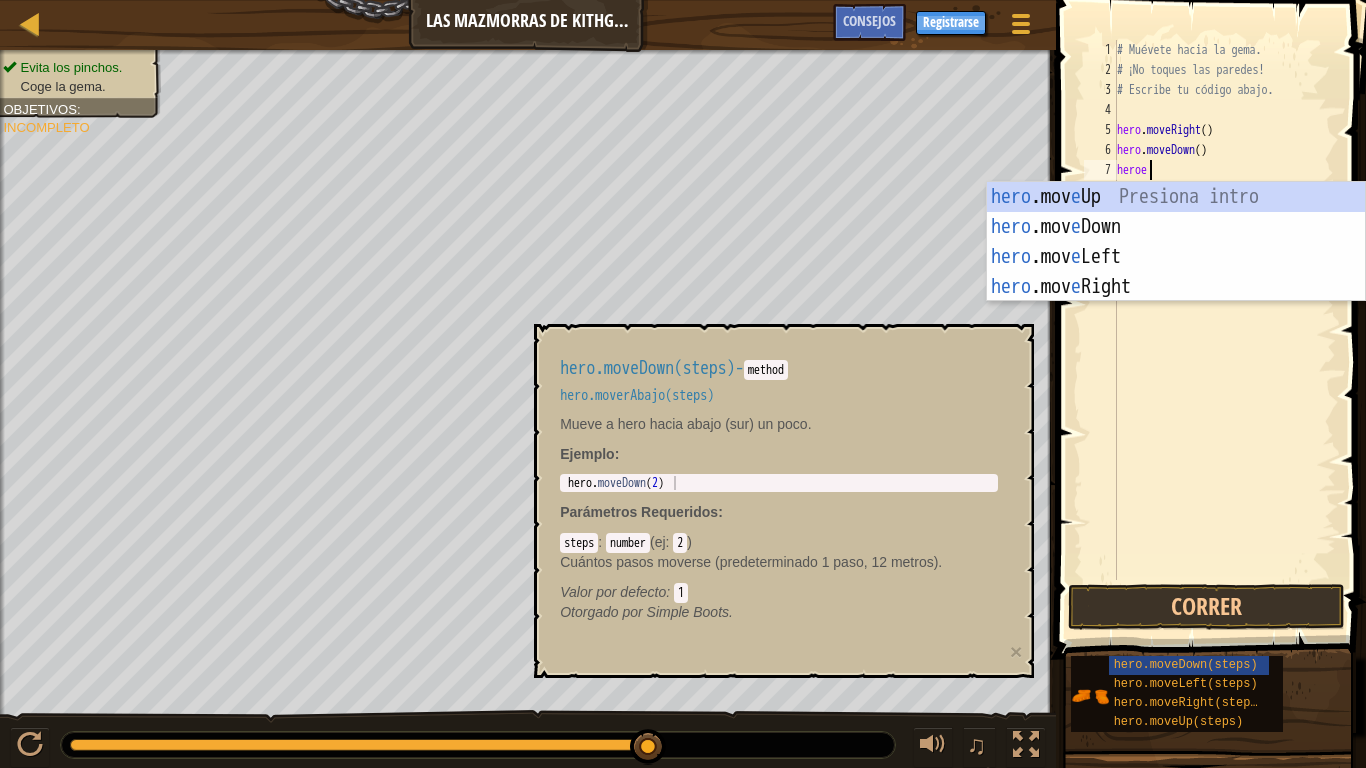 scroll, scrollTop: 9, scrollLeft: 2, axis: both 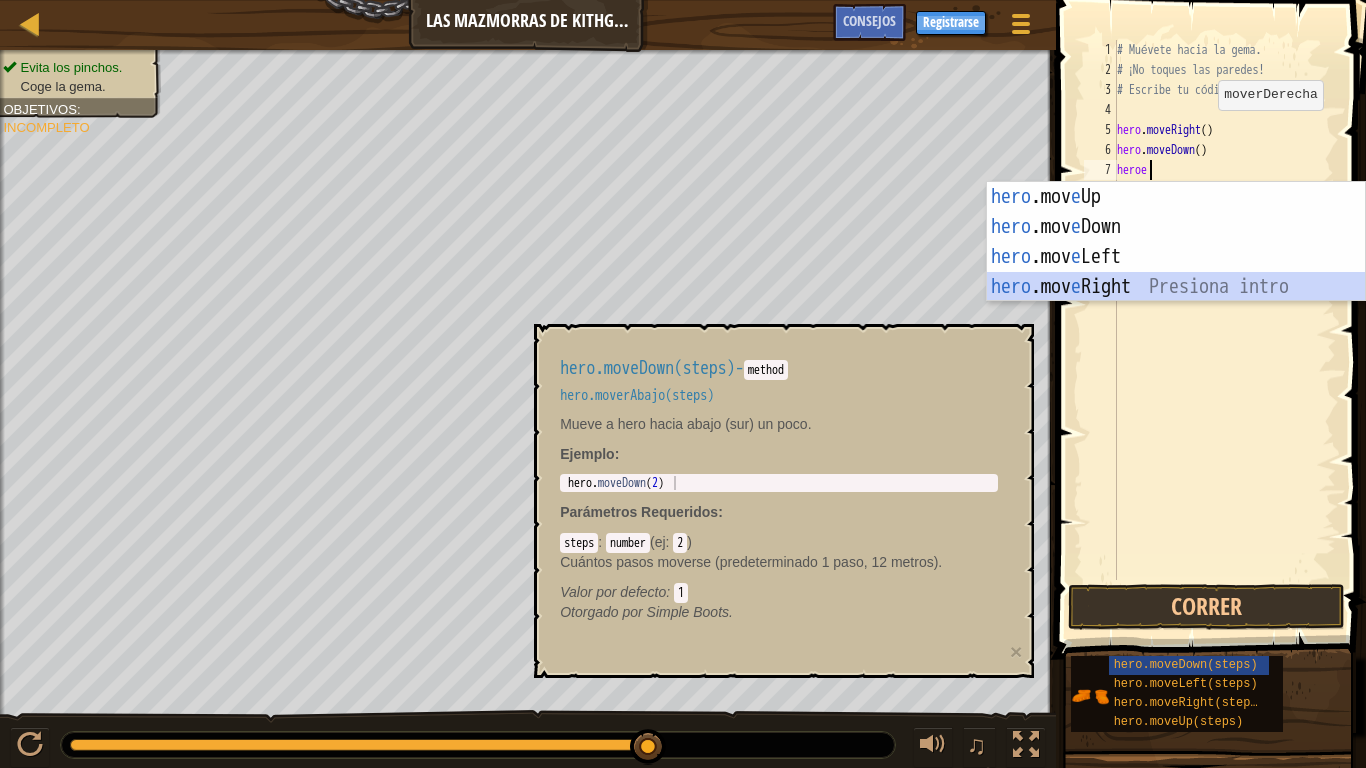 click on "hero .mov e Up Presiona intro hero .mov e Down Presiona intro hero .mov e Left Presiona intro hero .mov e Right Presiona intro" at bounding box center [1176, 272] 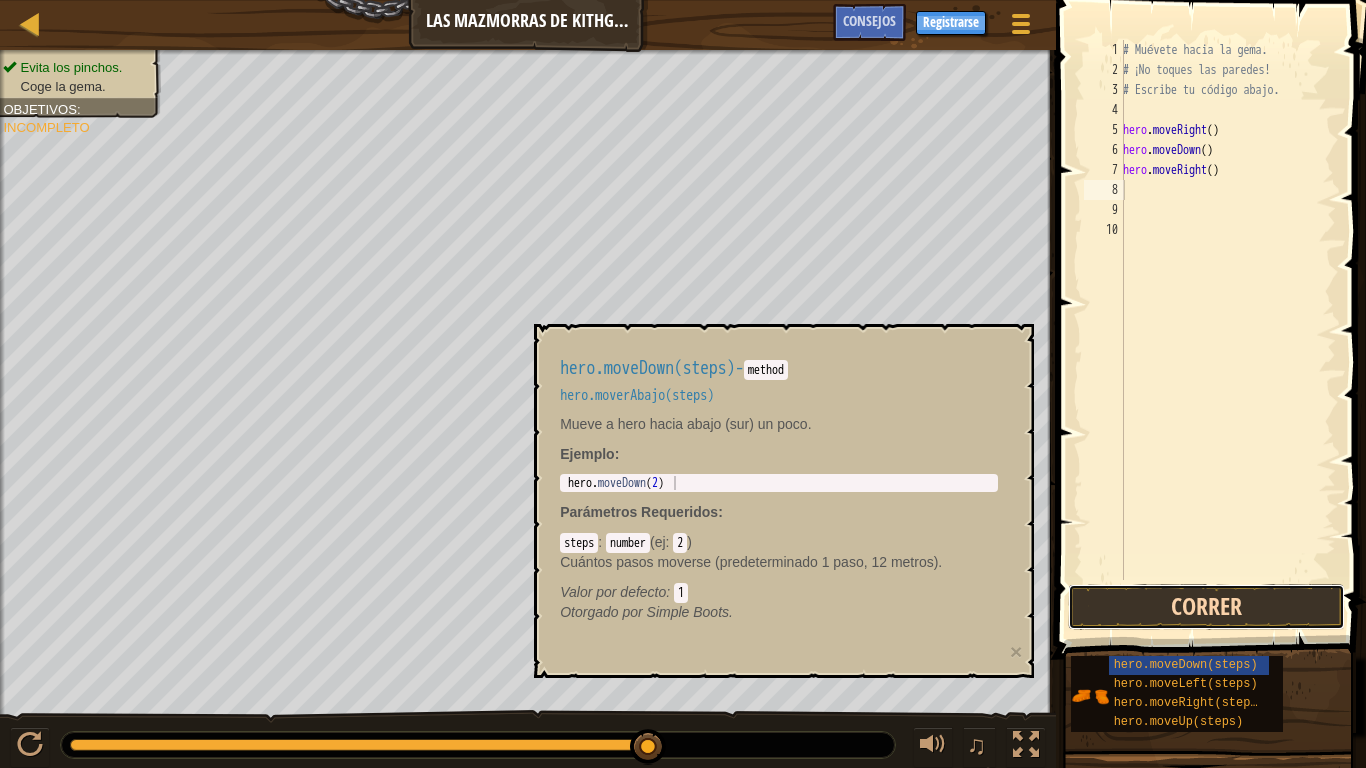 click on "Correr" at bounding box center (1206, 607) 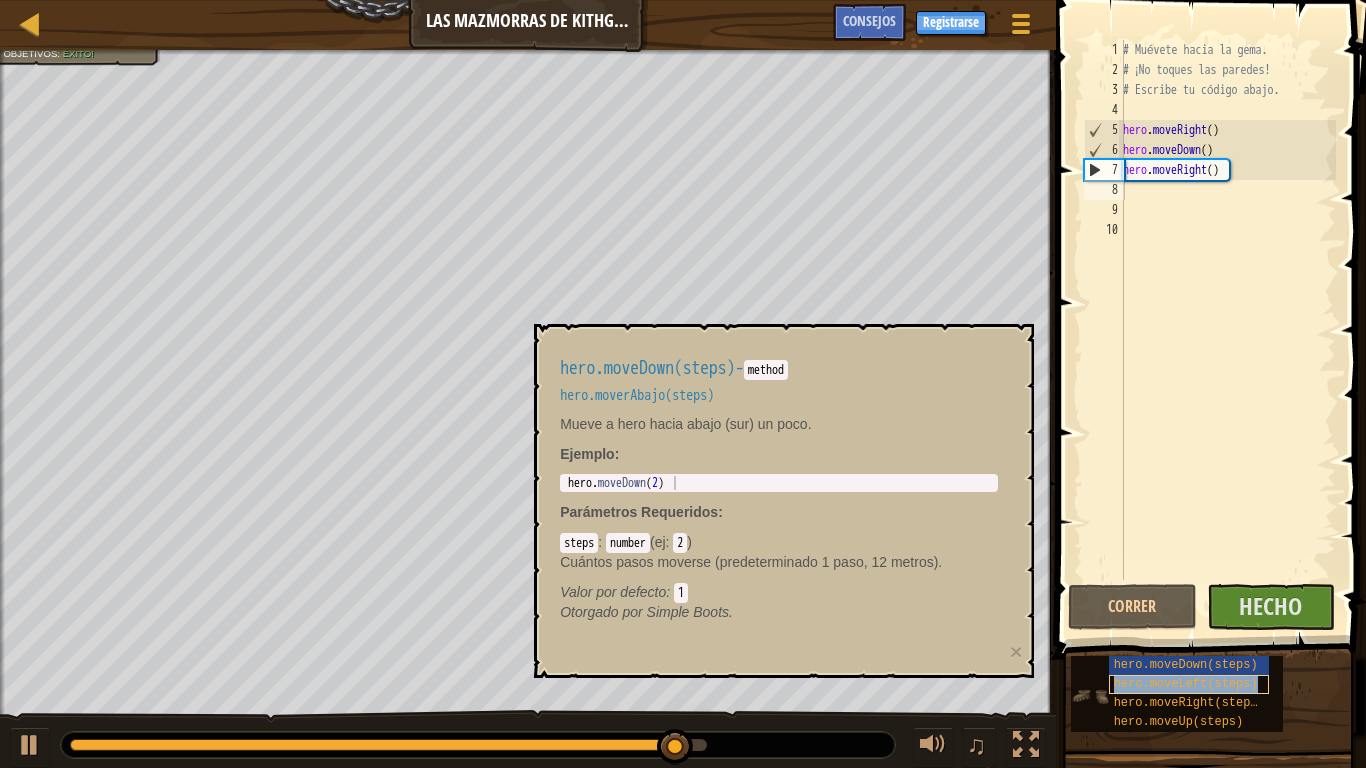 click on "hero.moveLeft(steps)" at bounding box center [1186, 684] 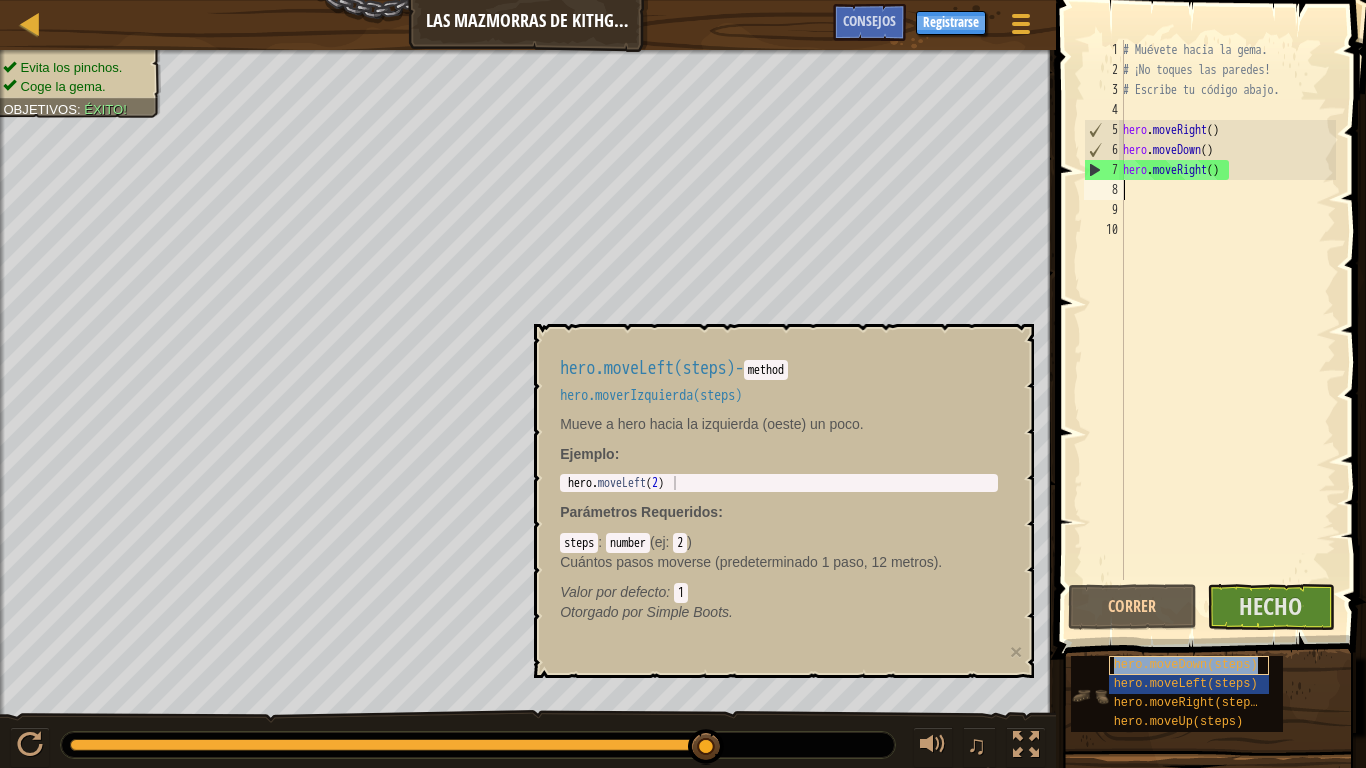 click on "hero.moveDown(steps)" at bounding box center (1186, 665) 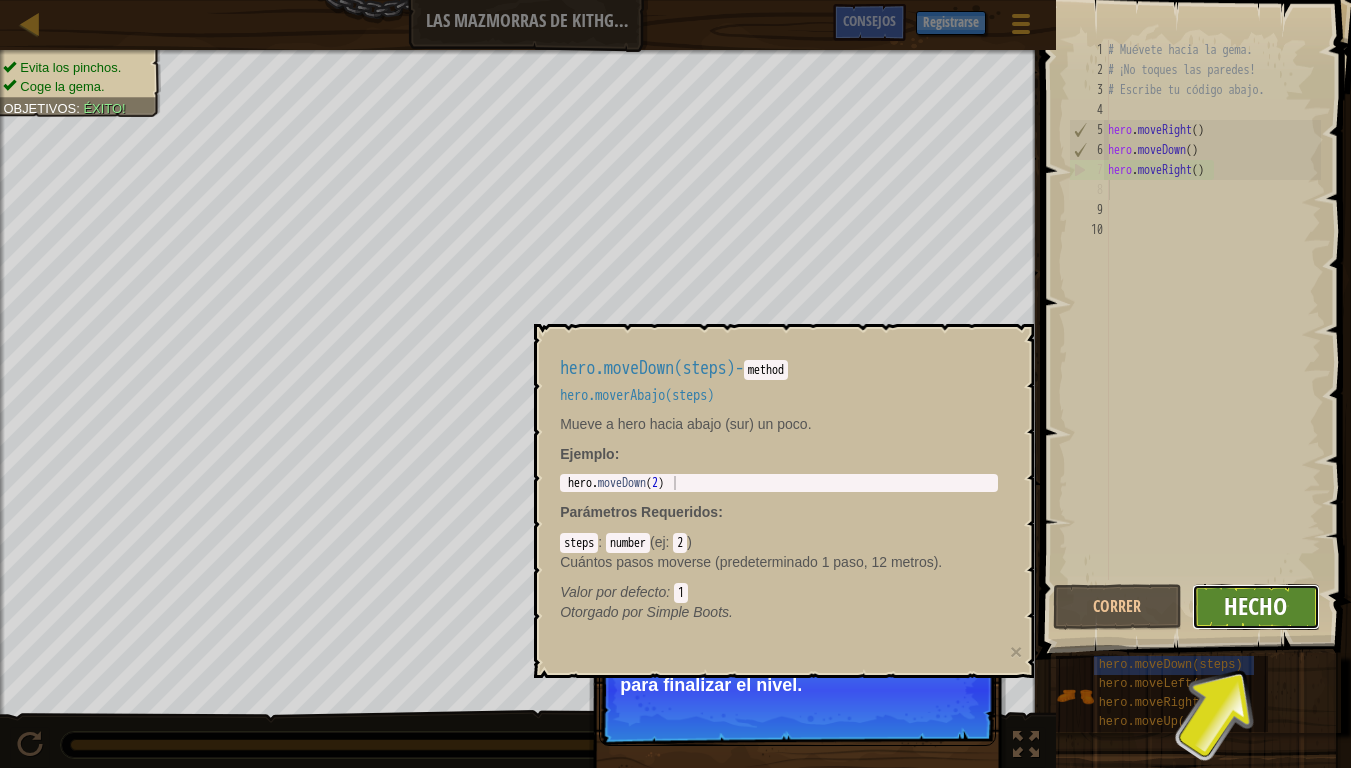 click on "Hecho" at bounding box center (1255, 606) 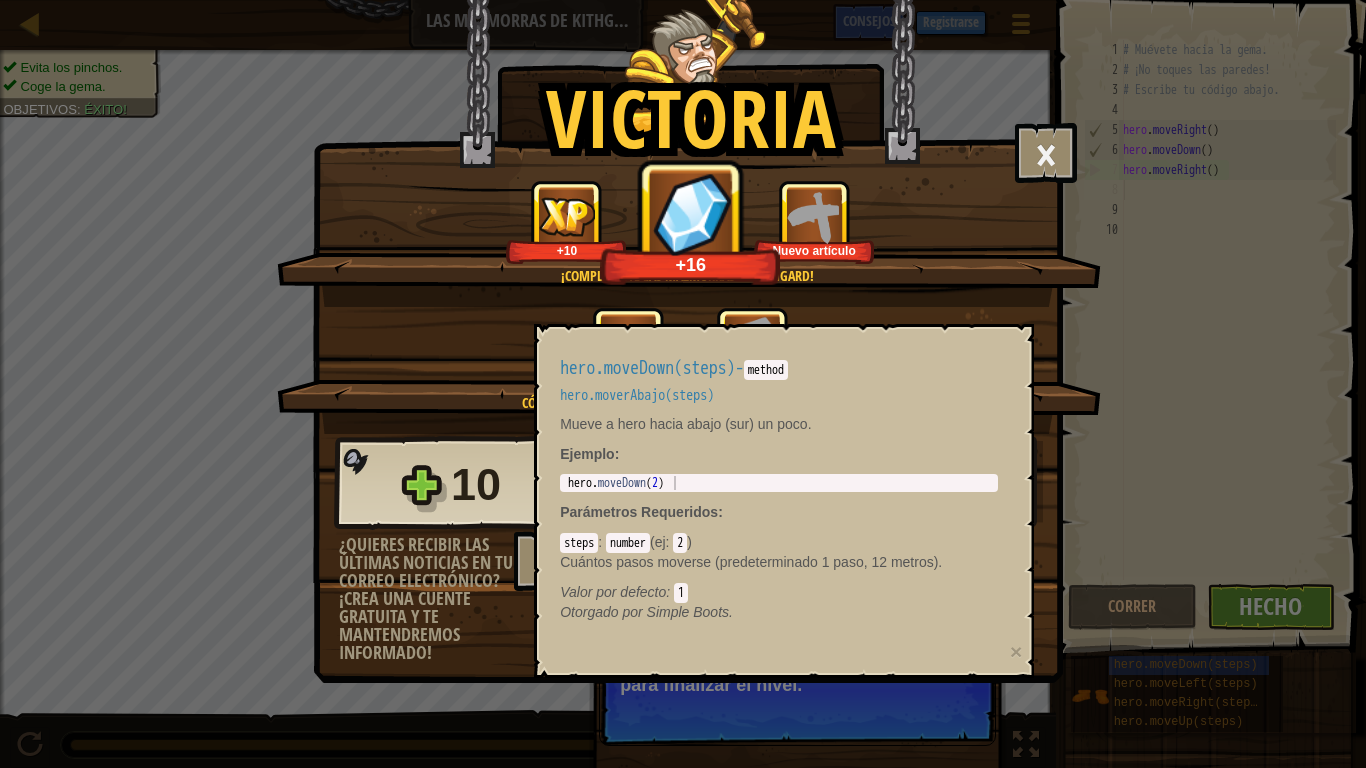click on "hero.moveDown(steps)  -  method hero.moverAbajo(steps) Mueve a hero hacia abajo (sur) un poco.
Ejemplo : [NUMBER] hero . moveDown ( [NUMBER] ) הההההההההההההההההההההההההההההההההההההההההההההההההההההההההההההההההההההההההההההההההההההההההההההההההההההההההההההההההההההההההההההההההההההההההההההההההההההההההההההההההההההההההההההההההההההההההההההההההההההההההההההההההההההההההההההההההההההההההההההההההההההההההההההההה XXXXXXXXXXXXXXXXXXXXXXXXXXXXXXXXXXXXXXXXXXXXXXXXXXXXXXXXXXXXXXXXXXXXXXXXXXXXXXXXXXXXXXXXXXXXXXXXXXXXXXXXXXXXXXXXXXXXXXXXXXXXXXXXXXXXXXXXXXXXXXXXXXXXXXXXXXXXXXXXXXXXXXXXXXXXXXXXXXXXXXXXXXXXXXXXXXXXXXXXXXXXXXXXXXXXXXXXXXXXXXXXXXXXXXXXXXXXXXXXXXXXXXXXXXXXXXXX Parámetros Requeridos : steps : number  ( ej : [NUMBER] ) Cuántos pasos moverse (predeterminado [NUMBER] paso, [NUMBER] metros).
: [NUMBER]" at bounding box center (779, 490) 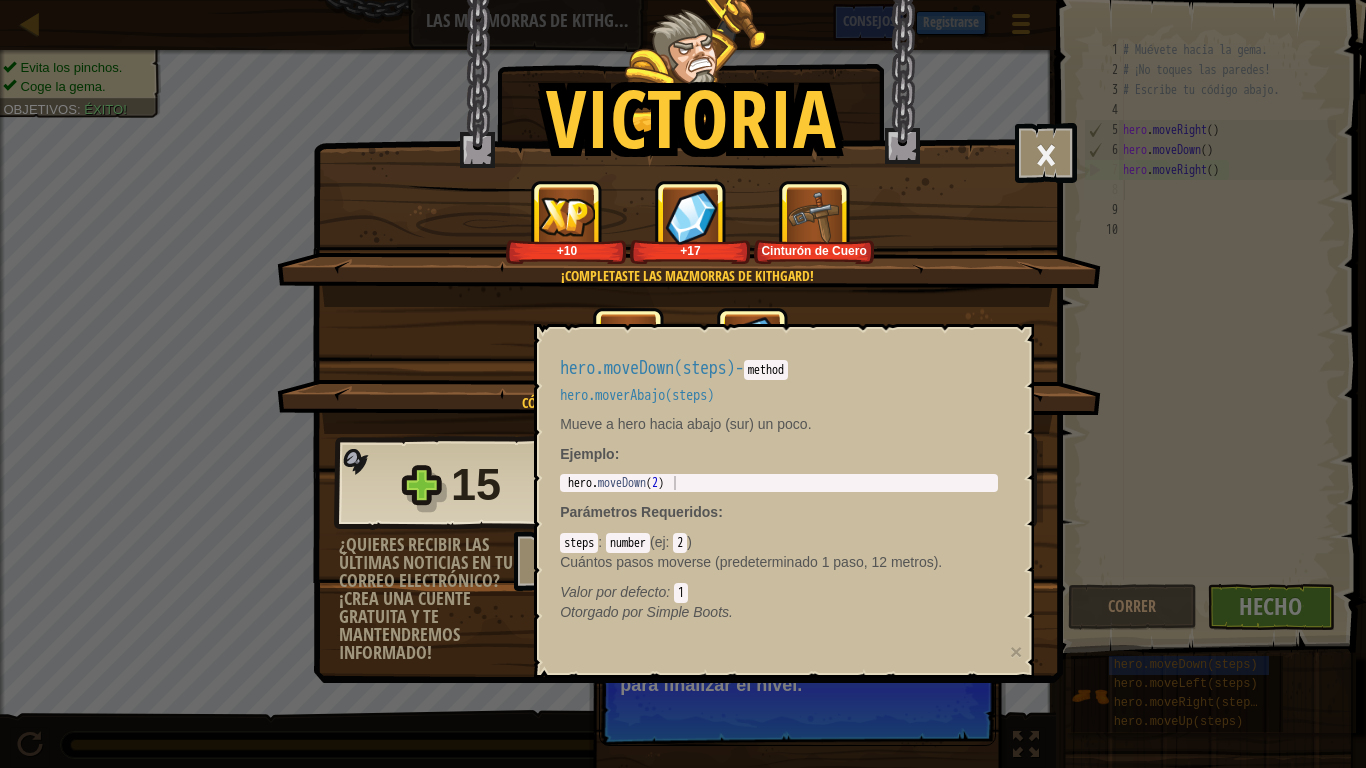 drag, startPoint x: 1289, startPoint y: 583, endPoint x: 1191, endPoint y: 540, distance: 107.01869 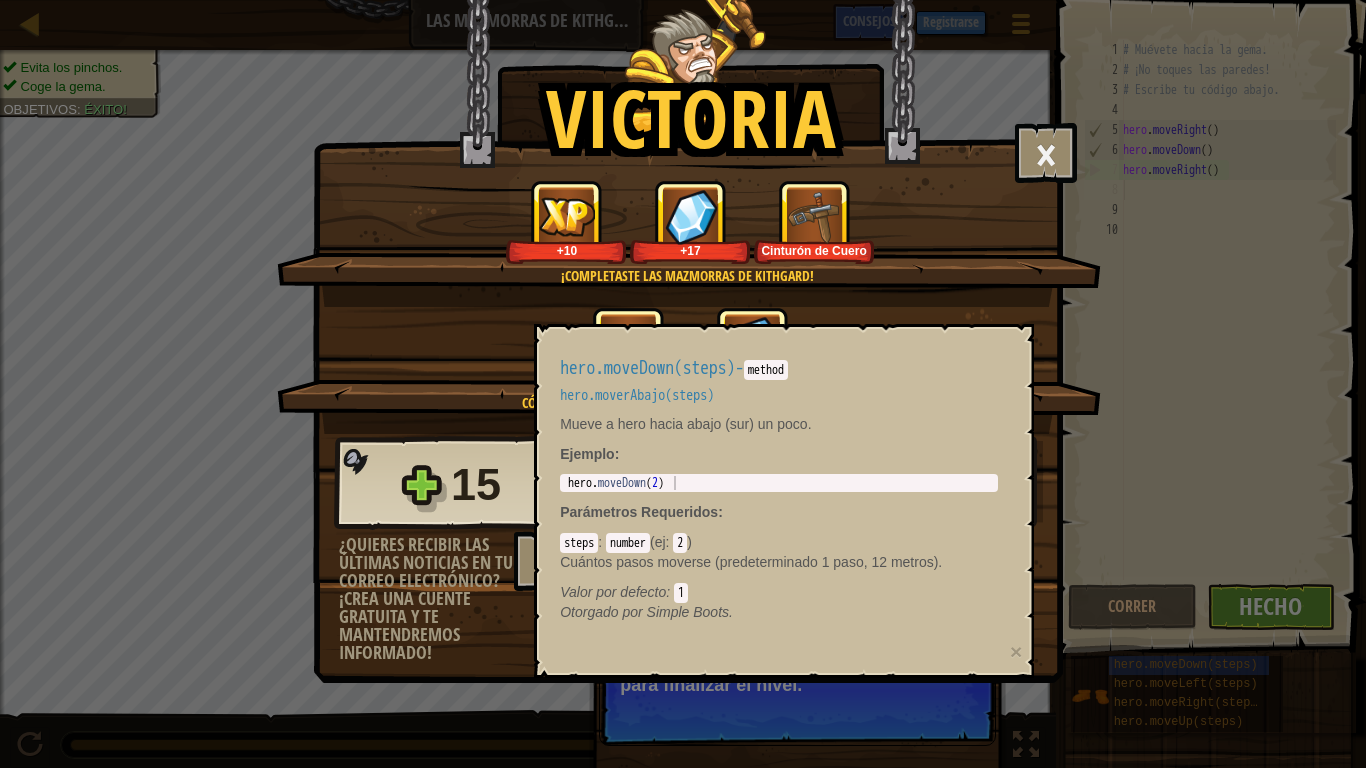 select on "es-ES" 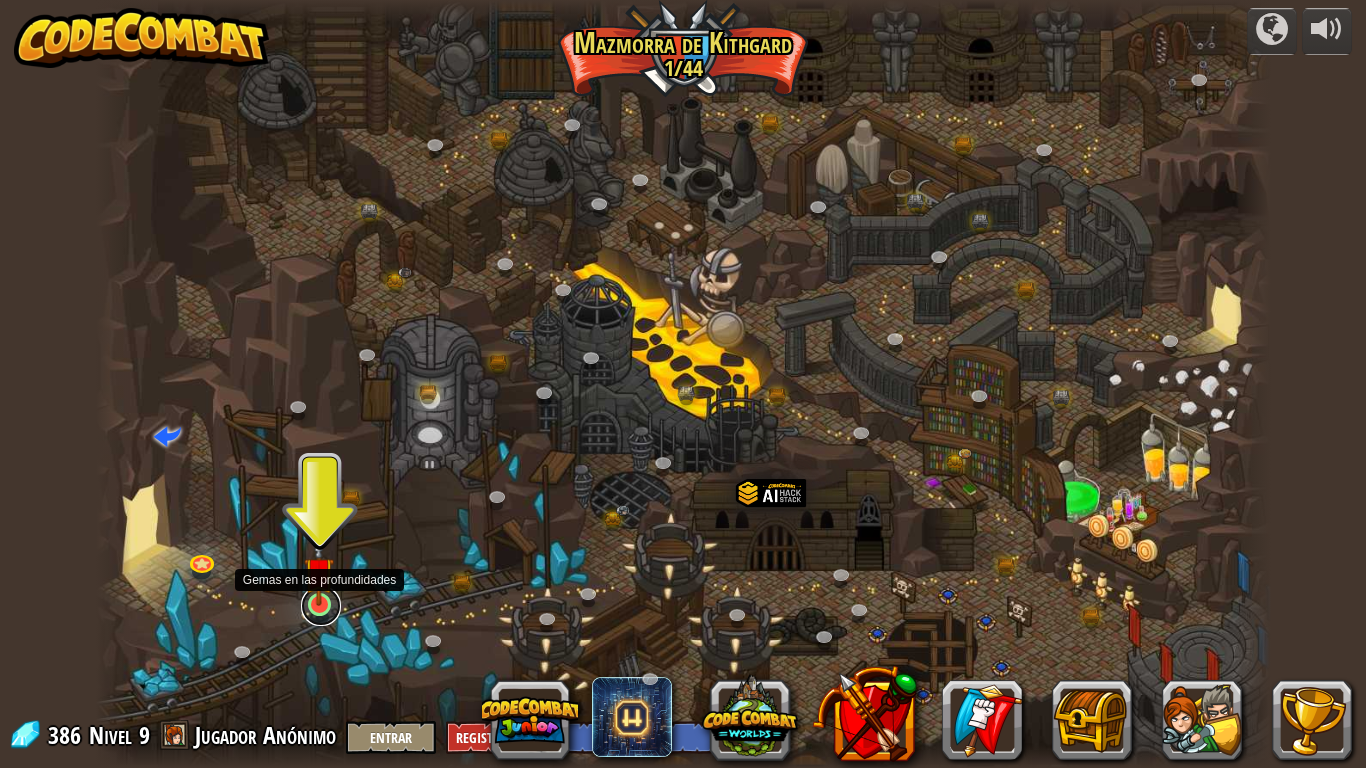 click at bounding box center [321, 606] 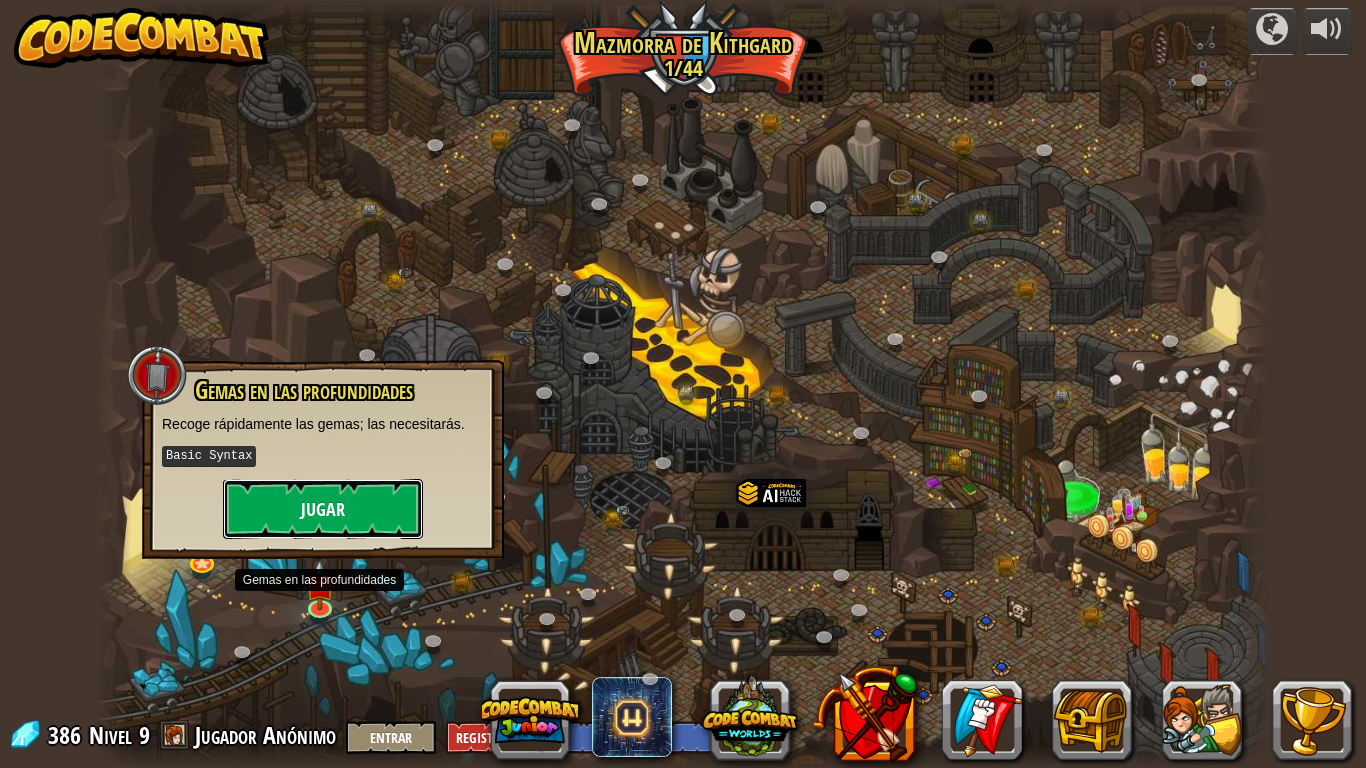 click on "Jugar" at bounding box center [323, 509] 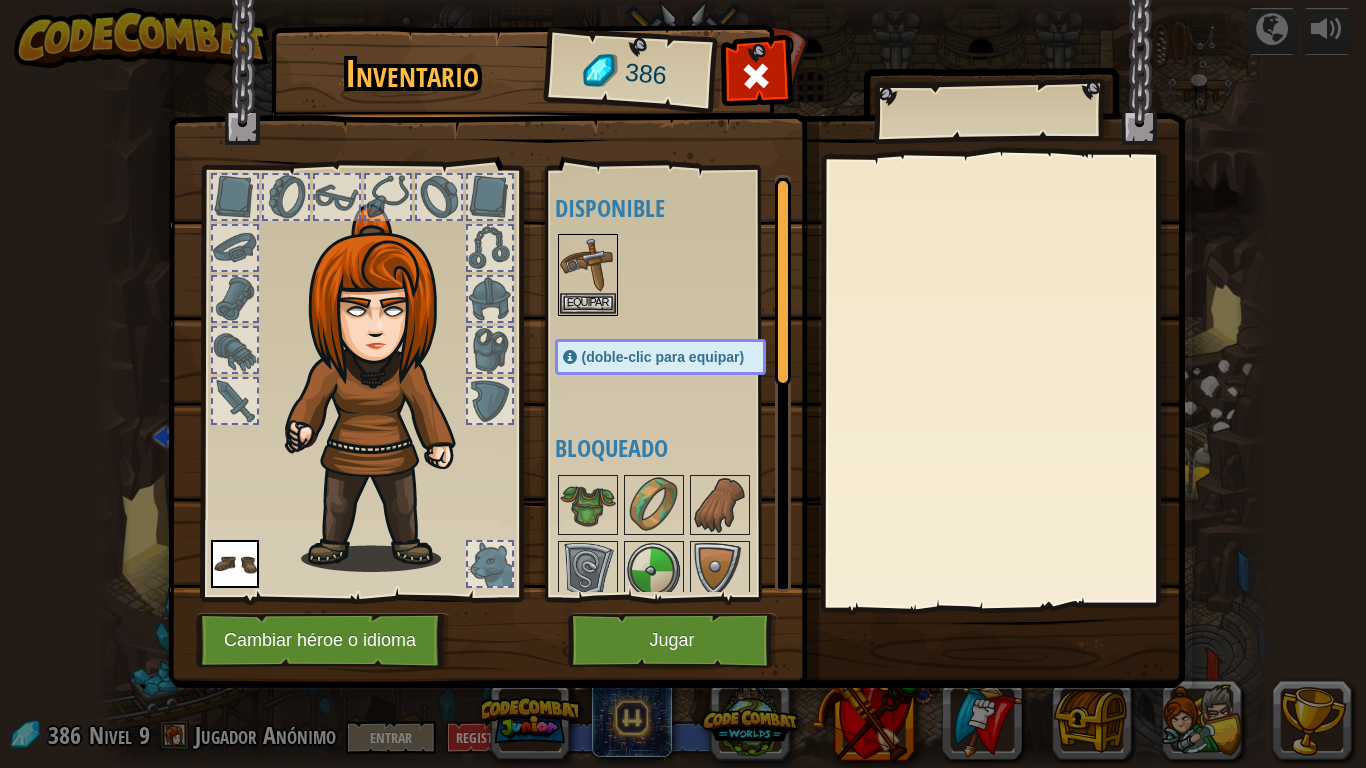drag, startPoint x: 341, startPoint y: 531, endPoint x: 915, endPoint y: 447, distance: 580.1138 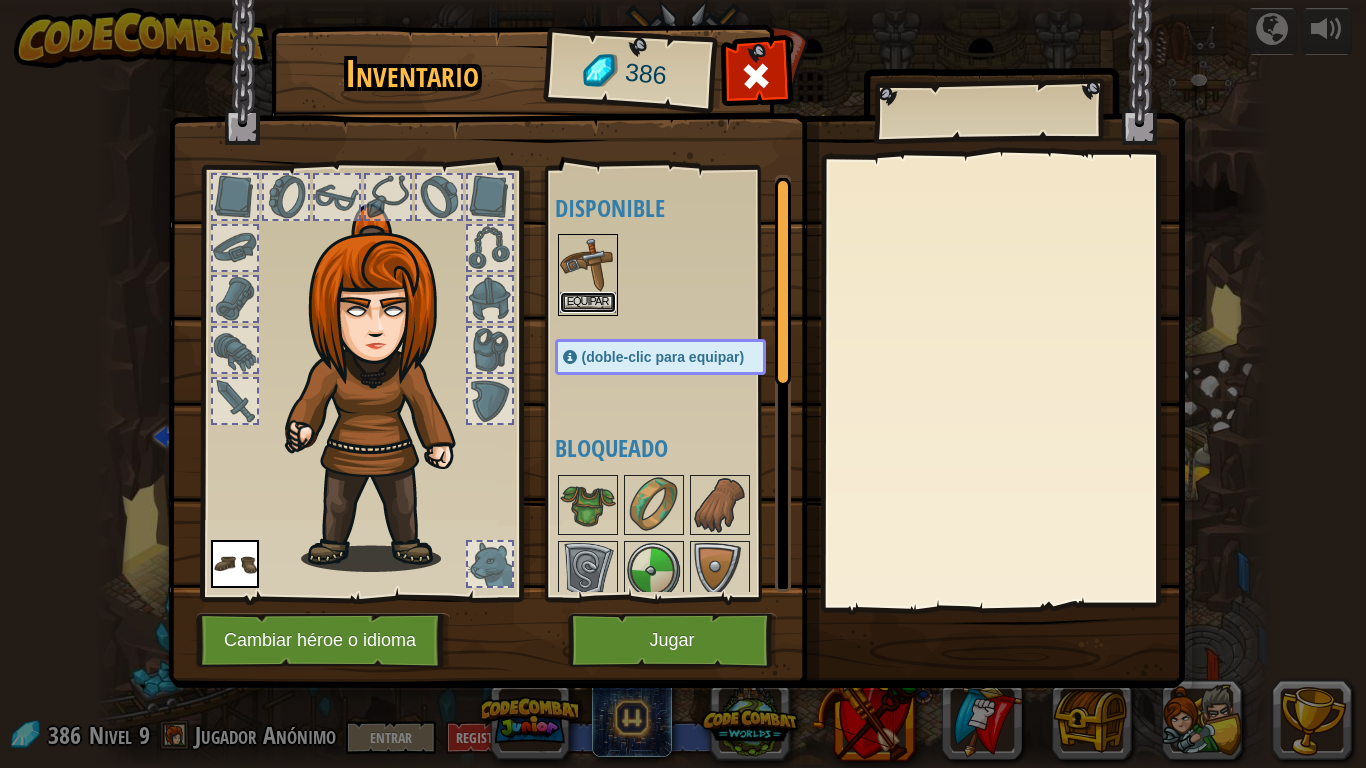 click on "Equipar" at bounding box center [588, 302] 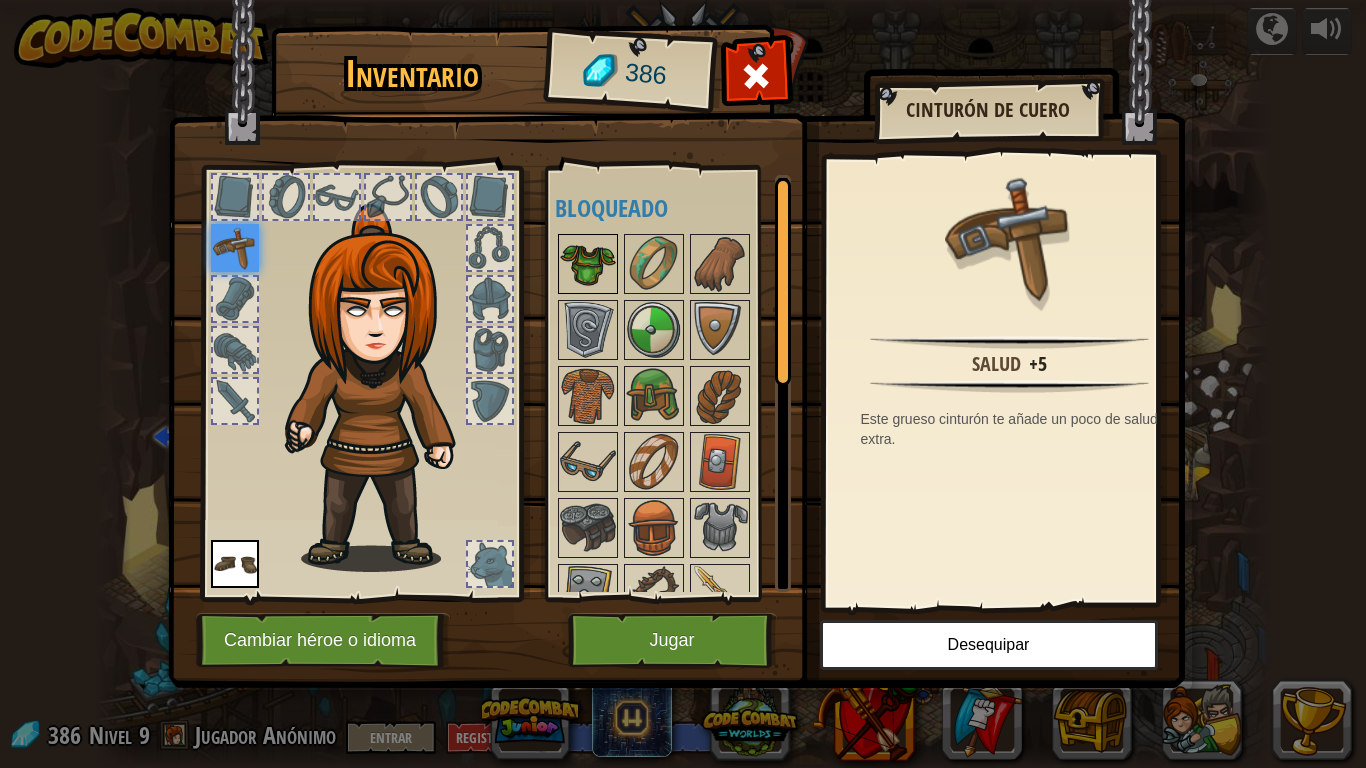 click at bounding box center [588, 264] 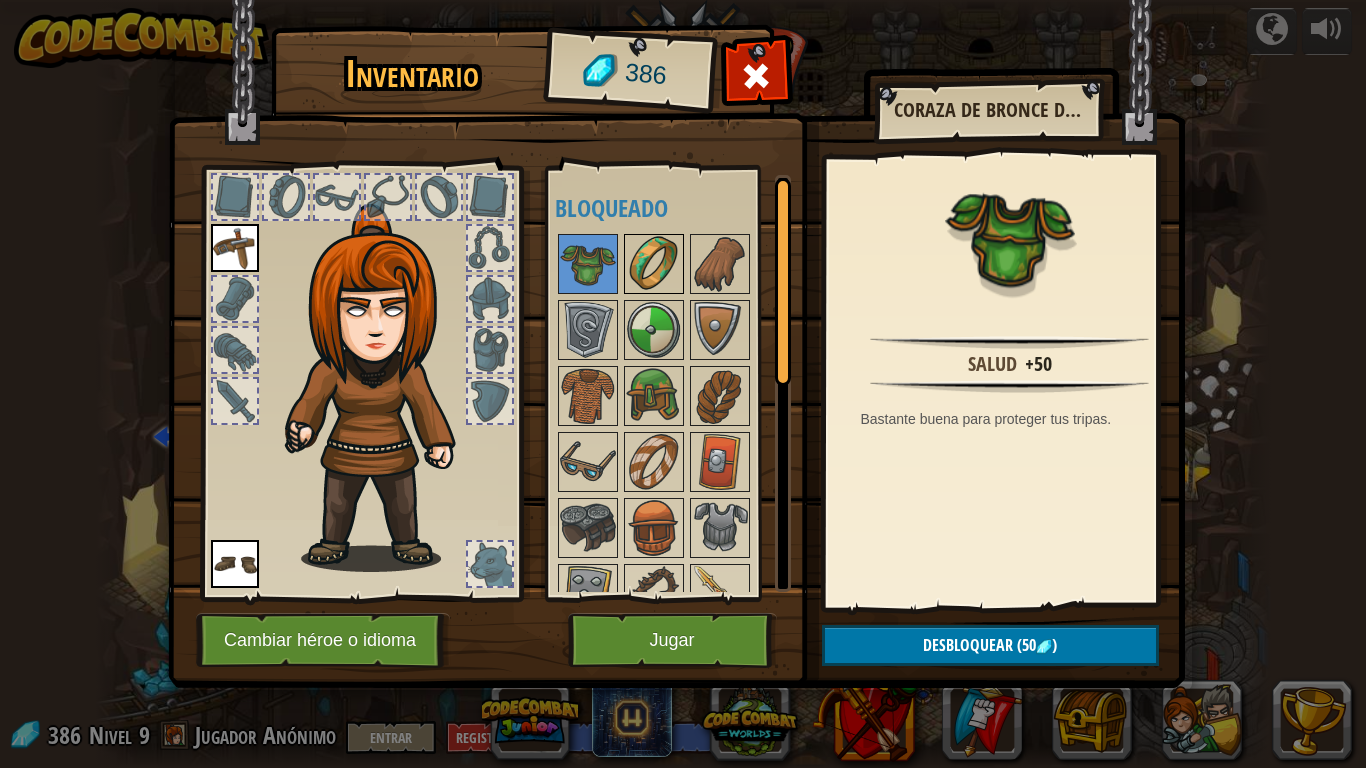 click at bounding box center [654, 264] 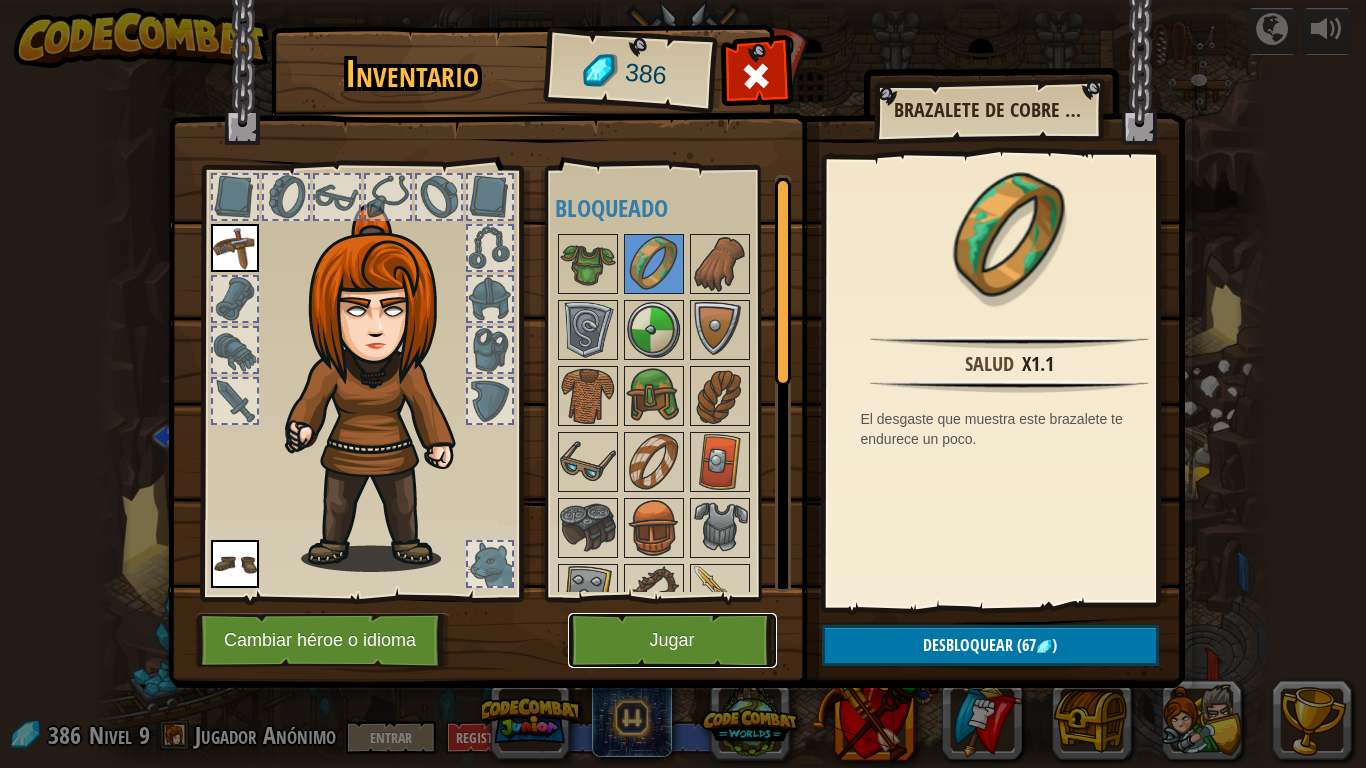 click on "Jugar" at bounding box center (672, 640) 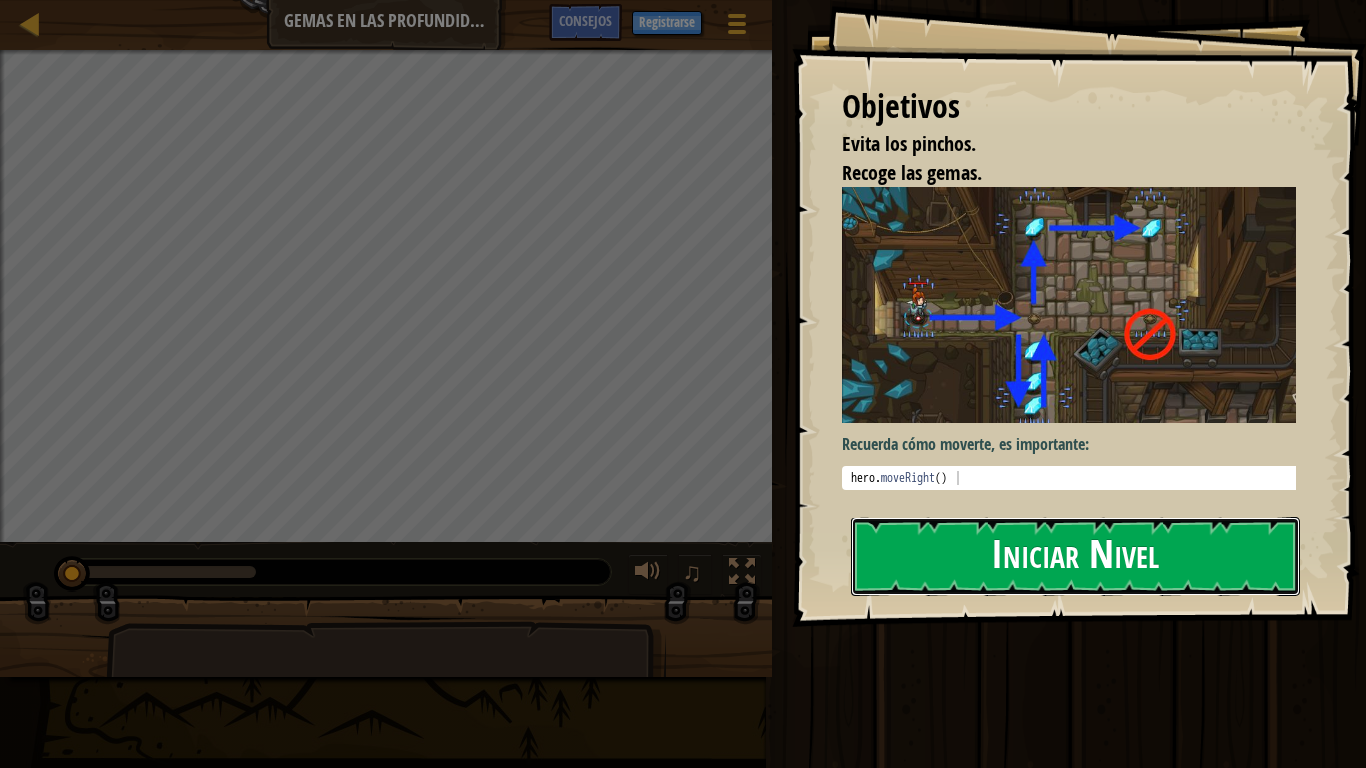click on "Iniciar Nivel" at bounding box center (1075, 556) 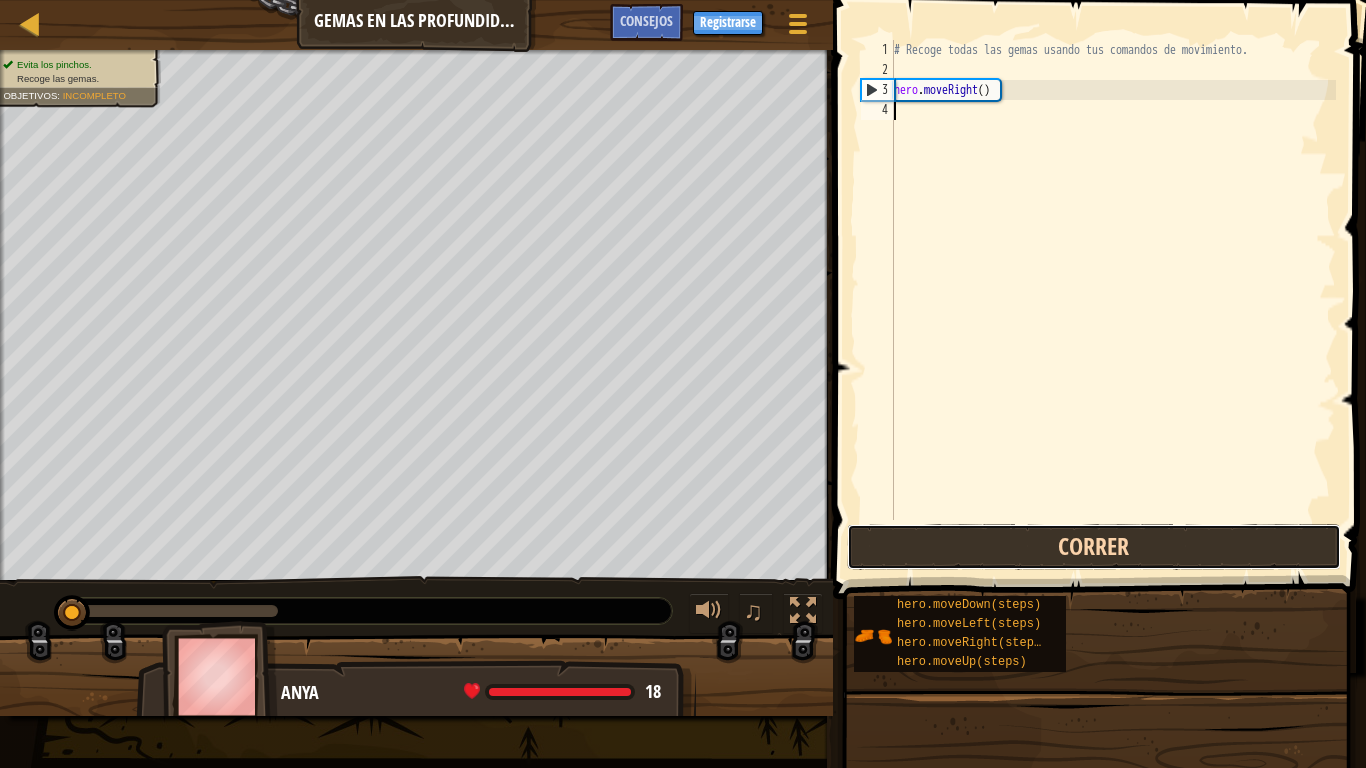 click on "Correr" at bounding box center (1094, 547) 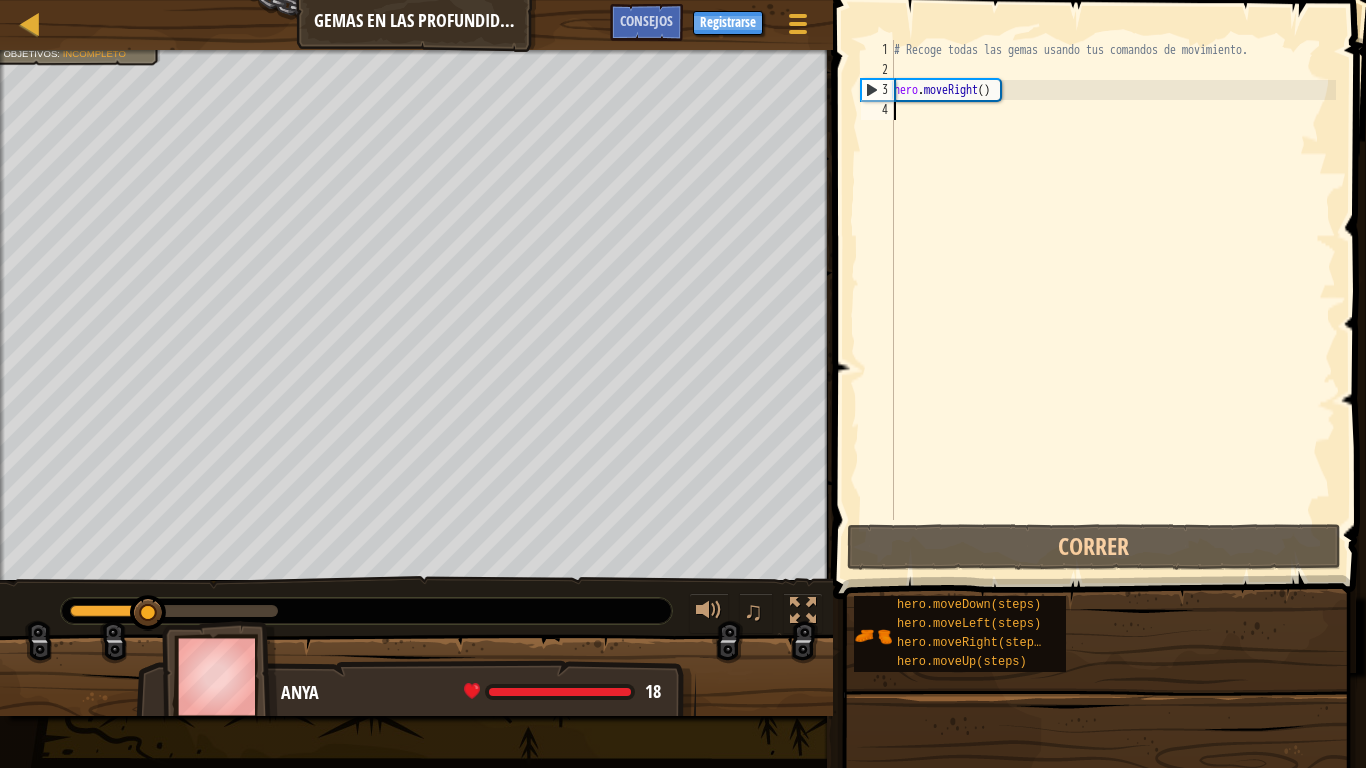 click on "# Recoge todas las gemas usando tus comandos de movimiento. hero . moveRight ( )" at bounding box center (1113, 300) 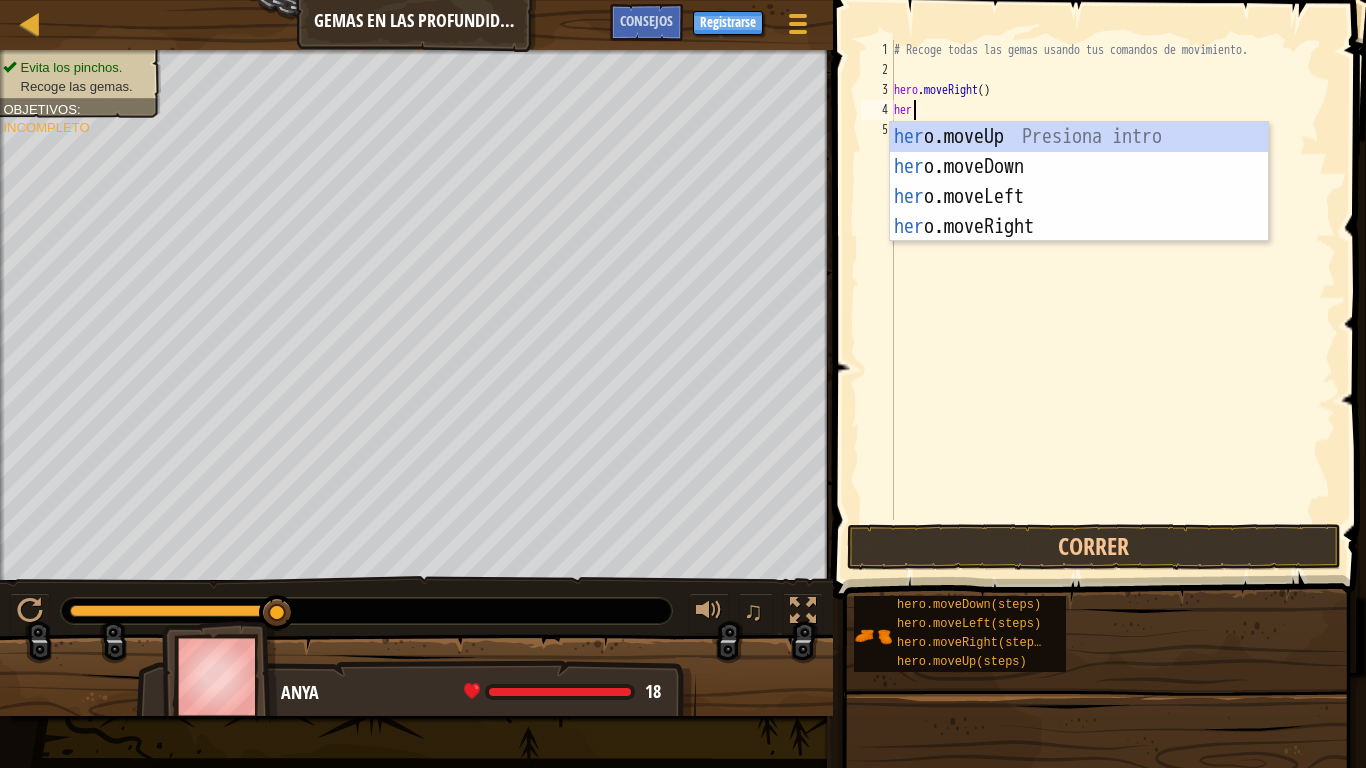 scroll, scrollTop: 9, scrollLeft: 1, axis: both 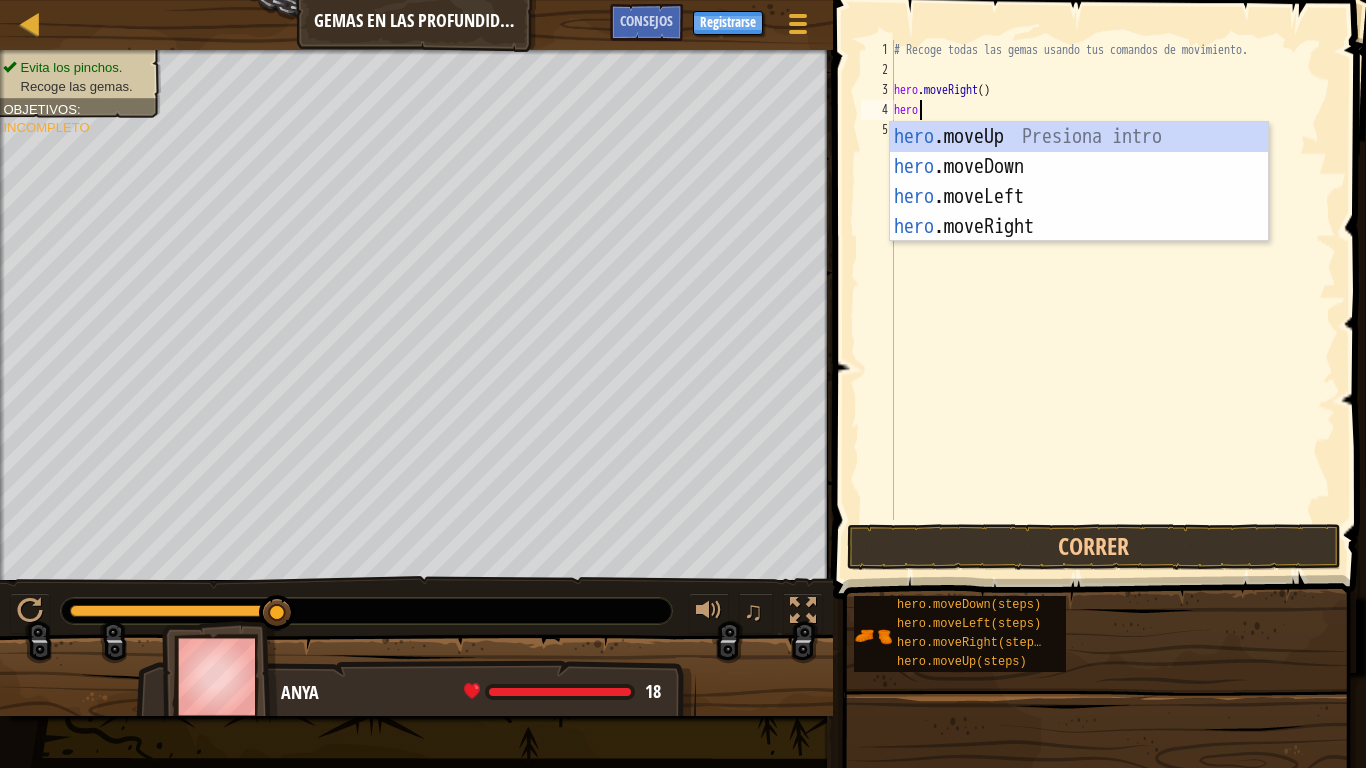 type on "heroe" 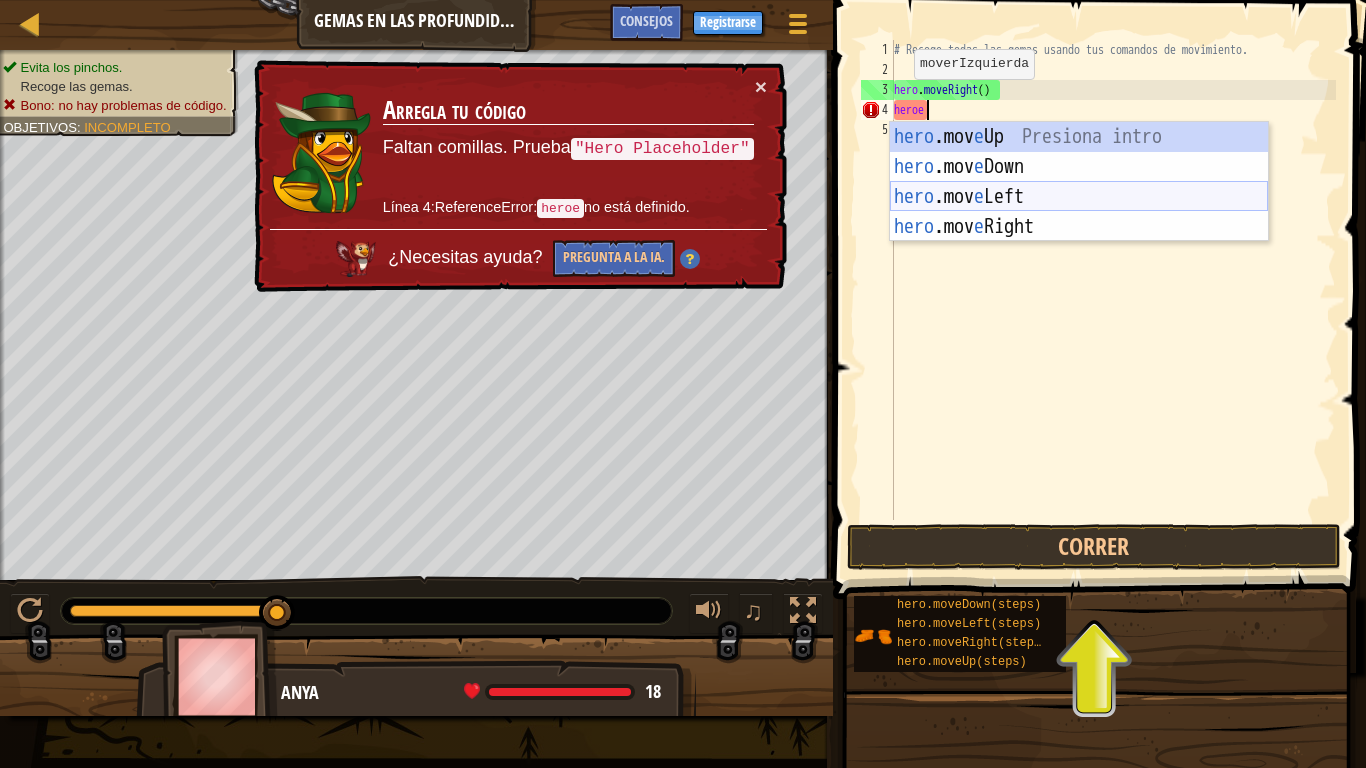 click on "hero .mov e Up Presiona intro hero .mov e Down Presiona intro hero .mov e Left Presiona intro hero .mov e Right Presiona intro" at bounding box center (1079, 212) 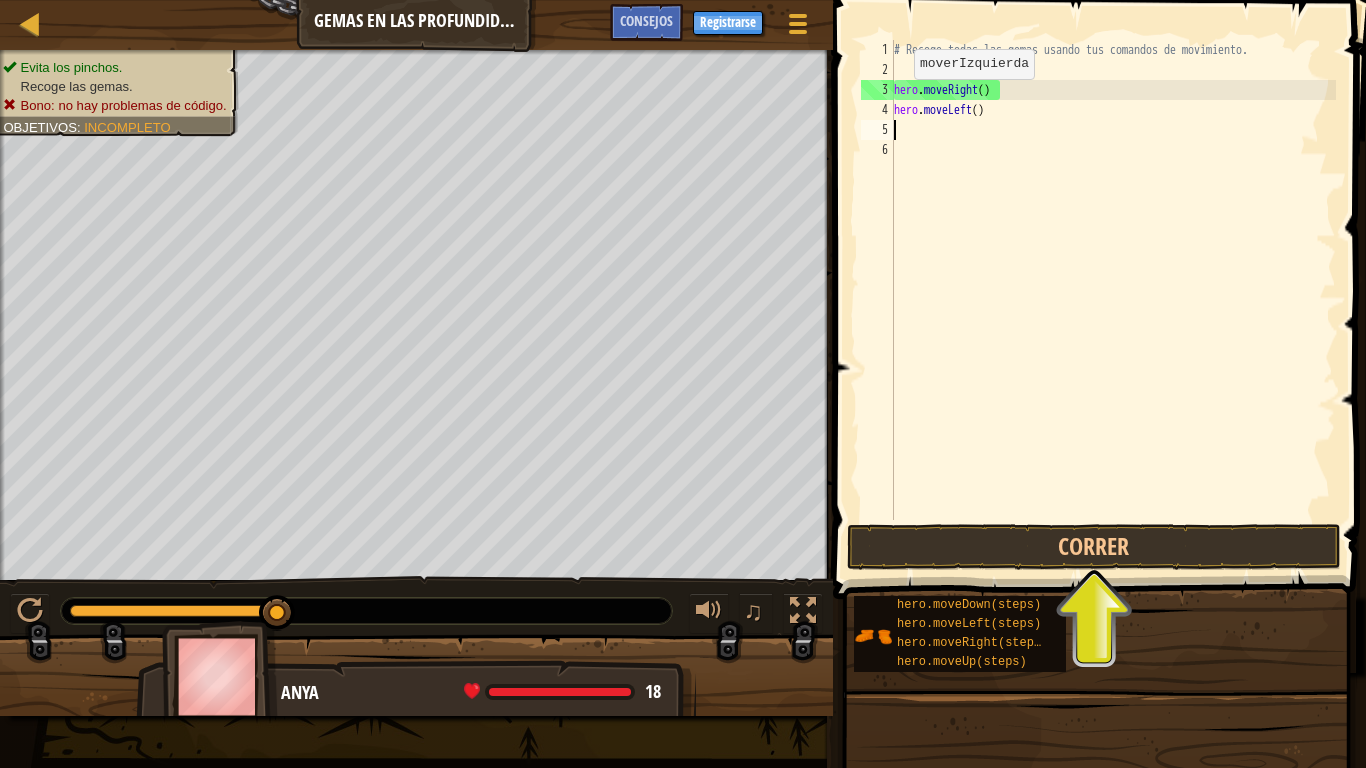 scroll, scrollTop: 9, scrollLeft: 0, axis: vertical 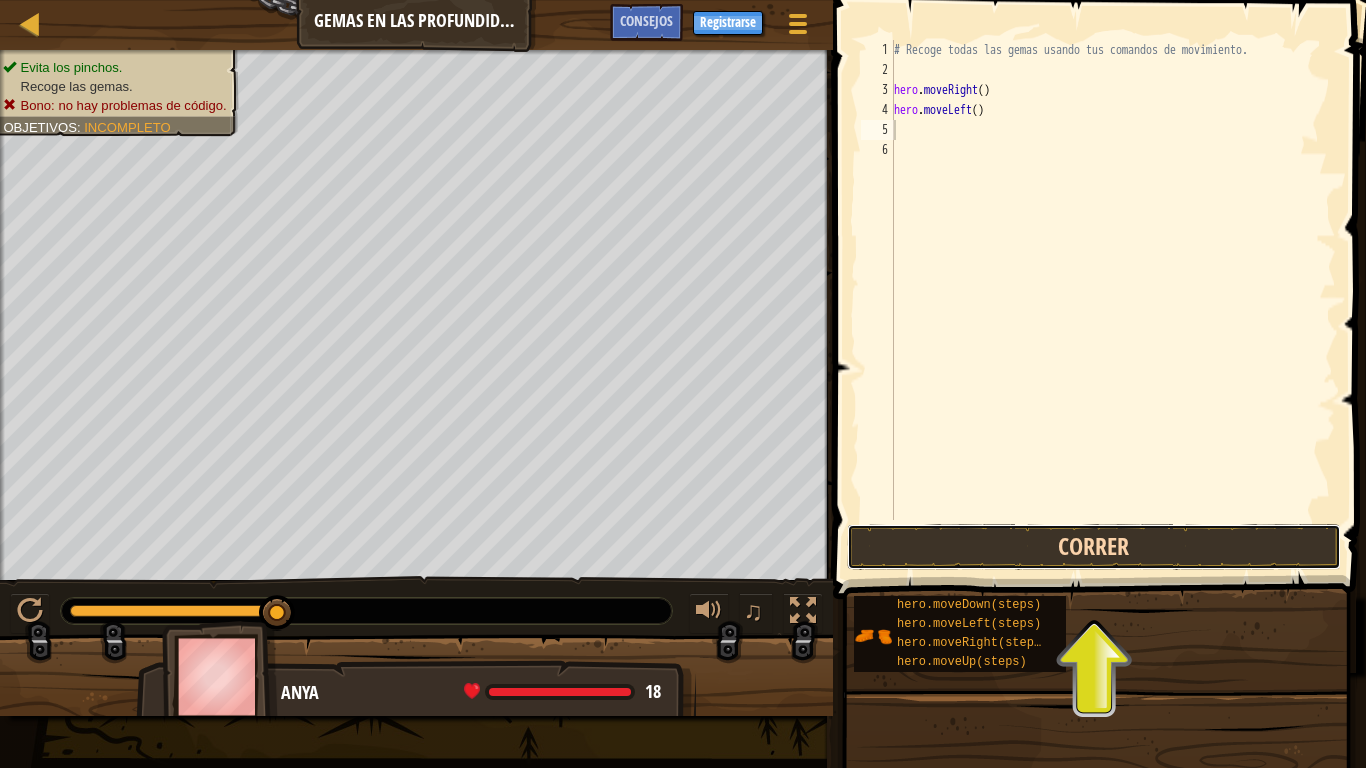 click on "Correr" at bounding box center [1094, 547] 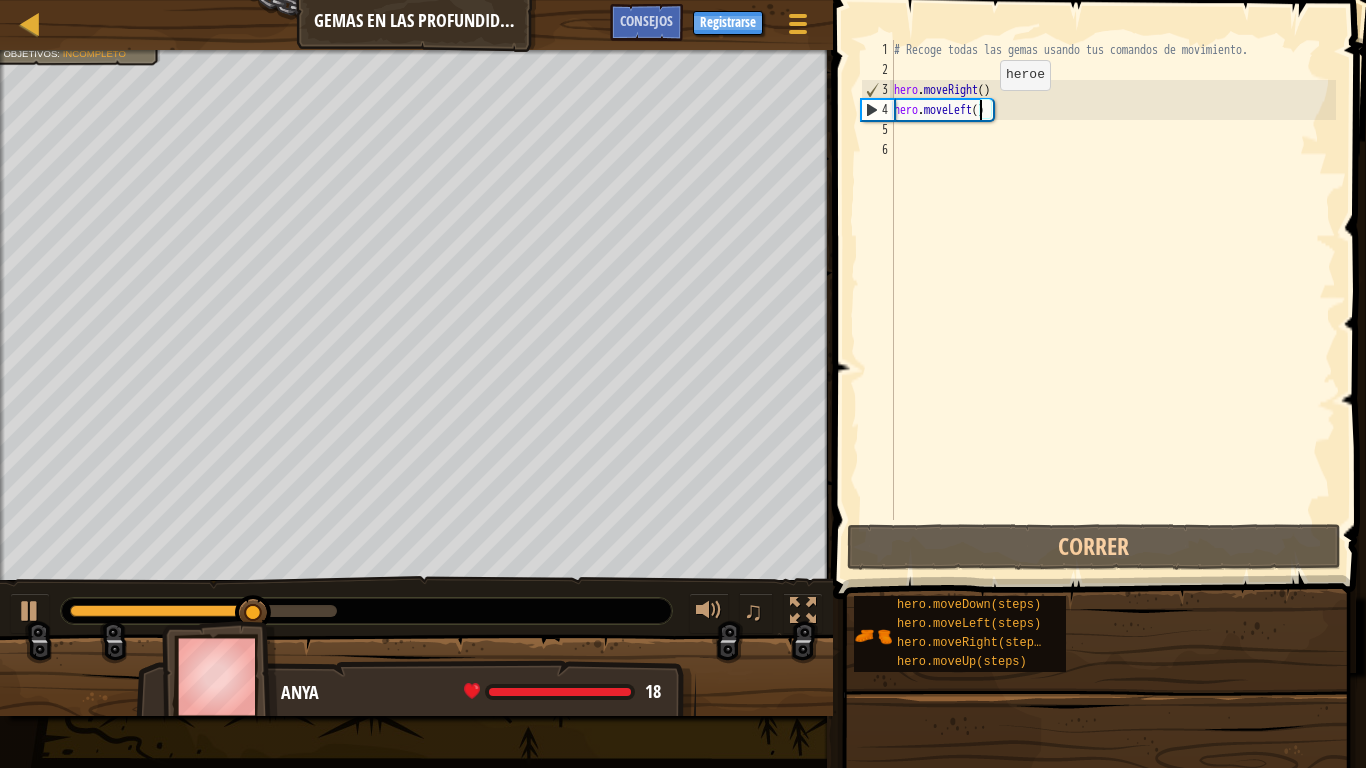click on "# Recoge todas las gemas usando tus comandos de movimiento. hero . moveRight ( ) hero . moveLeft ( )" at bounding box center [1113, 300] 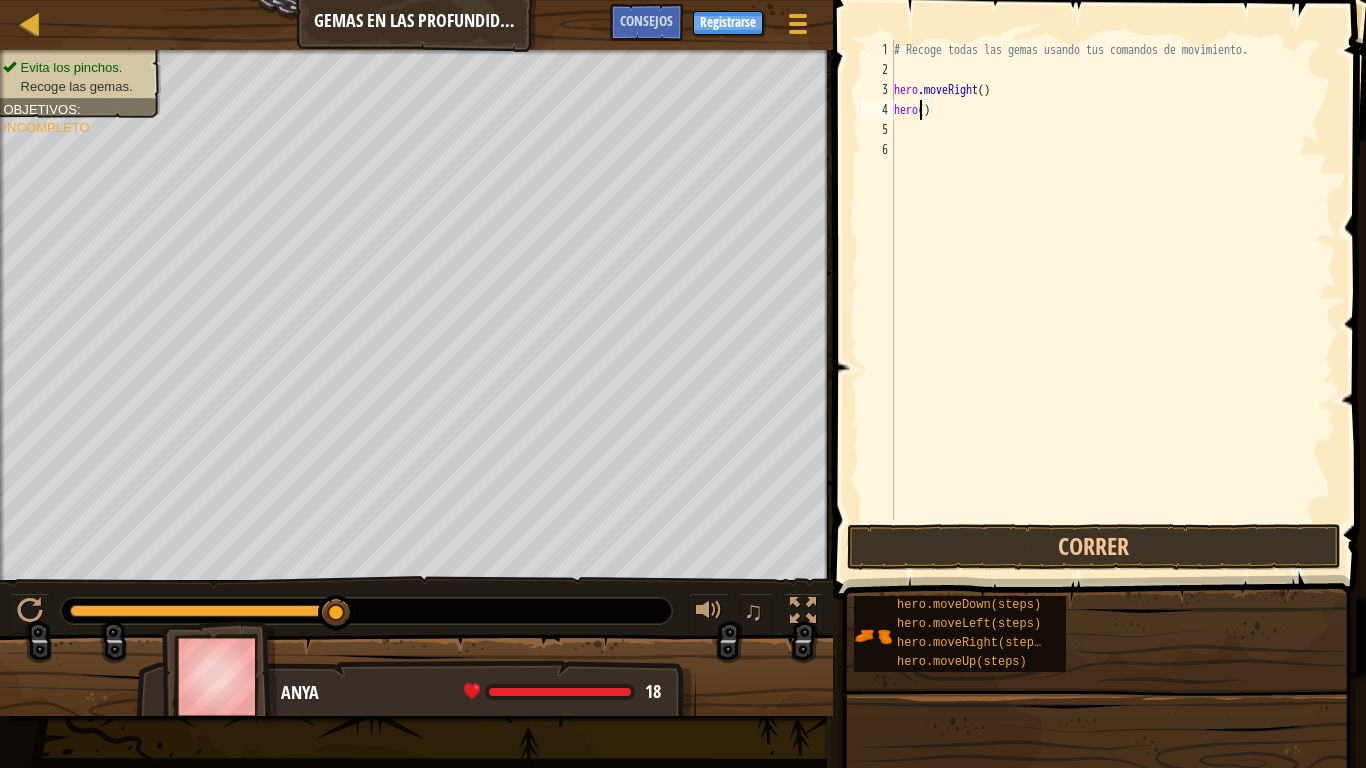 click on "# Recoge todas las gemas usando tus comandos de movimiento. hero . moveRight ( ) hero ( )" at bounding box center (1113, 300) 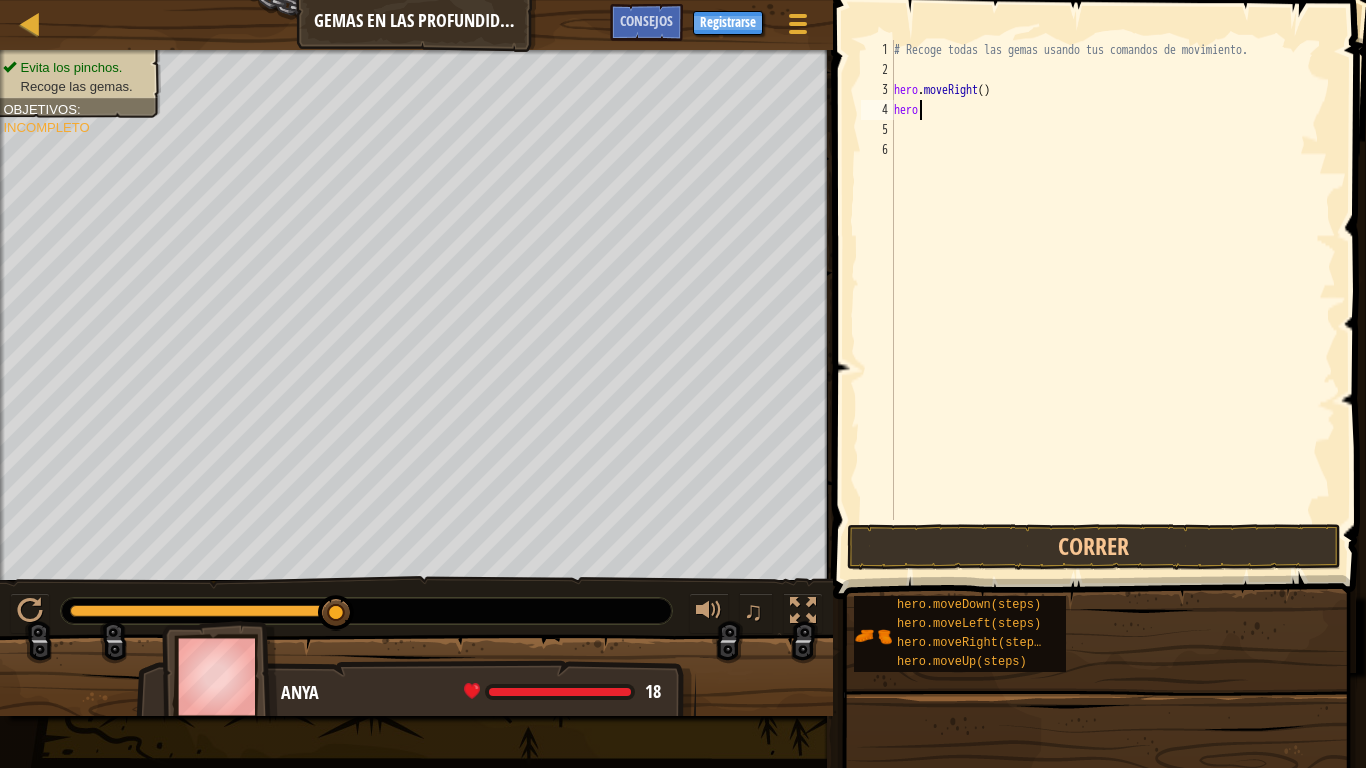type on "hero." 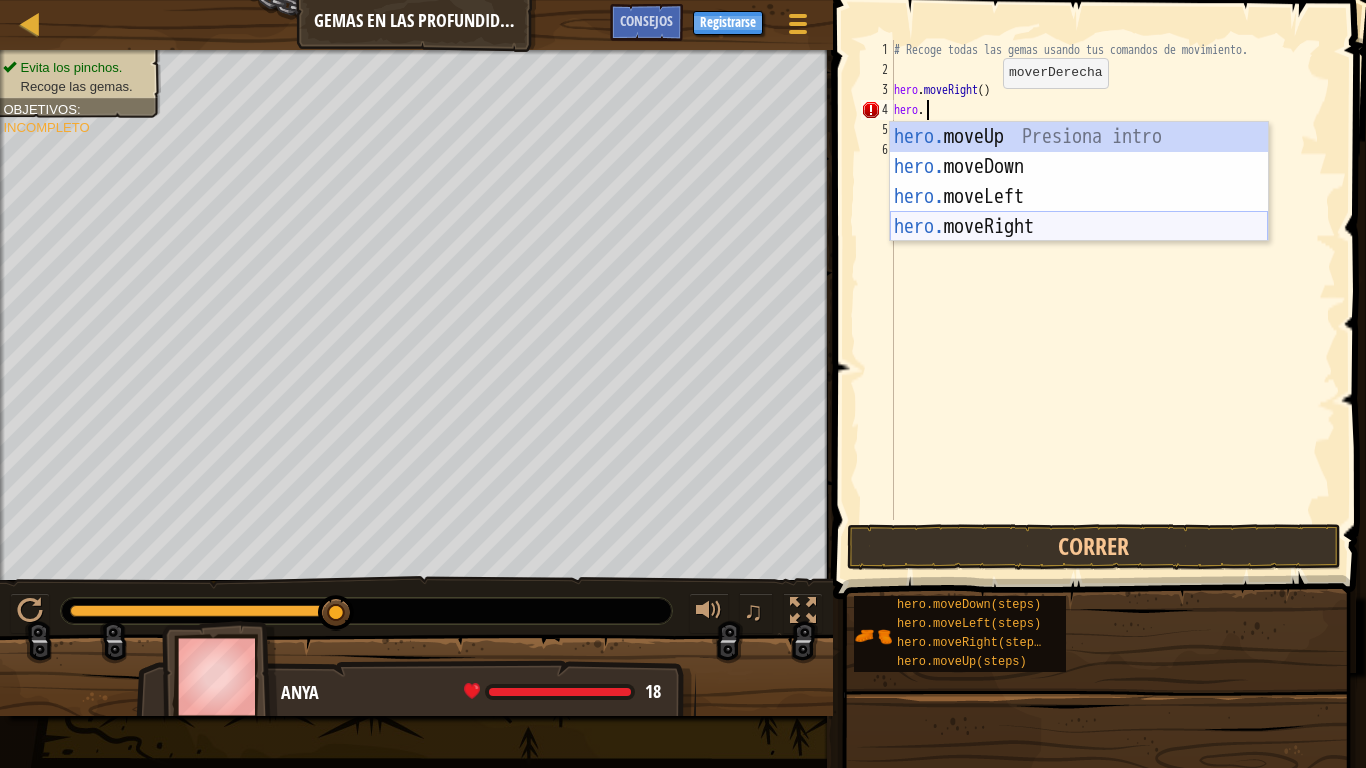 click on "hero. moveUp Presiona intro hero. moveDown Presiona intro hero. moveLeft Presiona intro hero. moveRight Presiona intro" at bounding box center [1079, 212] 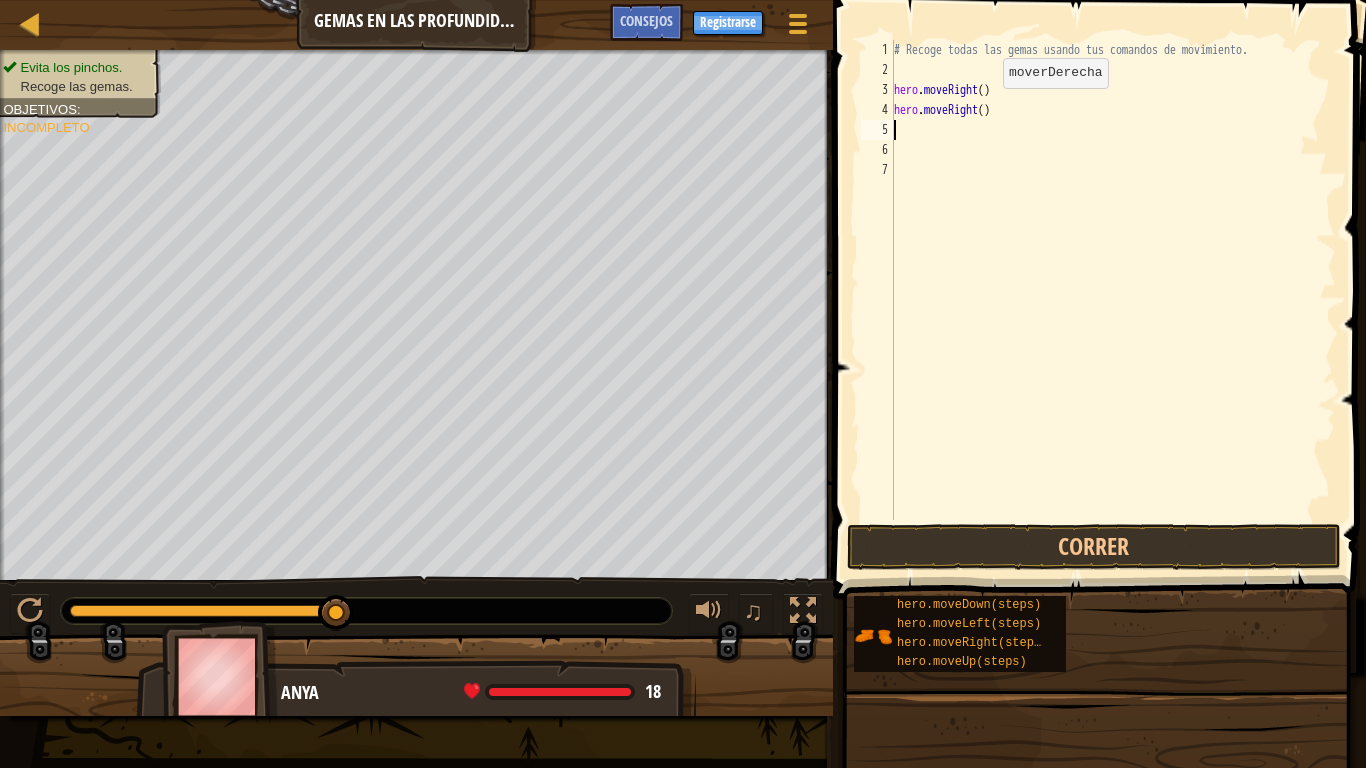 scroll, scrollTop: 9, scrollLeft: 0, axis: vertical 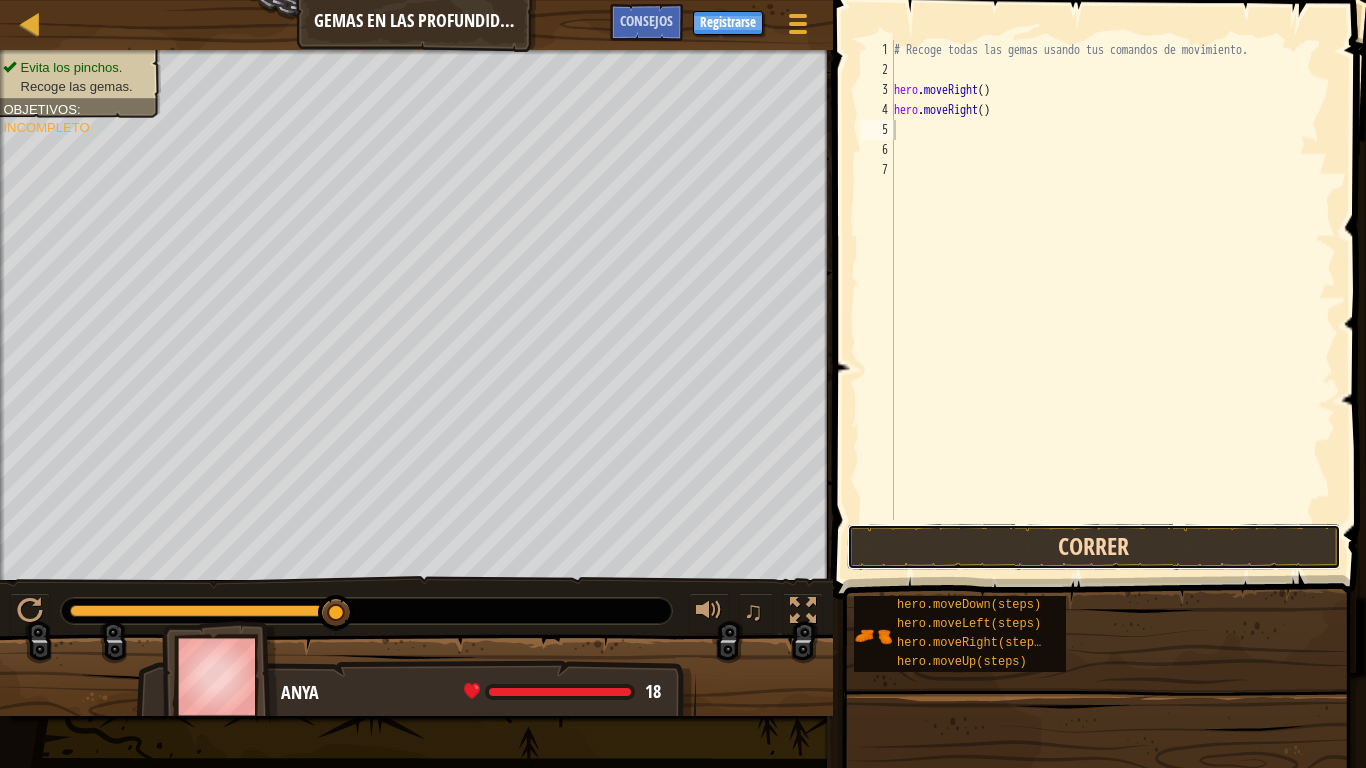 click on "Correr" at bounding box center (1094, 547) 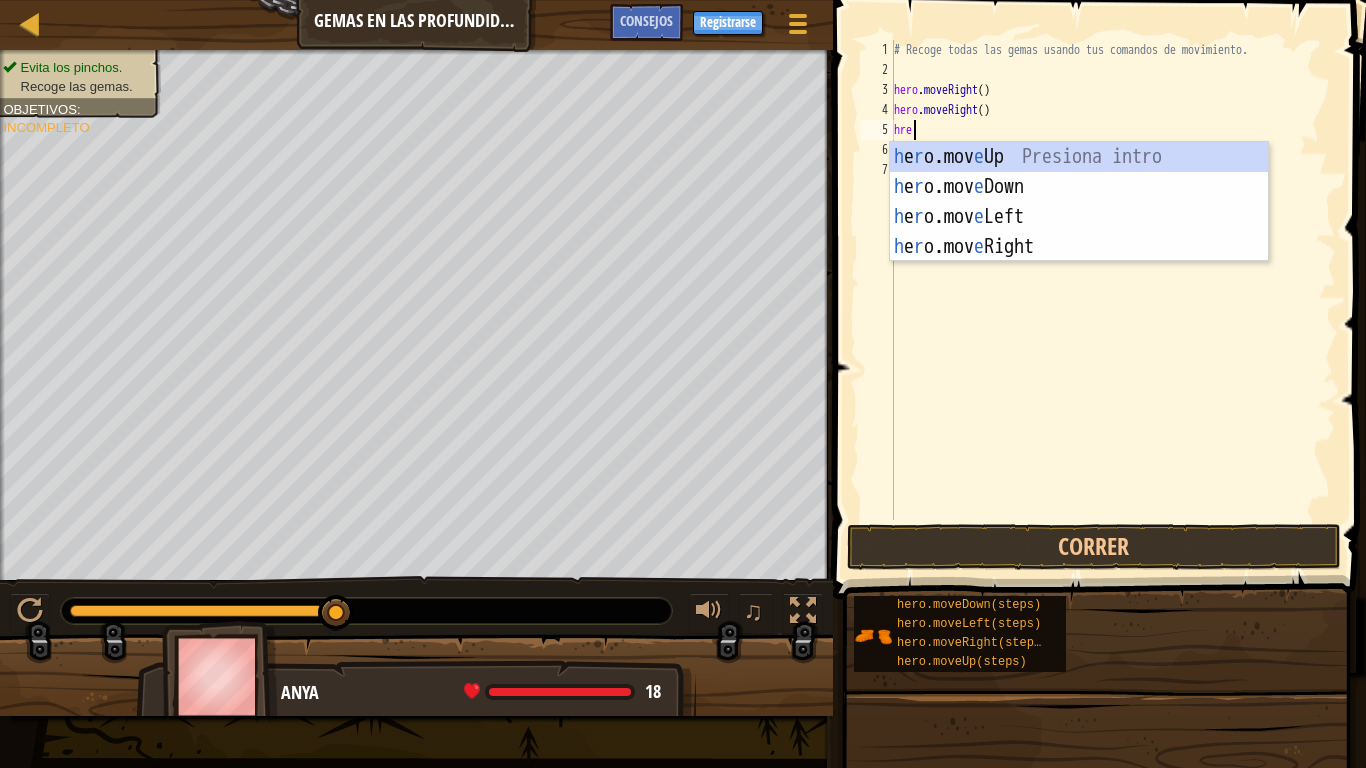 type on "hr" 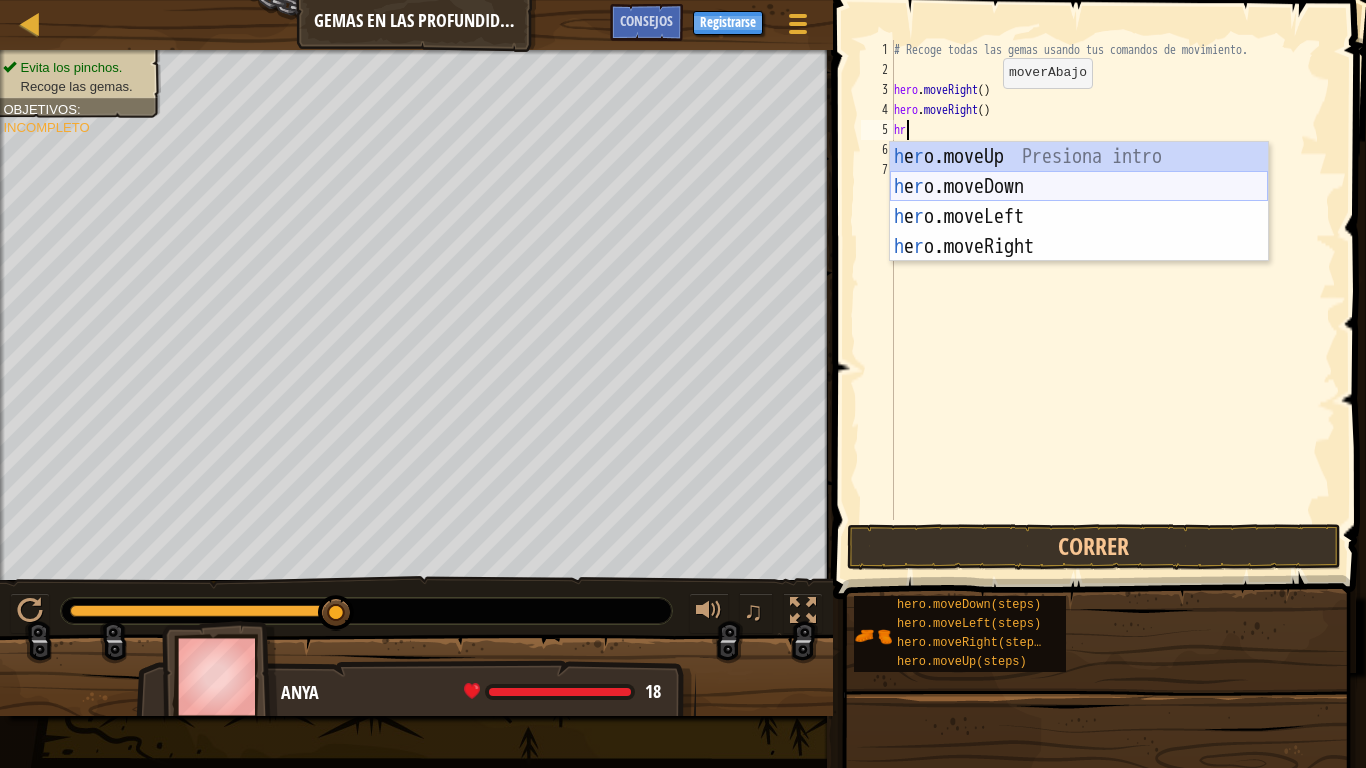 click on "h e r o.moveUp Presiona intro h e r o.moveDown Presiona intro h e r o.moveLeft Presiona intro h e r o.moveRight Presiona intro" at bounding box center [1079, 232] 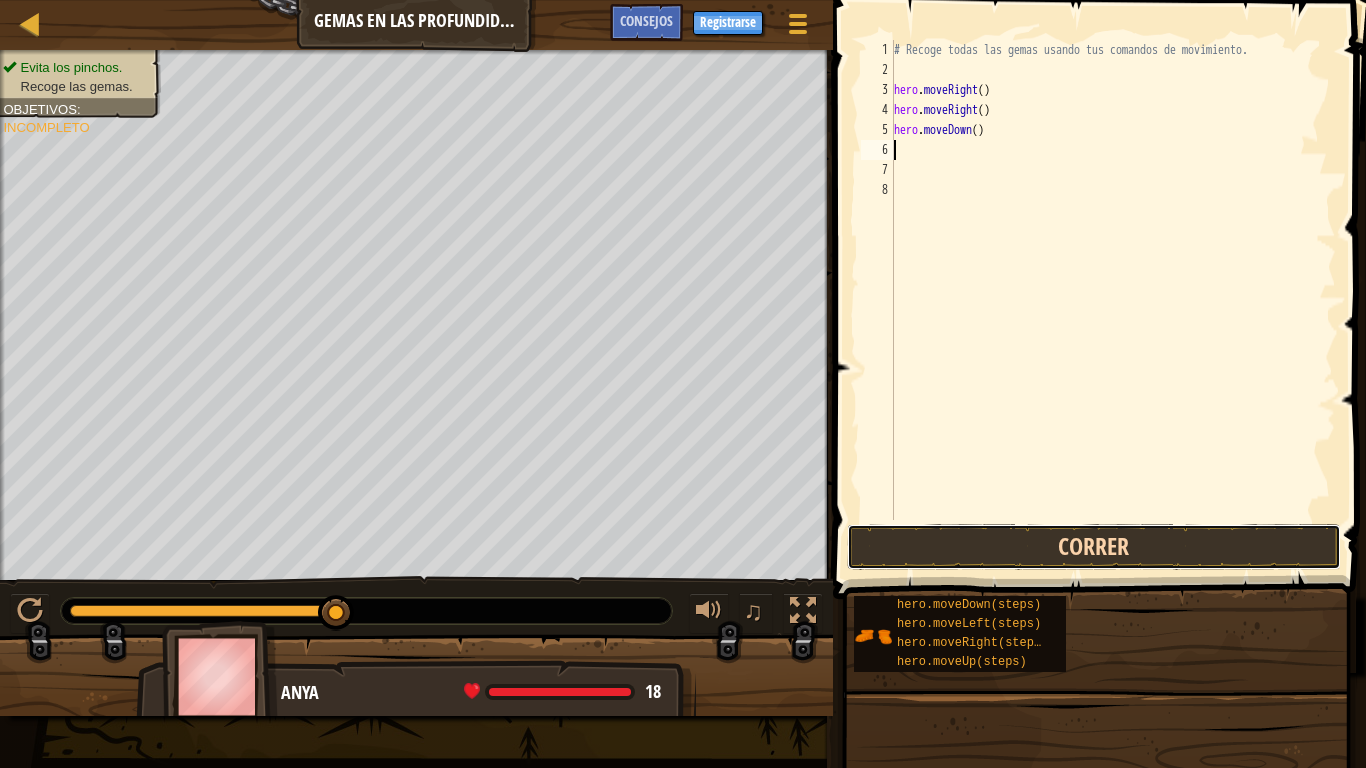 drag, startPoint x: 1075, startPoint y: 525, endPoint x: 1078, endPoint y: 535, distance: 10.440307 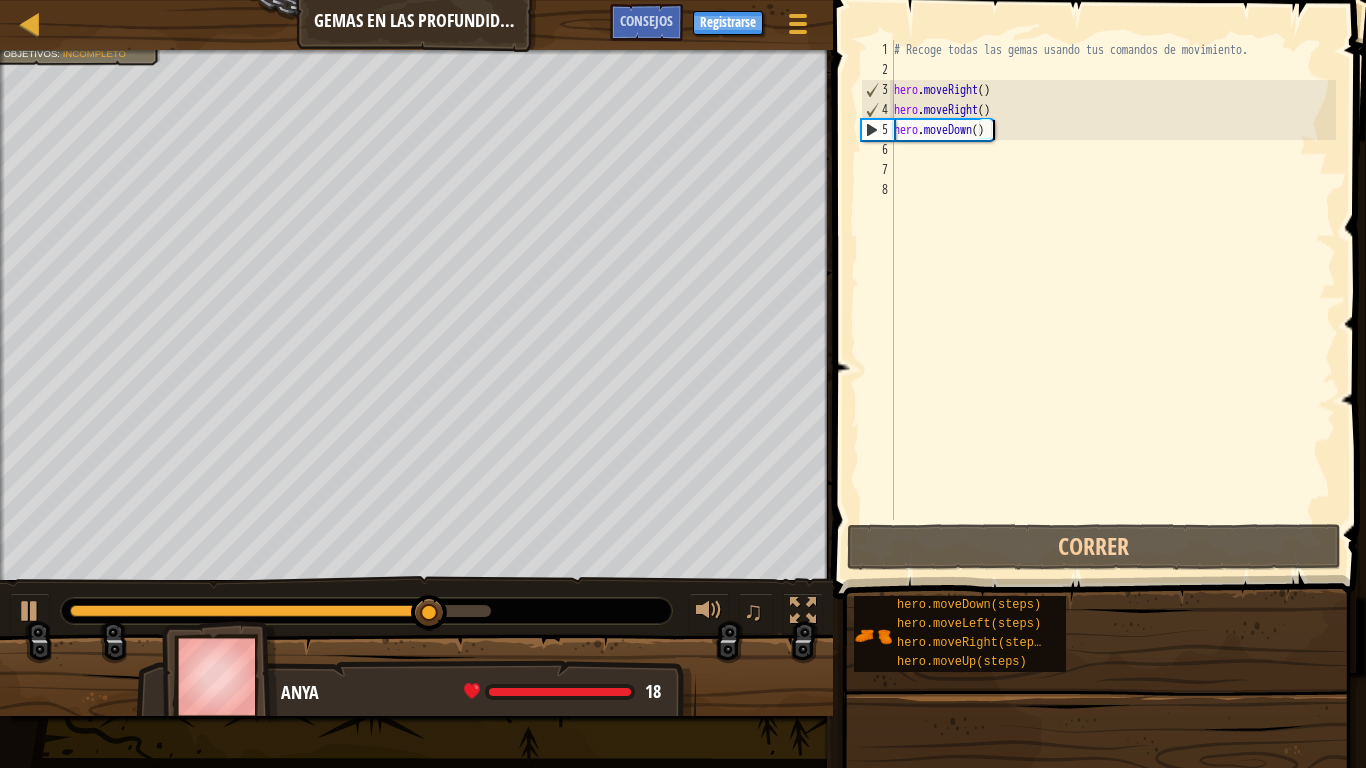 click on "# Recoge todas las gemas usando tus comandos de movimiento. hero . moveRight ( ) hero . moveRight ( ) hero . moveDown ( )" at bounding box center (1113, 300) 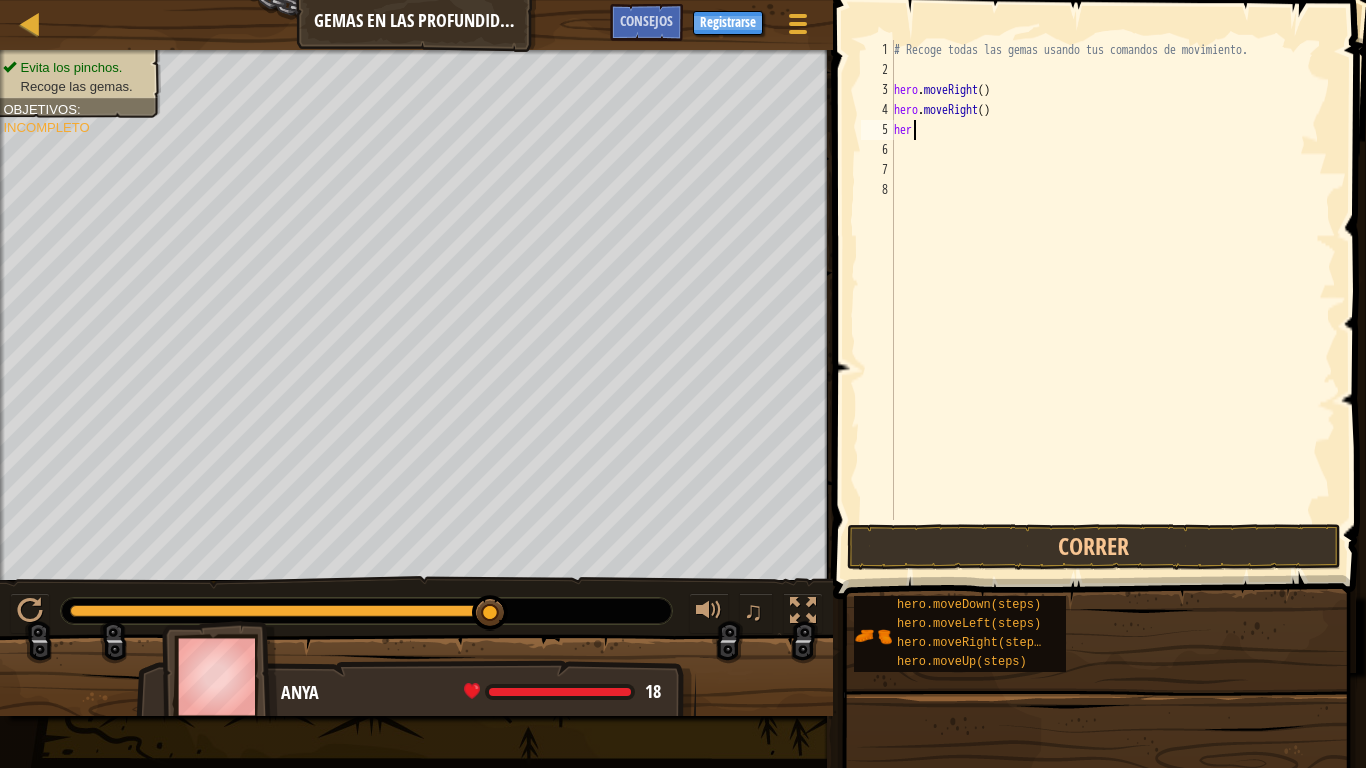 type on "hero" 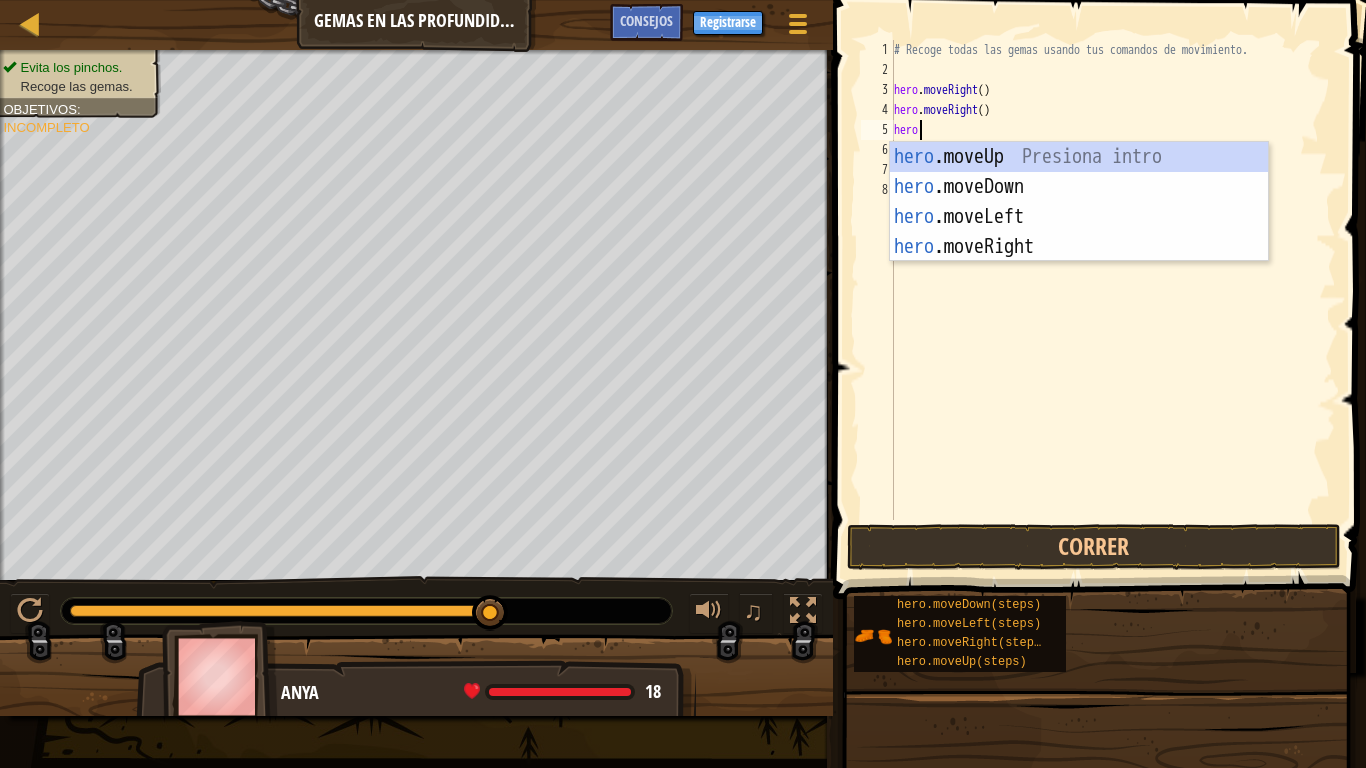 scroll, scrollTop: 9, scrollLeft: 1, axis: both 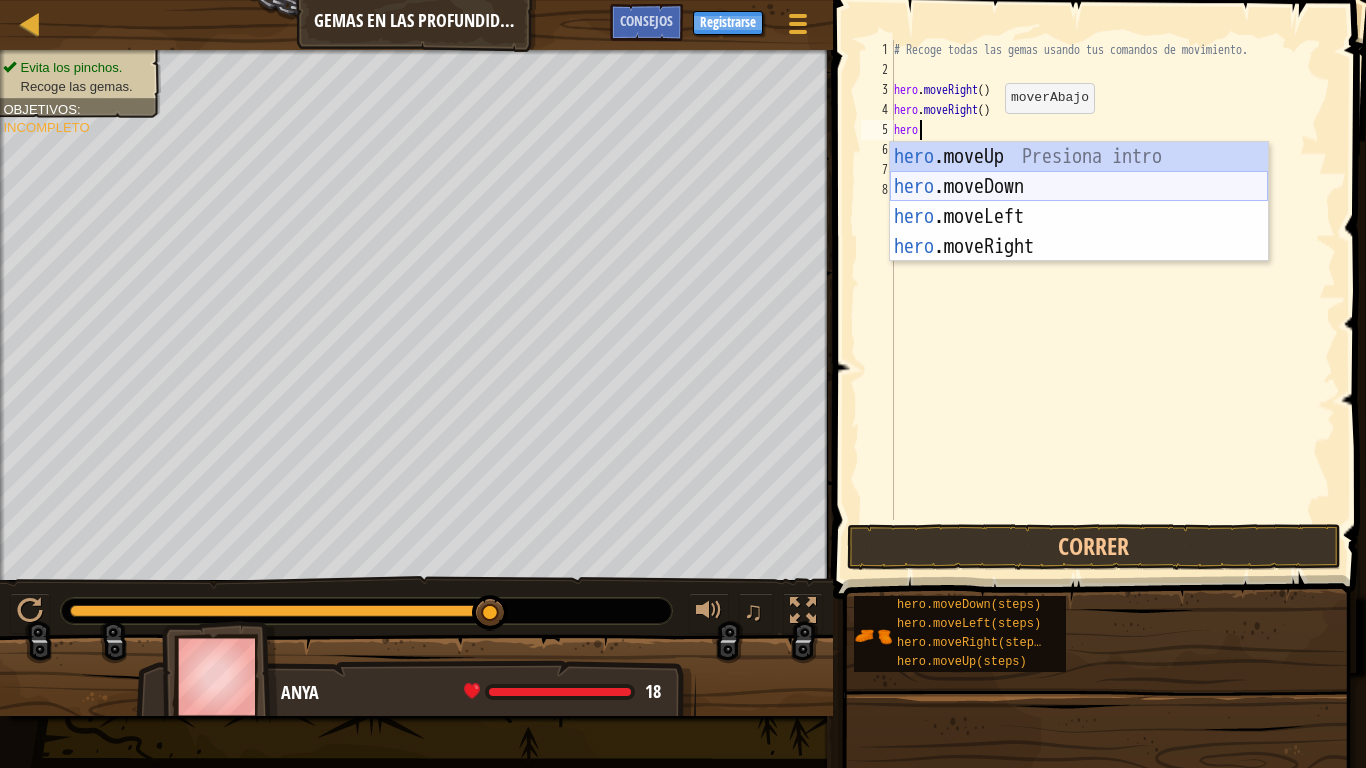 click on "hero .moveUp Presiona intro hero .moveDown Presiona intro hero .moveLeft Presiona intro hero .moveRight Presiona intro" at bounding box center (1079, 232) 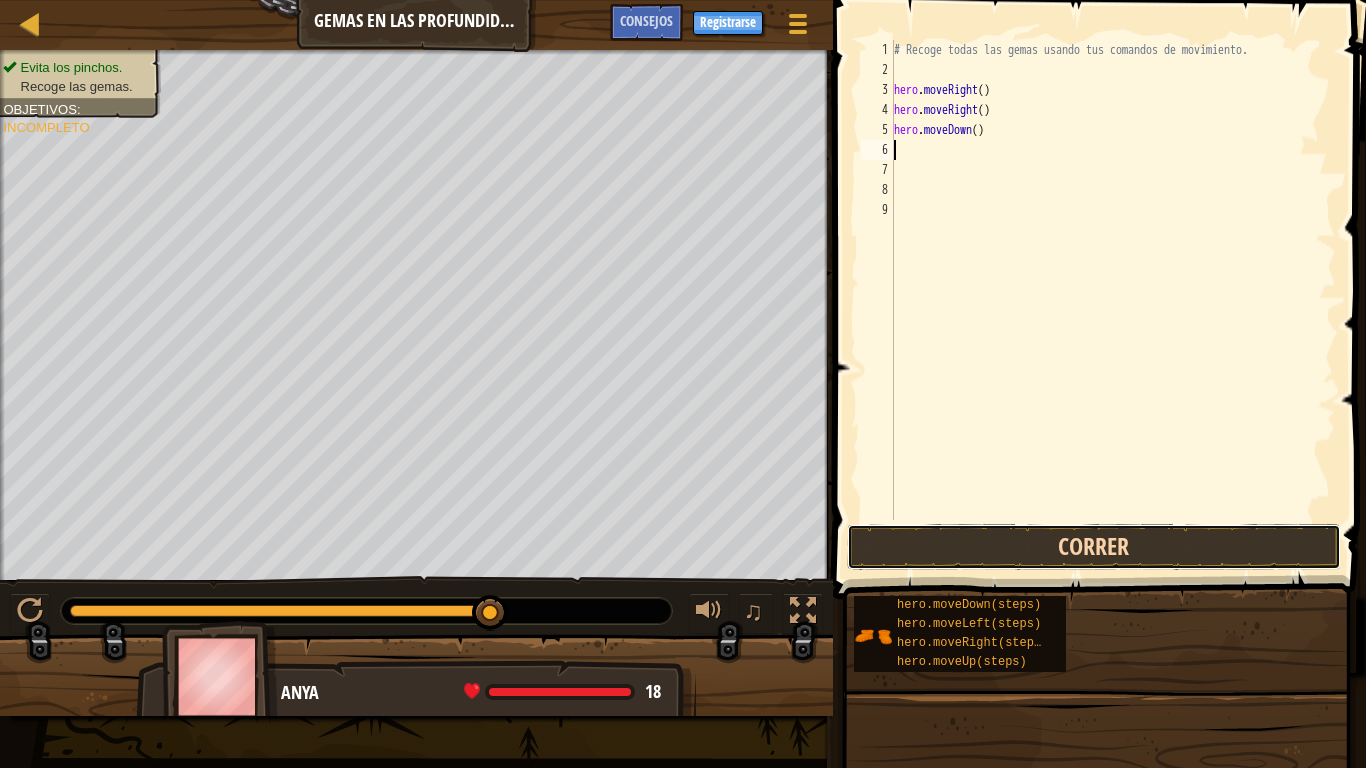 click on "Correr" at bounding box center [1094, 547] 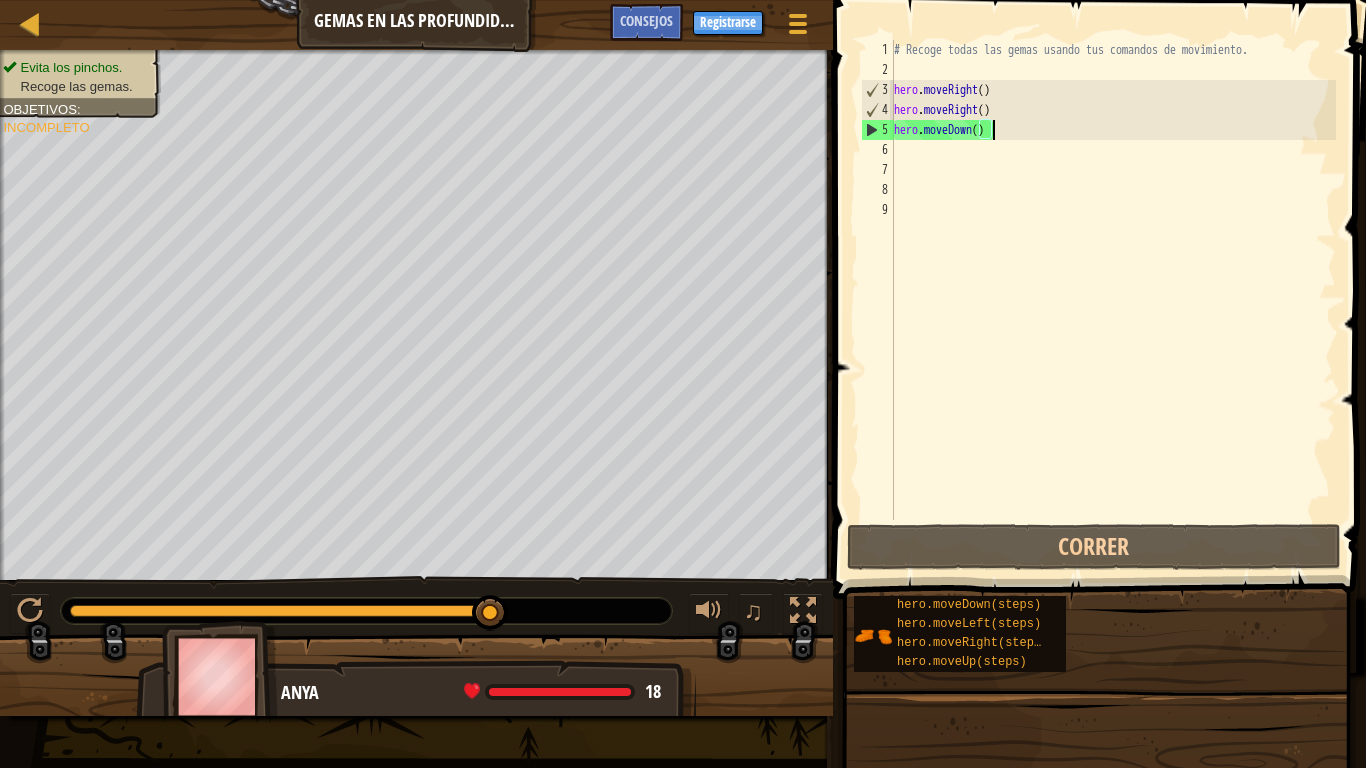 click on "# Recoge todas las gemas usando tus comandos de movimiento. hero . moveRight ( ) hero . moveRight ( ) hero . moveDown ( )" at bounding box center [1113, 300] 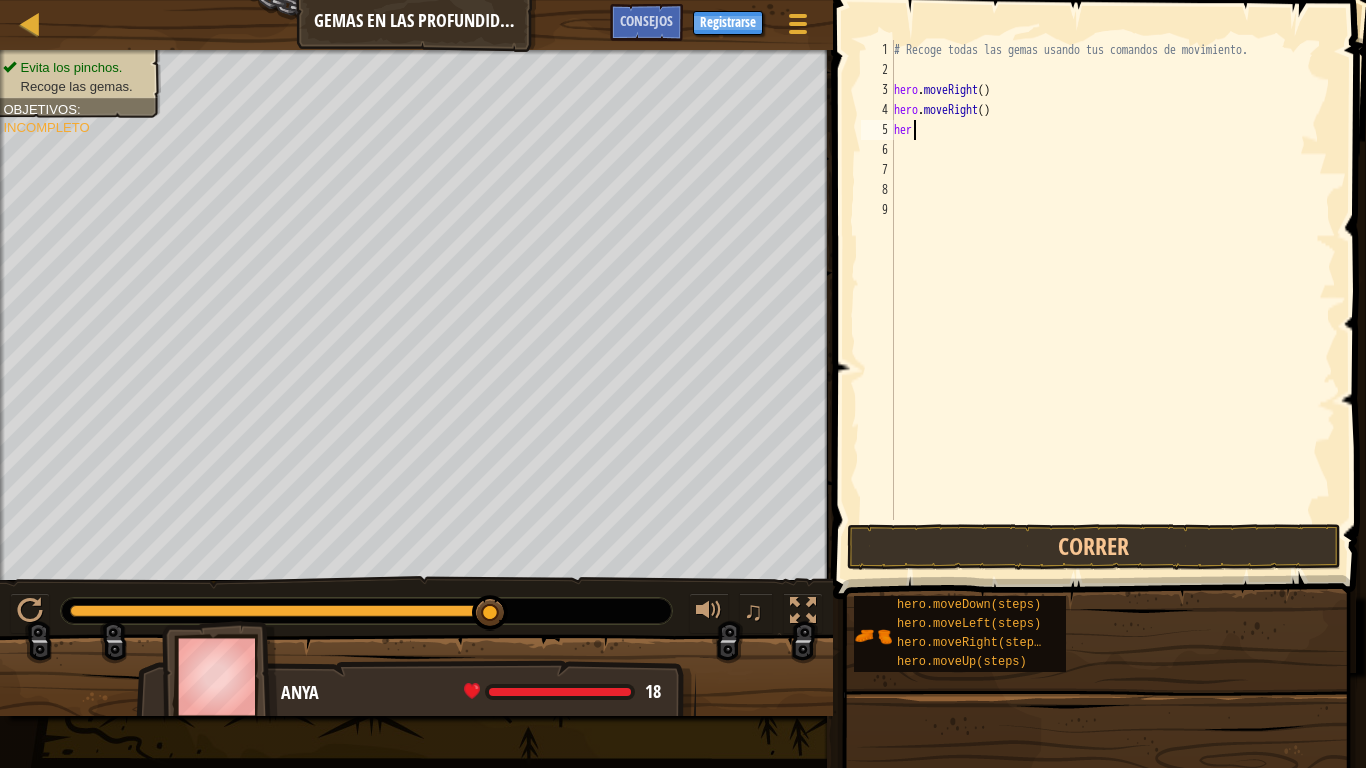 type on "hero" 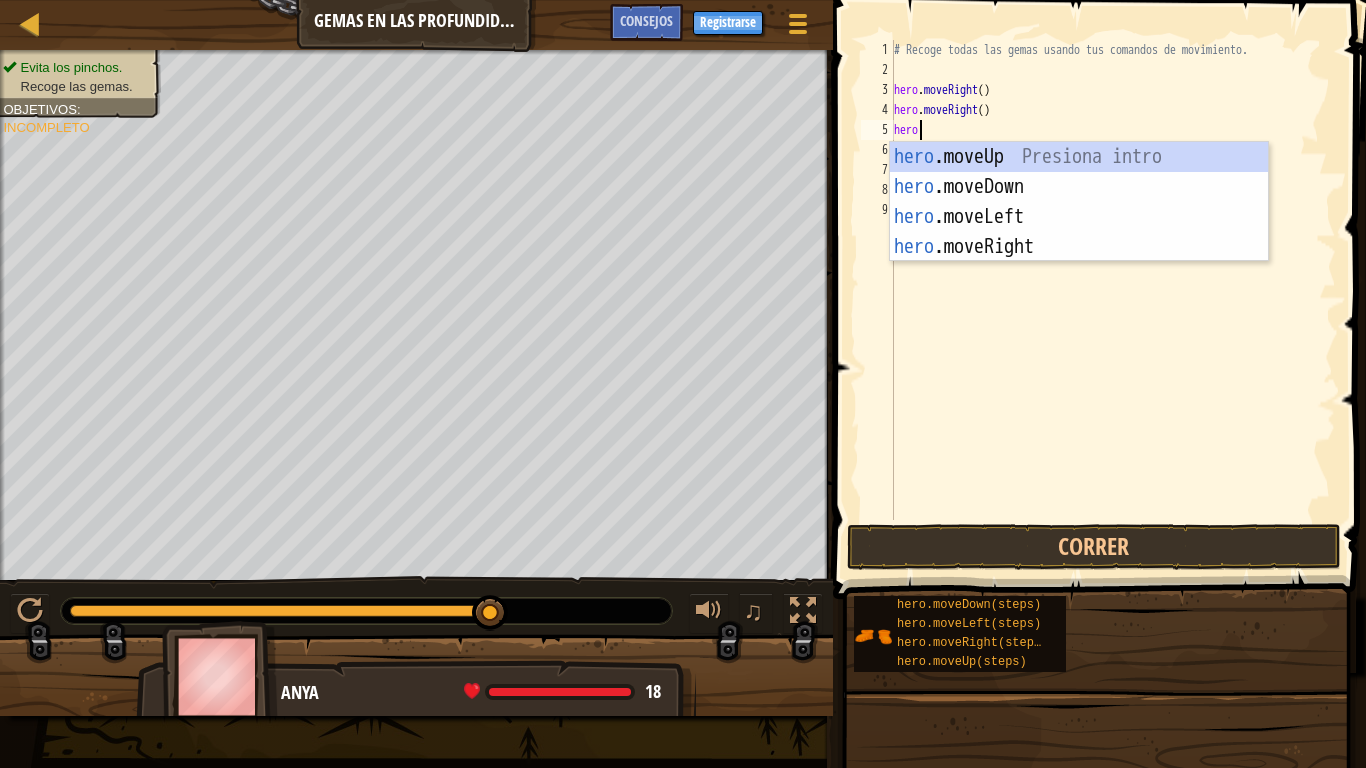 scroll, scrollTop: 9, scrollLeft: 1, axis: both 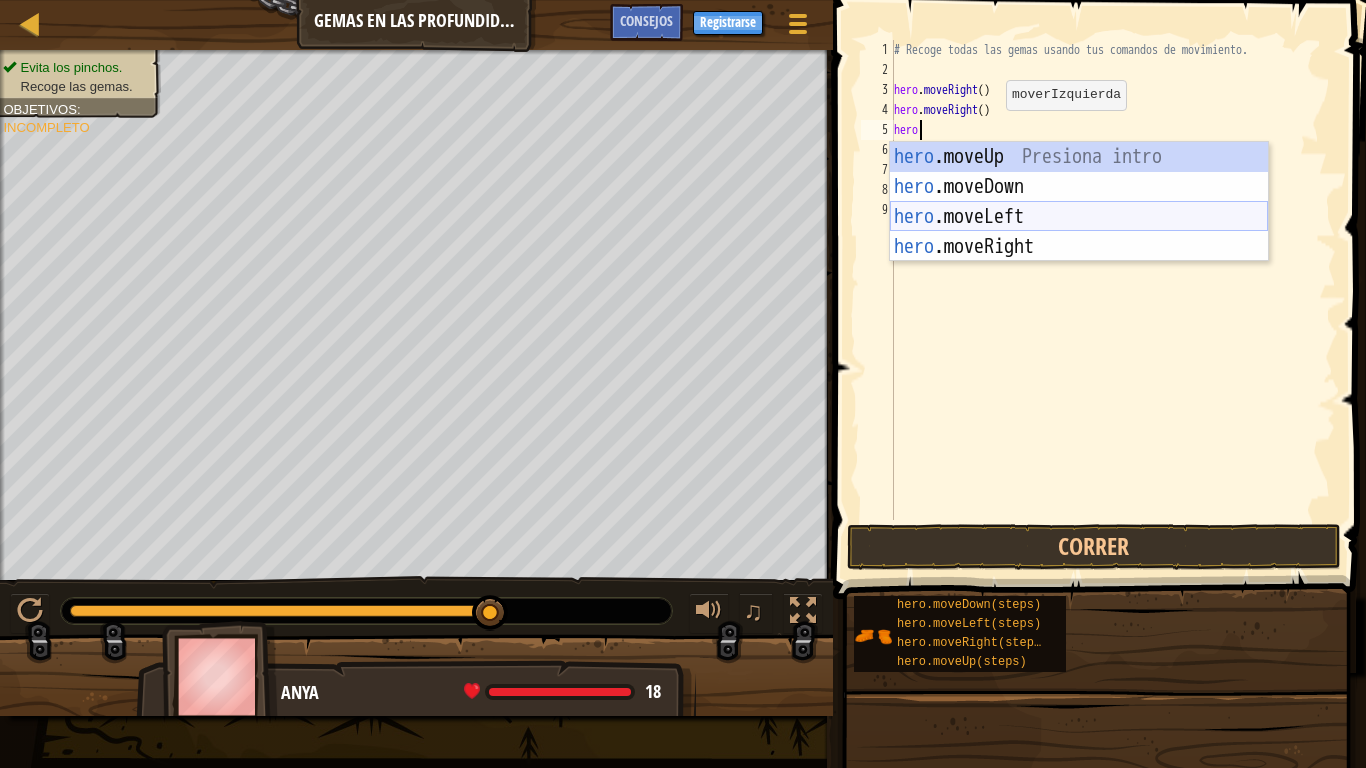 click on "hero .moveUp Presiona intro hero .moveDown Presiona intro hero .moveLeft Presiona intro hero .moveRight Presiona intro" at bounding box center [1079, 232] 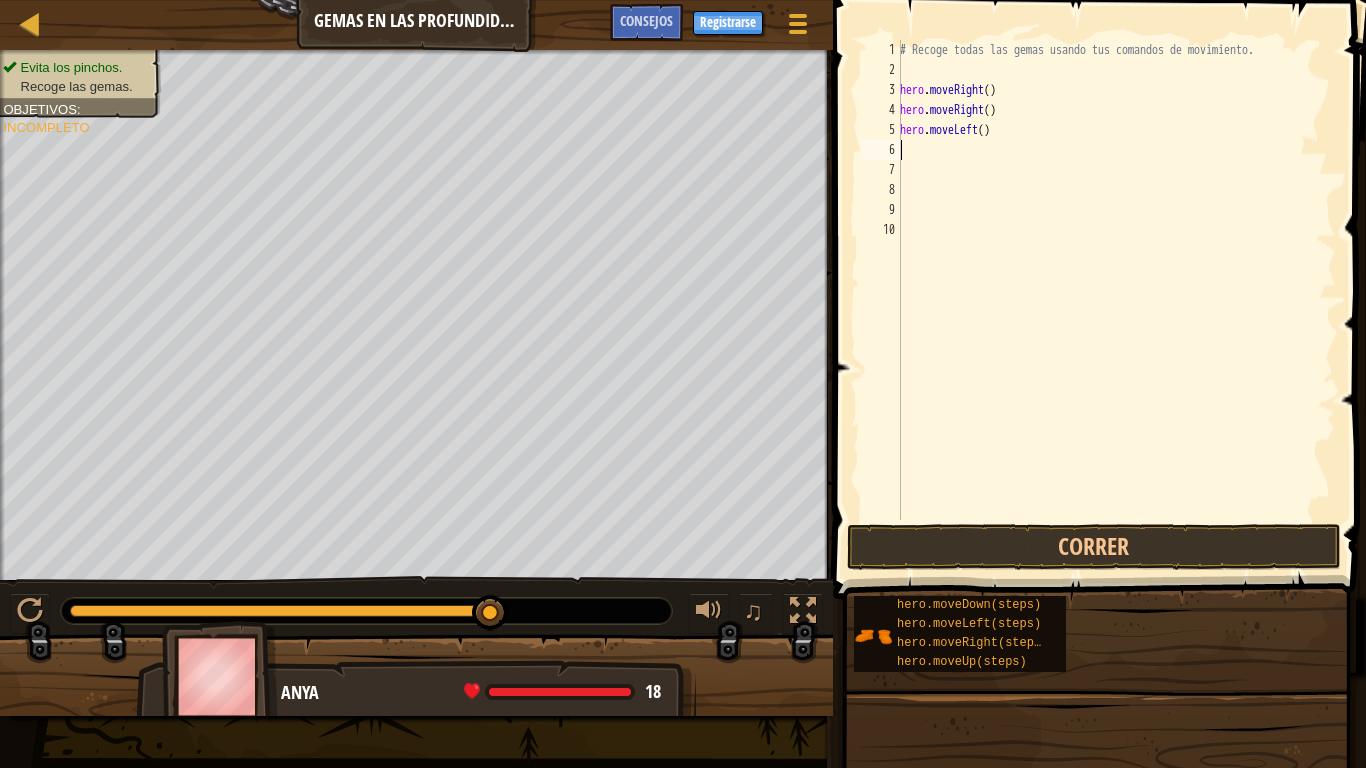 scroll, scrollTop: 9, scrollLeft: 0, axis: vertical 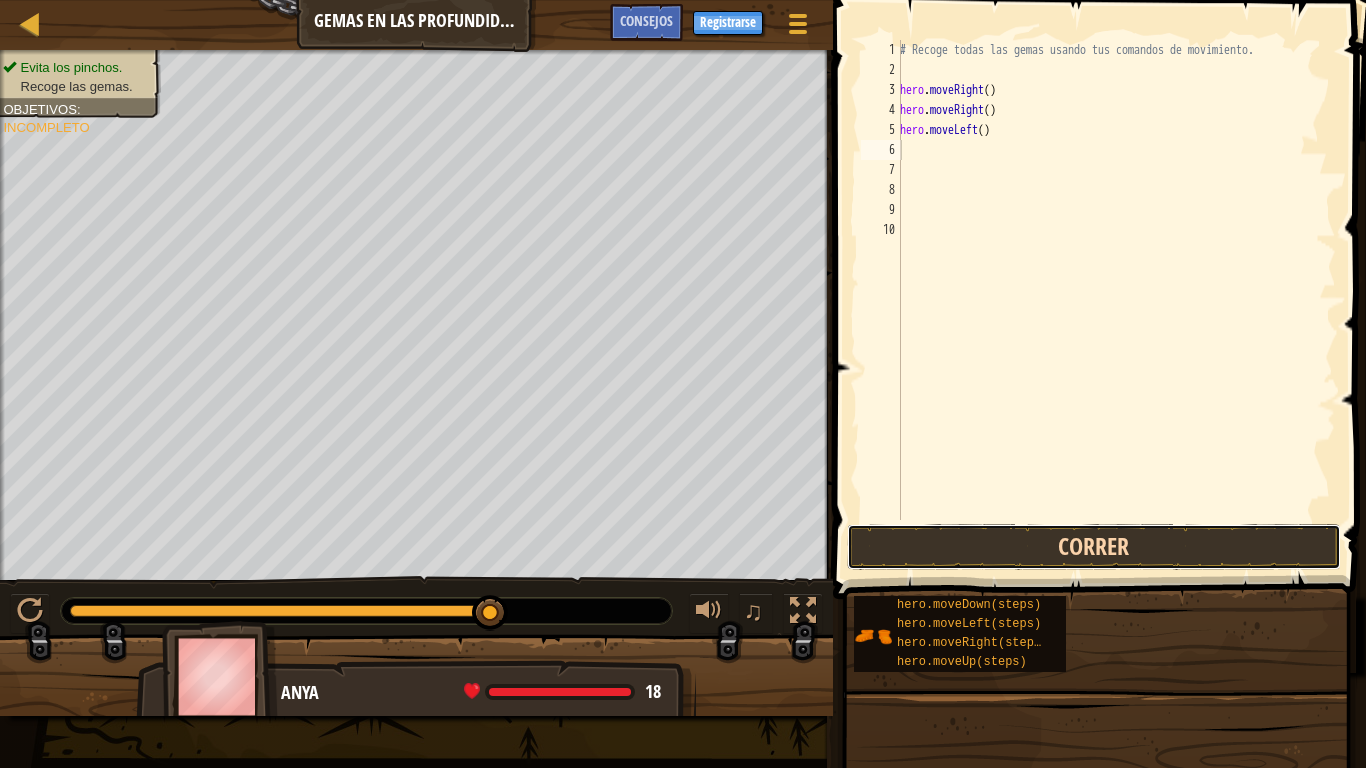 click on "Correr" at bounding box center [1094, 547] 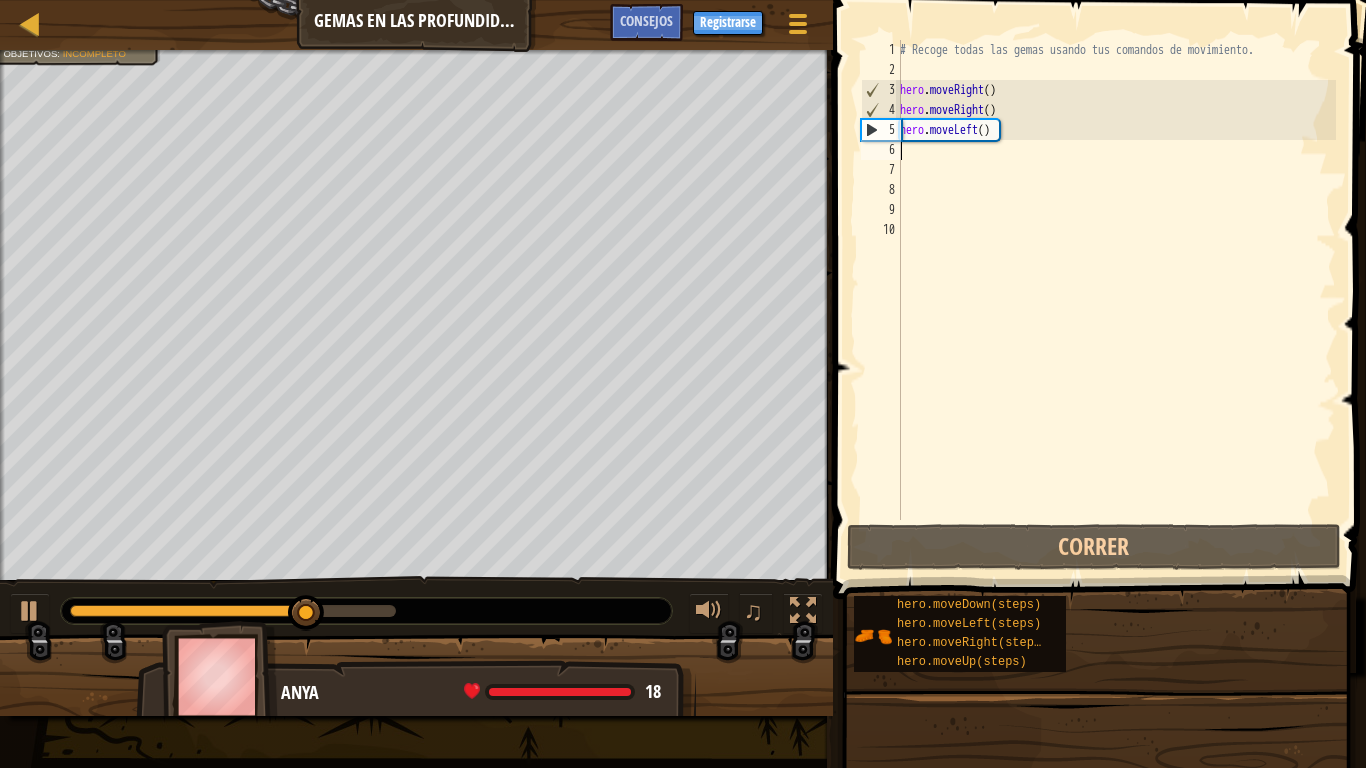 click on "# Recoge todas las gemas usando tus comandos de movimiento. hero . moveRight ( ) hero . moveRight ( ) hero . moveLeft ( )" at bounding box center [1116, 300] 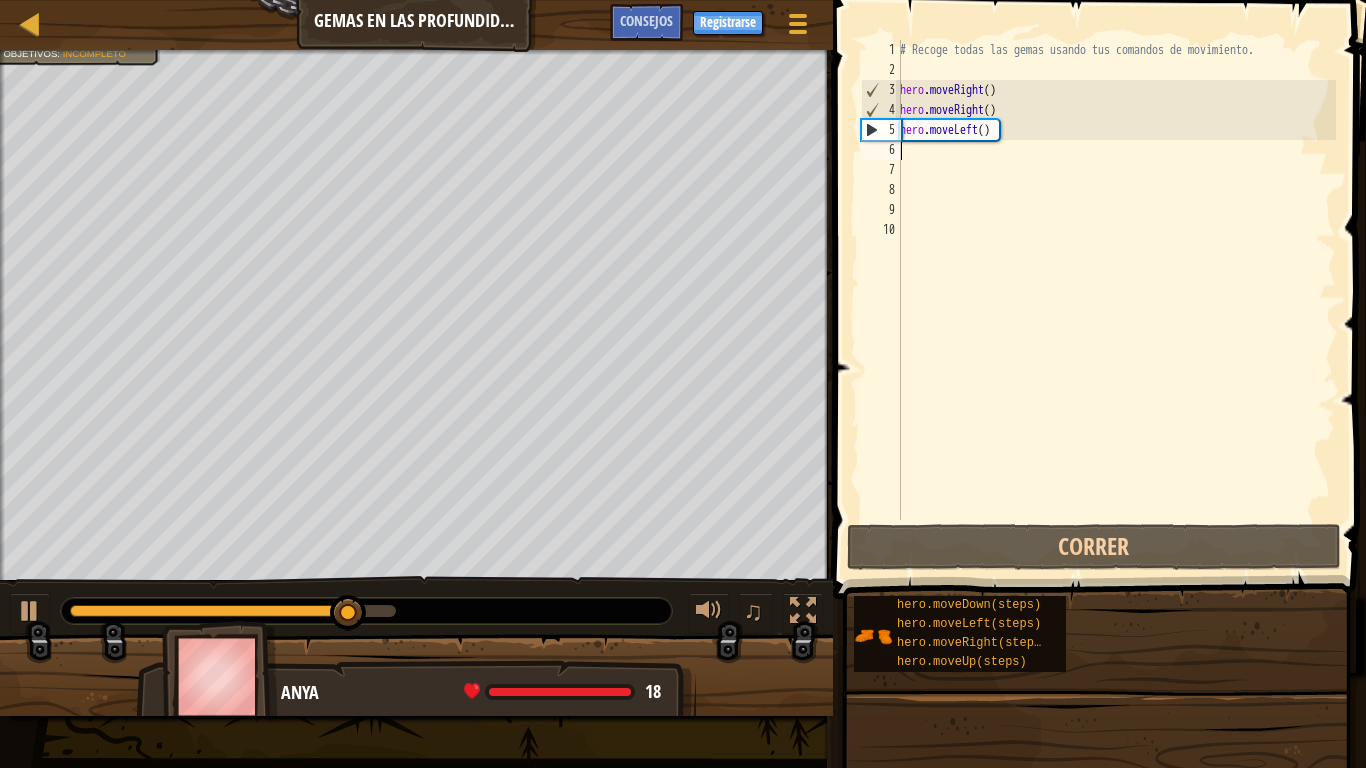 drag, startPoint x: 902, startPoint y: 148, endPoint x: 900, endPoint y: 160, distance: 12.165525 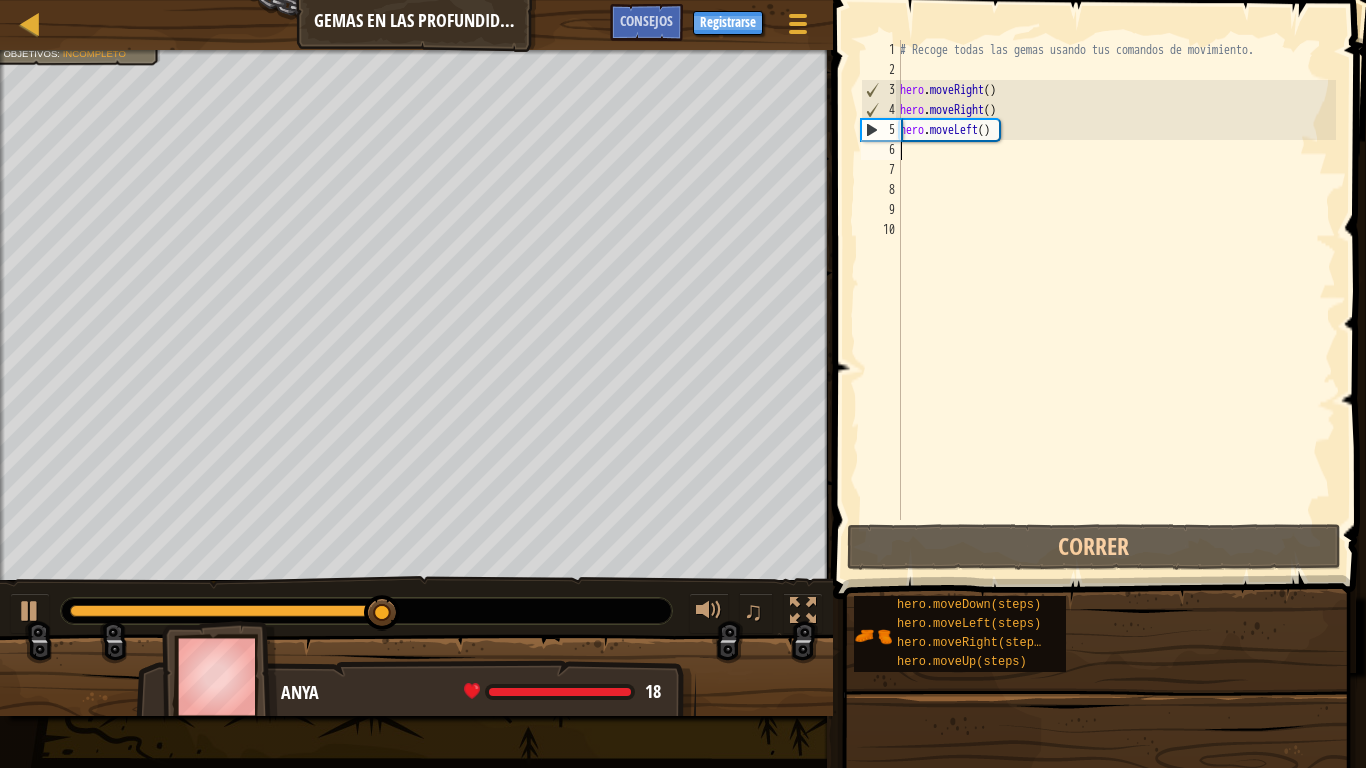 click on "6" at bounding box center (881, 150) 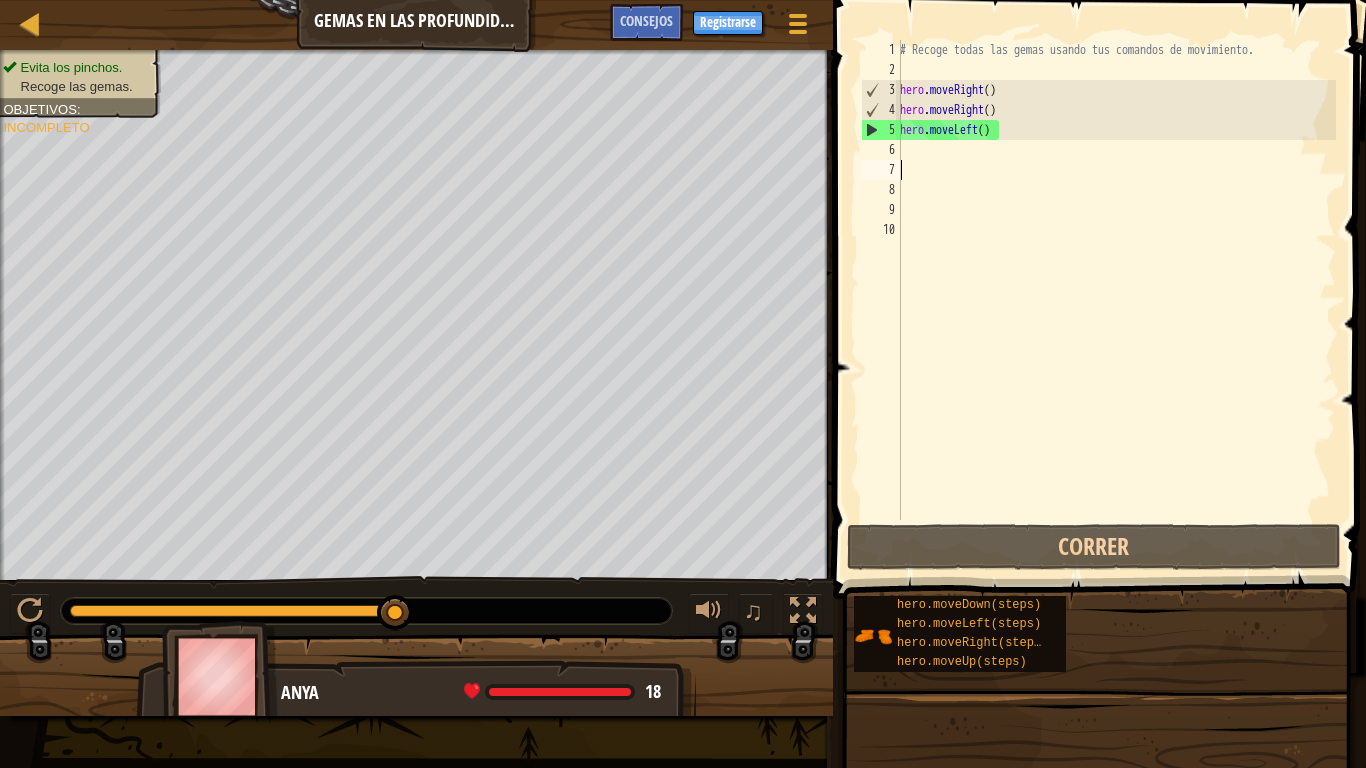 click on "# Recoge todas las gemas usando tus comandos de movimiento. hero . moveRight ( ) hero . moveRight ( ) hero . moveLeft ( )" at bounding box center [1116, 300] 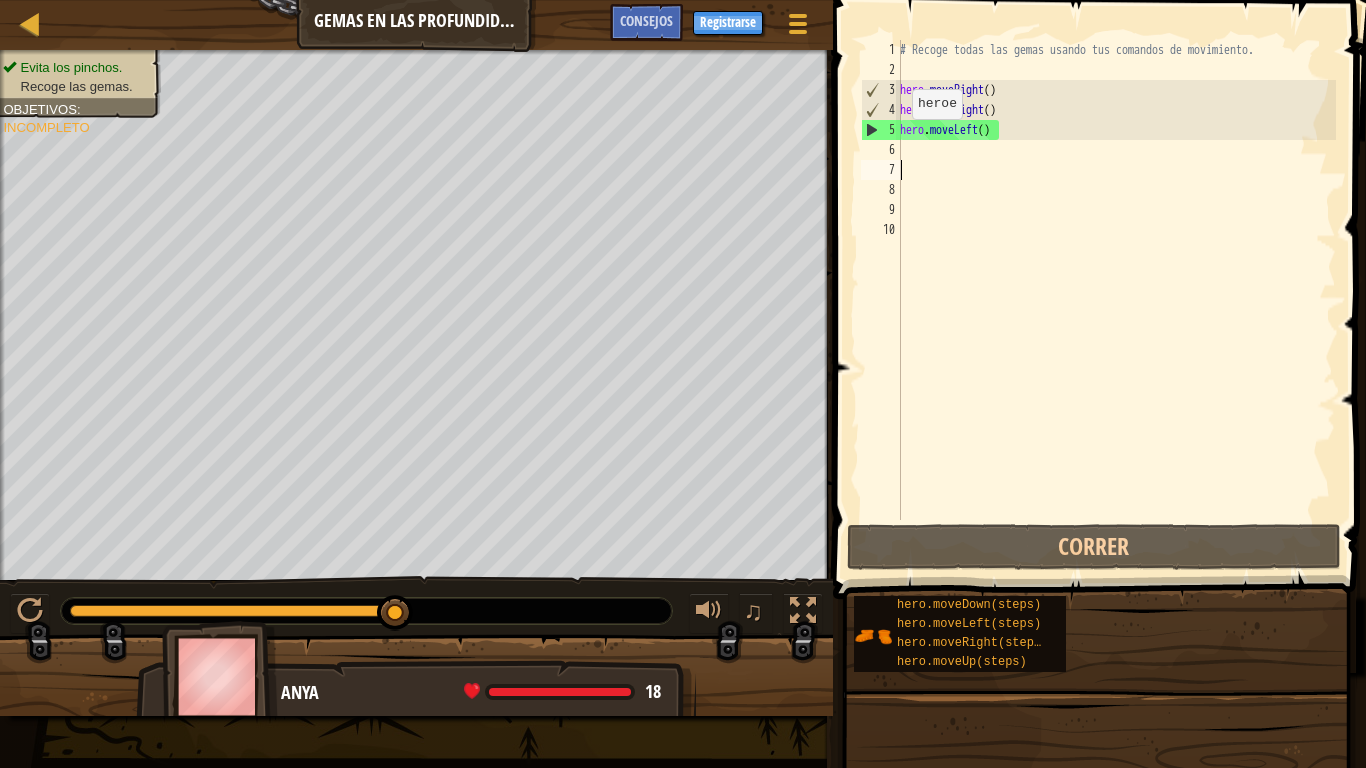 click on "6" at bounding box center (881, 150) 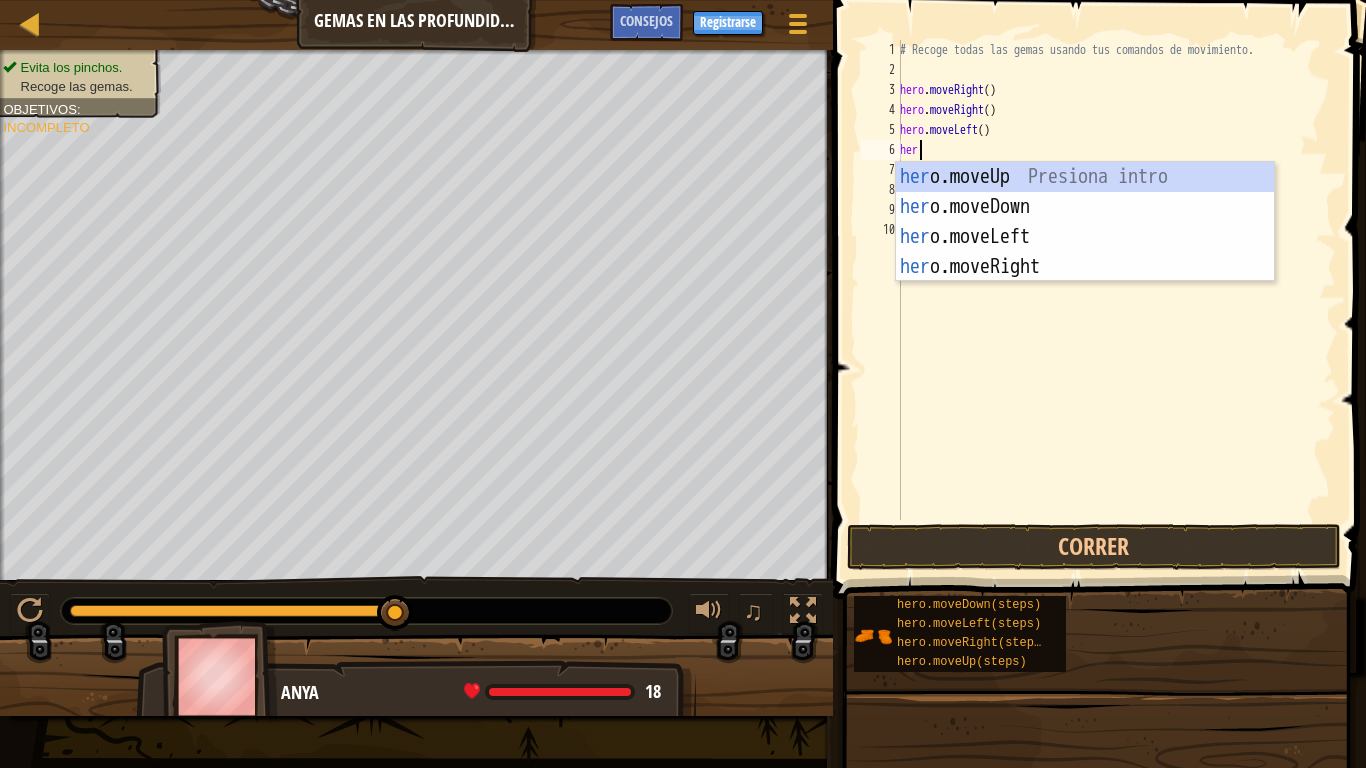 scroll, scrollTop: 9, scrollLeft: 1, axis: both 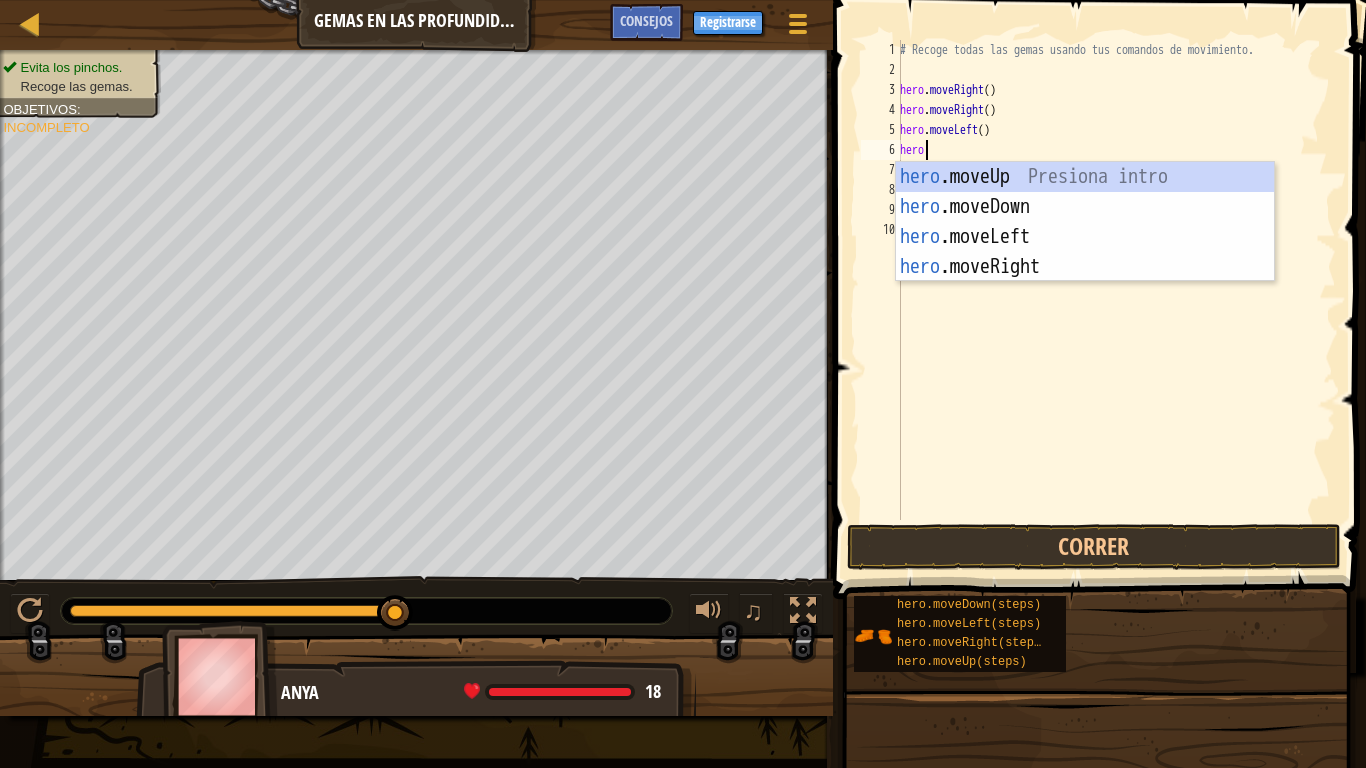 type on "heroe" 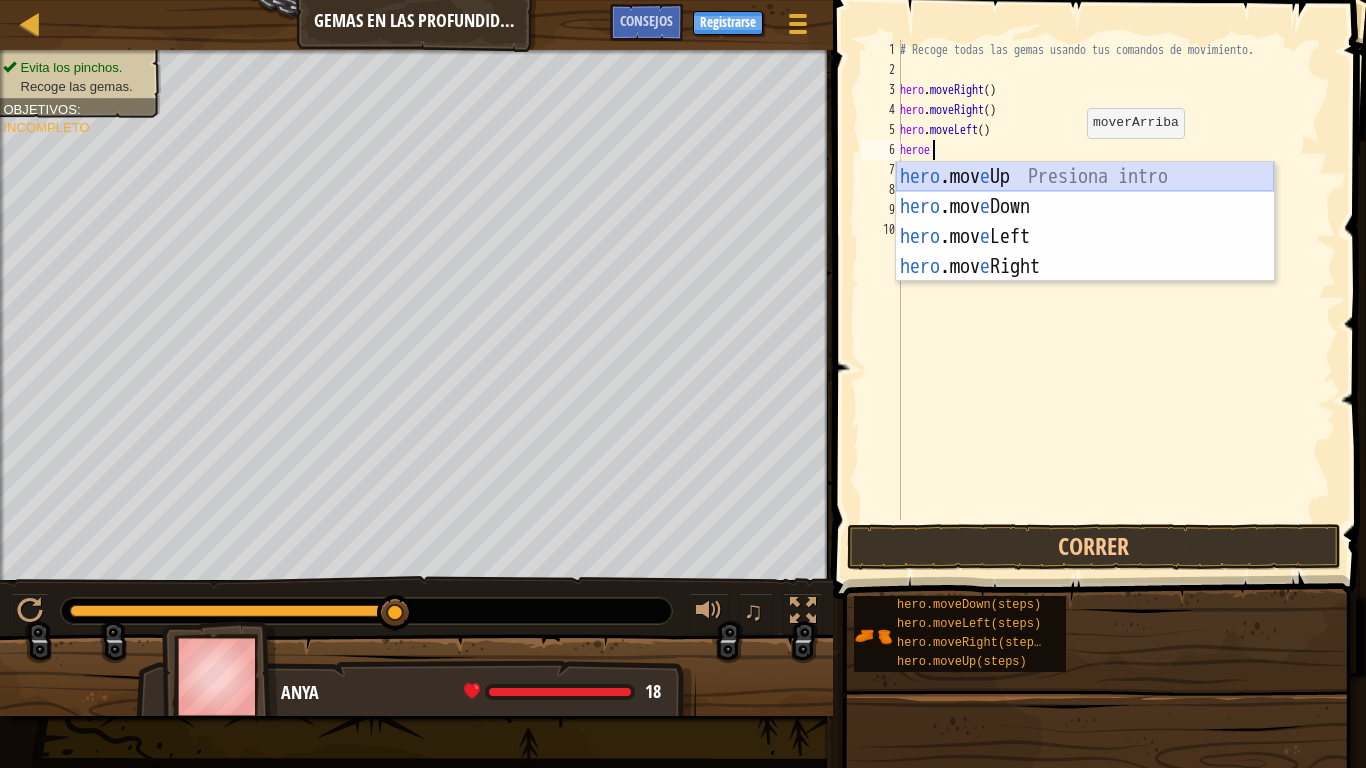click on "hero .mov e Up Presiona intro hero .mov e Down Presiona intro hero .mov e Left Presiona intro hero .mov e Right Presiona intro" at bounding box center [1085, 252] 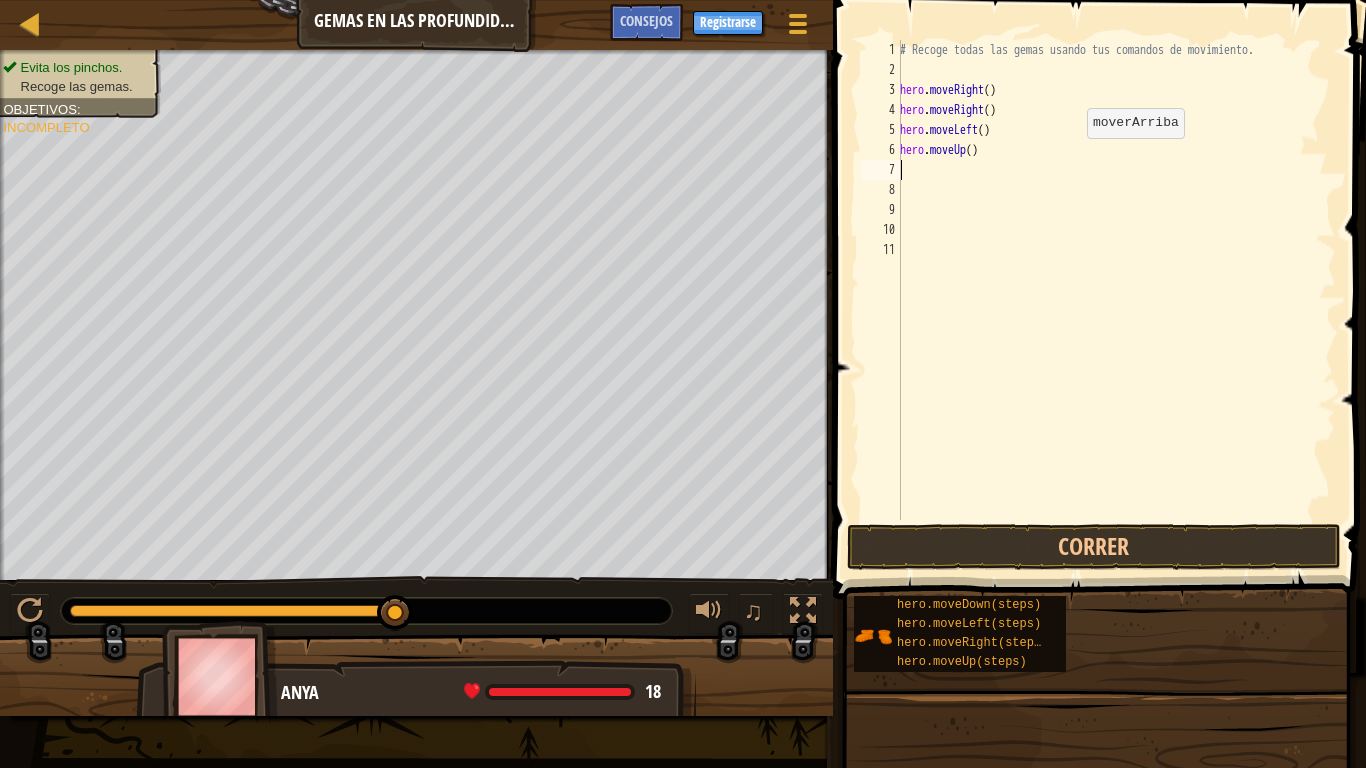 scroll, scrollTop: 9, scrollLeft: 0, axis: vertical 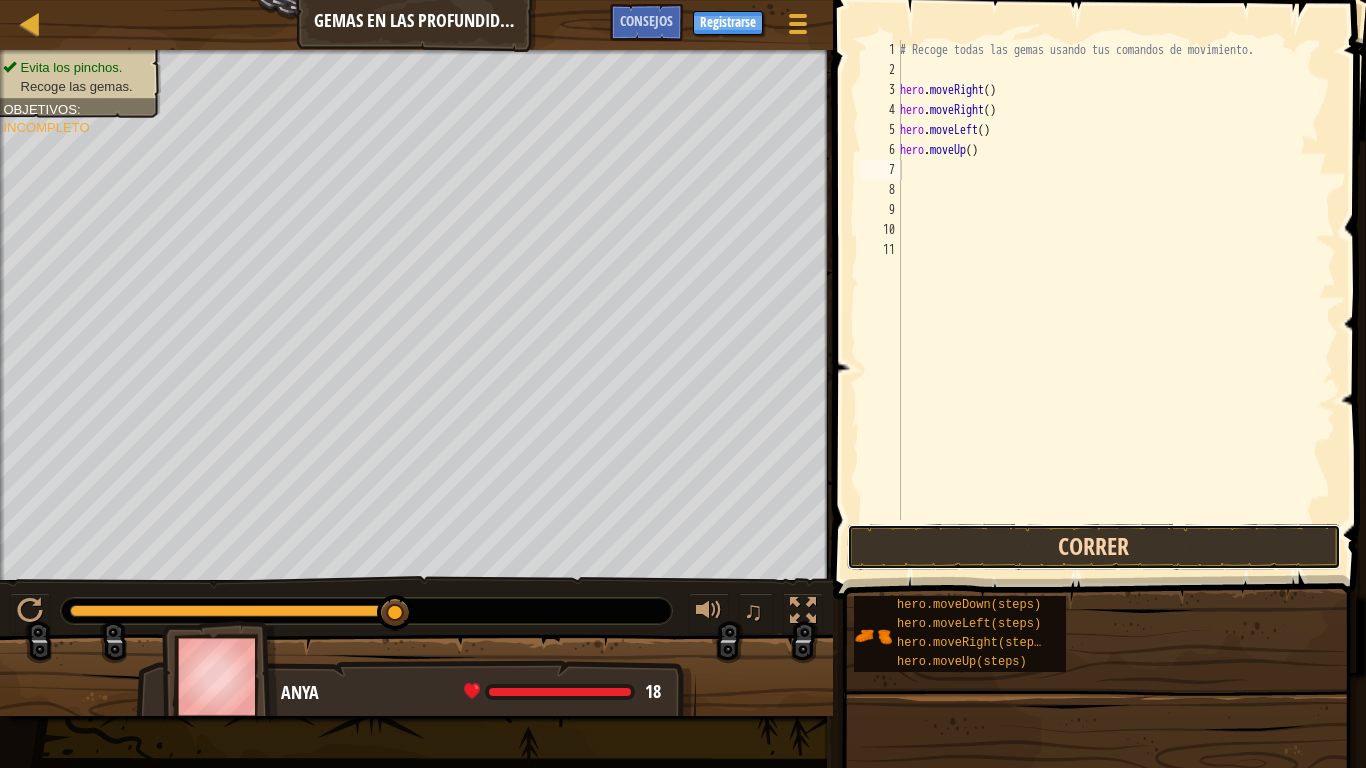 click on "Correr" at bounding box center (1094, 547) 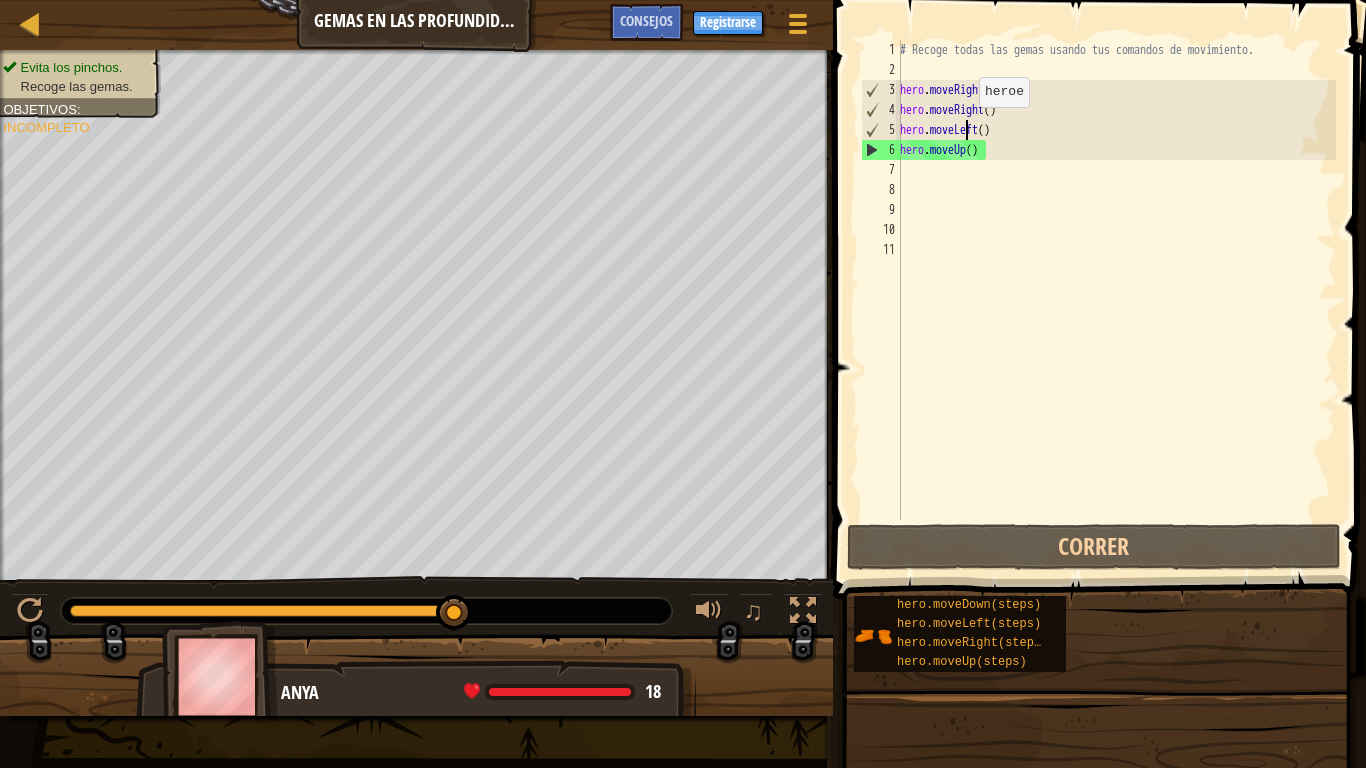 click on "# Recoge todas las gemas usando tus comandos de movimiento. hero . moveRight ( ) hero . moveRight ( ) hero . moveLeft ( ) hero . moveUp ( )" at bounding box center (1116, 300) 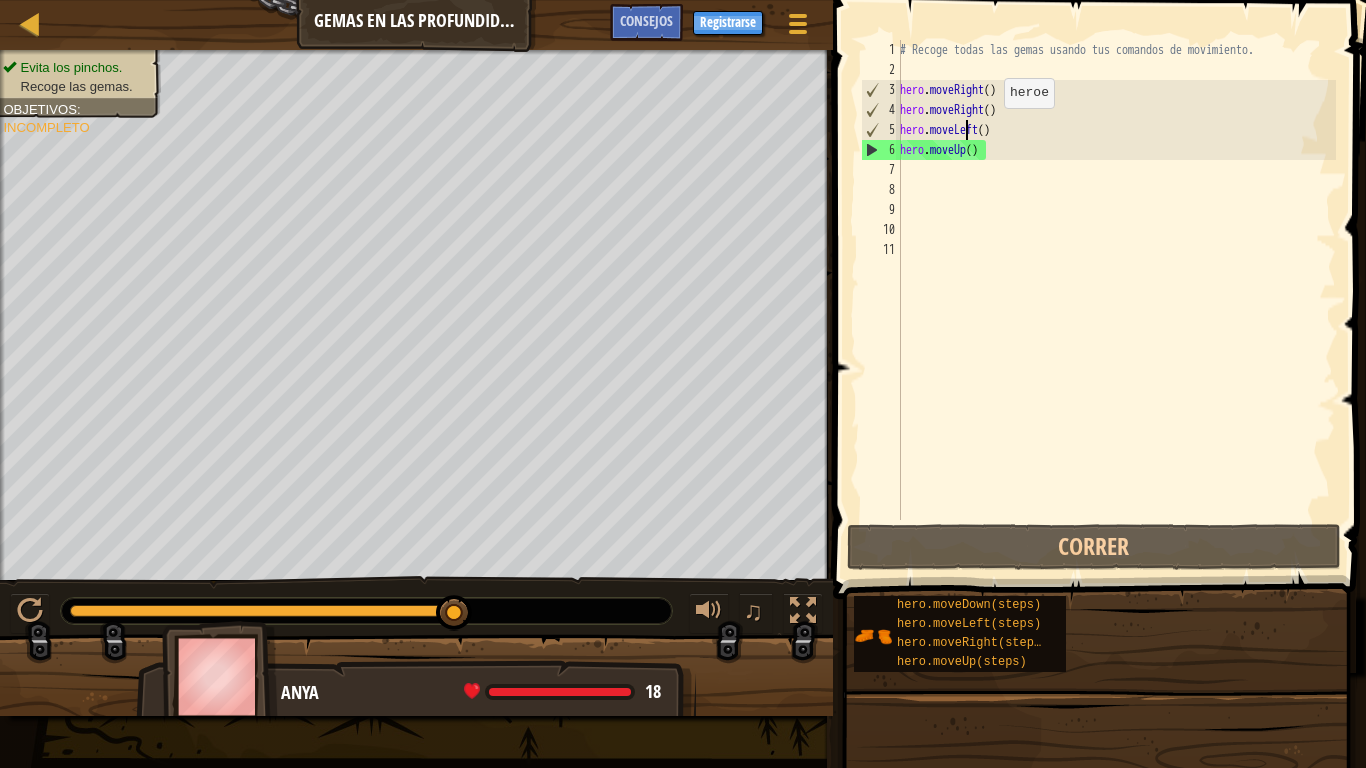 click on "# Recoge todas las gemas usando tus comandos de movimiento. hero . moveRight ( ) hero . moveRight ( ) hero . moveLeft ( ) hero . moveUp ( )" at bounding box center (1116, 300) 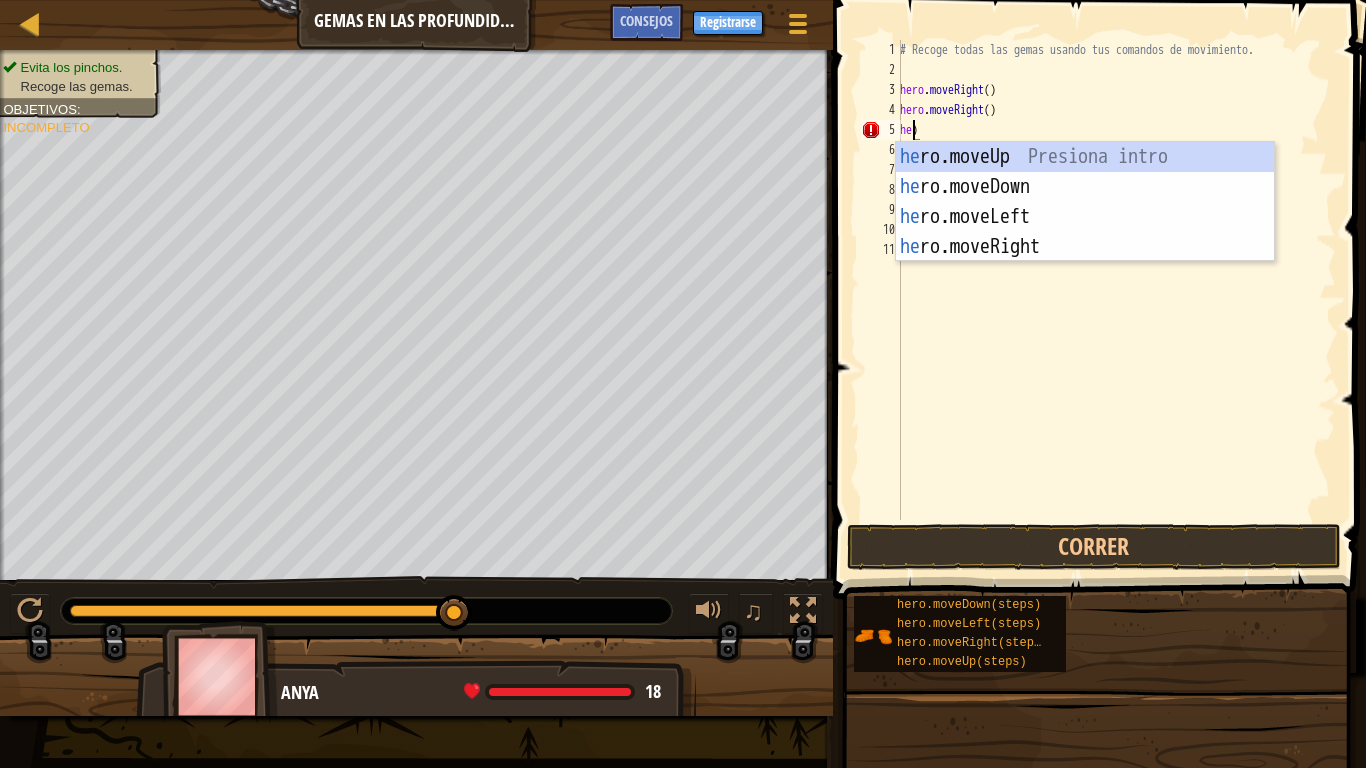 scroll, scrollTop: 9, scrollLeft: 1, axis: both 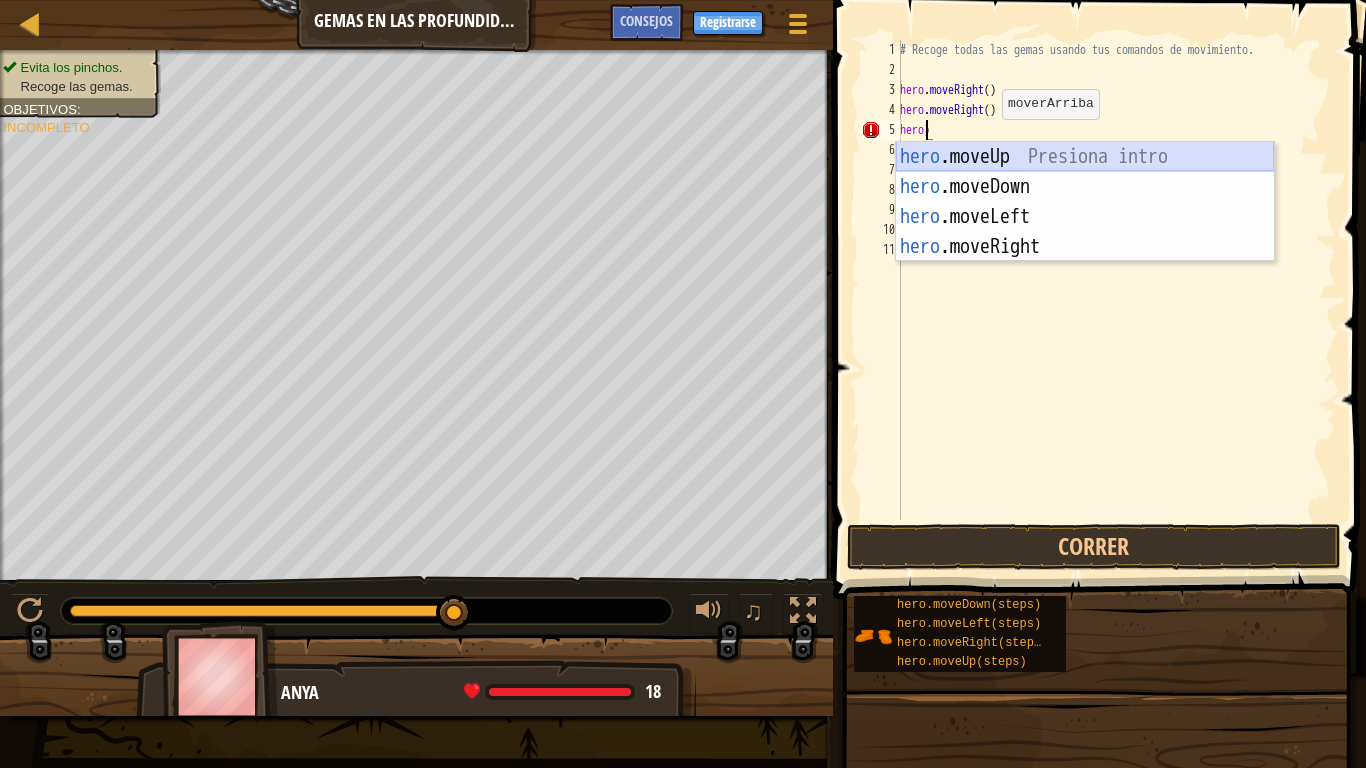 click on "hero .moveUp Presiona intro hero .moveDown Presiona intro hero .moveLeft Presiona intro hero .moveRight Presiona intro" at bounding box center (1085, 232) 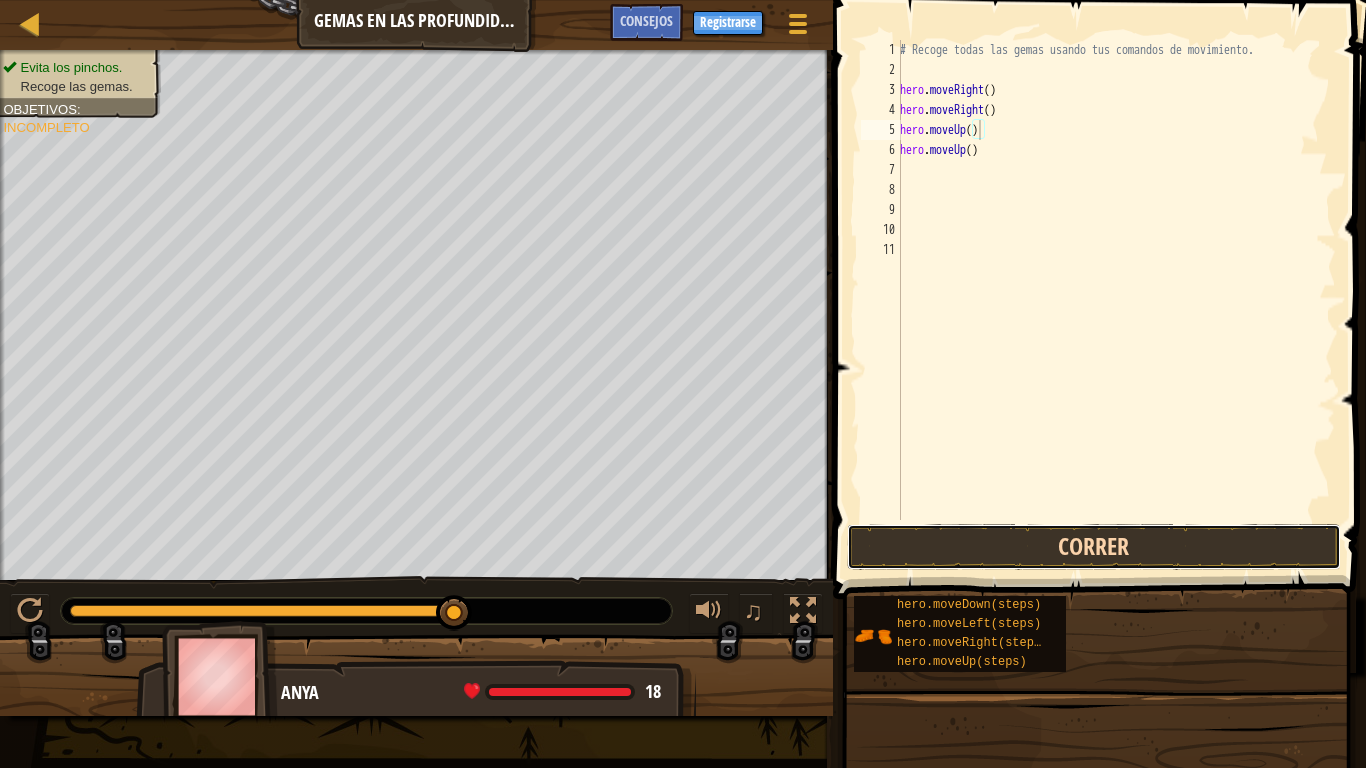 click on "Correr" at bounding box center [1094, 547] 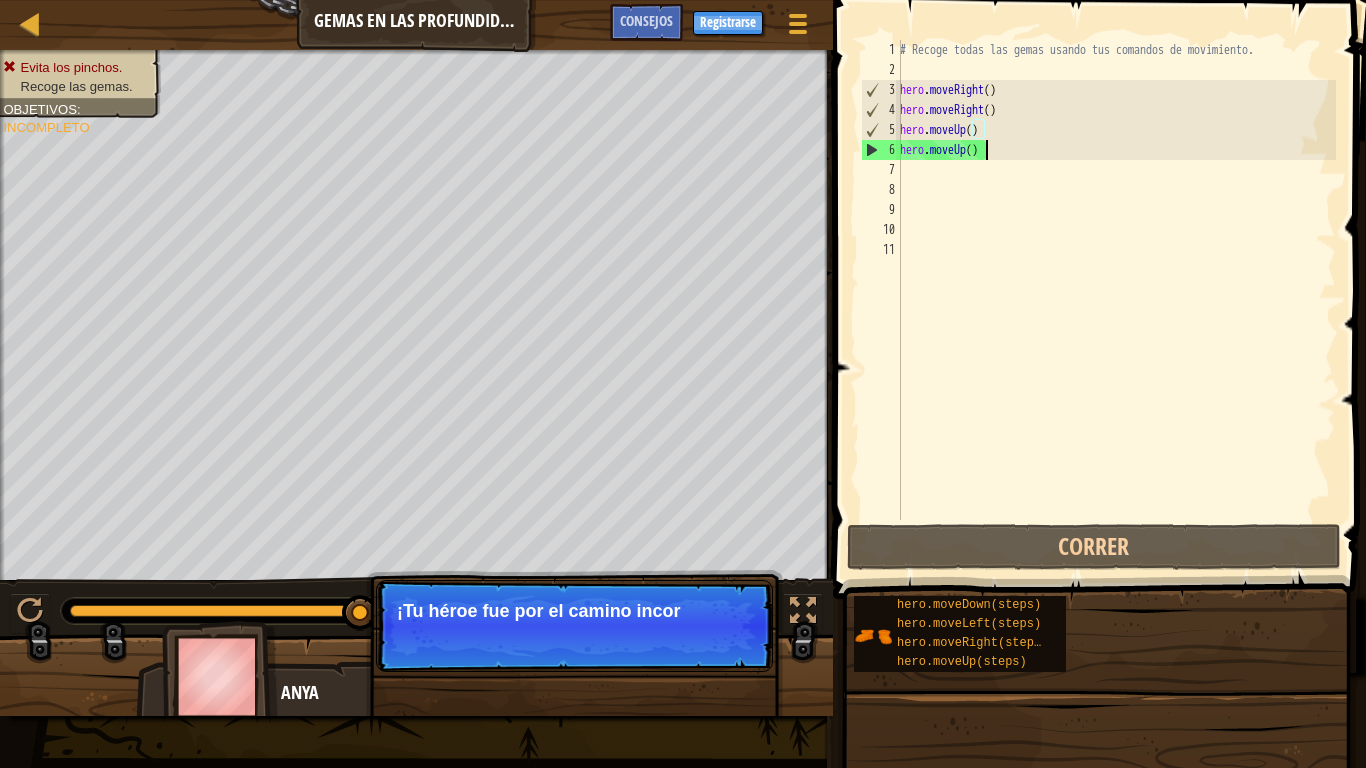 click on "# Recoge todas las gemas usando tus comandos de movimiento. hero . moveRight ( ) hero . moveRight ( ) hero . moveUp ( ) hero . moveUp ( )" at bounding box center (1116, 300) 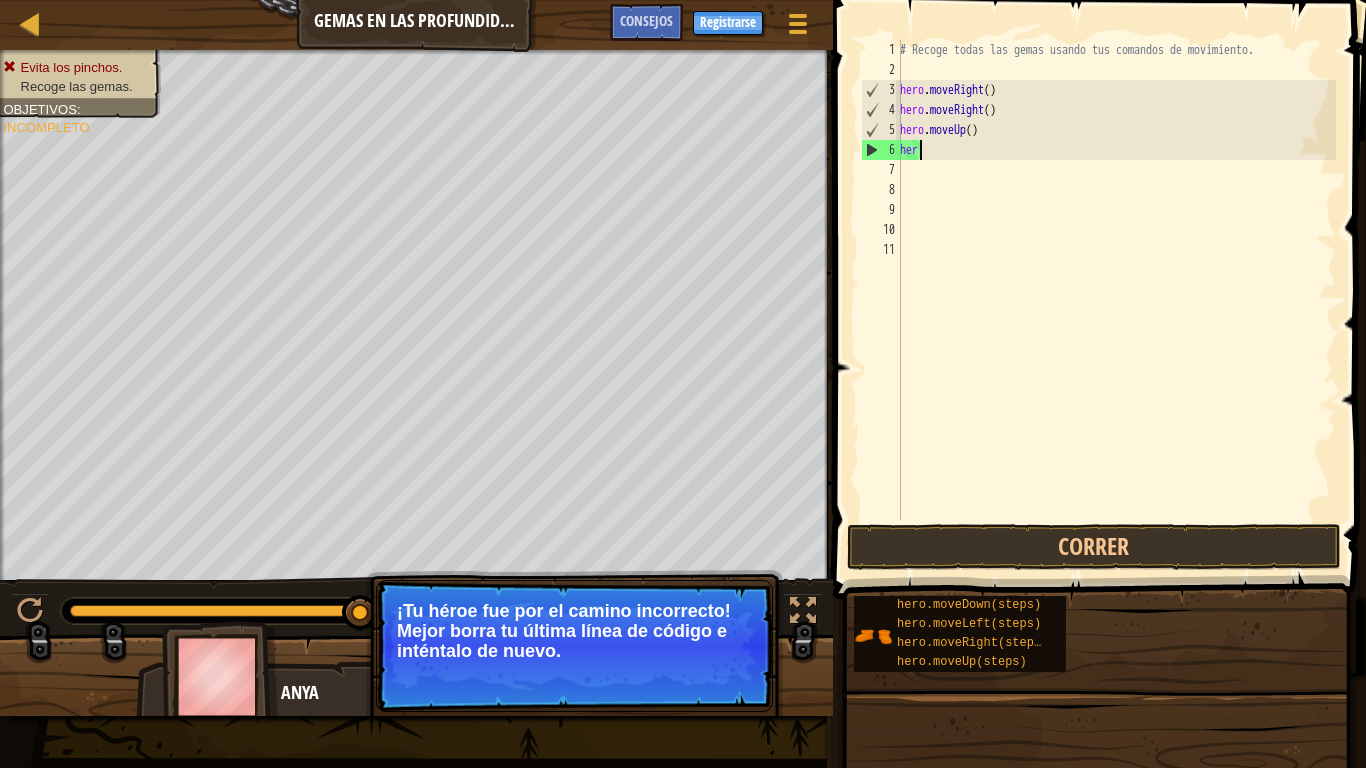 scroll, scrollTop: 9, scrollLeft: 0, axis: vertical 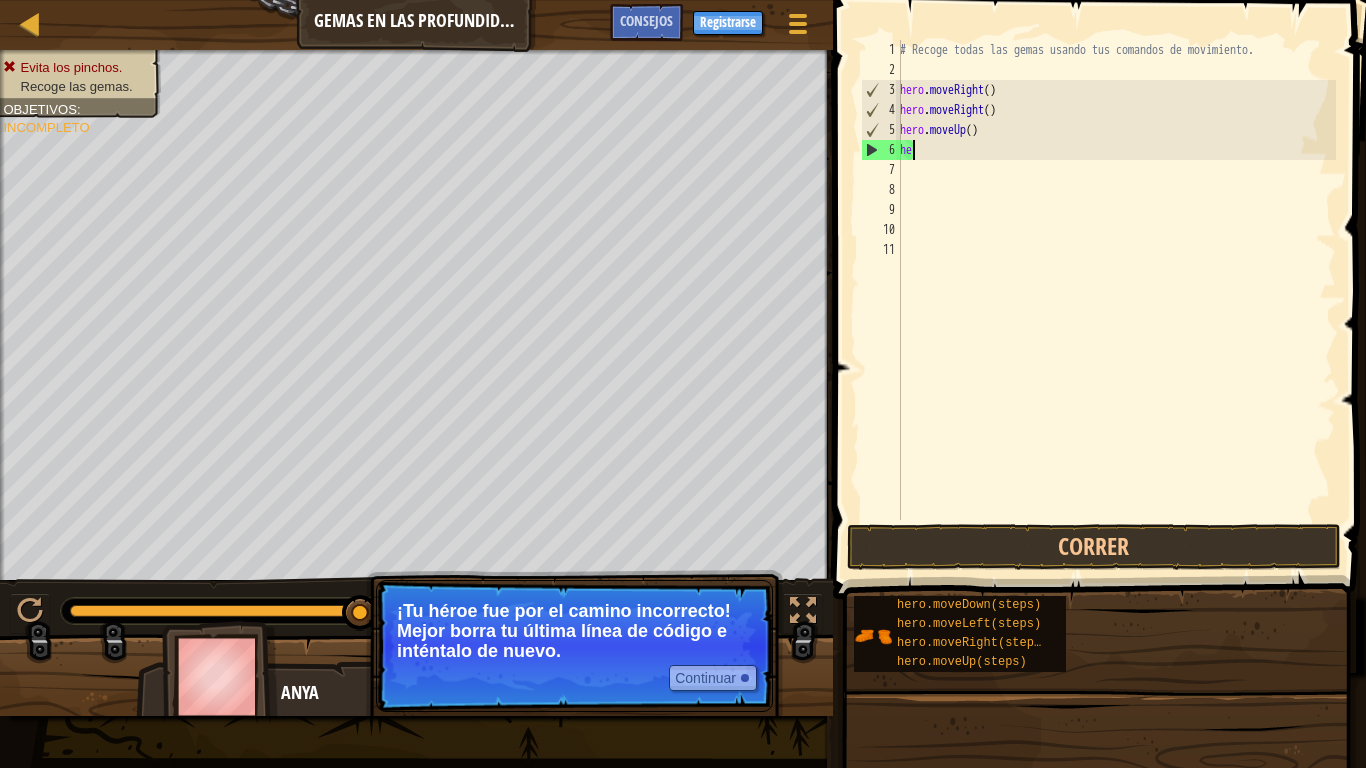 type on "h" 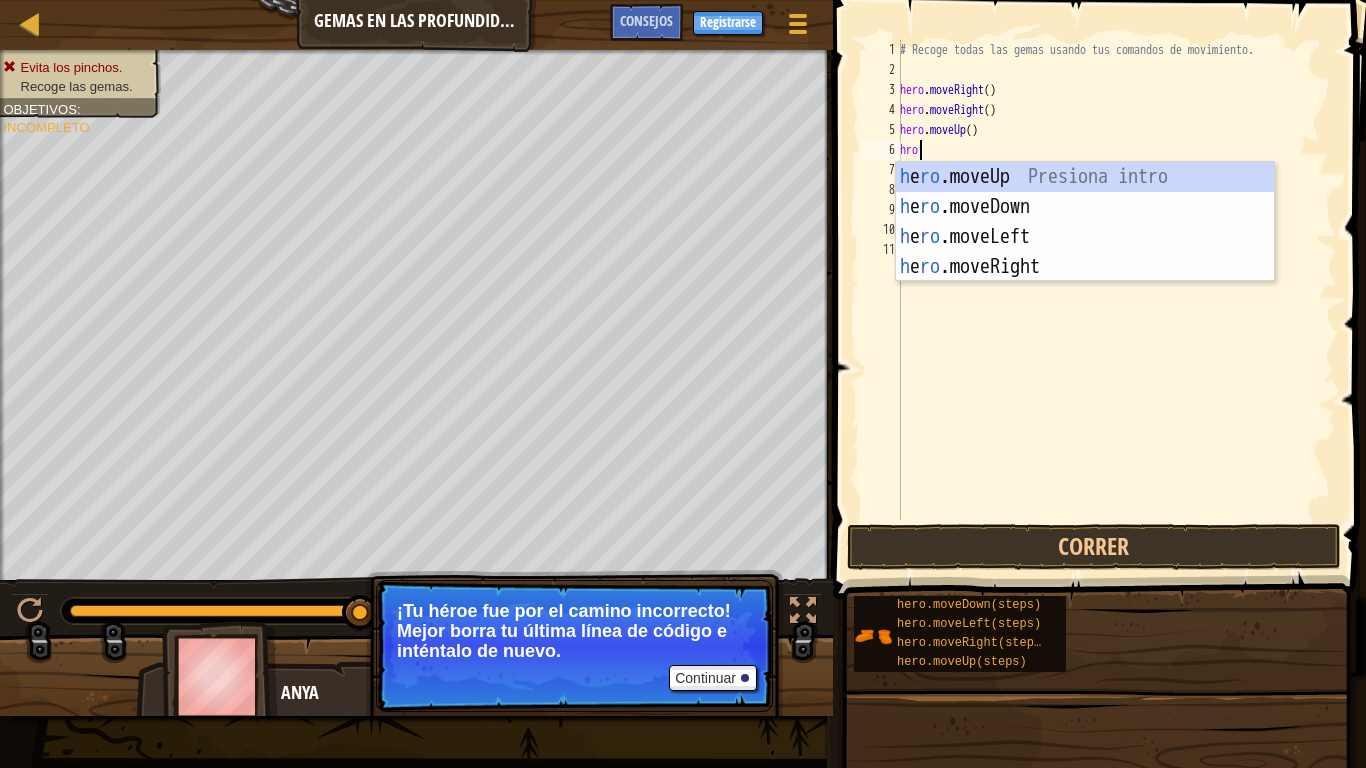 type on "hroe" 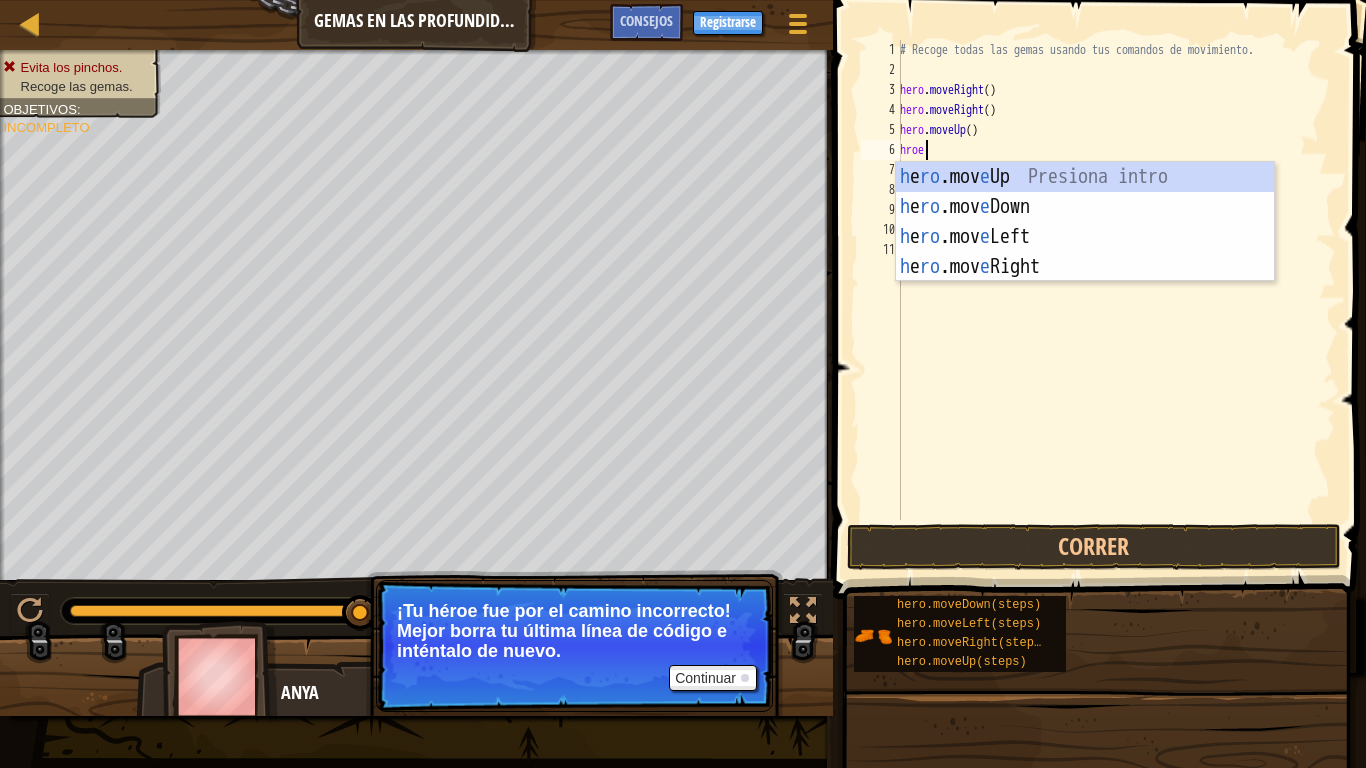 scroll, scrollTop: 9, scrollLeft: 1, axis: both 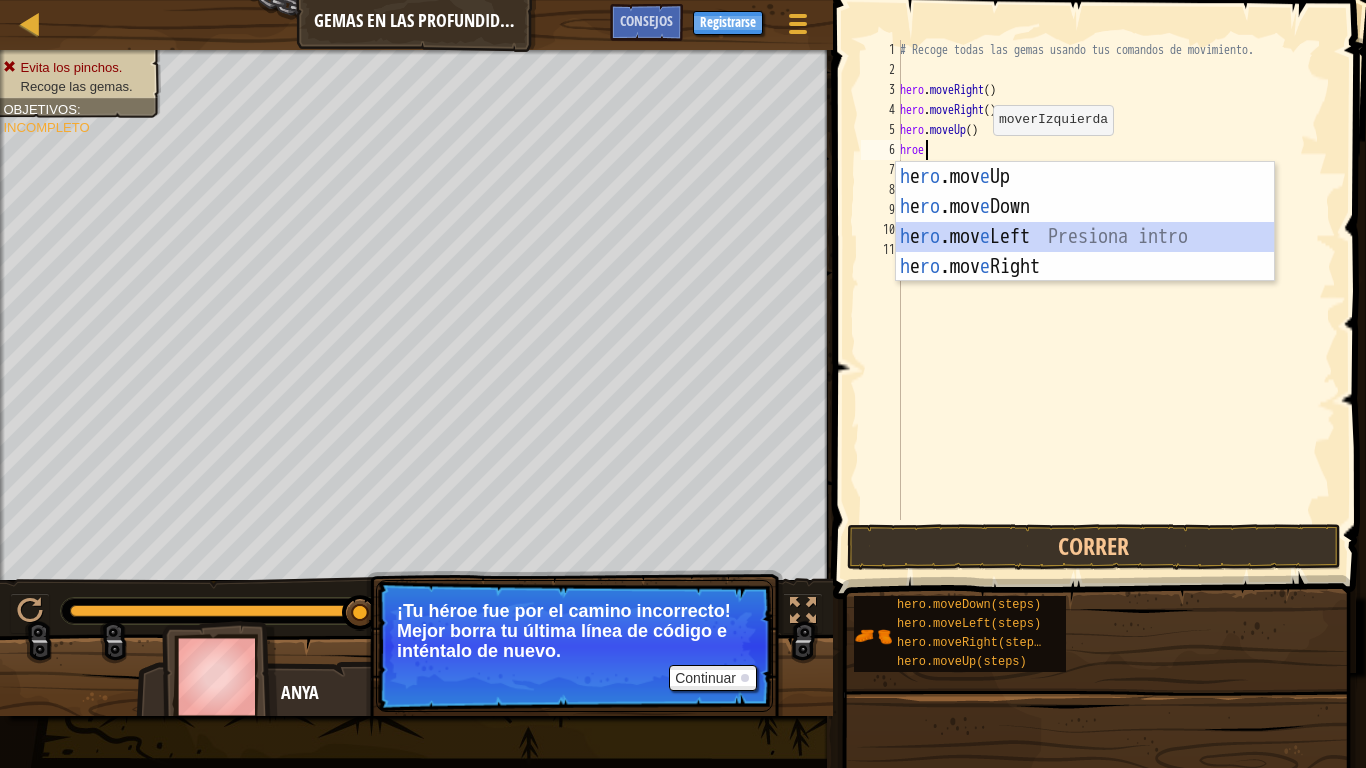 click on "h e ro .mov e Up Presiona intro h e ro .mov e Down Presiona intro h e ro .mov e Left Presiona intro h e ro .mov e Right Presiona intro" at bounding box center (1085, 252) 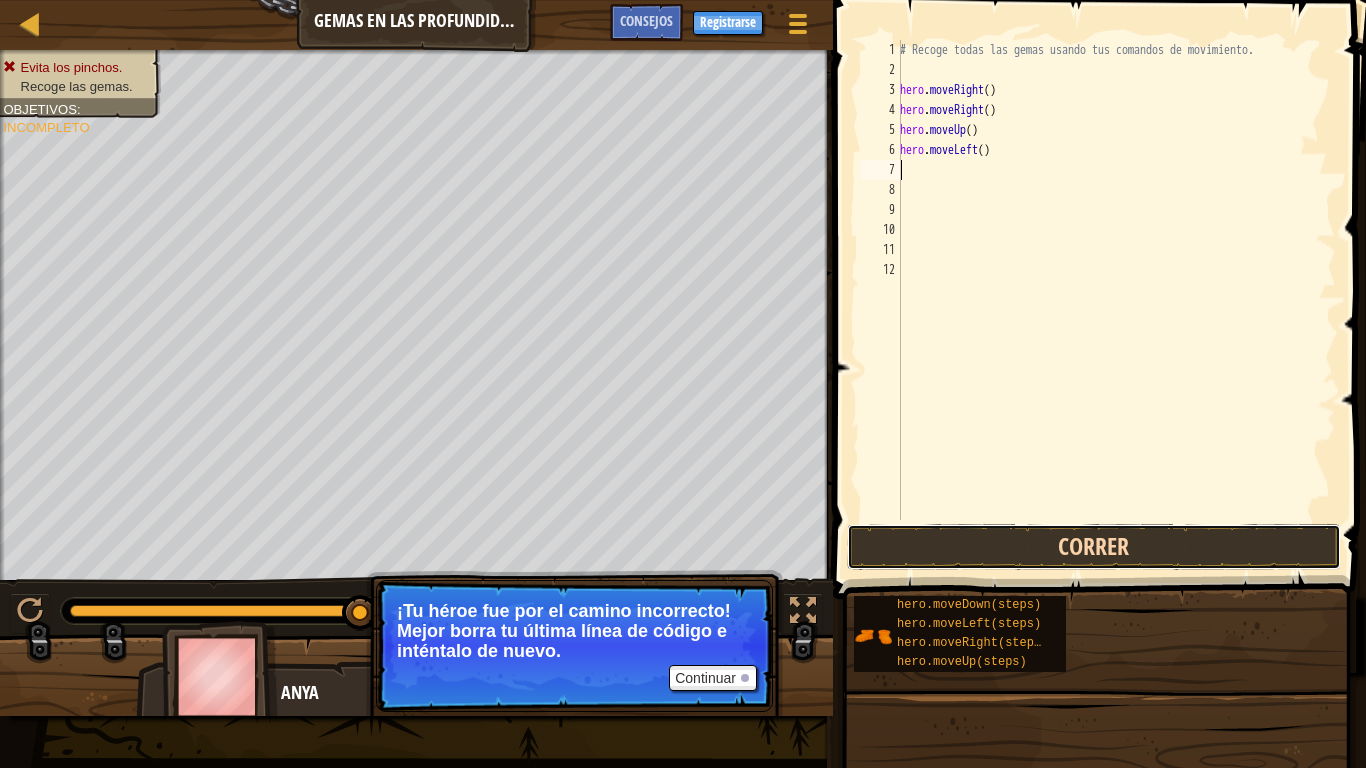 click on "Correr" at bounding box center (1094, 547) 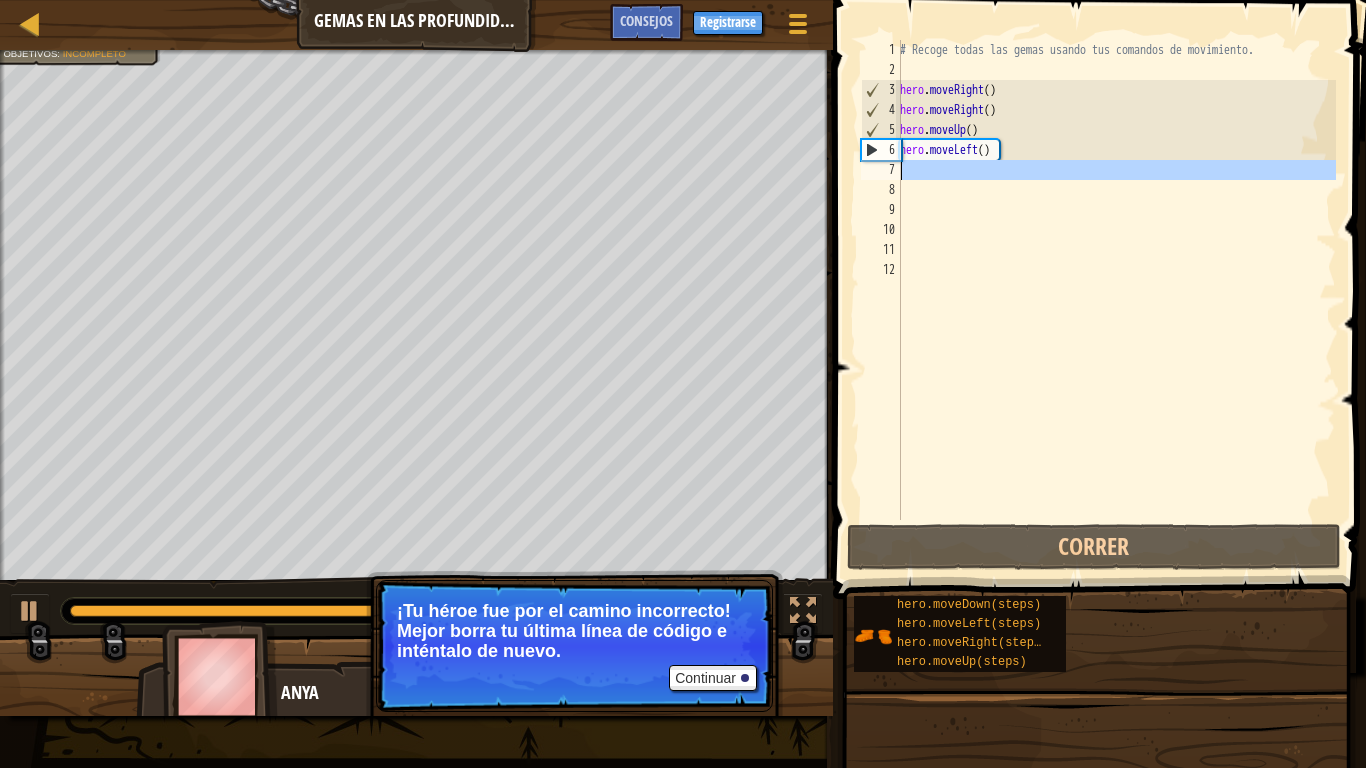 click on "7" at bounding box center (881, 170) 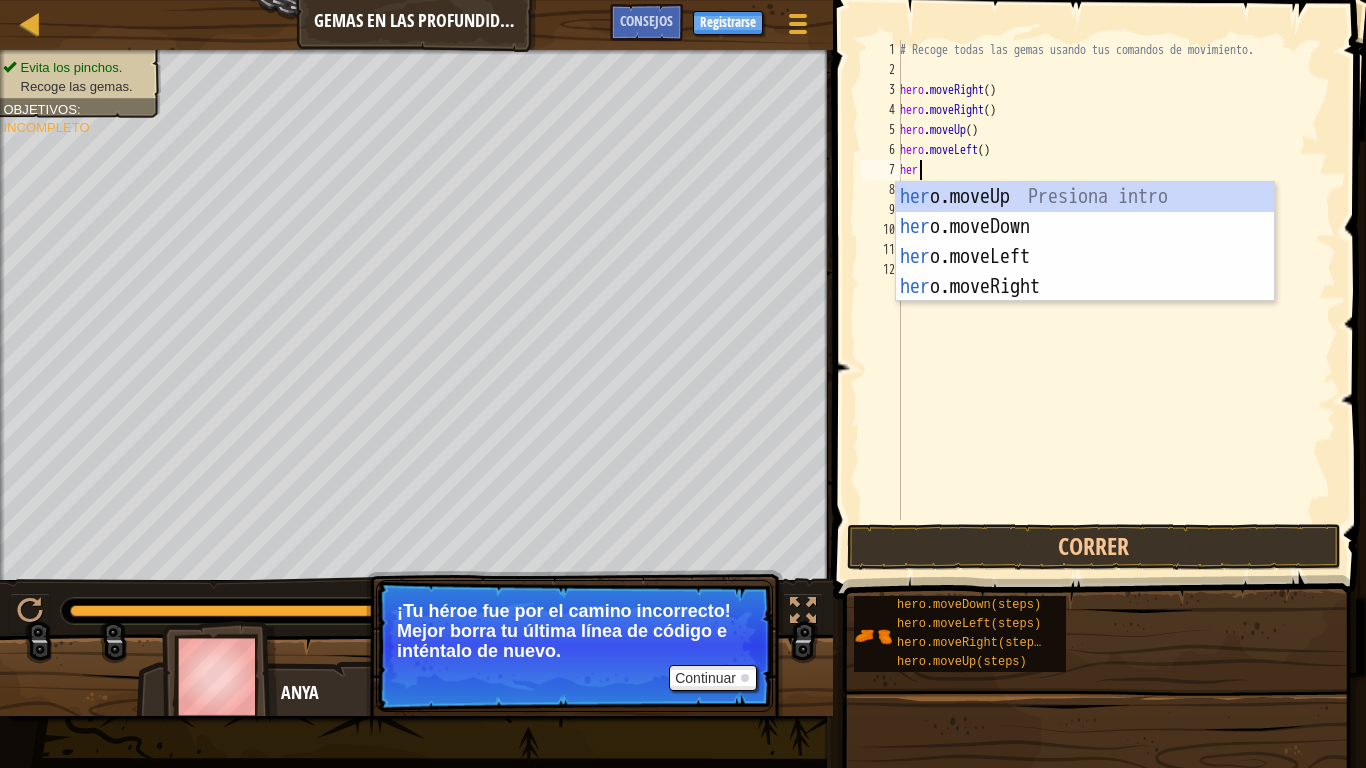 scroll, scrollTop: 9, scrollLeft: 1, axis: both 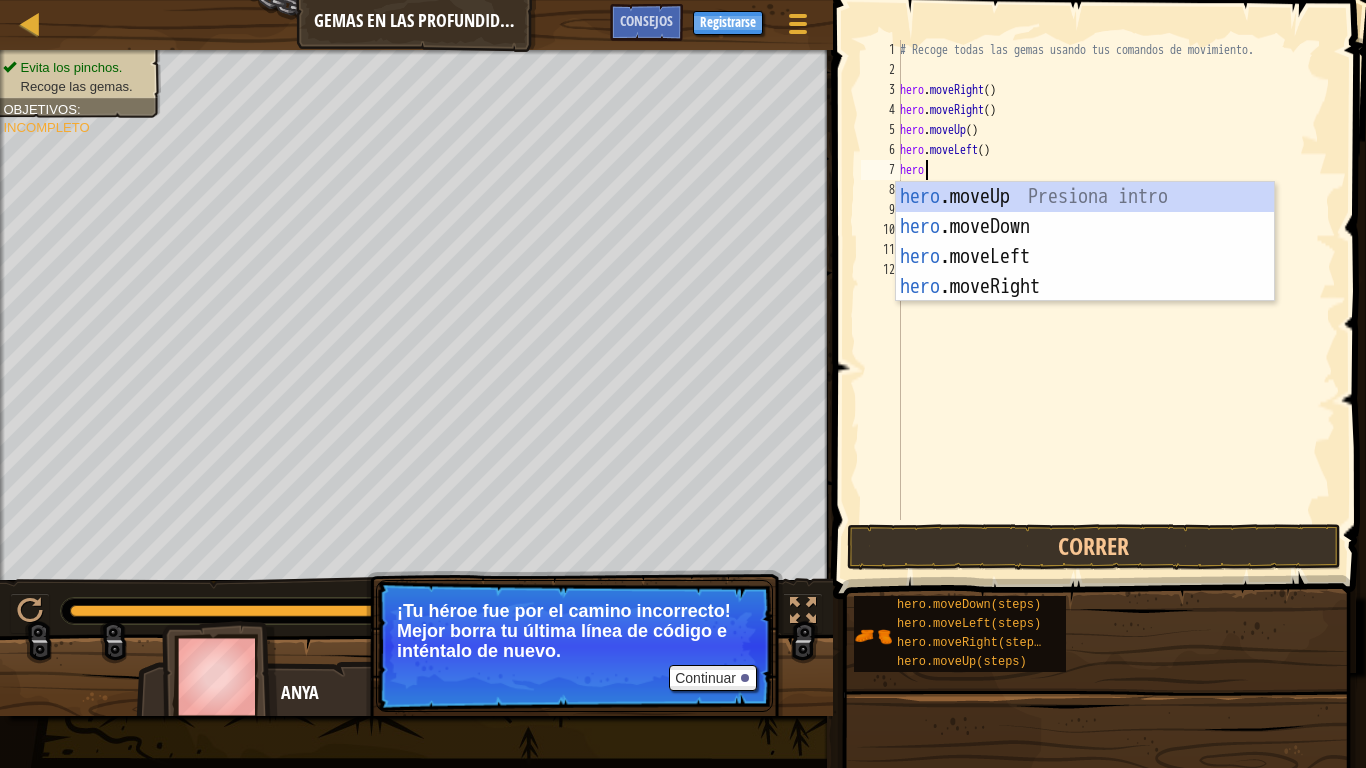 type on "heroe" 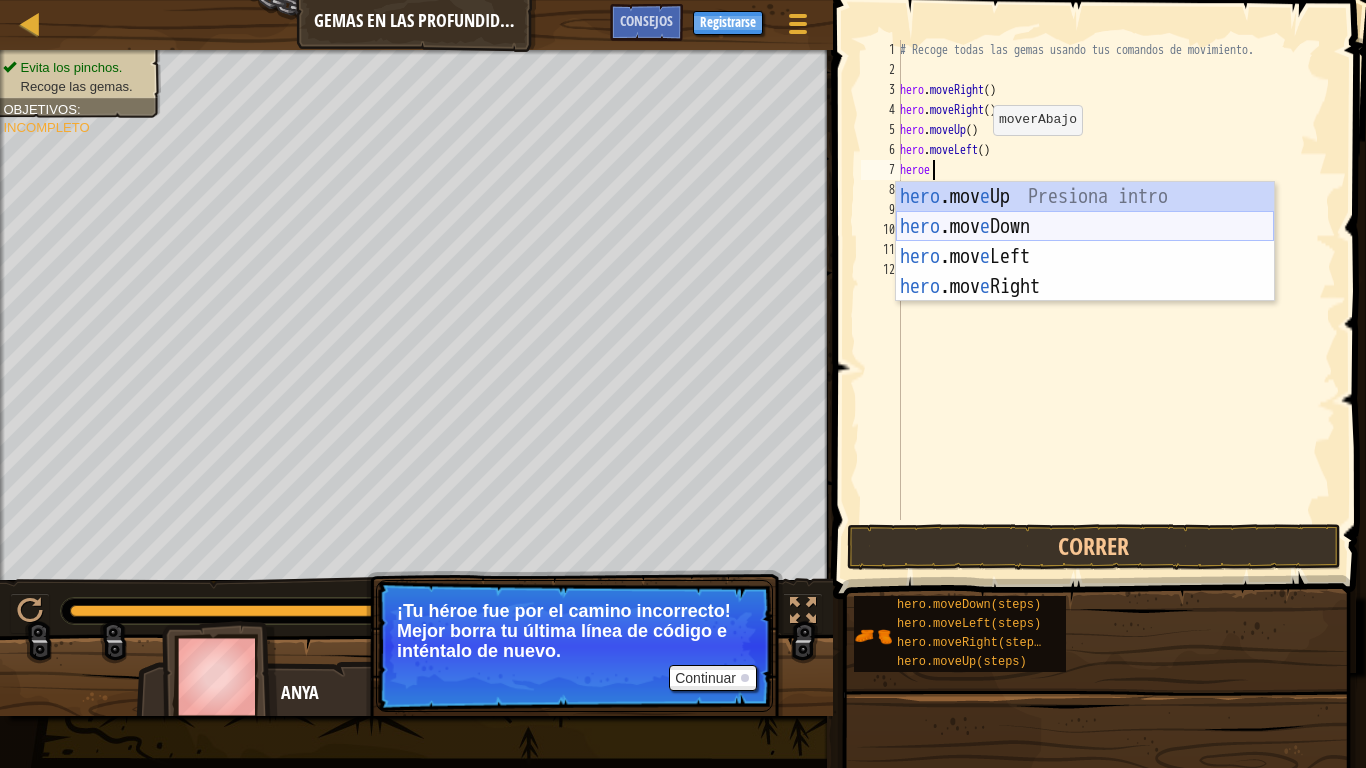 click on "hero .mov e Up Presiona intro hero .mov e Down Presiona intro hero .mov e Left Presiona intro hero .mov e Right Presiona intro" at bounding box center [1085, 272] 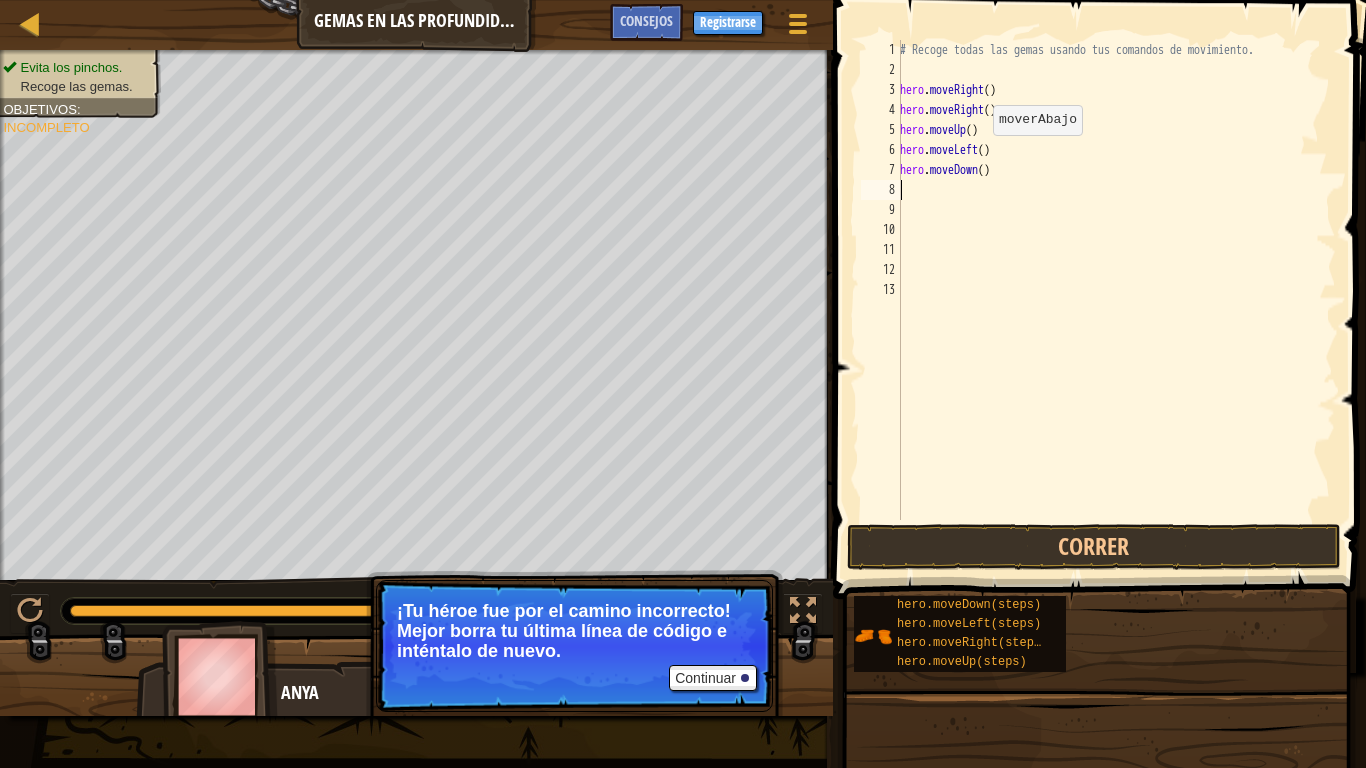 scroll, scrollTop: 9, scrollLeft: 0, axis: vertical 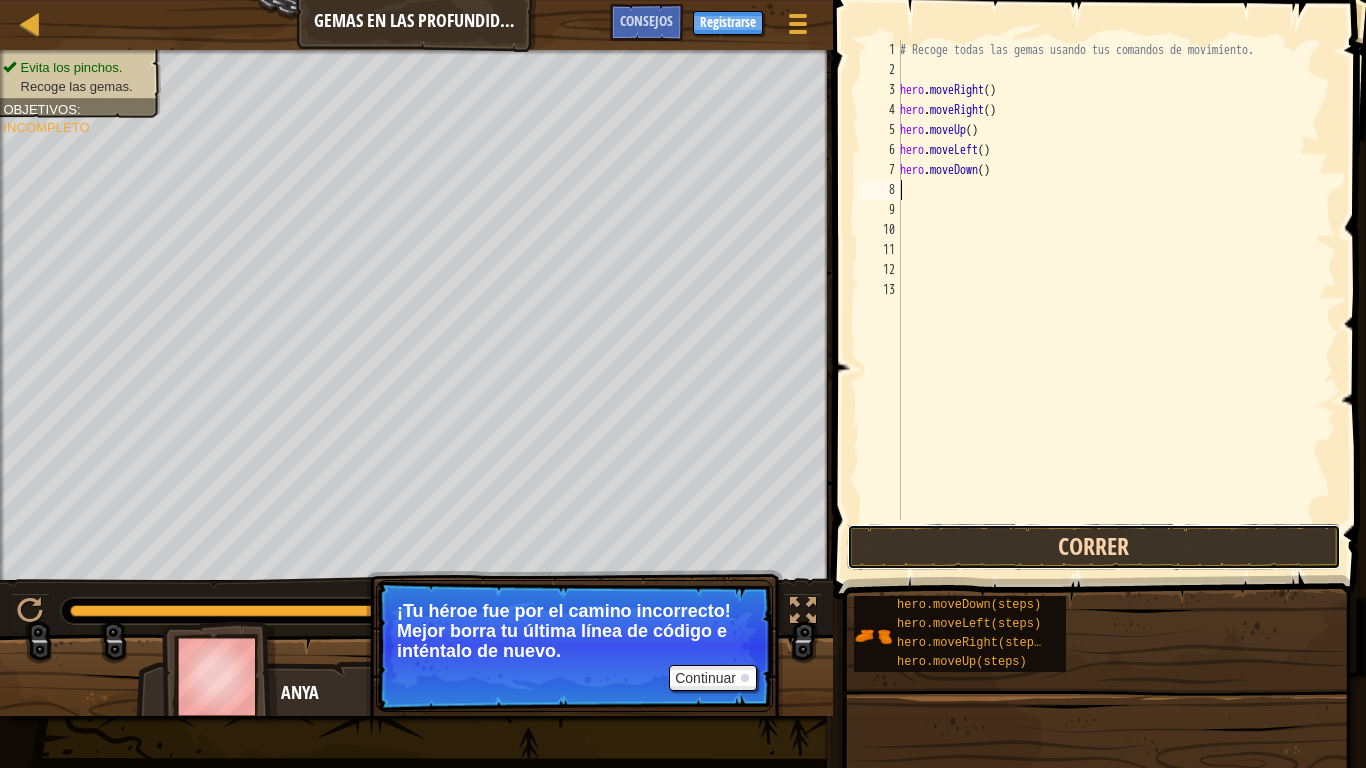 click on "Correr" at bounding box center [1094, 547] 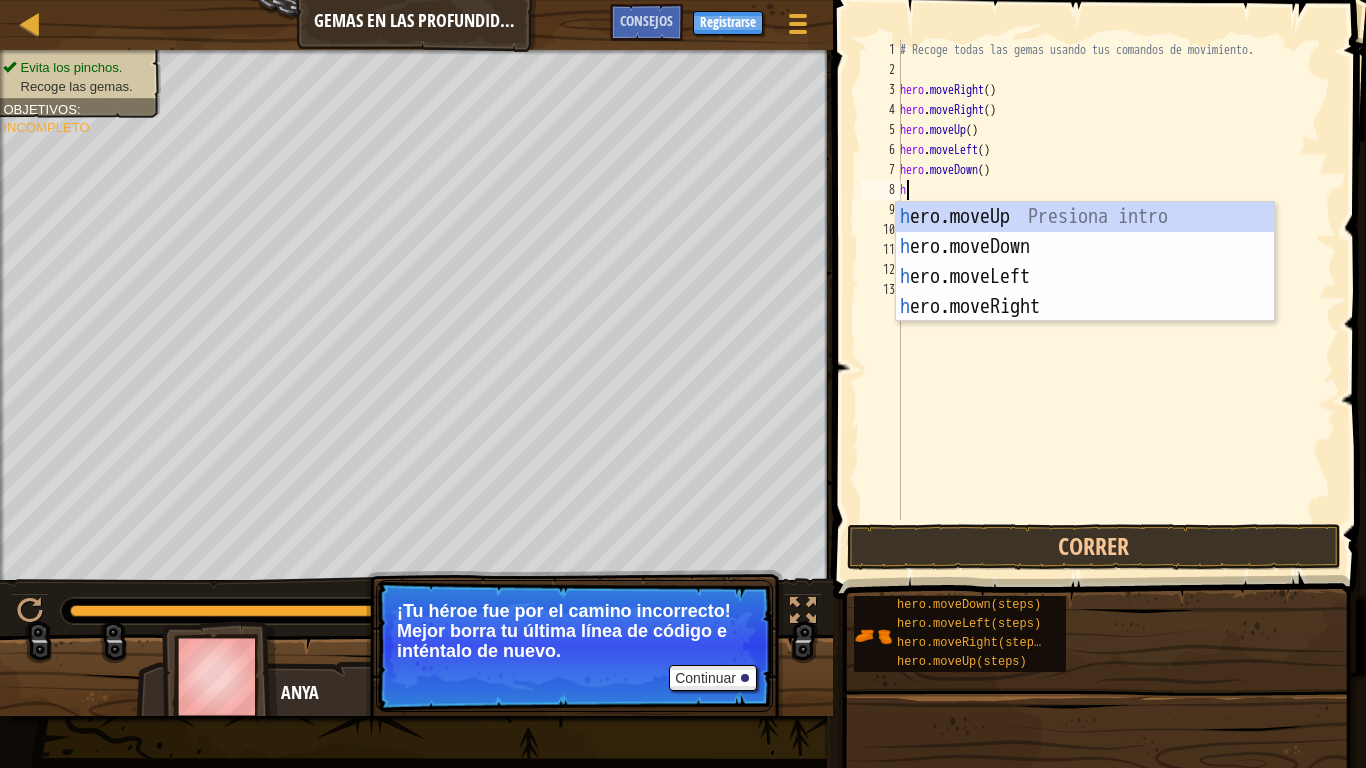 type on "hr" 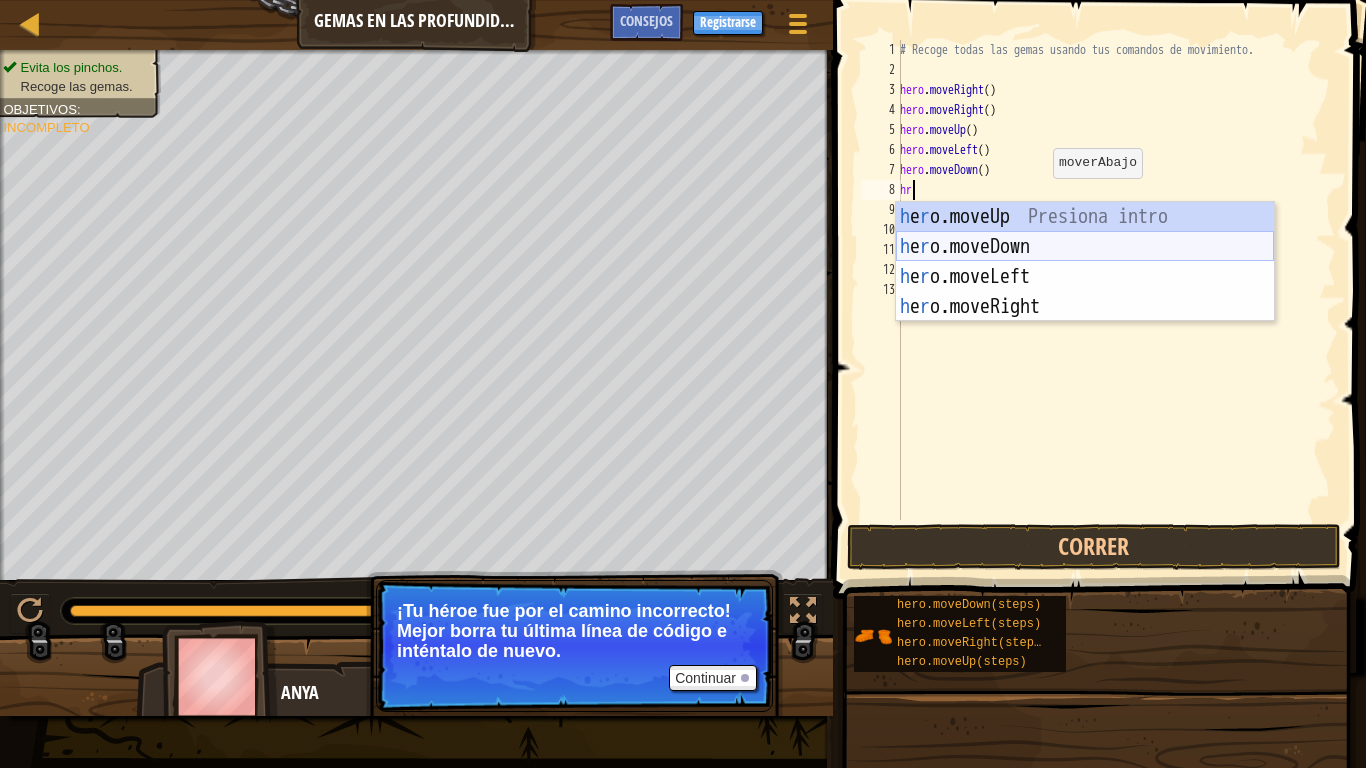 click on "h e r o.moveUp Presiona intro h e r o.moveDown Presiona intro h e r o.moveLeft Presiona intro h e r o.moveRight Presiona intro" at bounding box center (1085, 292) 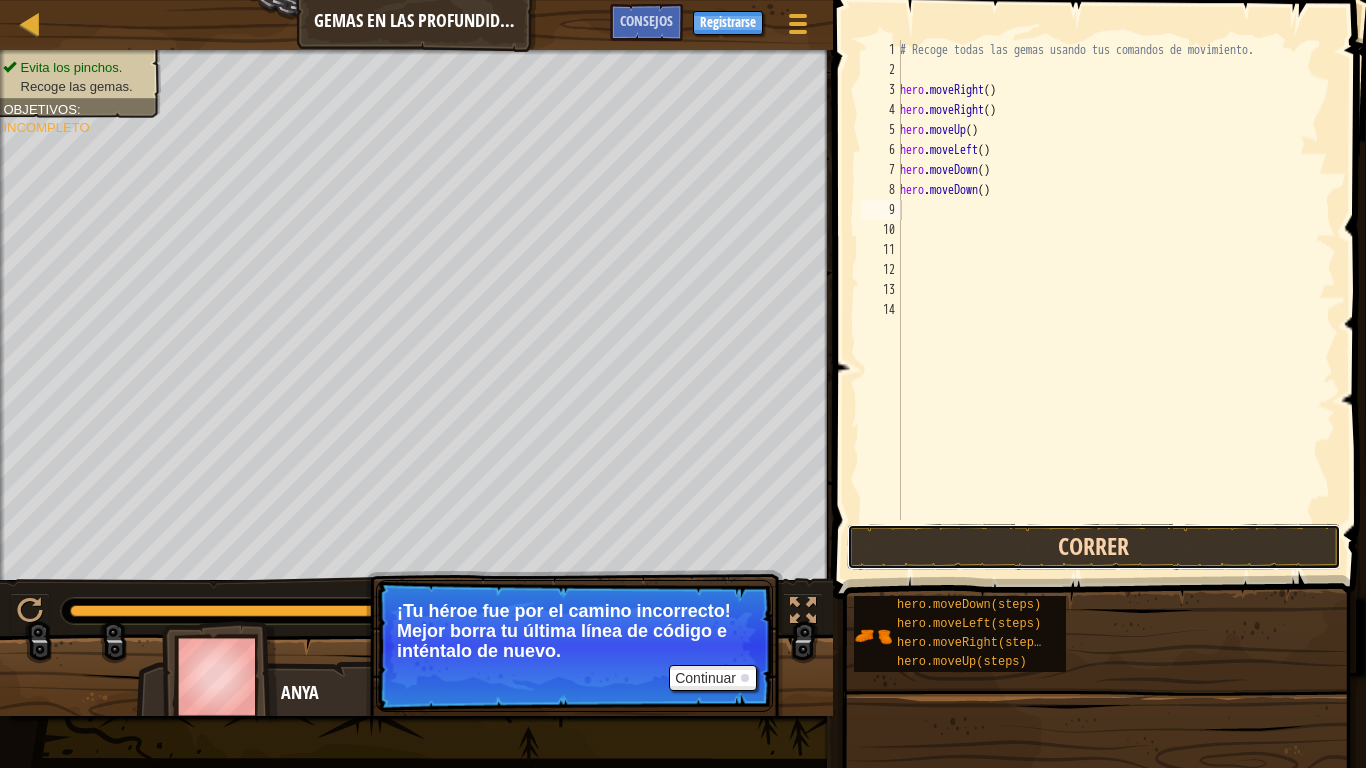 click on "Correr" at bounding box center (1094, 547) 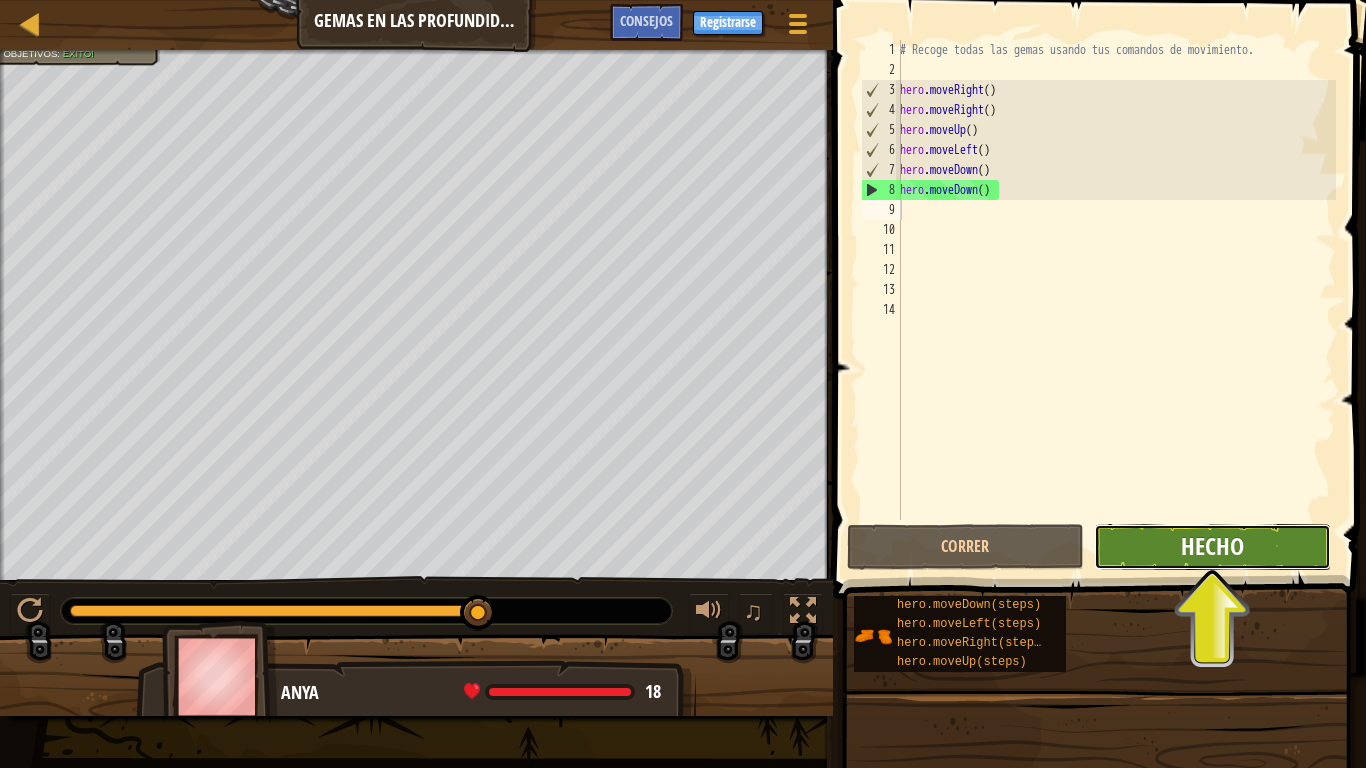 click on "Hecho" at bounding box center (1212, 546) 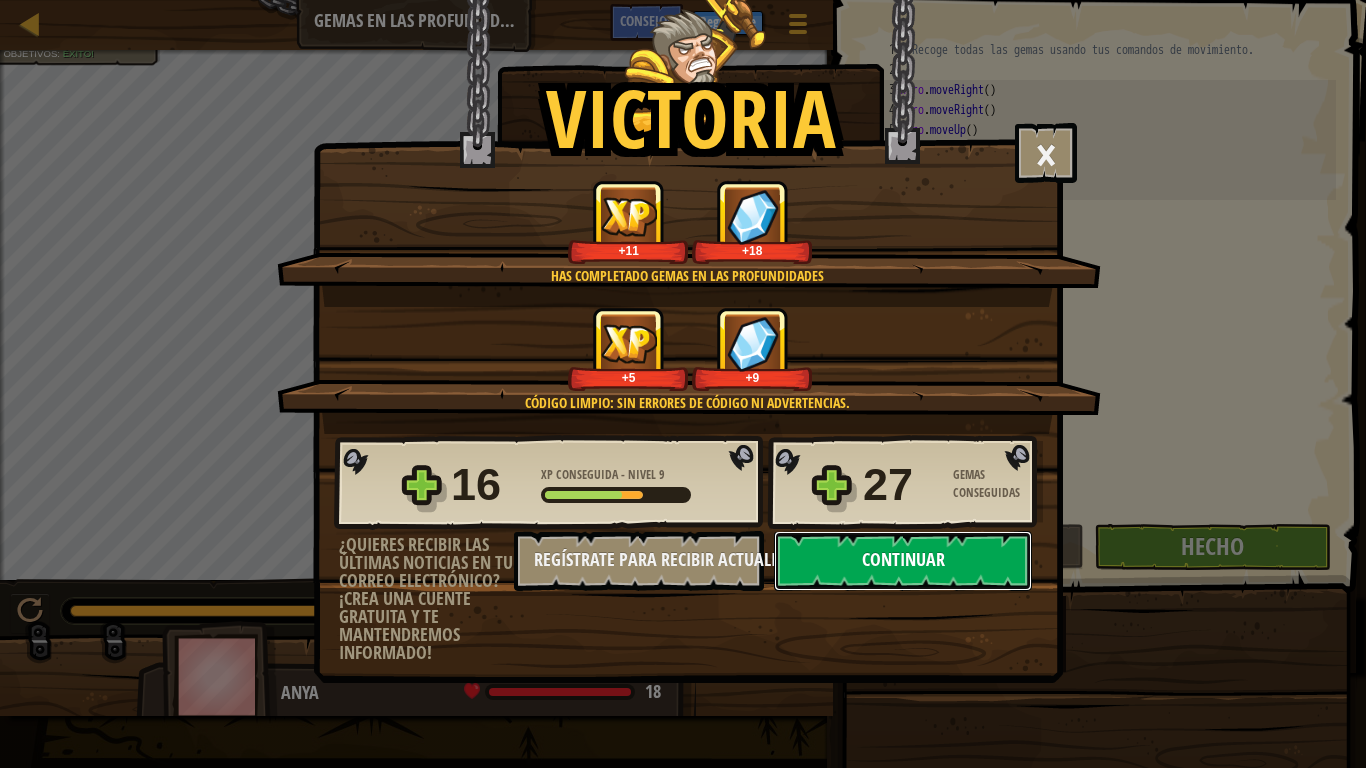 click on "Continuar" at bounding box center [903, 561] 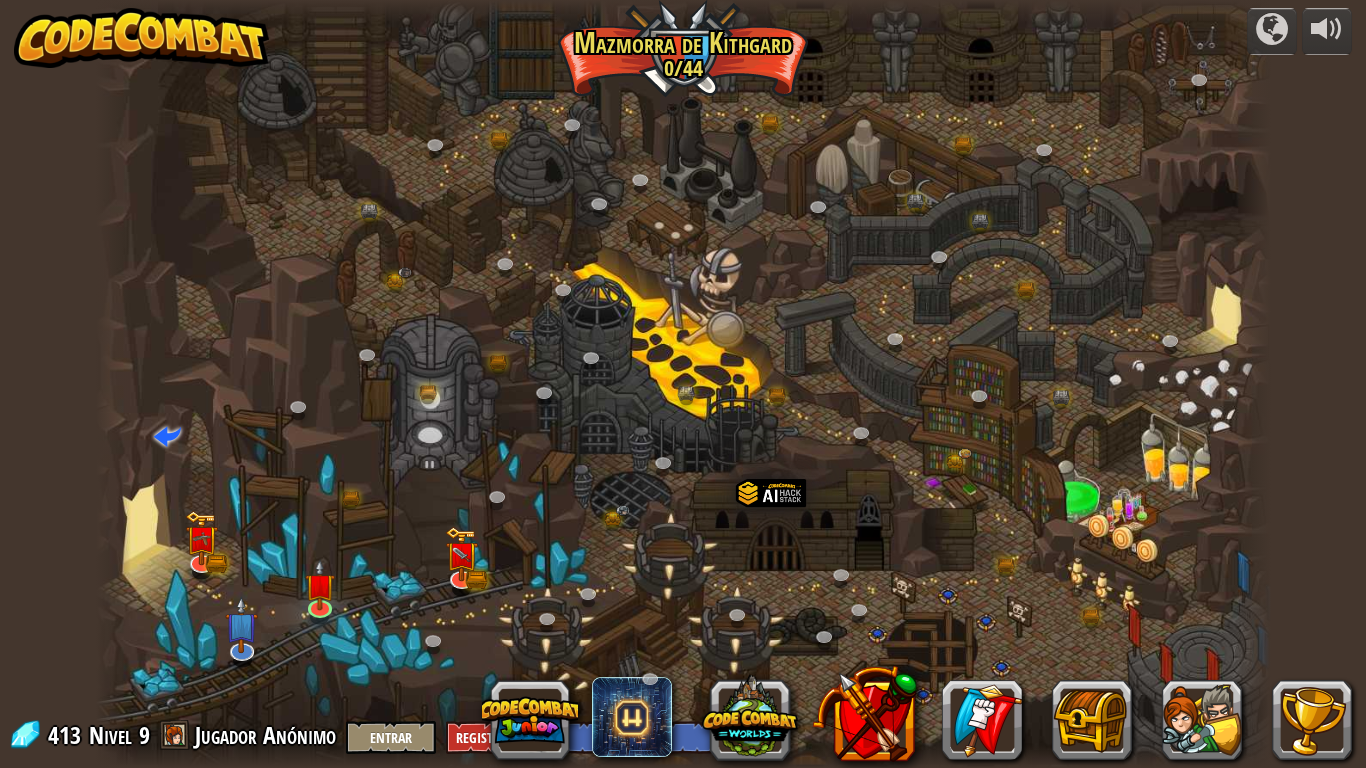 select on "es-ES" 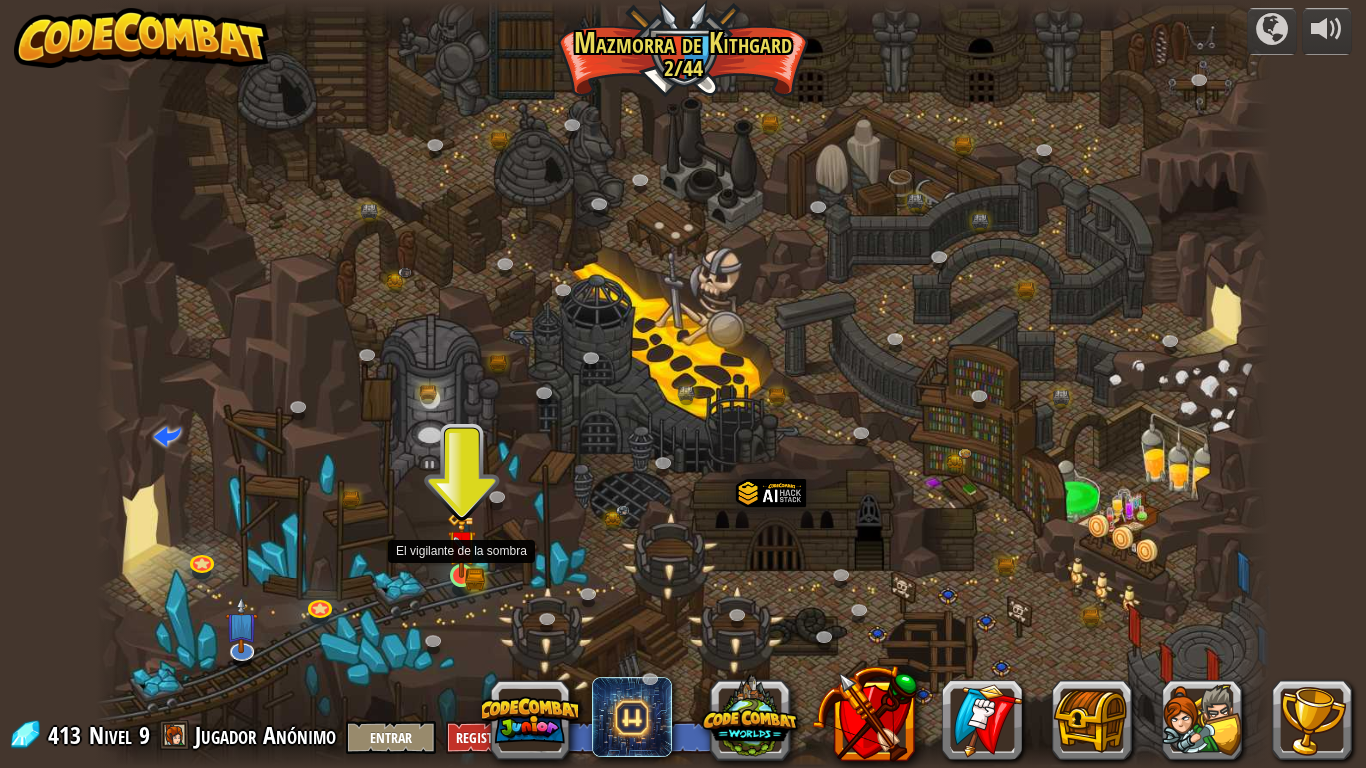 click at bounding box center [462, 544] 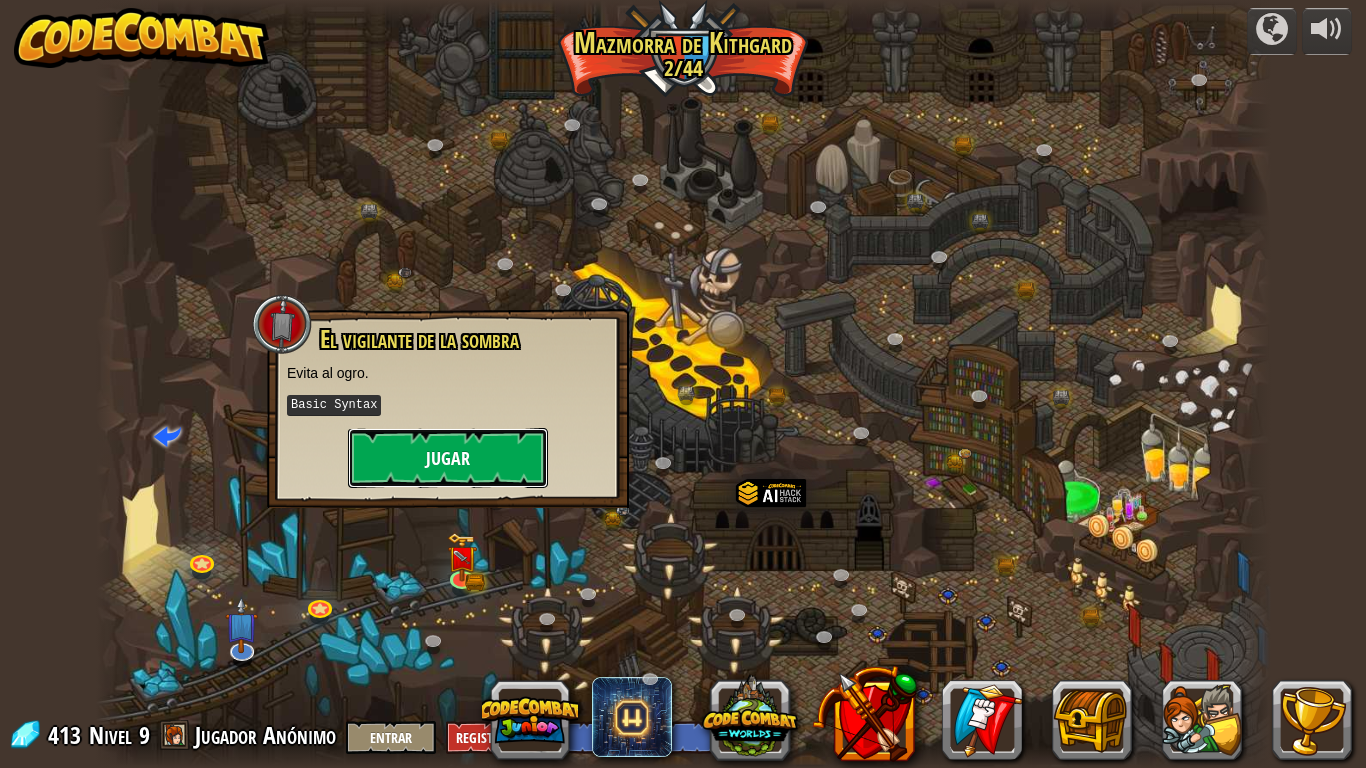 click on "Jugar" at bounding box center [448, 458] 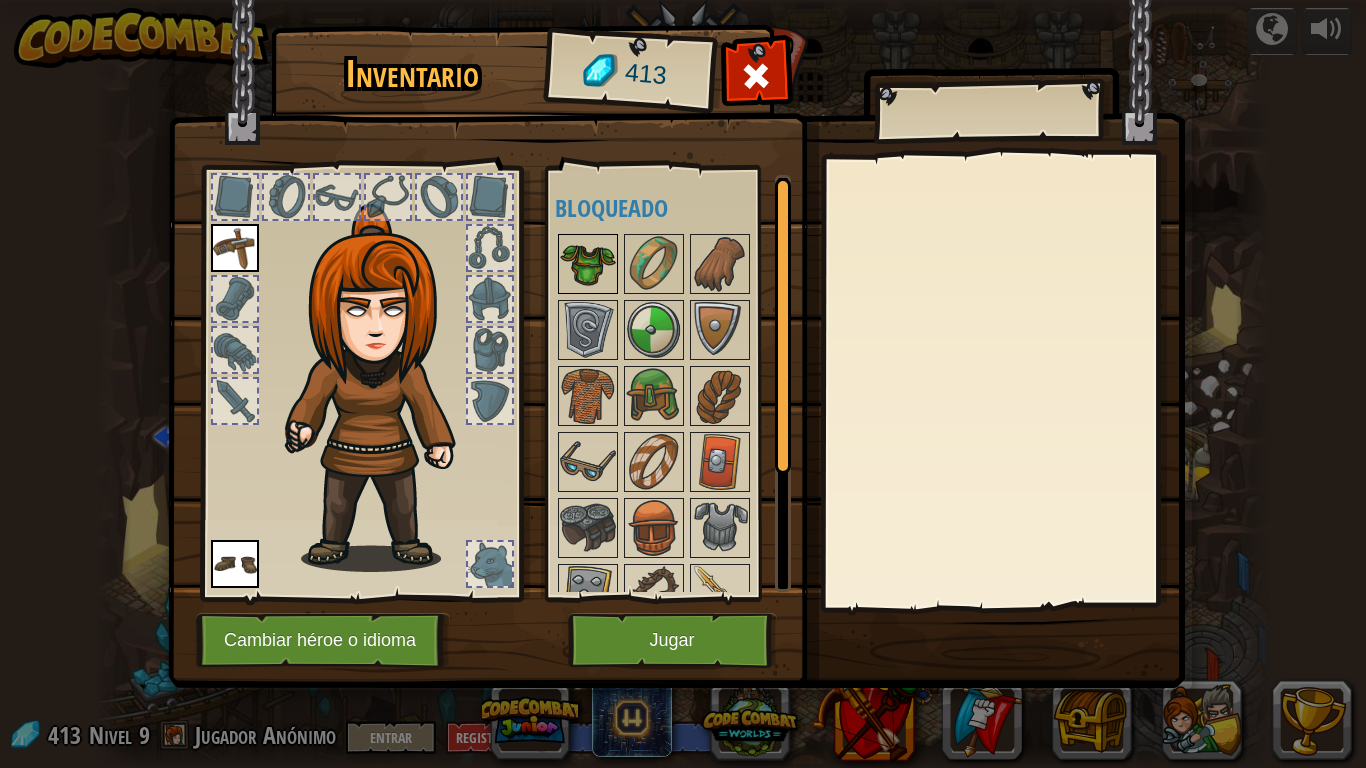 click at bounding box center [588, 264] 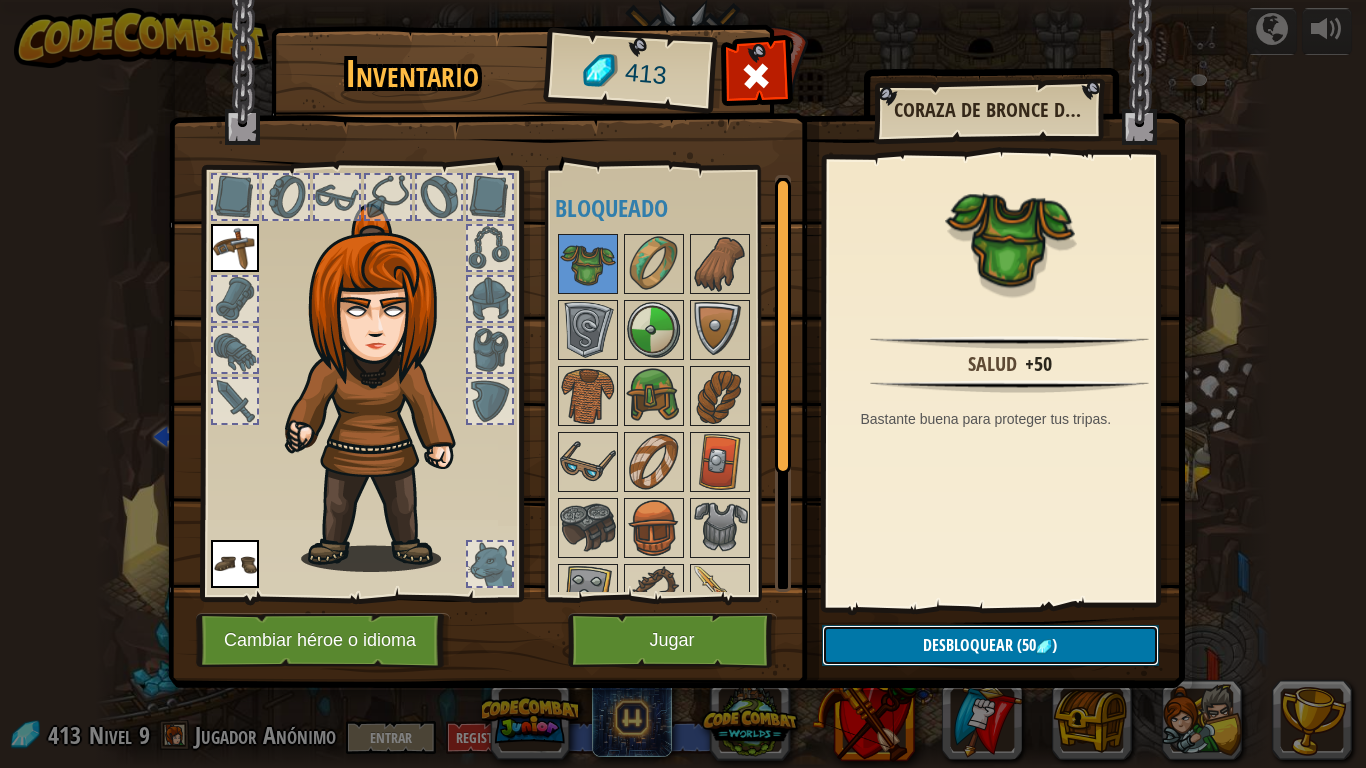 click on "Desbloquear (50 )" at bounding box center [990, 645] 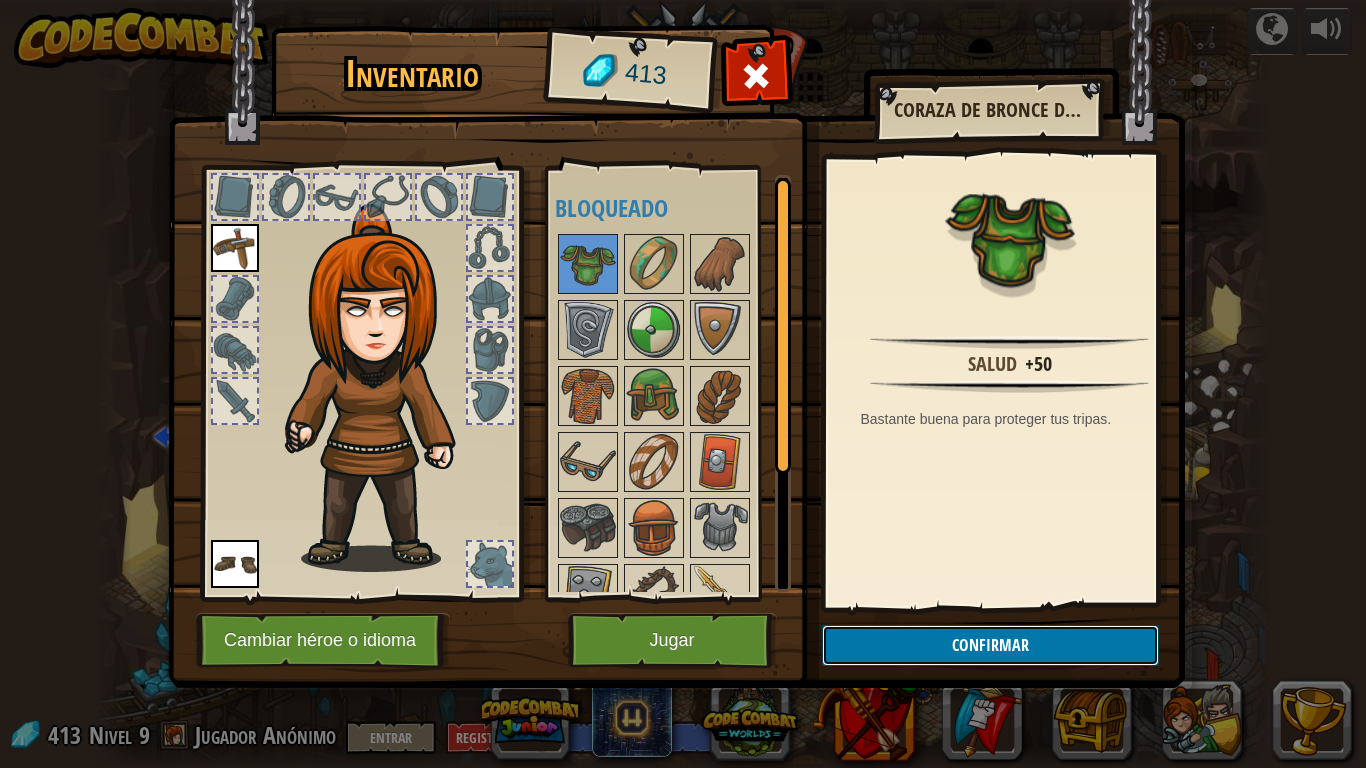 click on "Confirmar" at bounding box center (990, 645) 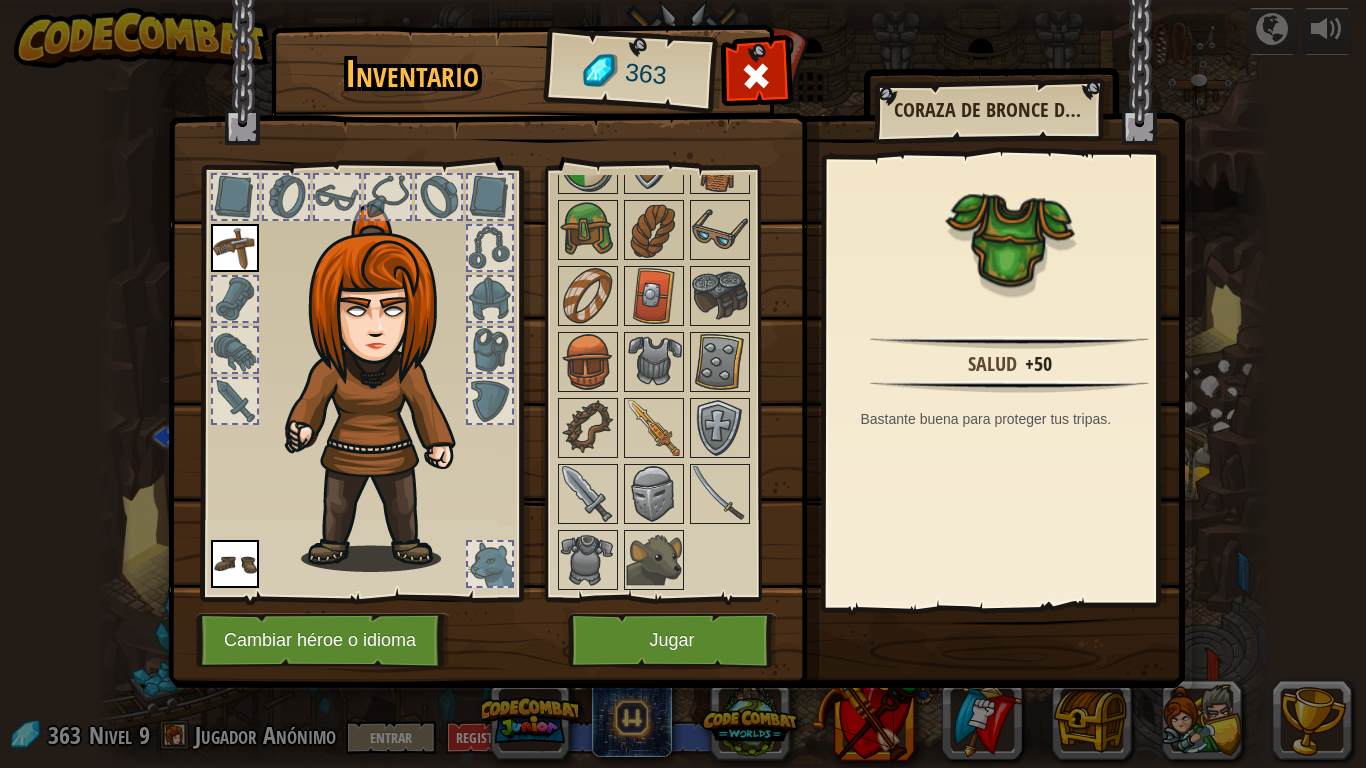 scroll, scrollTop: 428, scrollLeft: 0, axis: vertical 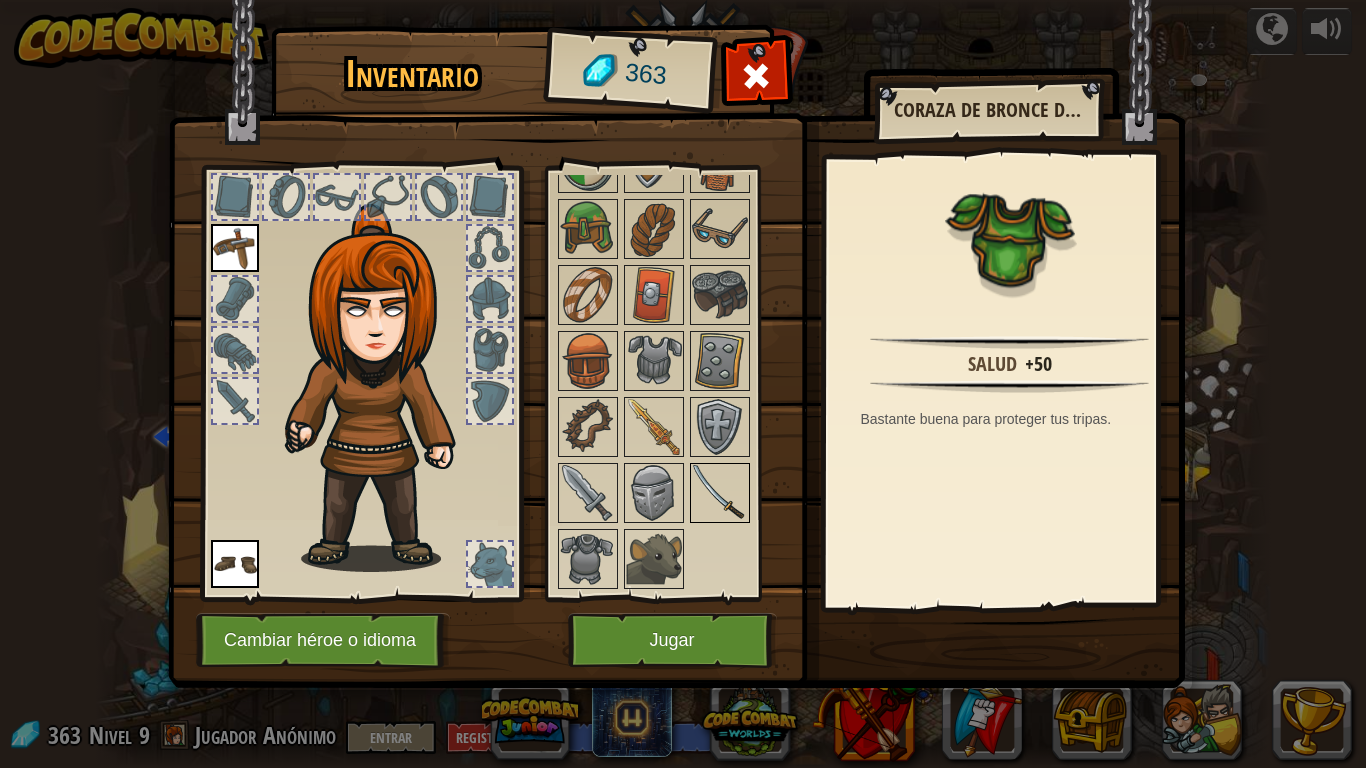 click at bounding box center (720, 493) 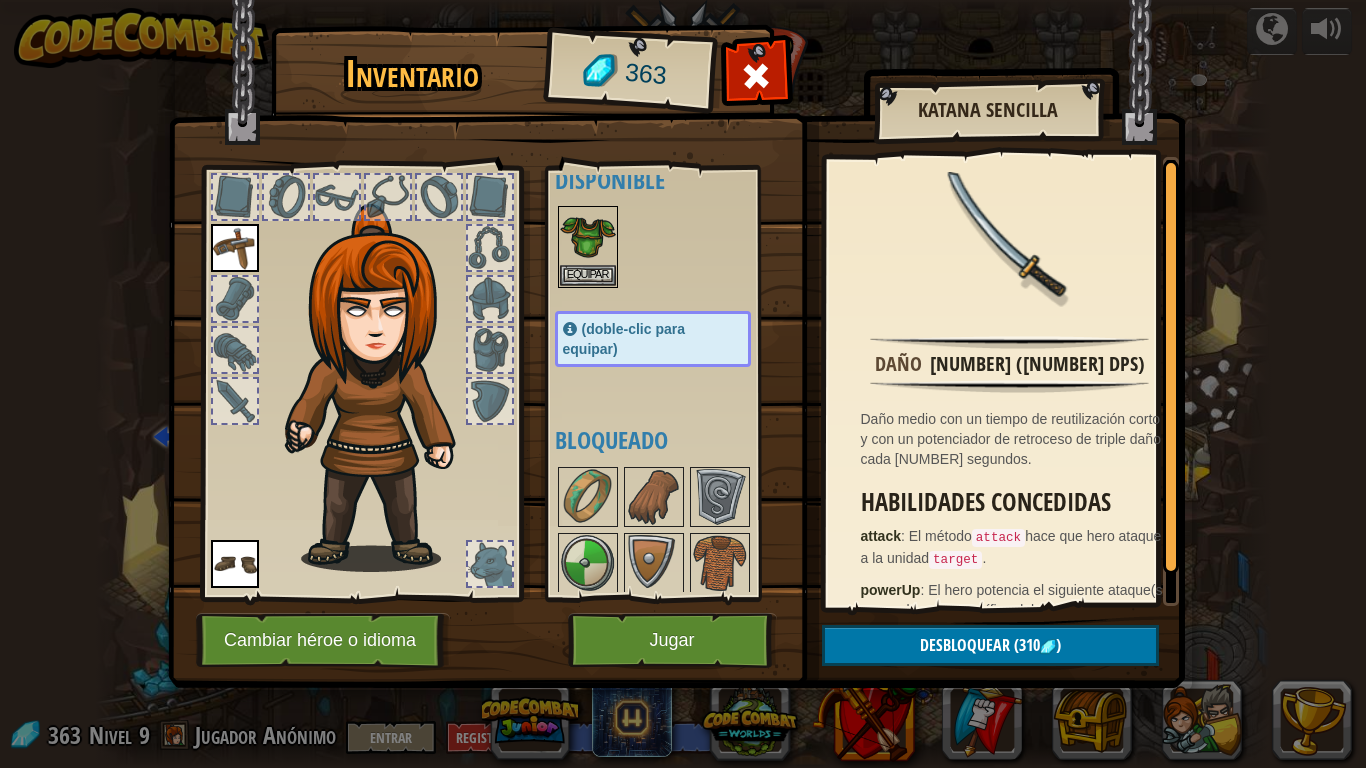 scroll, scrollTop: 0, scrollLeft: 0, axis: both 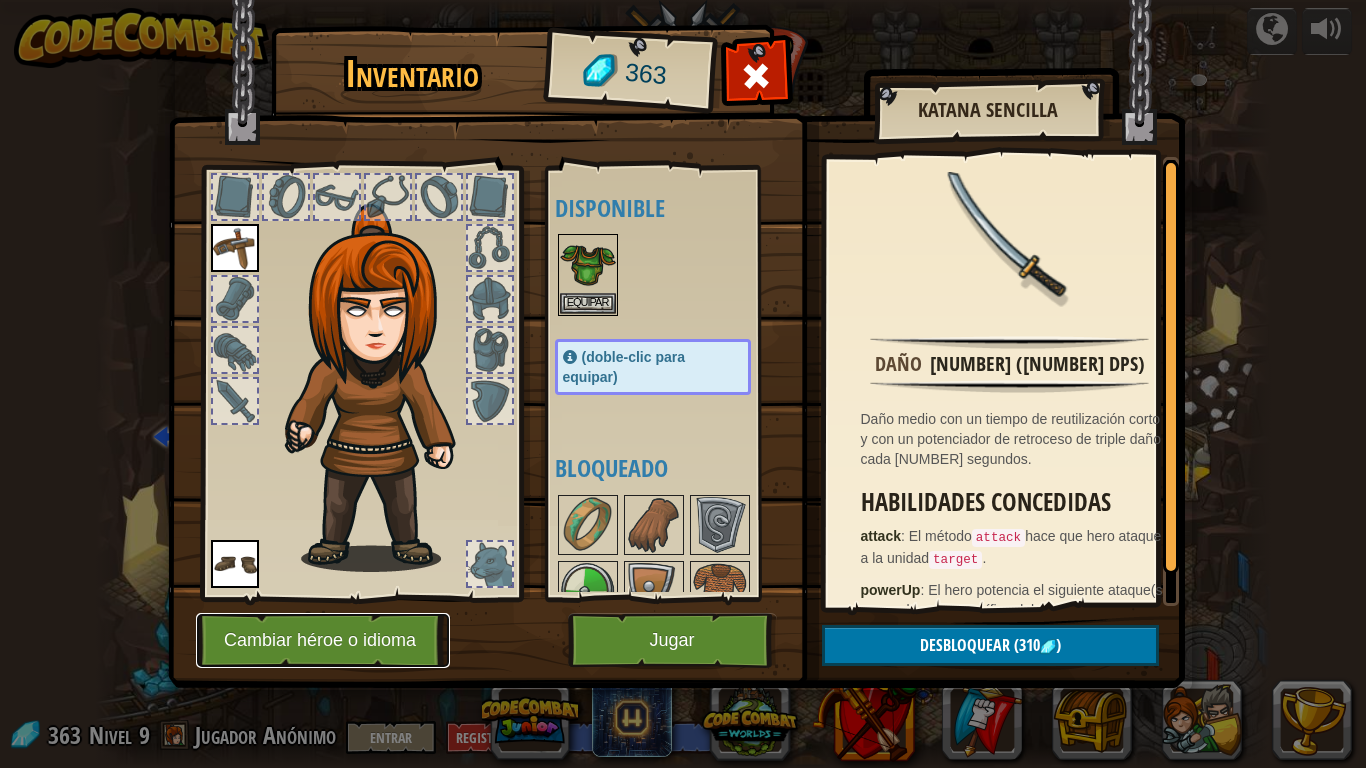 click on "Cambiar héroe o idioma" at bounding box center (323, 640) 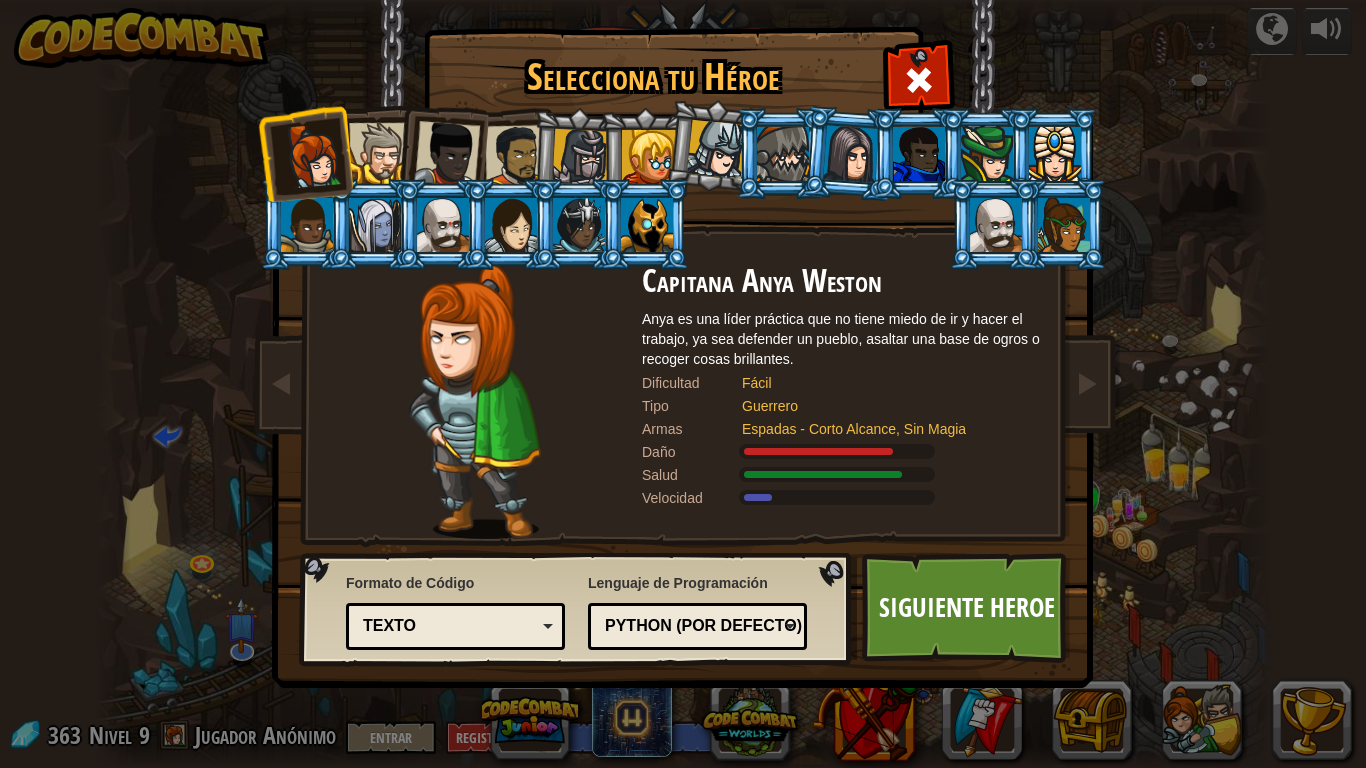 click at bounding box center [580, 157] 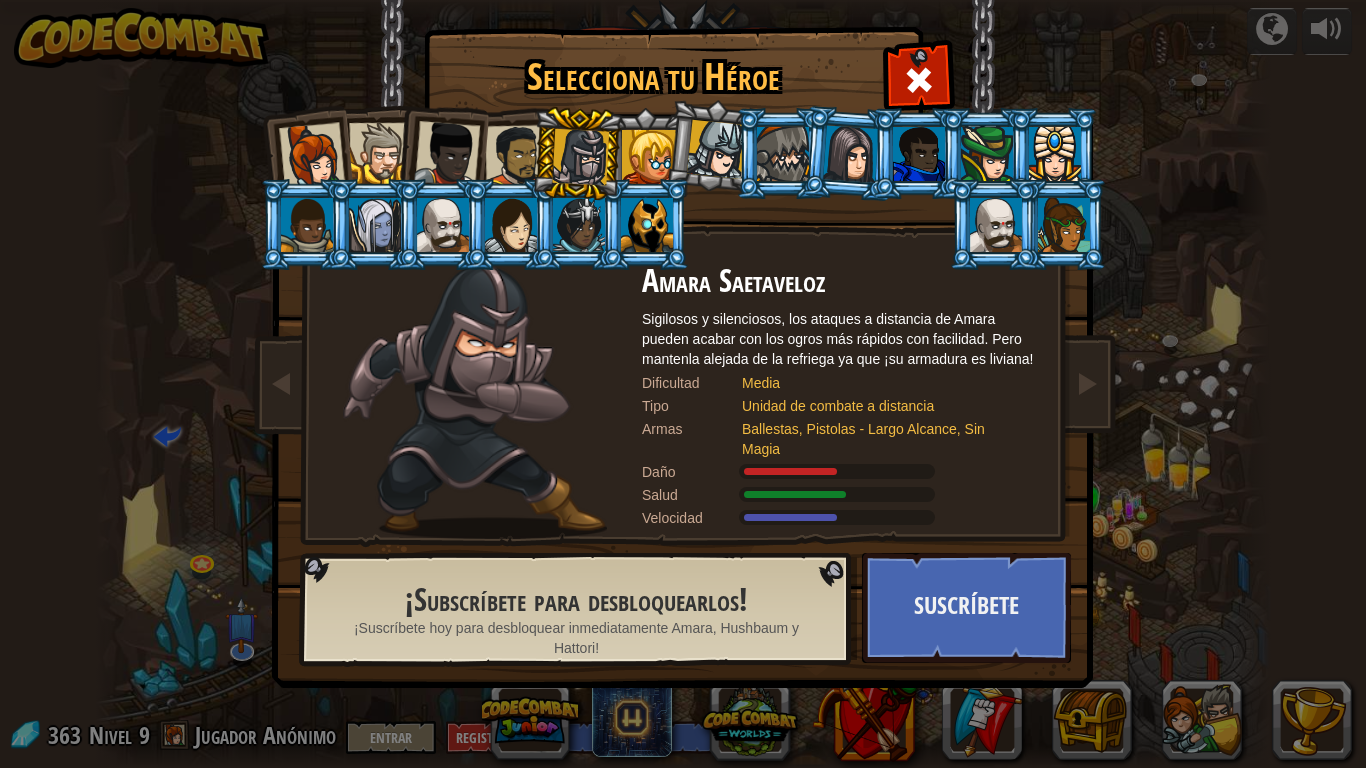 click at bounding box center (516, 156) 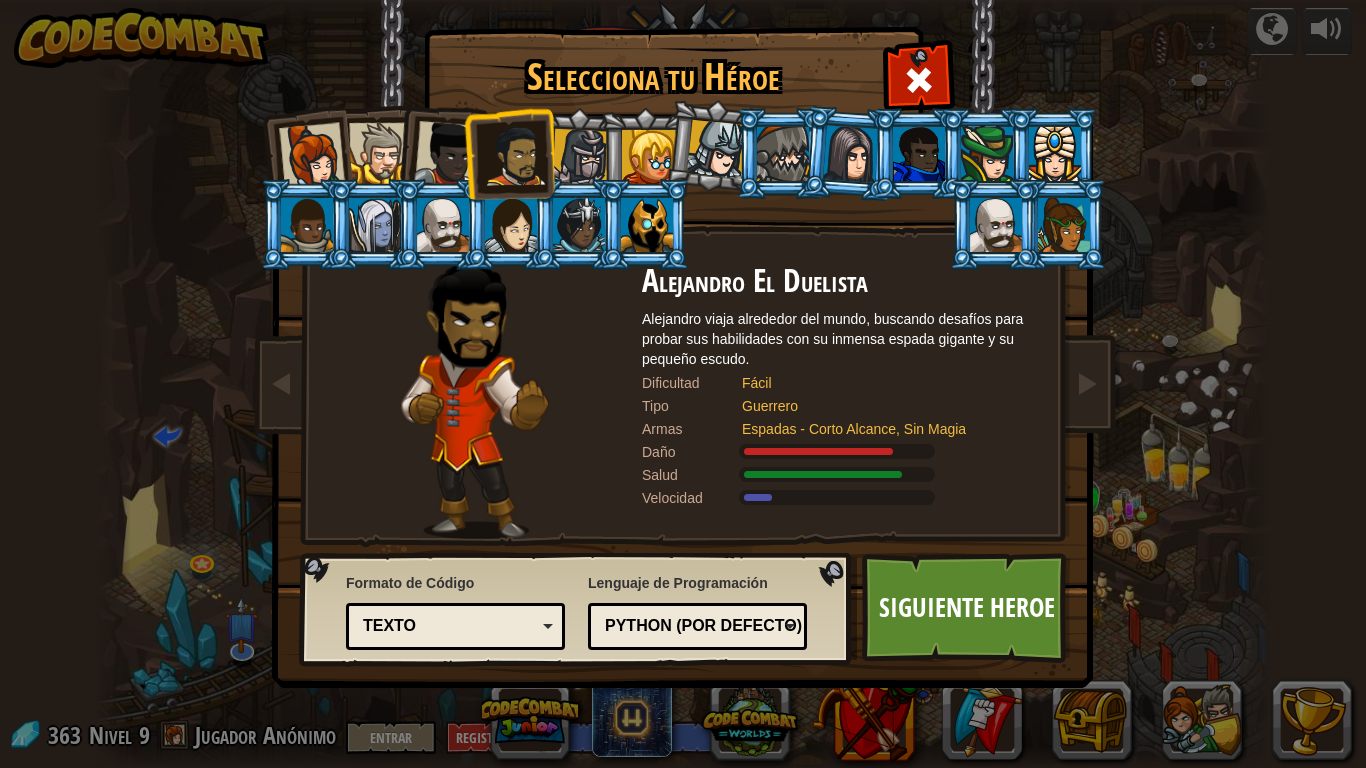 click at bounding box center [312, 156] 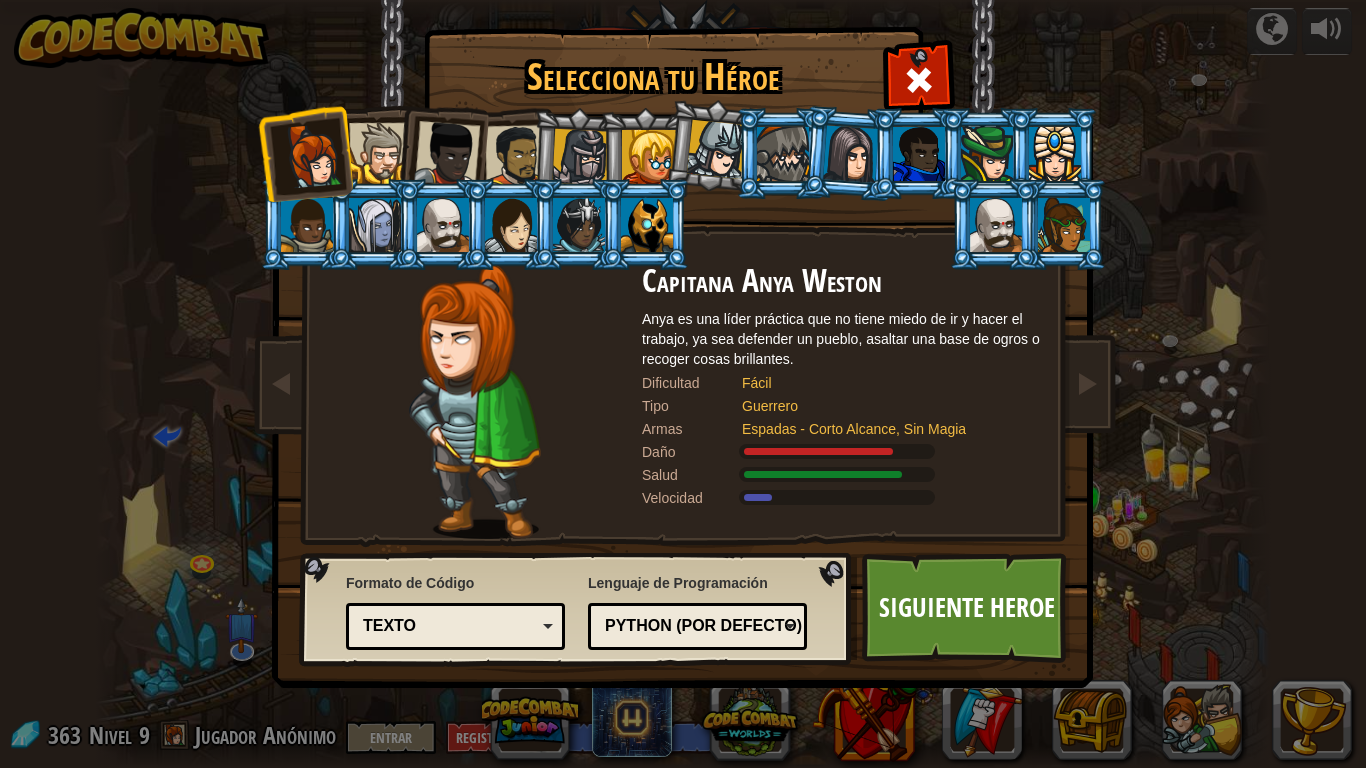 click at bounding box center [649, 157] 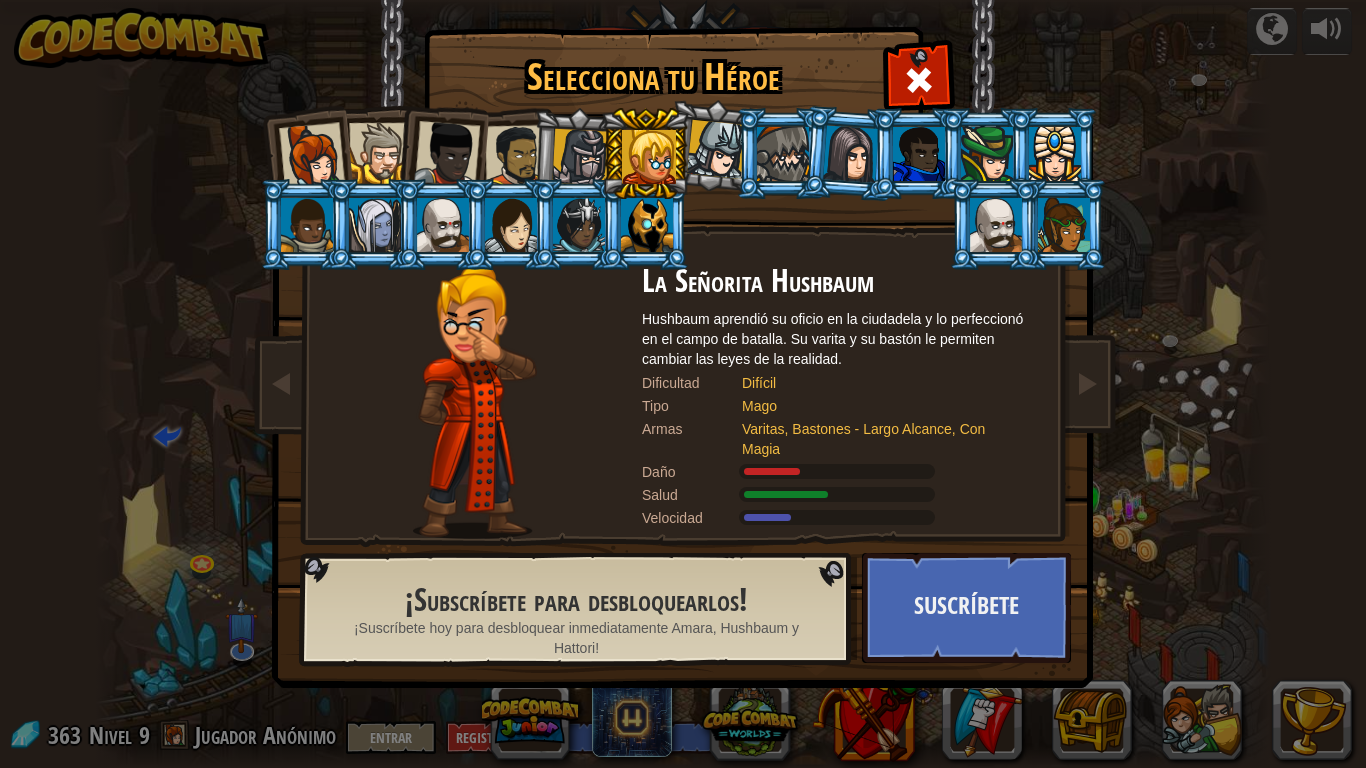 click at bounding box center [312, 156] 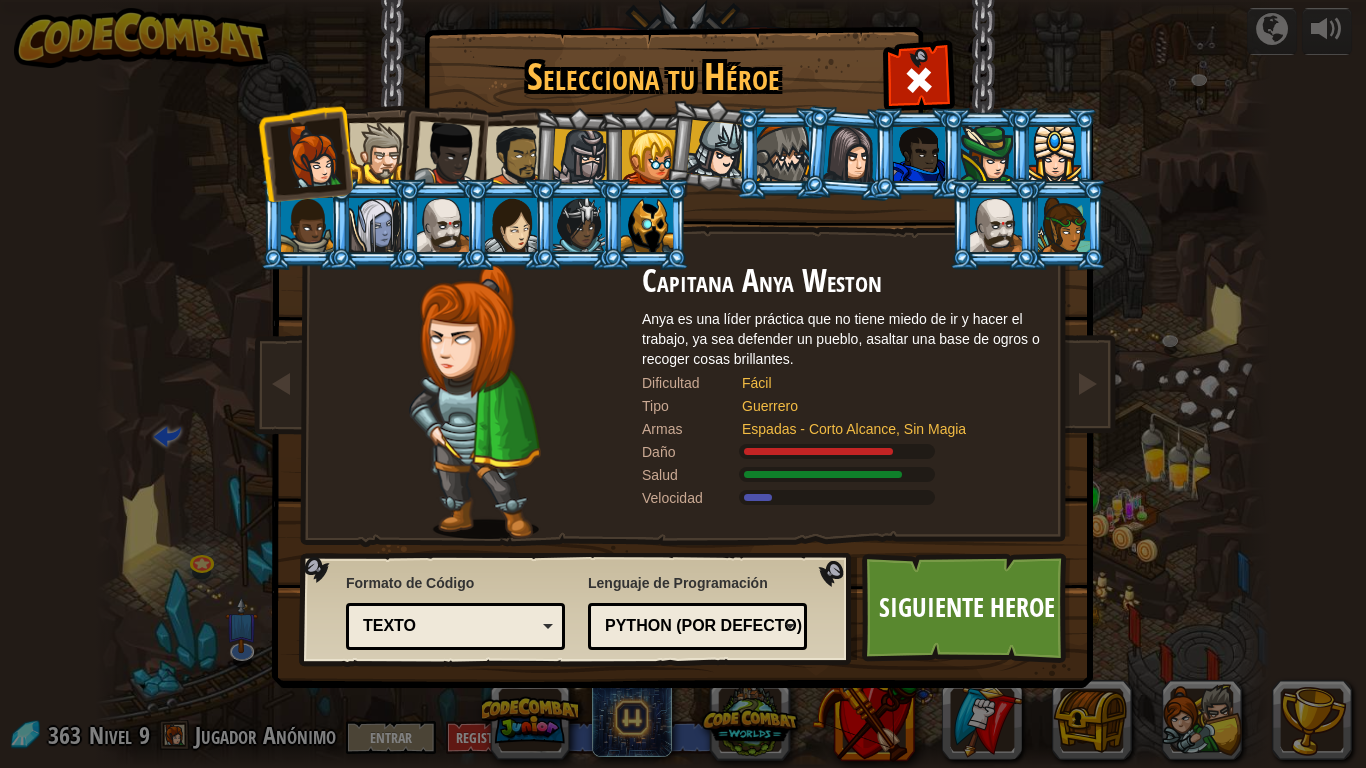 drag, startPoint x: 1251, startPoint y: 481, endPoint x: 1207, endPoint y: 495, distance: 46.173584 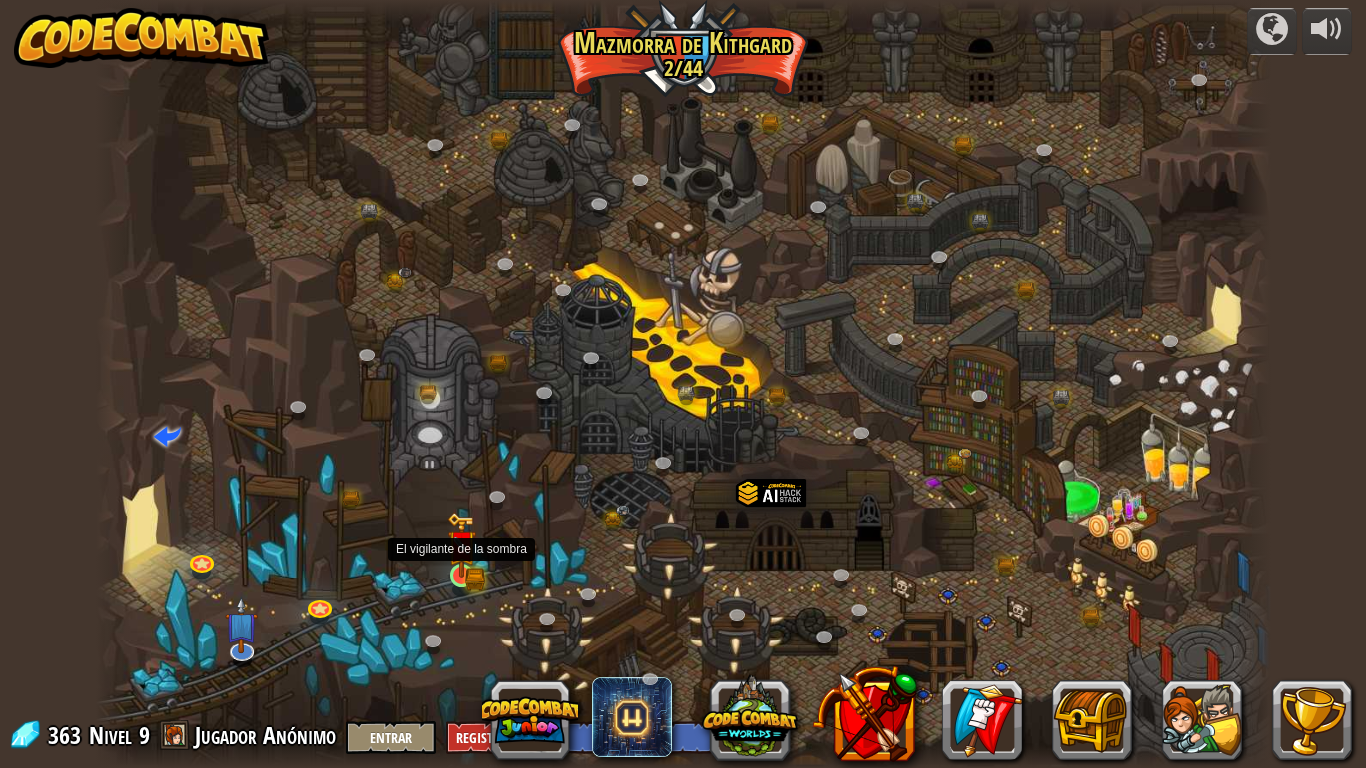 click at bounding box center (462, 546) 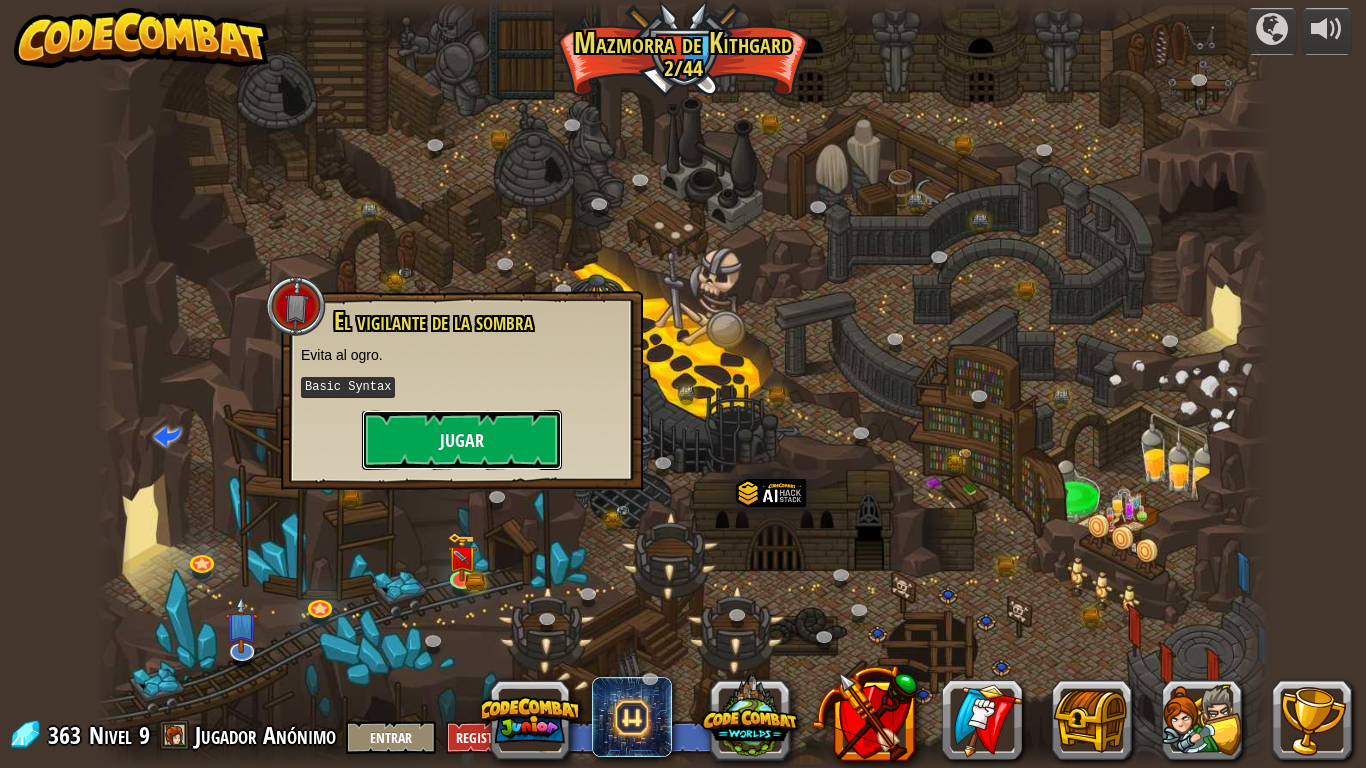click on "Jugar" at bounding box center (462, 440) 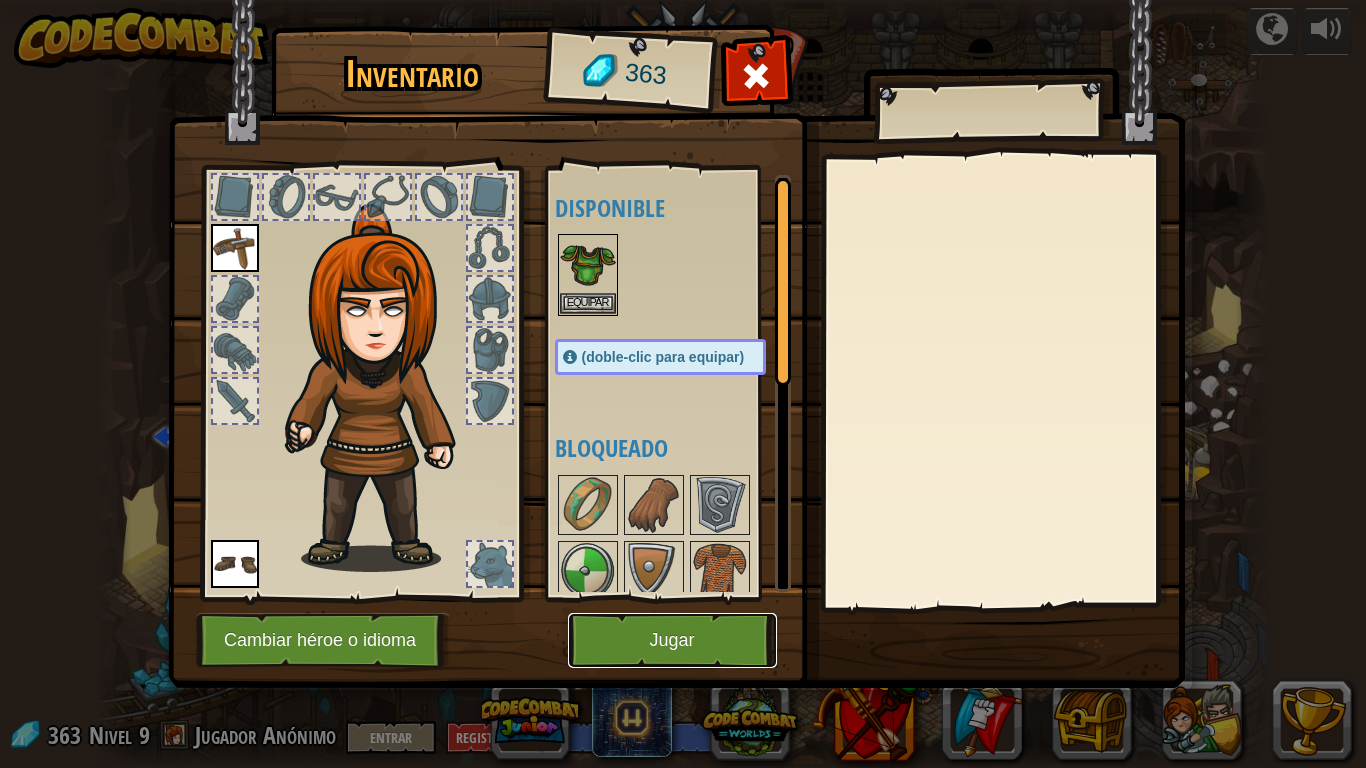 click on "Jugar" at bounding box center (672, 640) 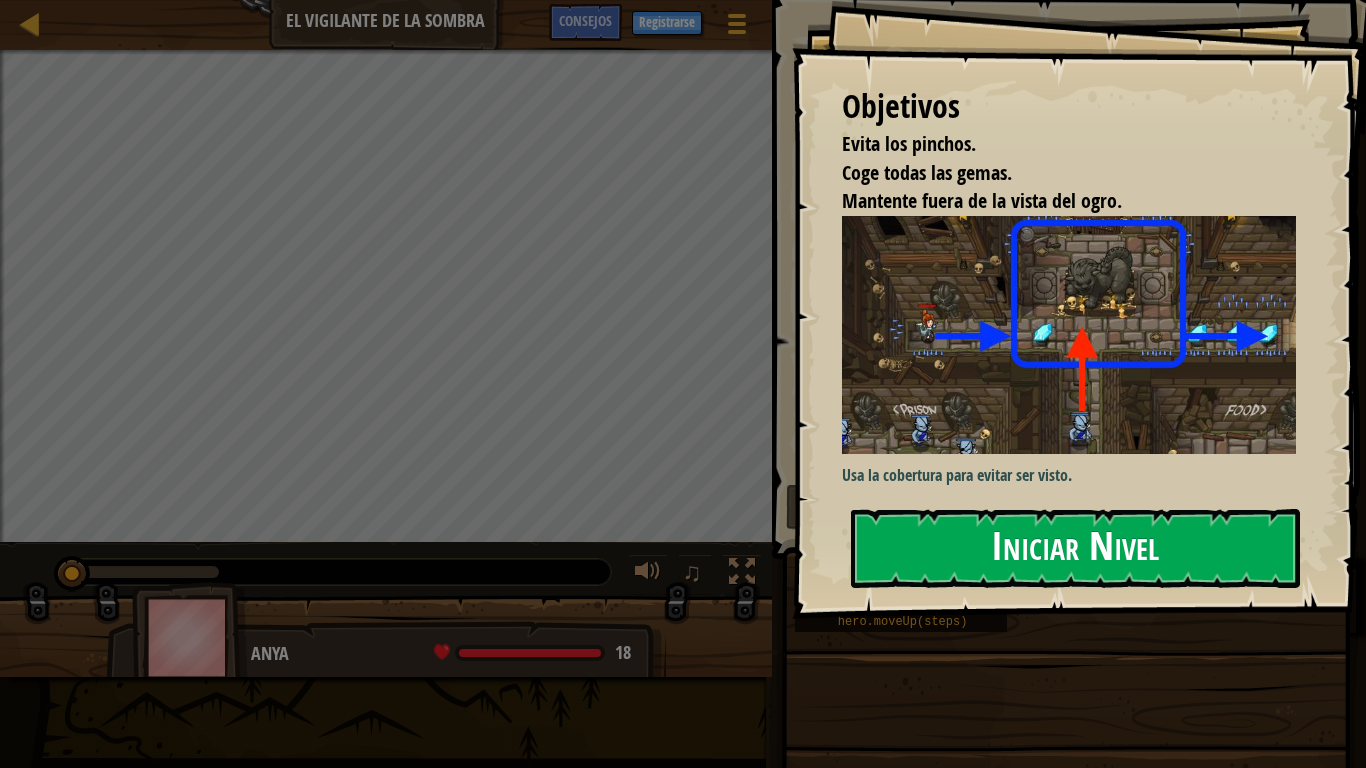 click on "Iniciar Nivel" at bounding box center (1075, 548) 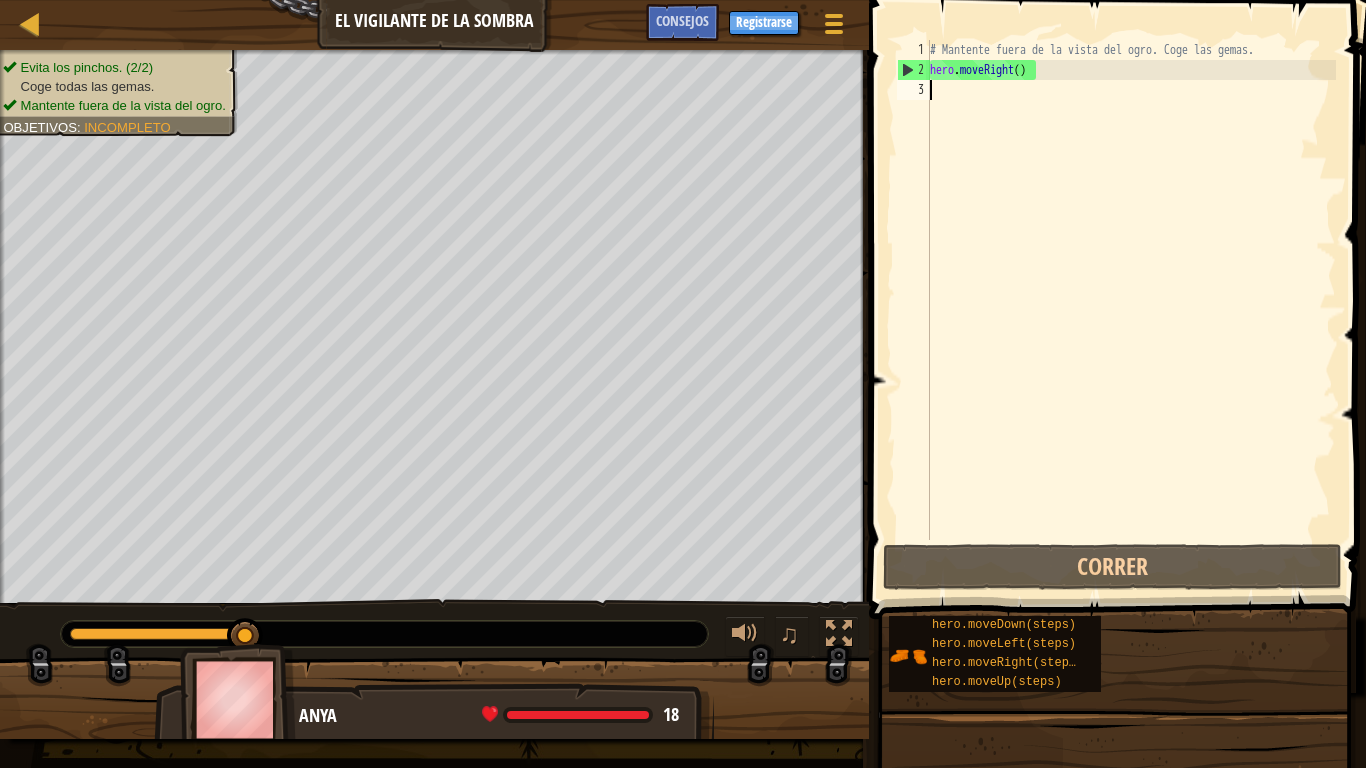 drag, startPoint x: 932, startPoint y: 94, endPoint x: 942, endPoint y: 103, distance: 13.453624 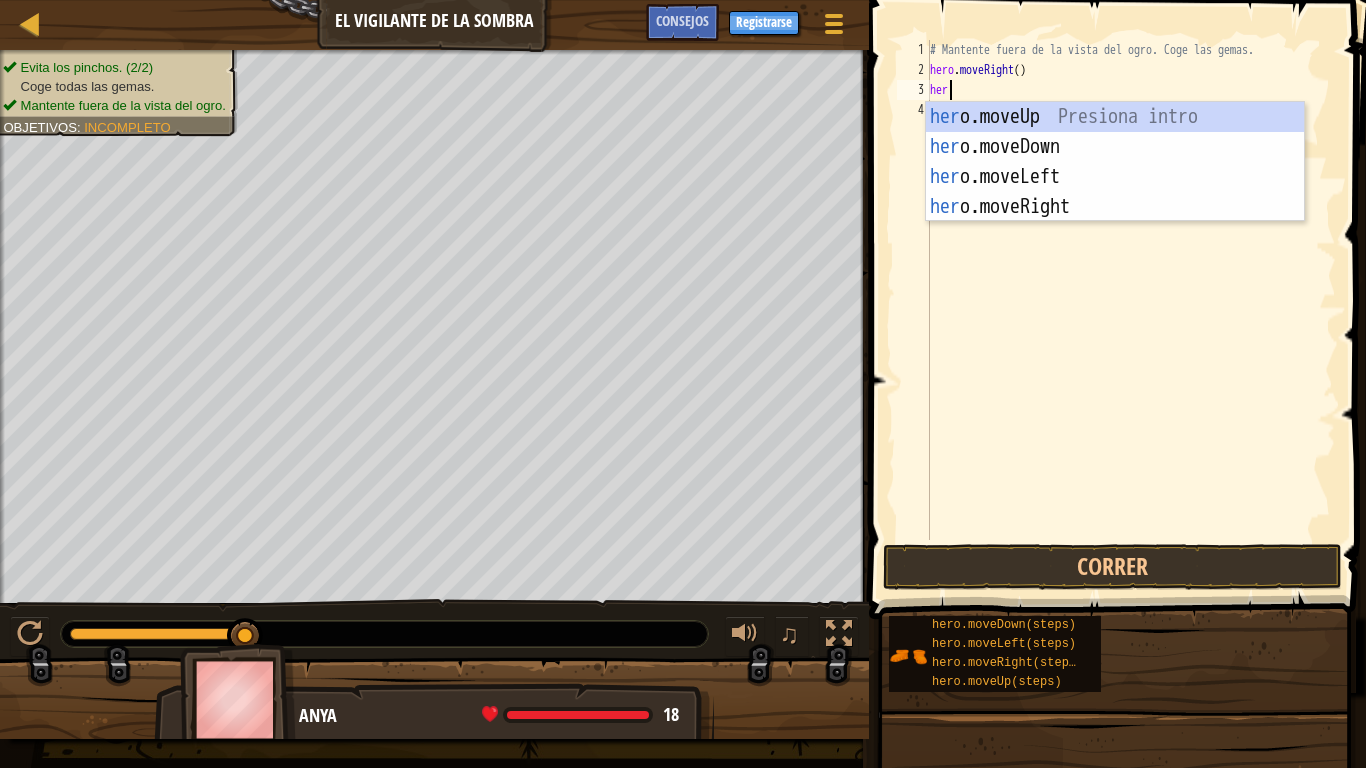 scroll, scrollTop: 9, scrollLeft: 1, axis: both 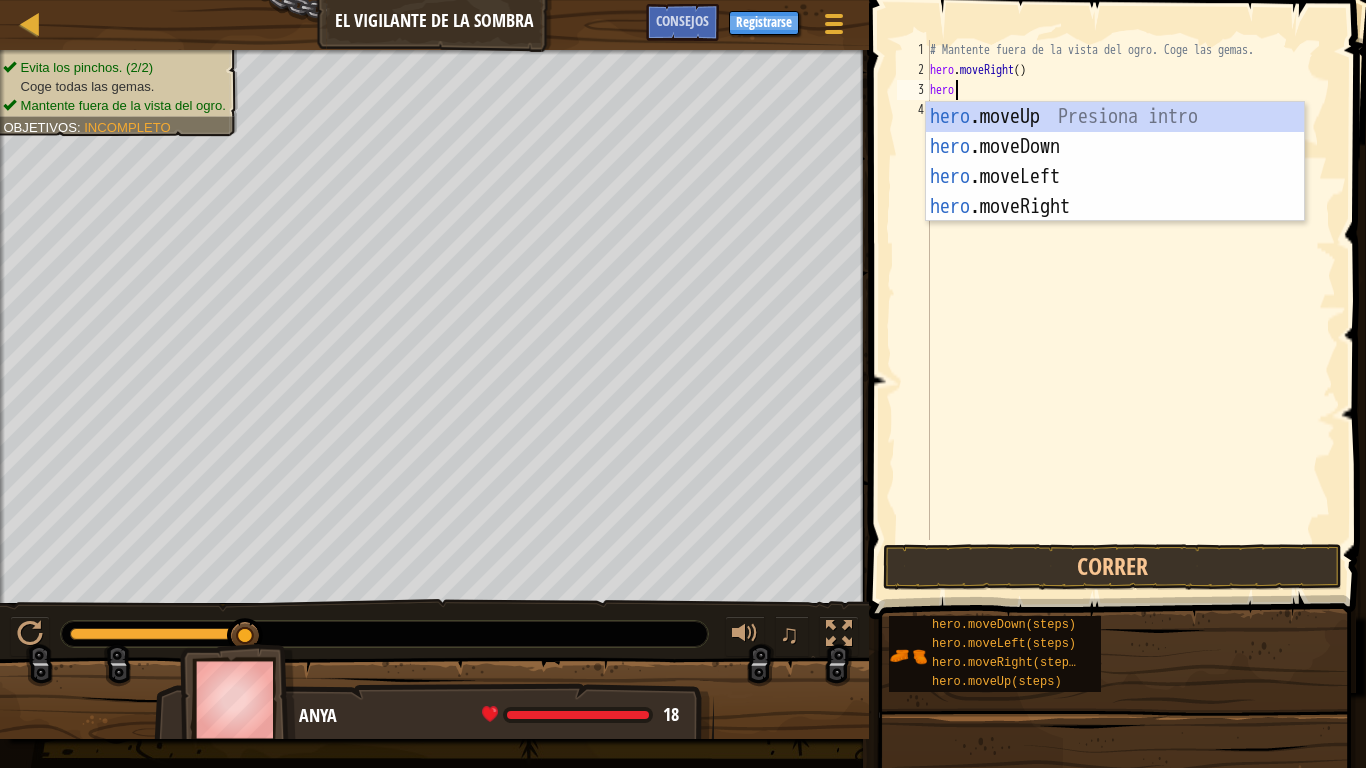 type on "heroe" 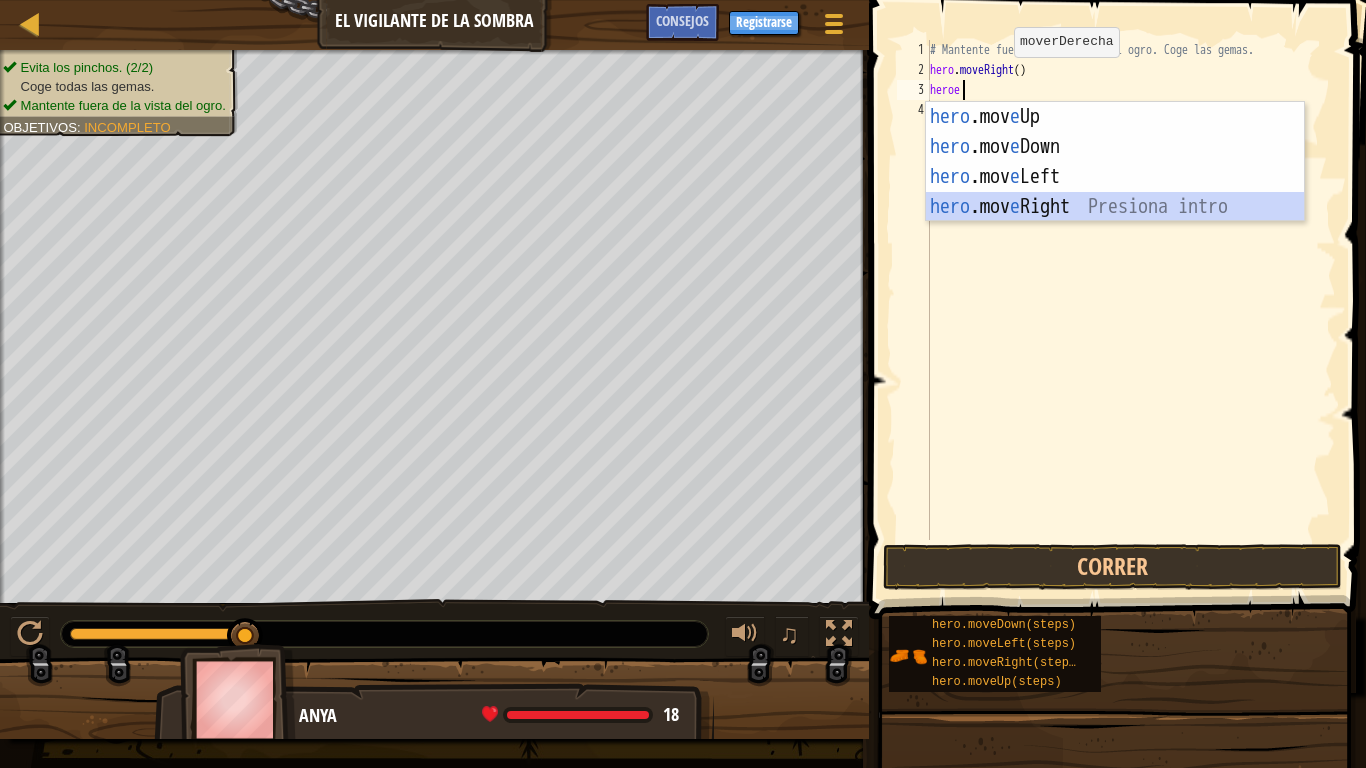 click on "hero .mov e Up Presiona intro hero .mov e Down Presiona intro hero .mov e Left Presiona intro hero .mov e Right Presiona intro" at bounding box center (1115, 192) 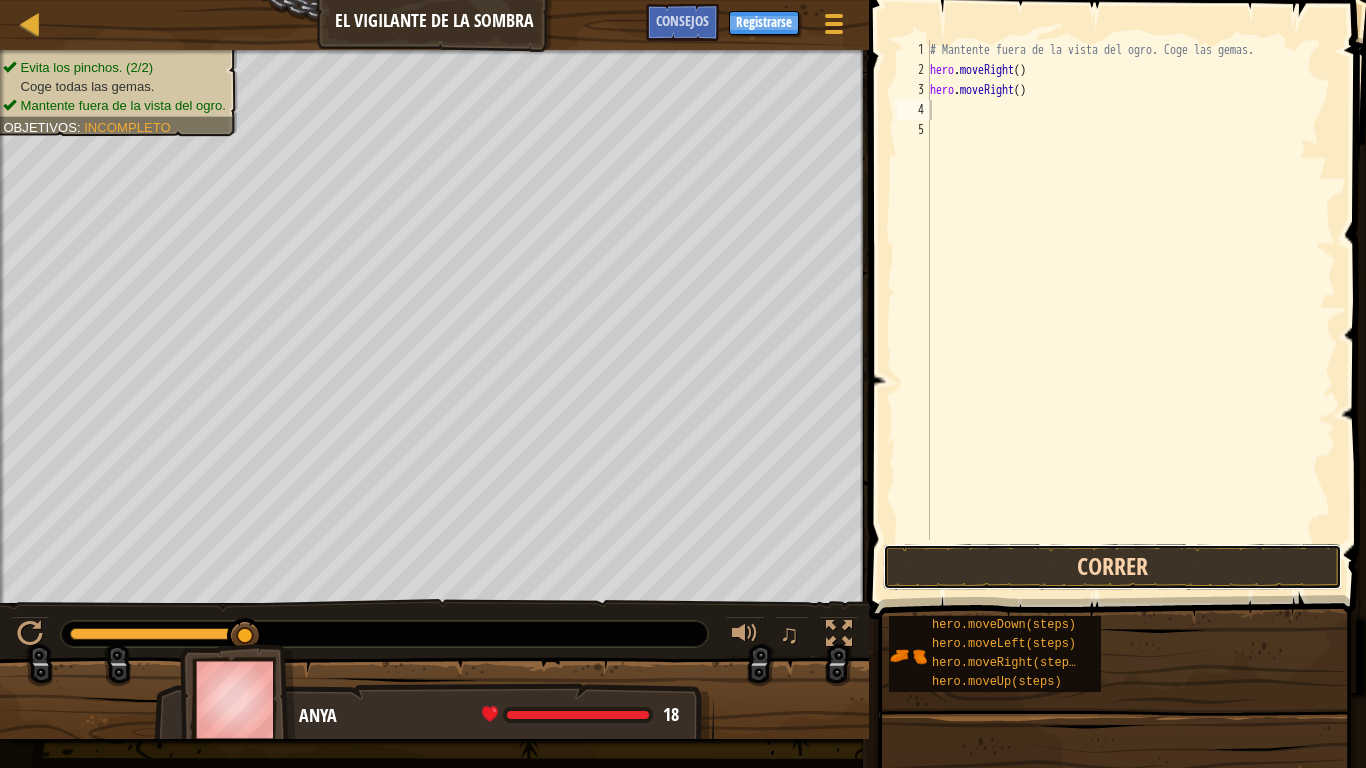 click on "Correr" at bounding box center [1112, 567] 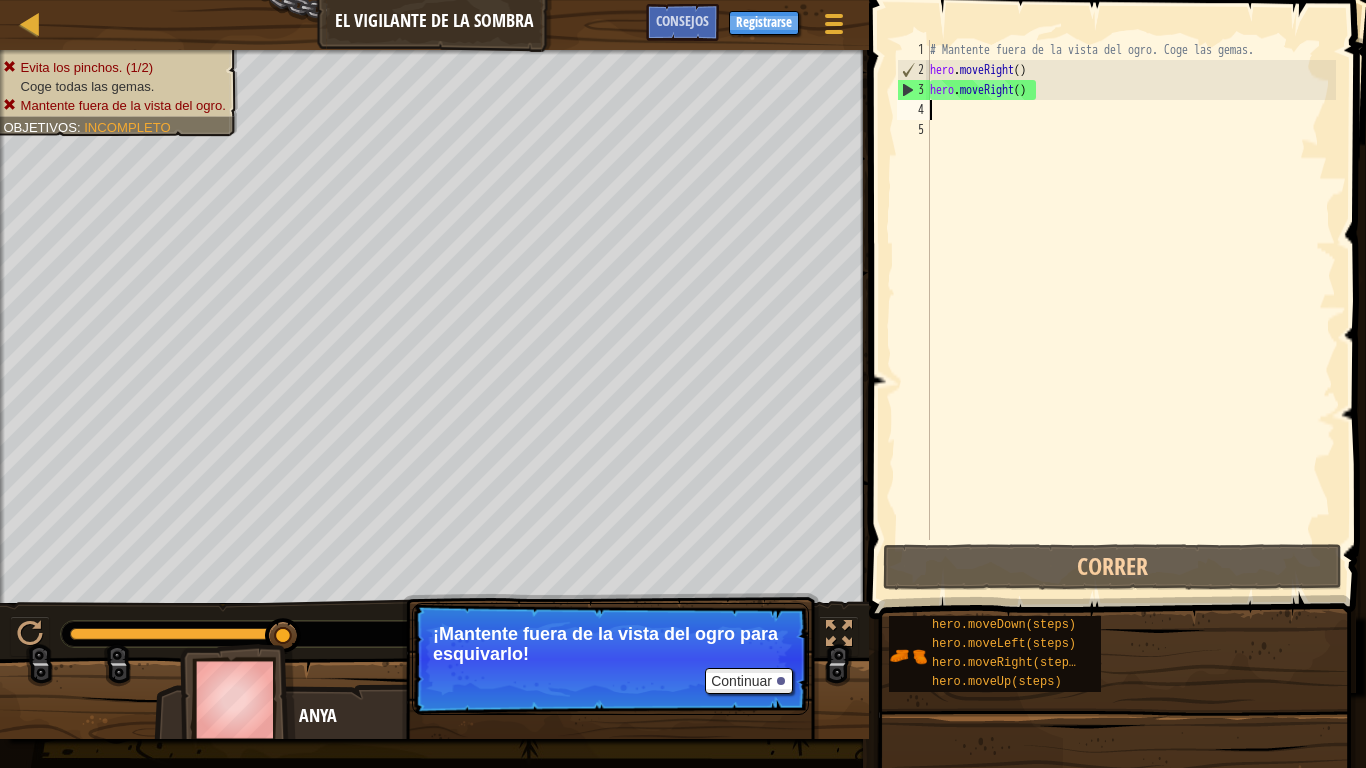 click on "# Mantente fuera de la vista del ogro. Coge las gemas. hero . moveRight ( ) hero . moveRight ( )" at bounding box center (1131, 310) 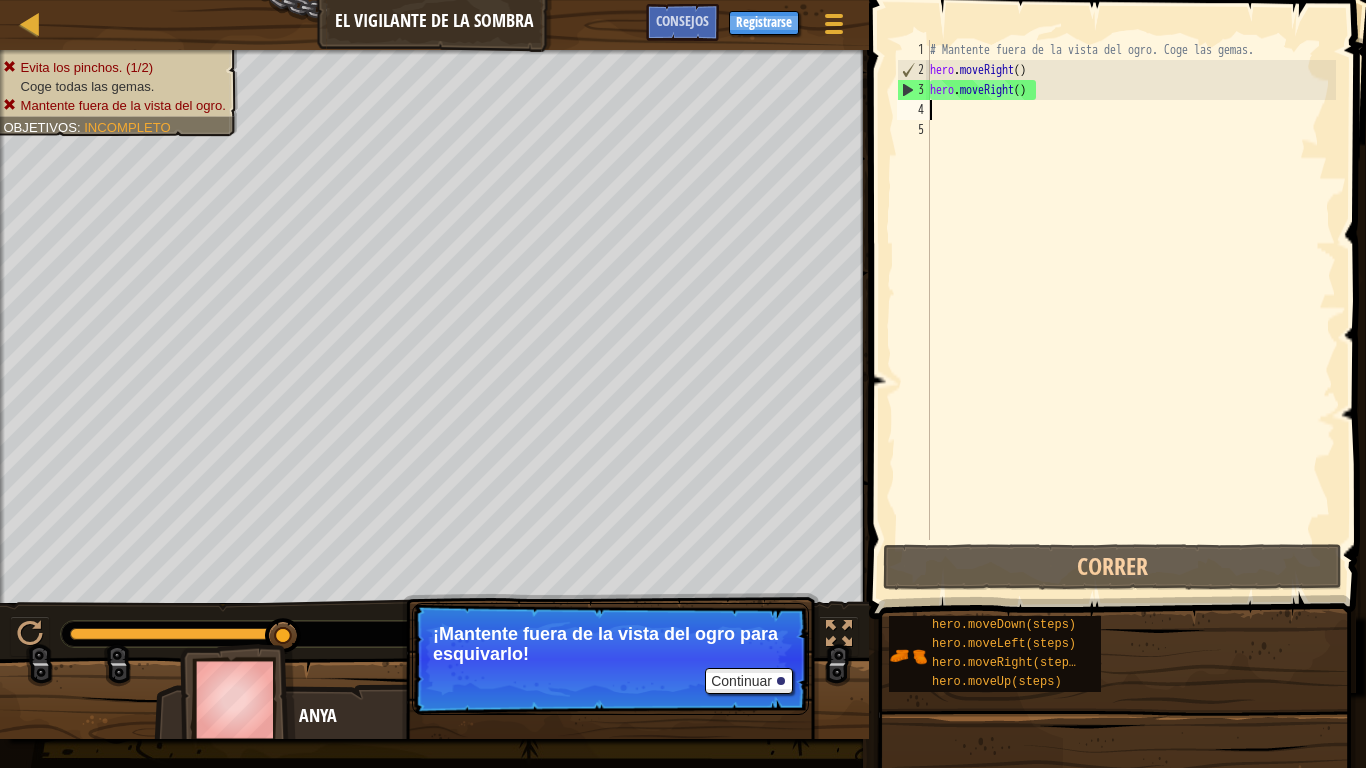 click on "# Mantente fuera de la vista del ogro. Coge las gemas. hero . moveRight ( ) hero . moveRight ( )" at bounding box center (1131, 310) 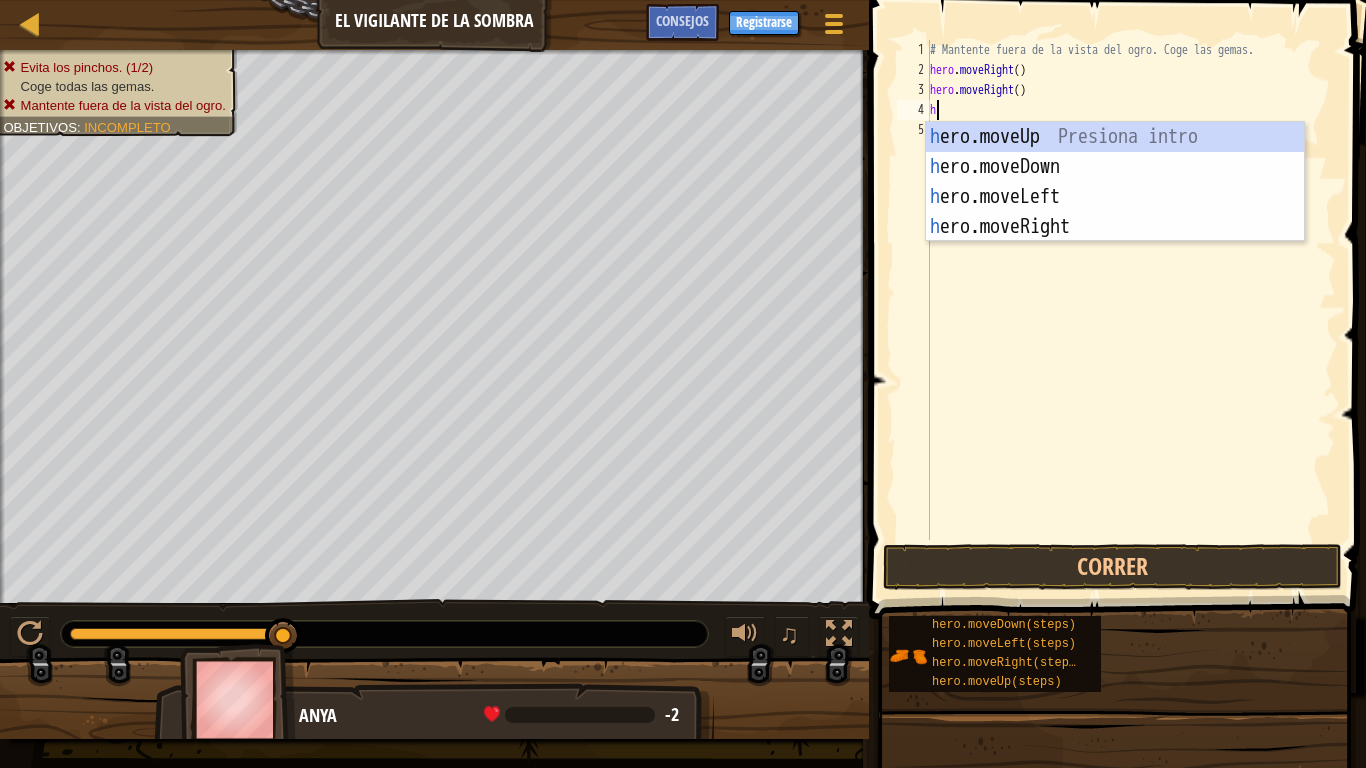 type on "he" 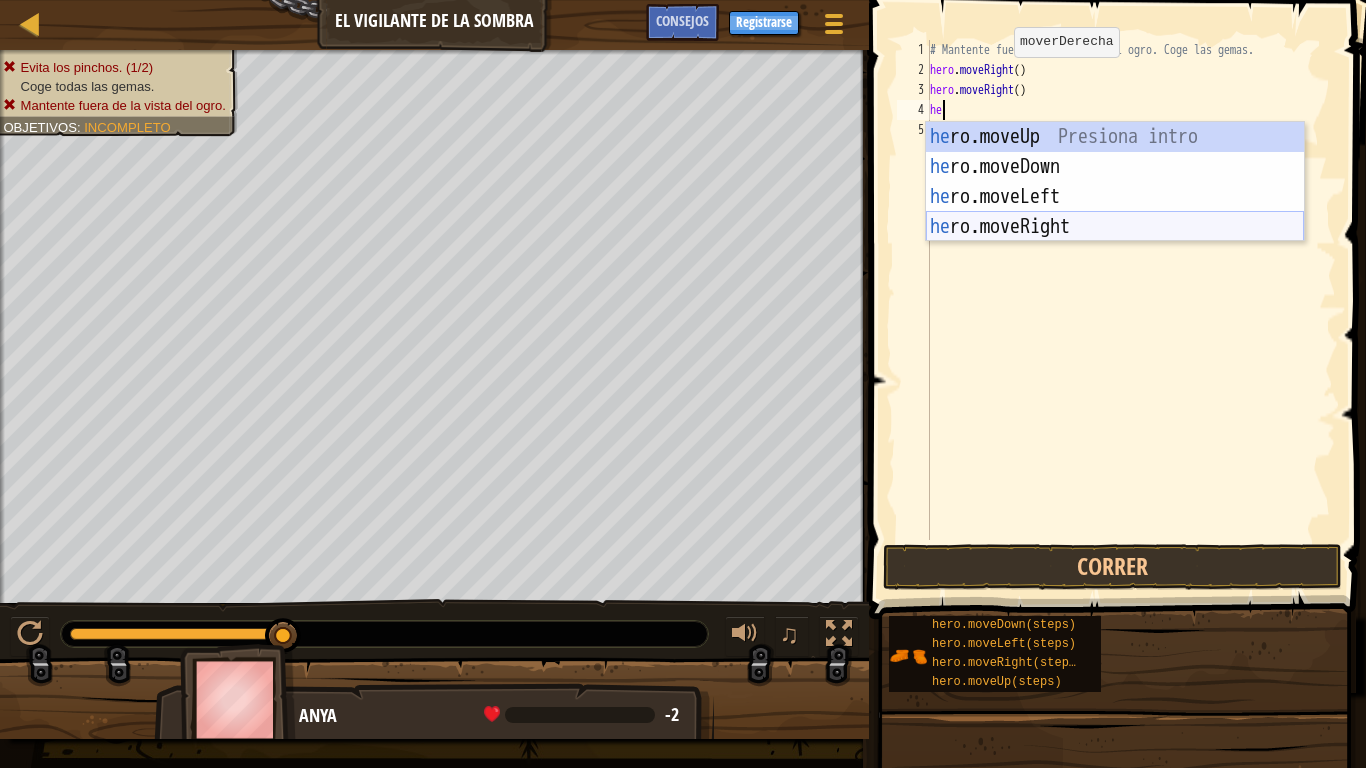 click on "he ro.moveUp Presiona intro he ro.moveDown Presiona intro he ro.moveLeft Presiona intro he ro.moveRight Presiona intro" at bounding box center [1115, 212] 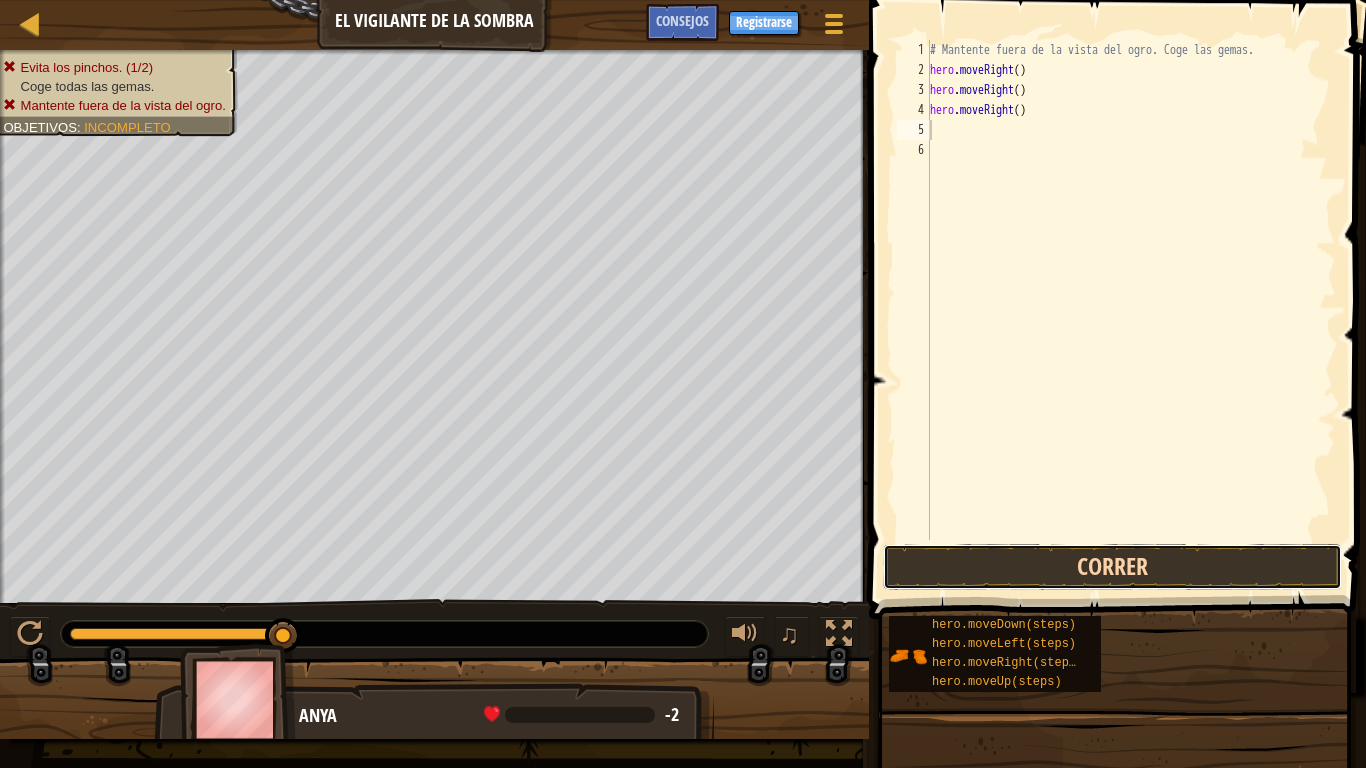 click on "Correr" at bounding box center (1112, 567) 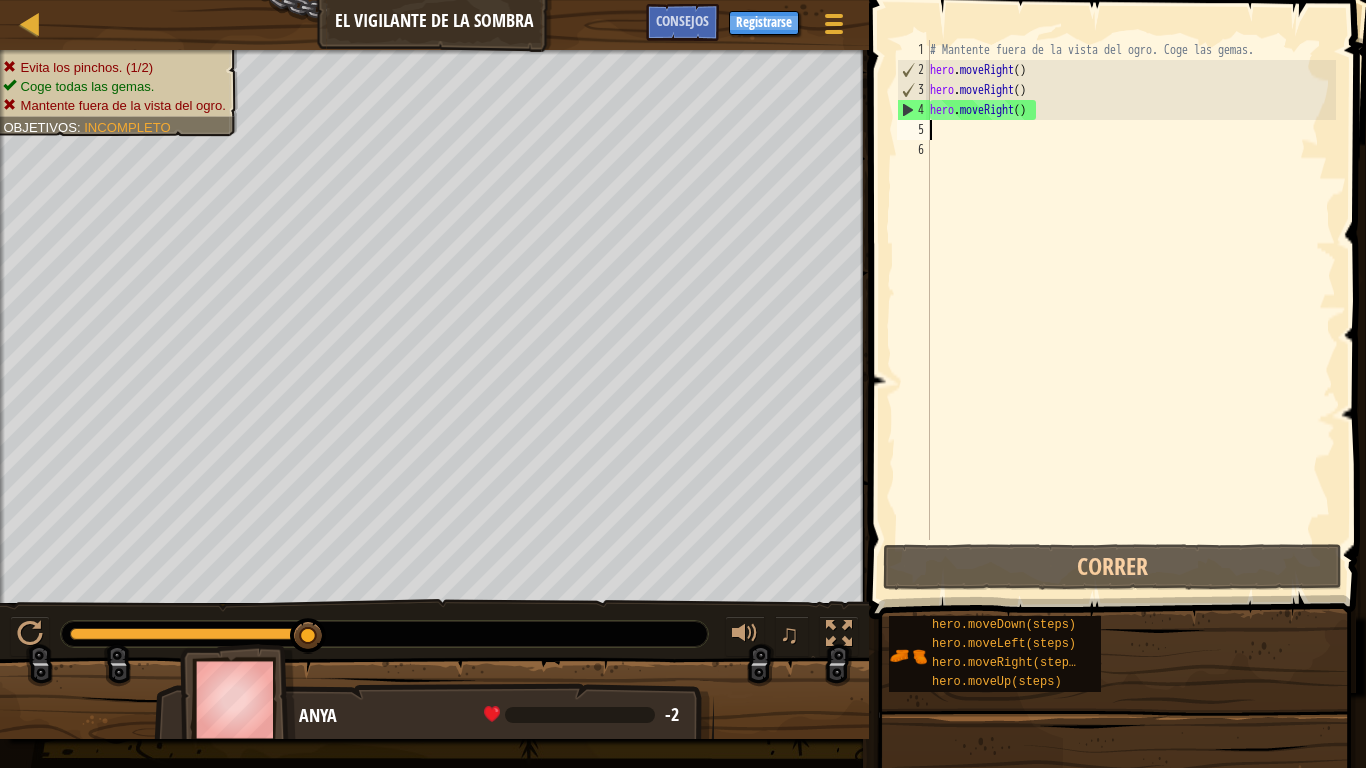 type on "h" 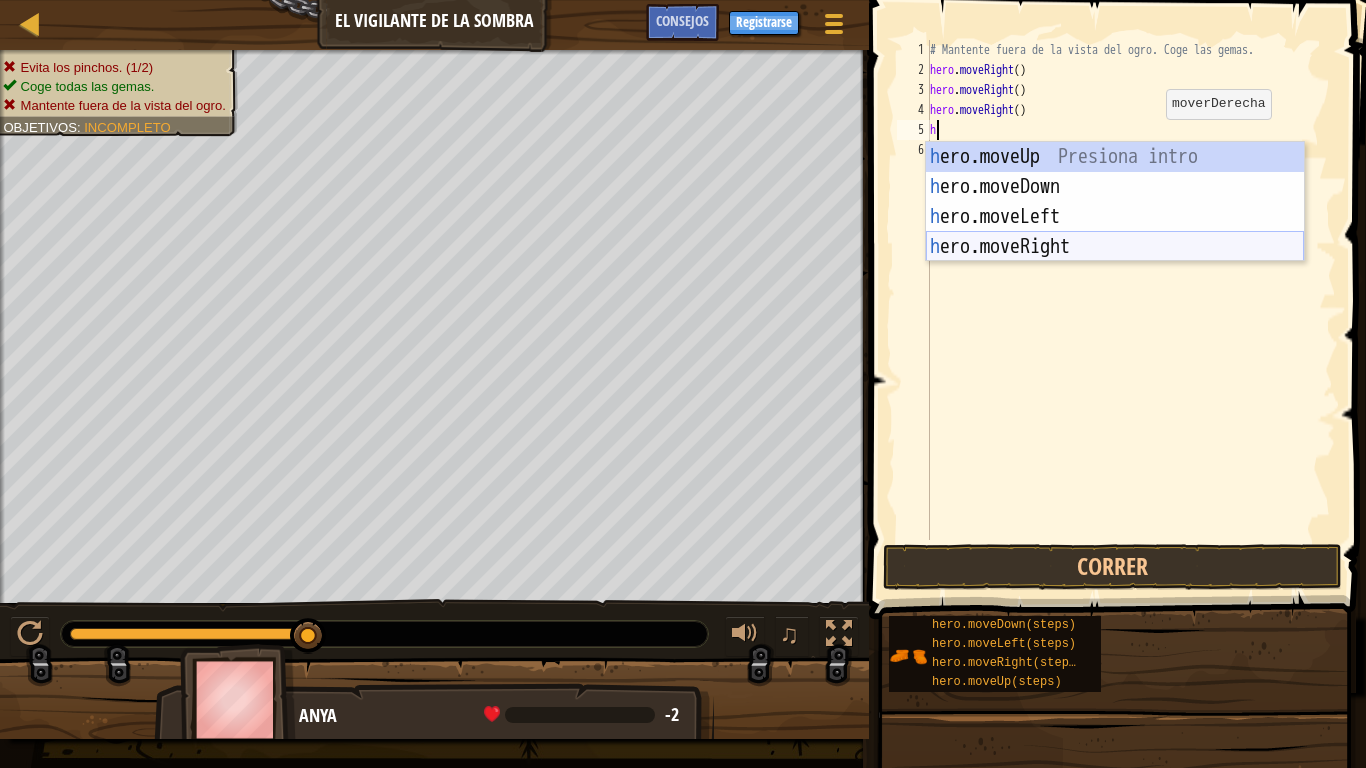 click on "h ero.moveUp Presiona intro h ero.moveDown Presiona intro h ero.moveLeft Presiona intro h ero.moveRight Presiona intro" at bounding box center (1115, 232) 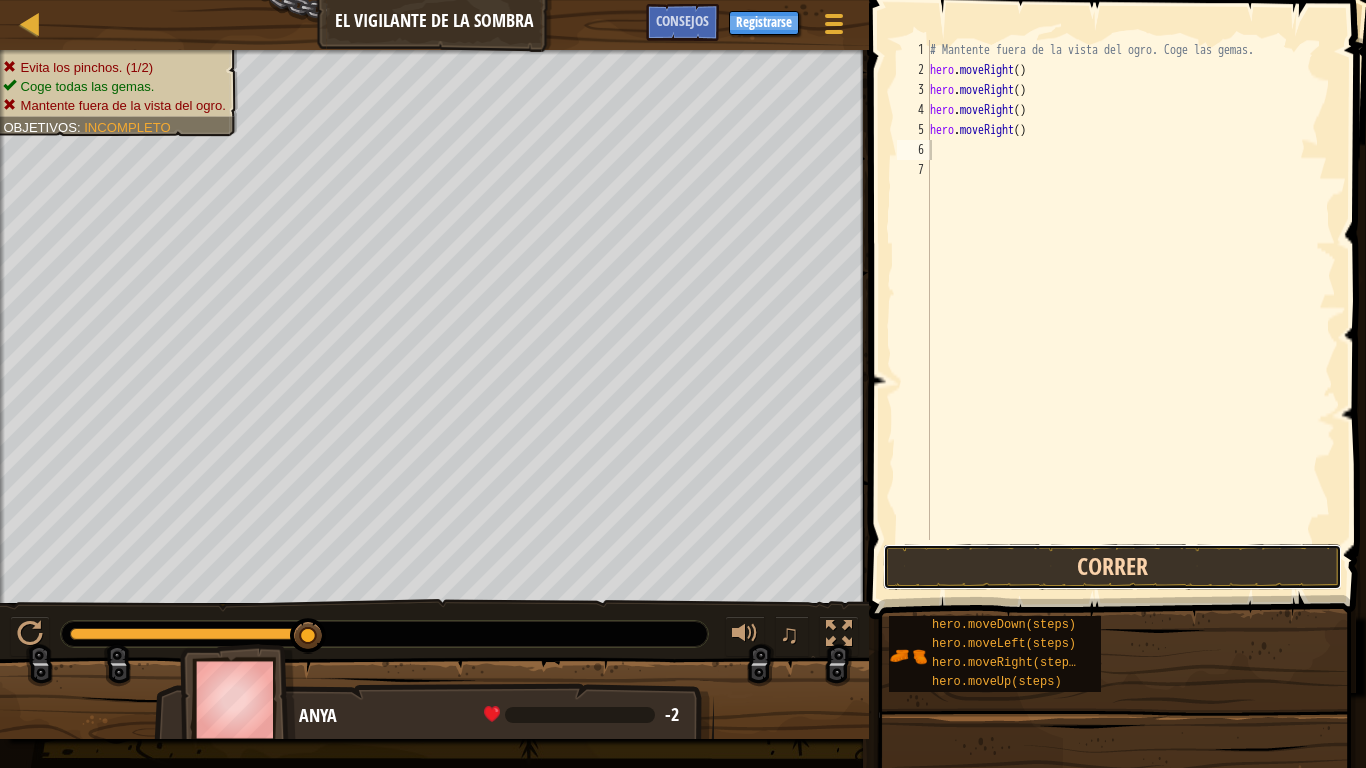 click on "Correr" at bounding box center (1112, 567) 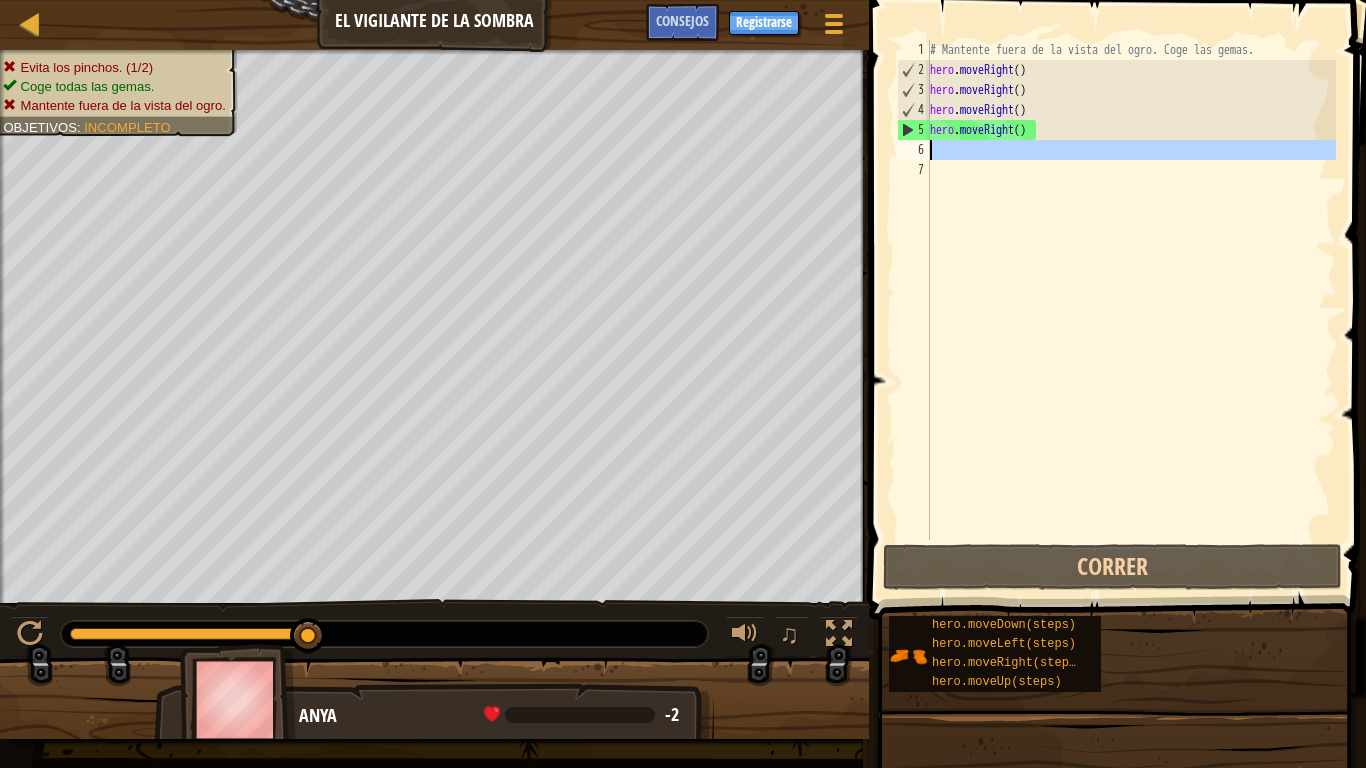click on "6" at bounding box center (913, 150) 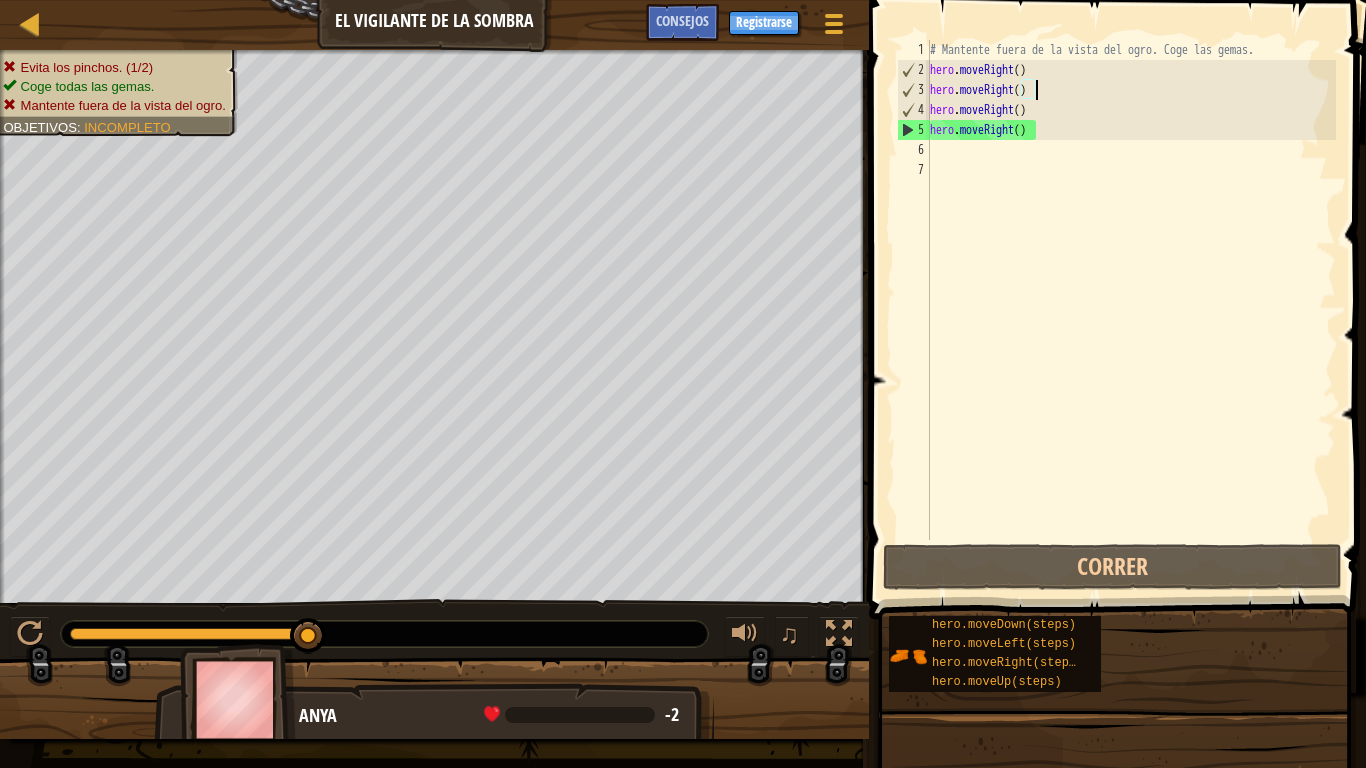 click on "# Mantente fuera de la vista del ogro. Coge las gemas. hero . moveRight ( ) hero . moveRight ( ) hero . moveRight ( ) hero . moveRight ( )" at bounding box center (1131, 310) 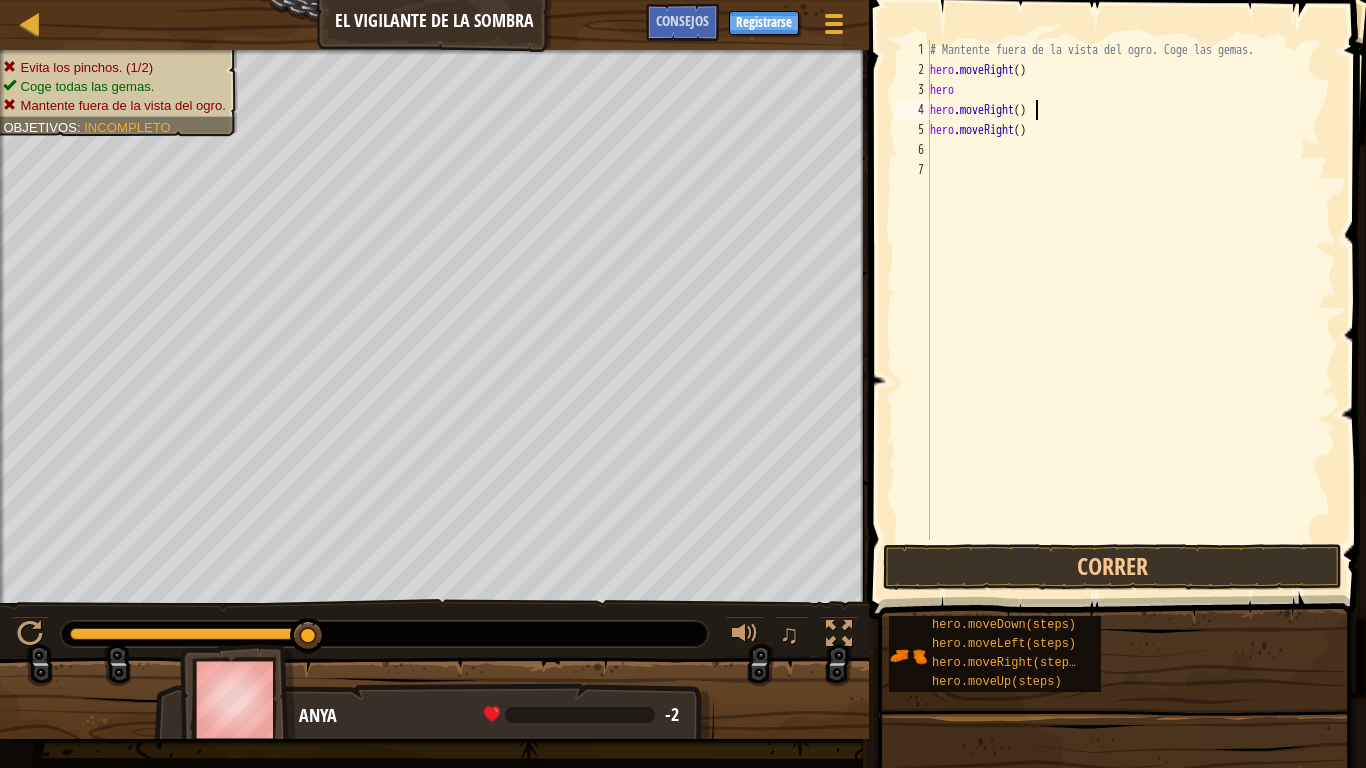 click on "# Mantente fuera de la vista del ogro. Coge las gemas. hero . moveRight ( ) hero hero . moveRight ( ) hero . moveRight ( )" at bounding box center [1131, 310] 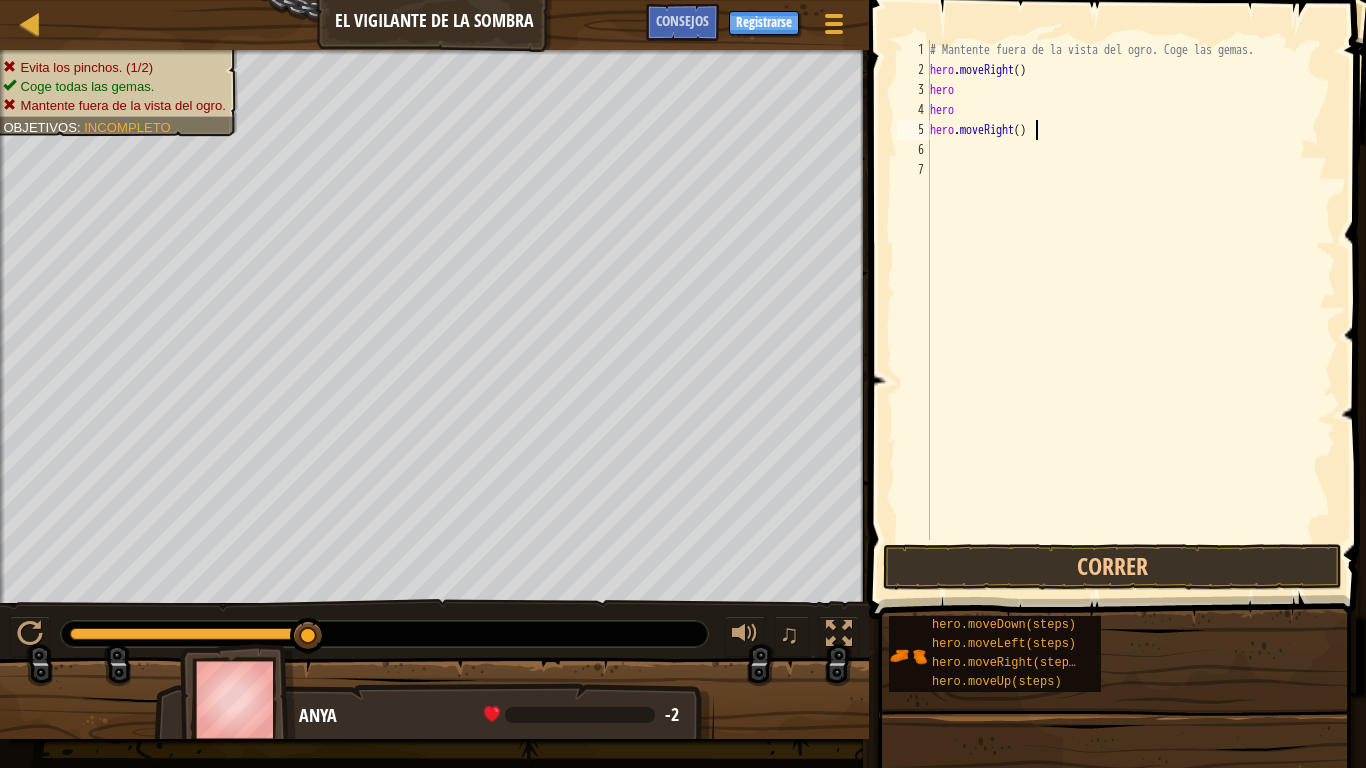 click on "# Mantente fuera de la vista del ogro. Coge las gemas. hero . moveRight ( ) hero hero hero . moveRight ( )" at bounding box center [1131, 310] 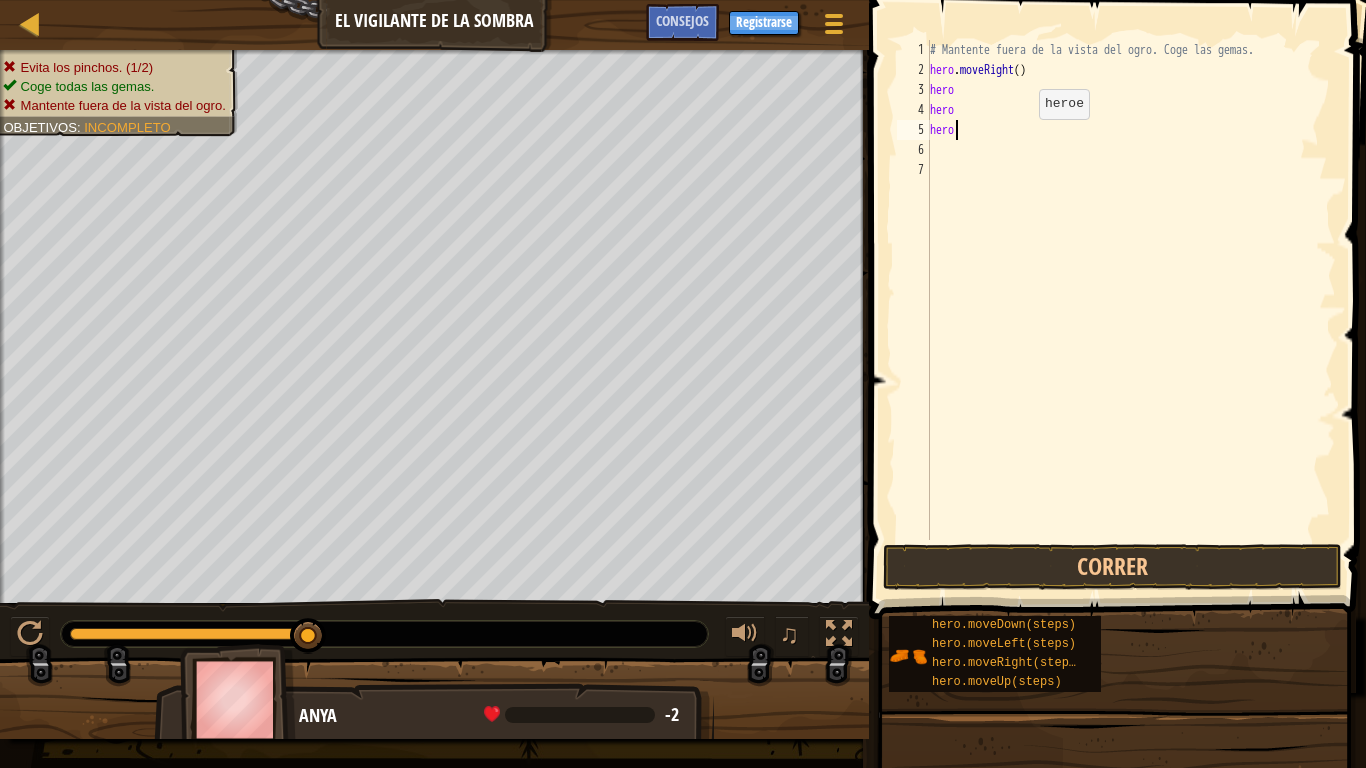 scroll, scrollTop: 9, scrollLeft: 1, axis: both 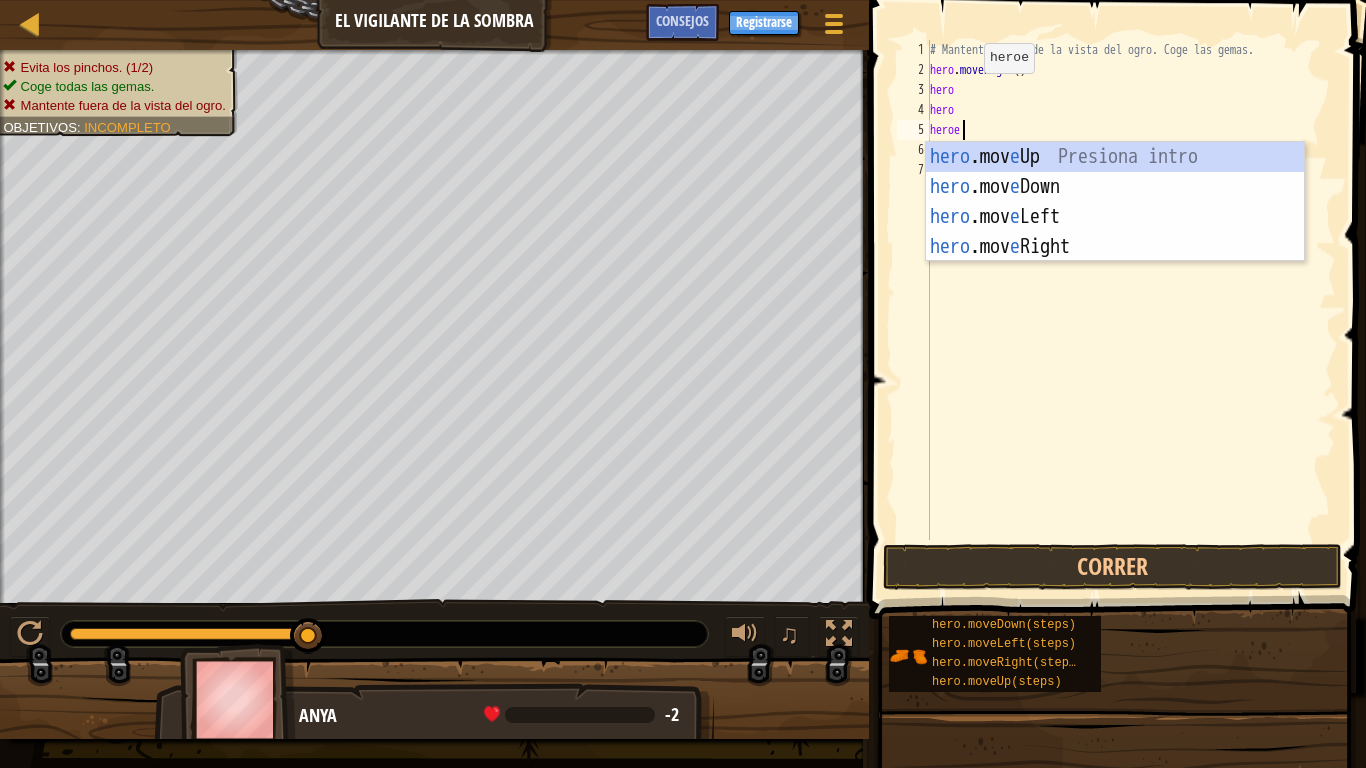 click on "# Mantente fuera de la vista del ogro. Coge las gemas. hero . moveRight ( ) hero hero hero . moveRight ( )" at bounding box center [1131, 310] 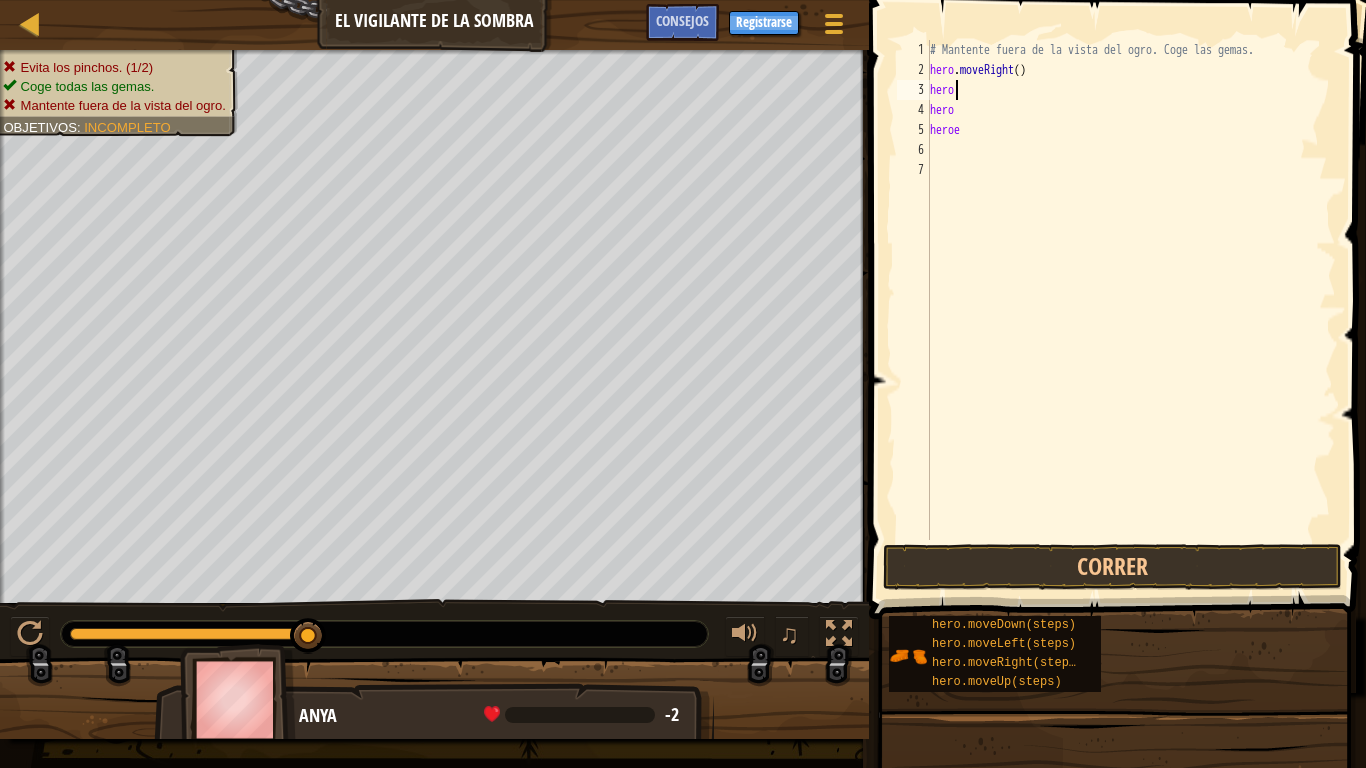 type on "heroe" 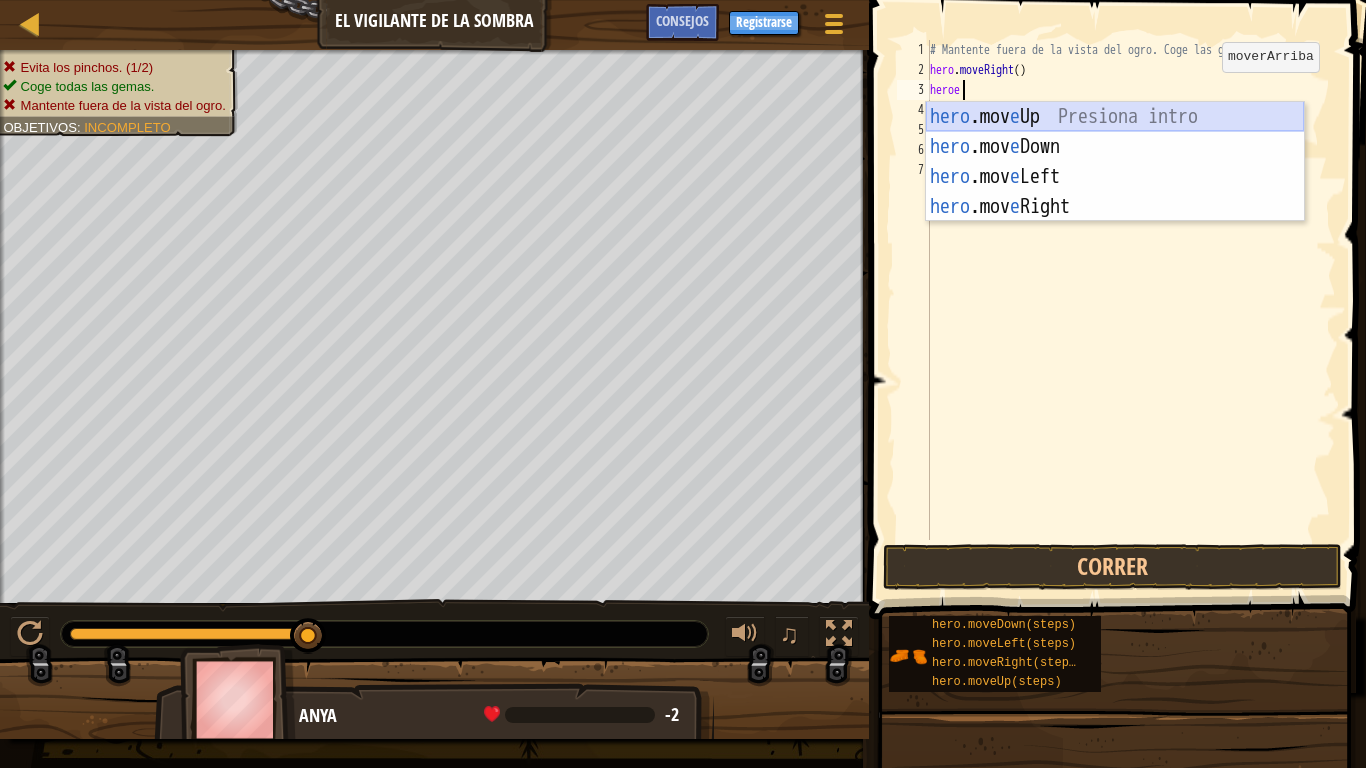 click on "hero .mov e Up Presiona intro hero .mov e Down Presiona intro hero .mov e Left Presiona intro hero .mov e Right Presiona intro" at bounding box center (1115, 192) 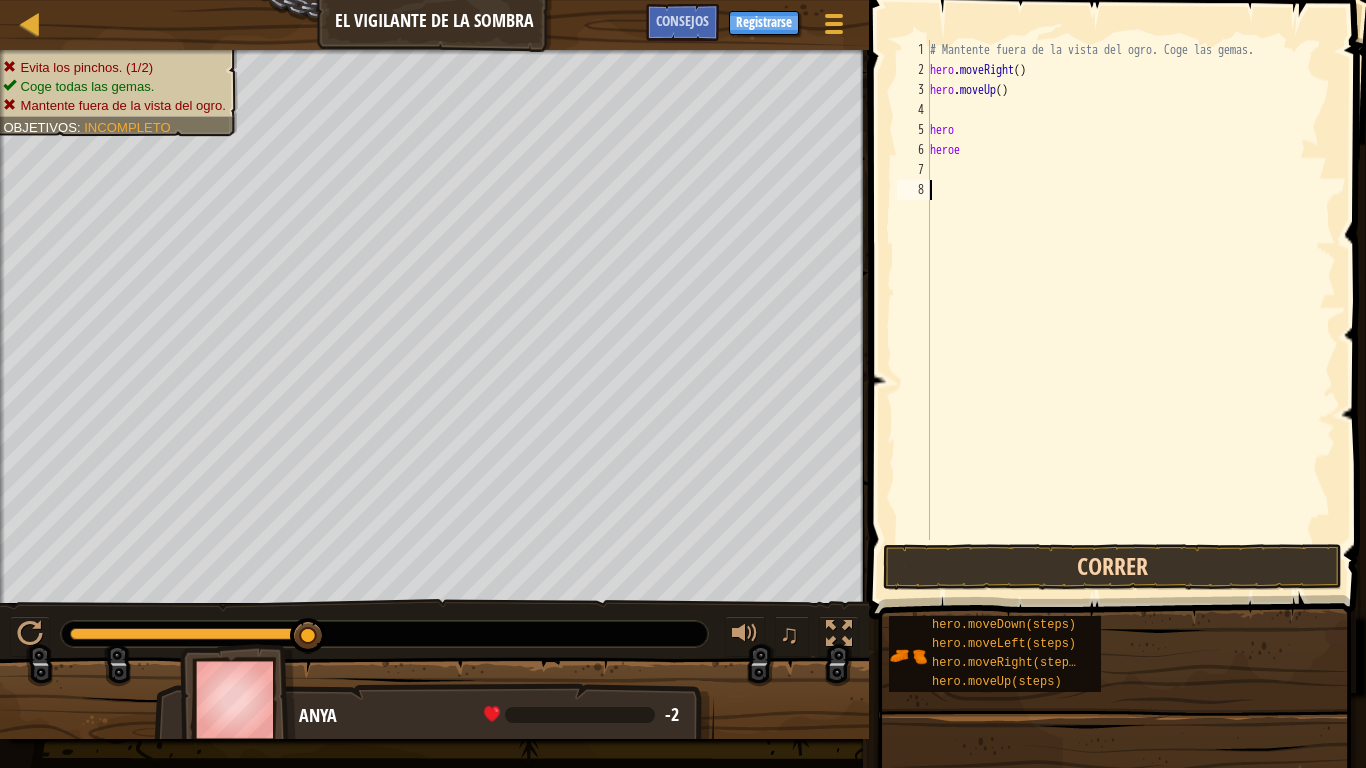 click on "[NUMBER] [NUMBER] [NUMBER] [NUMBER] [NUMBER] [NUMBER] [NUMBER] [NUMBER] # Mantente fuera de la vista del ogro. Coge las gemas. hero . moveRight ( ) hero . moveUp ( ) hero hero . moveRight ( ) hero . moveDown ( ) הההההההההההההההההההההההההההההההההההההההההההההההההההההההההההההההההההההההההההההההההההההההההההההההההההההההההההההההההההההההההההההההההההההההההההההההההההההההההההההההההההההההההההההההההההההההההההההההההההההההההההההההההההההההההההההההההההההההההההההההההההההההההההההההה XXXXXXXXXXXXXXXXXXXXXXXXXXXXXXXXXXXXXXXXXXXXXXXXXXXXXXXXXXXXXXXXXXXXXXXXXXXXXXXXXXXXXXXXXXXXXXXXXXXXXXXXXXXXXXXXXXXXXXXXXXXXXXXXXXXXXXXXXXXXXXXXXXXXXXXXXXXXXXXXXXXXXXXXXXXXXXXXXXXXXXXXXXXXXXXXXXXXXXXXXXXXXXXXXXXXXXXXXXXXXXXXXXXXXXXXXXXXXXXXXXXXXXXXXXXXXXXX código Salvado Lenguaje de programación : Python Correr Mandar Hecho Statement   /  Call   /  hero" at bounding box center [1114, 349] 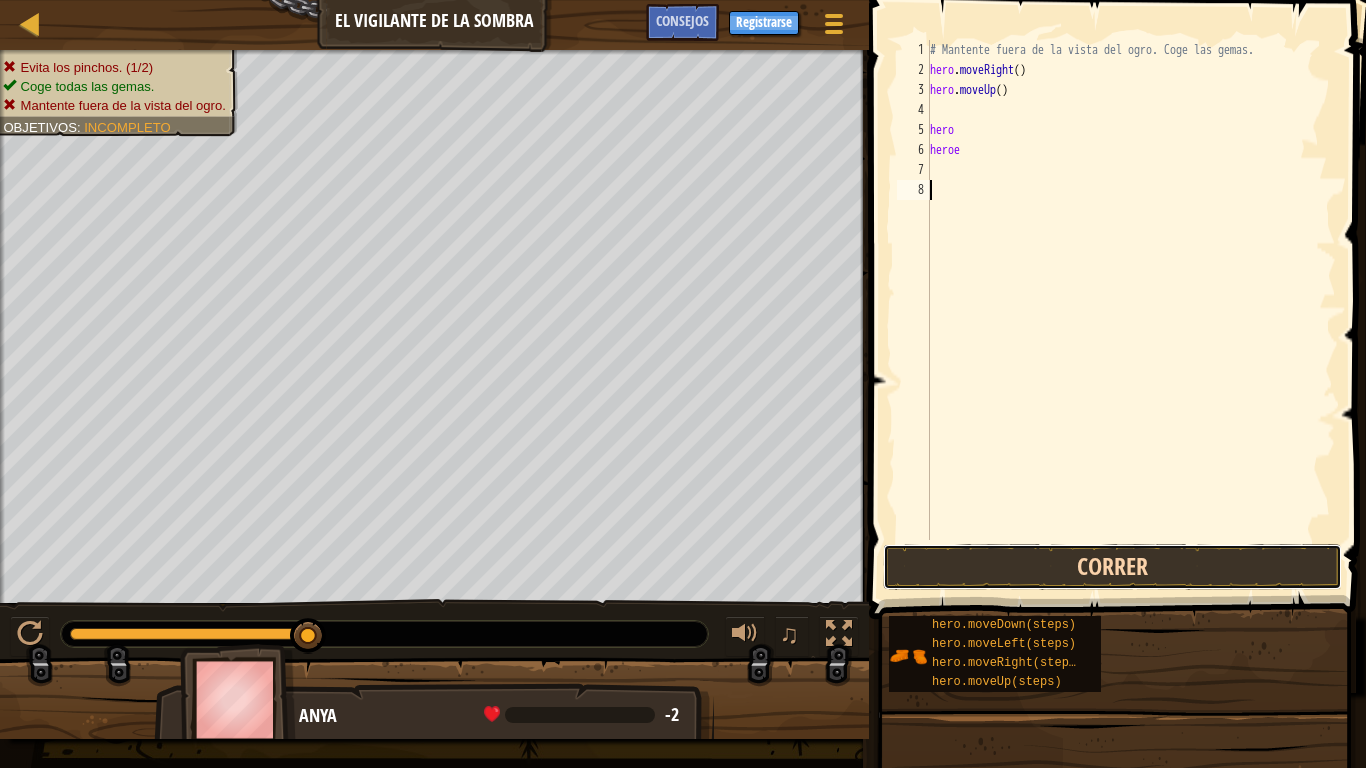 click on "Correr" at bounding box center [1112, 567] 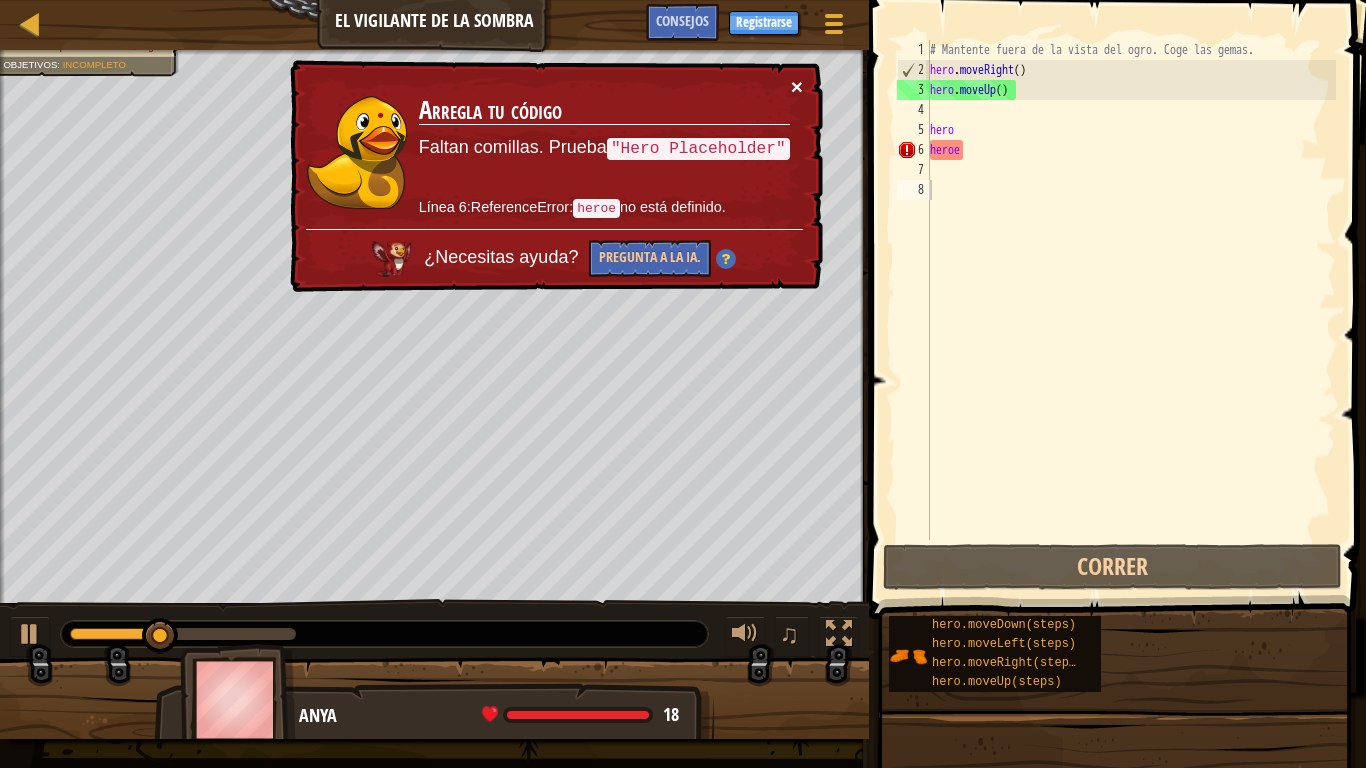 click on "×" at bounding box center (797, 86) 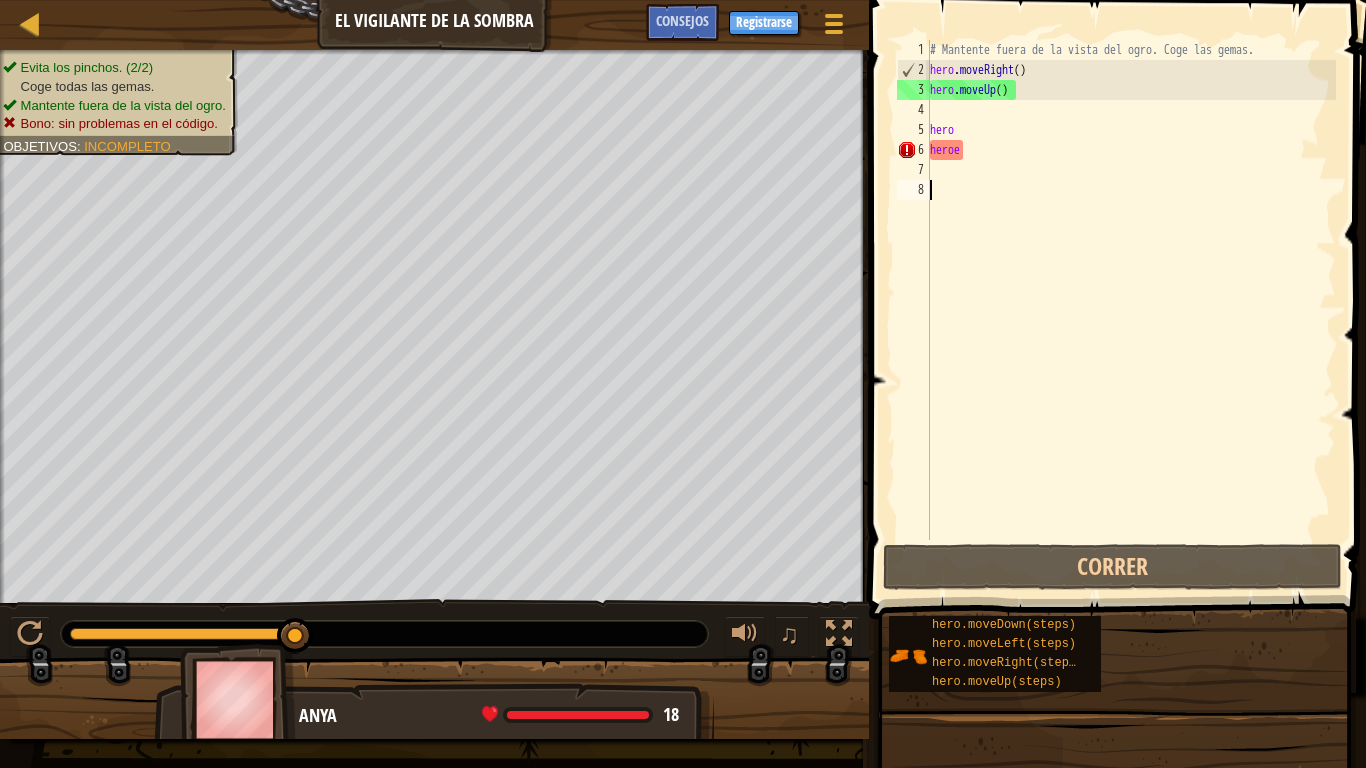 click on "# Mantente fuera de la vista del ogro. Coge las gemas. hero . moveRight ( ) hero . moveUp ( ) hero heroe" at bounding box center (1131, 310) 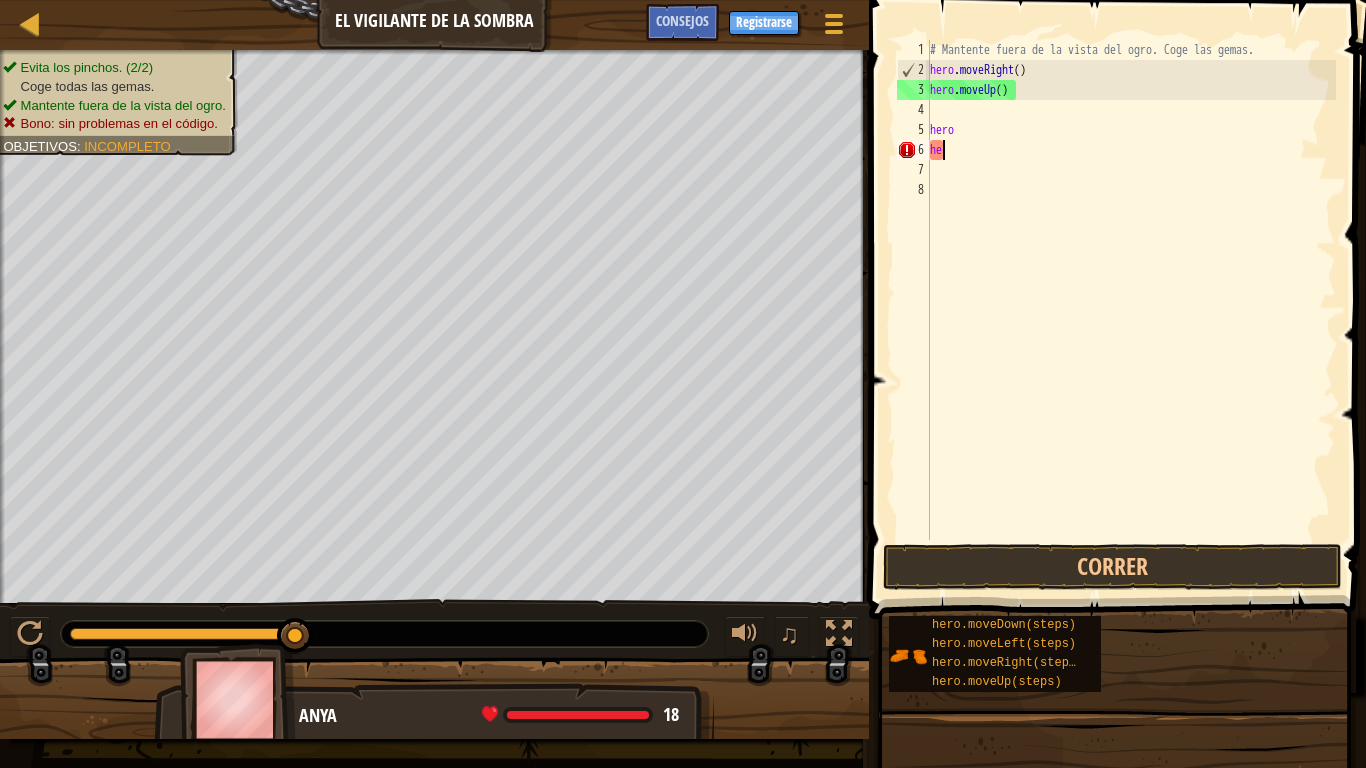 type on "h" 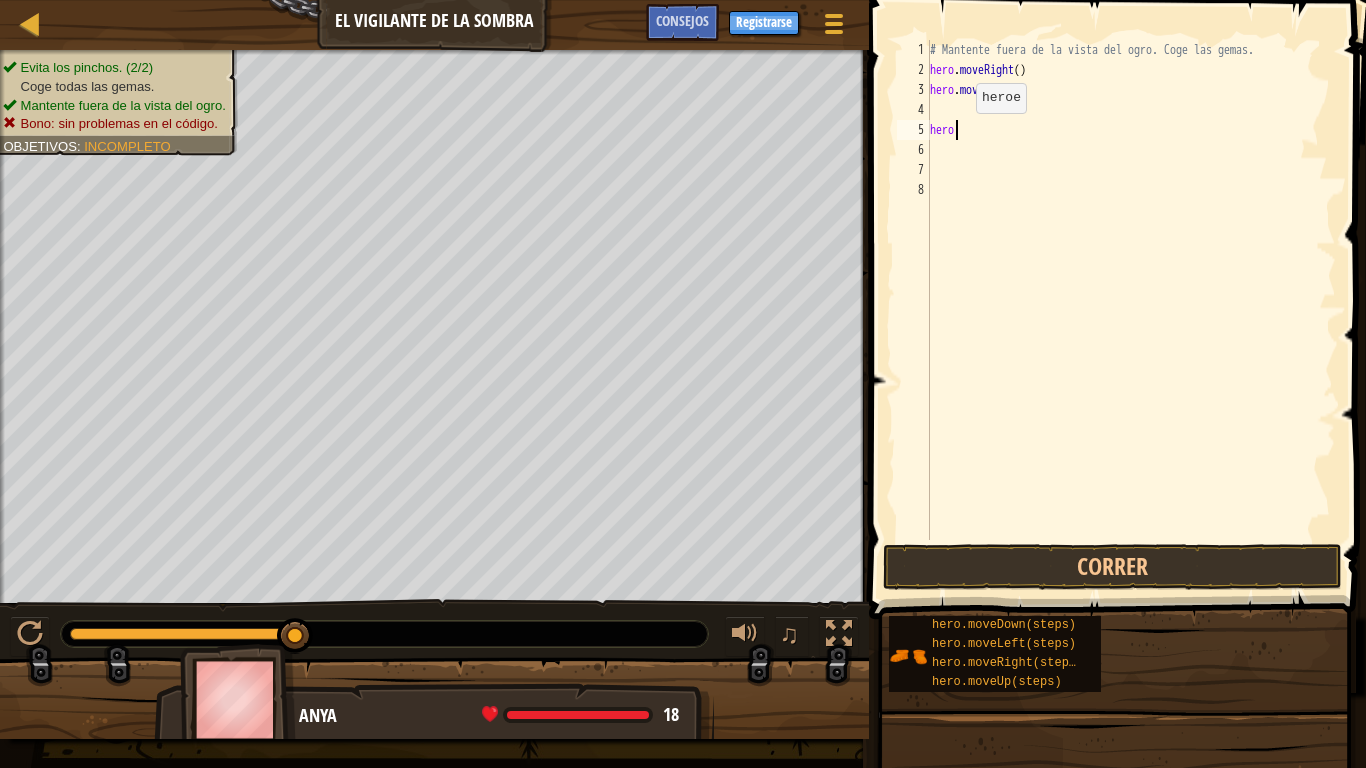 click on "# Mantente fuera de la vista del ogro. Coge las gemas. hero . moveRight ( ) hero . moveUp ( ) hero" at bounding box center (1131, 310) 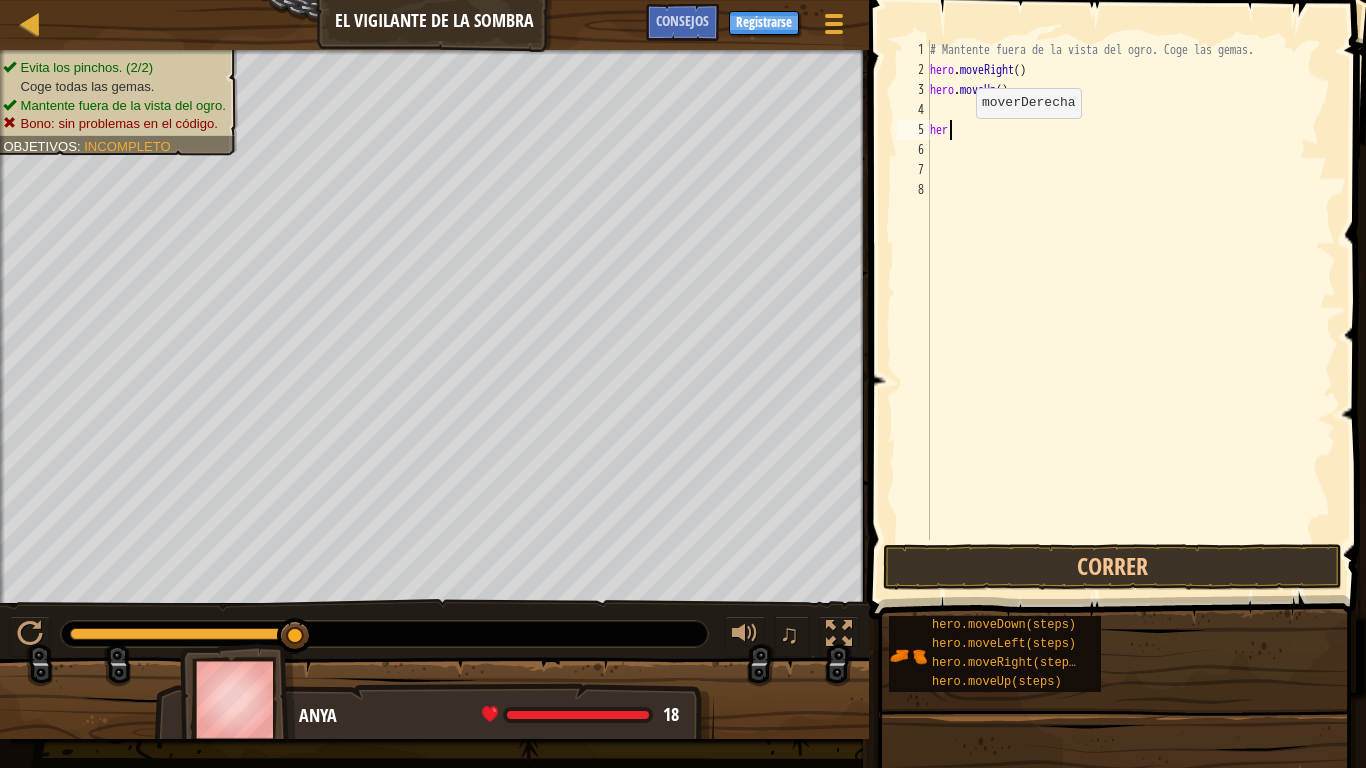 scroll, scrollTop: 9, scrollLeft: 0, axis: vertical 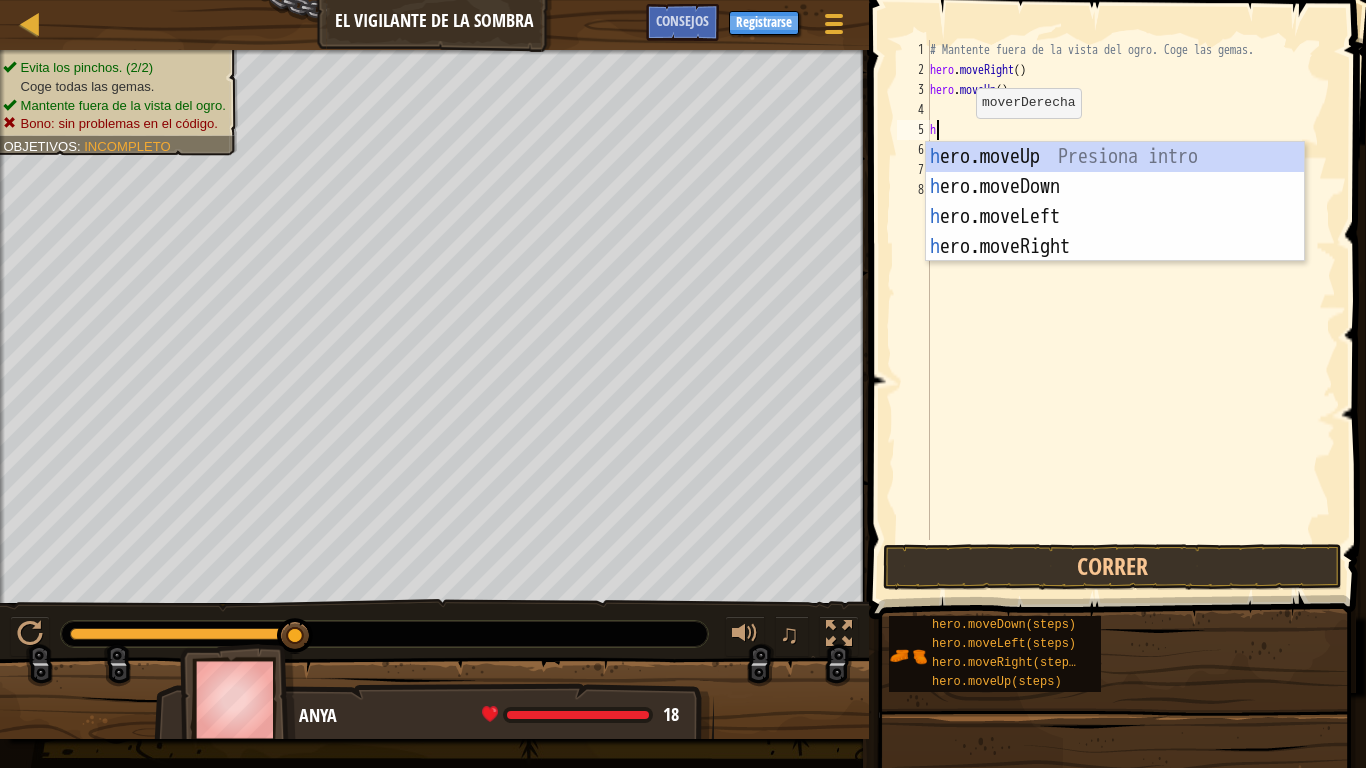 type on "he" 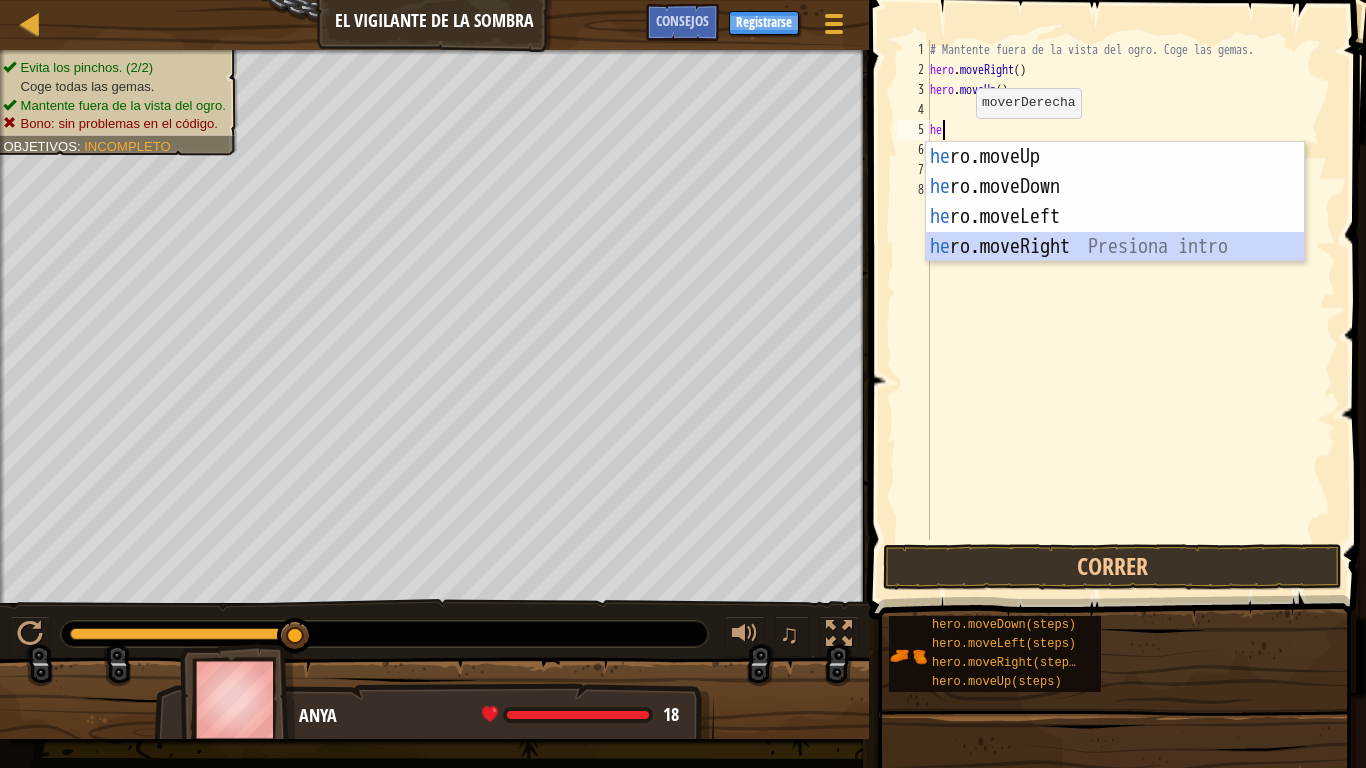 click on "he ro.moveUp Presiona intro he ro.moveDown Presiona intro he ro.moveLeft Presiona intro he ro.moveRight Presiona intro" at bounding box center [1115, 232] 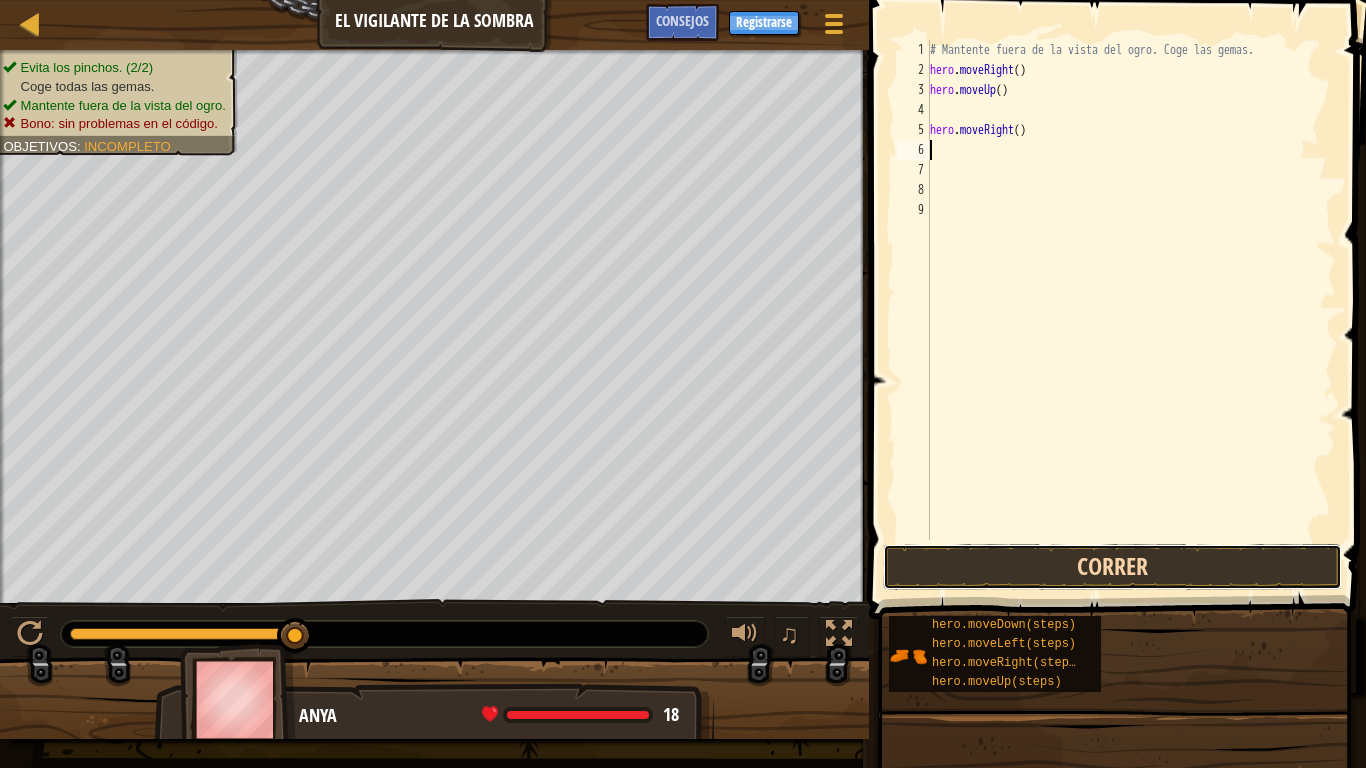 click on "Correr" at bounding box center (1112, 567) 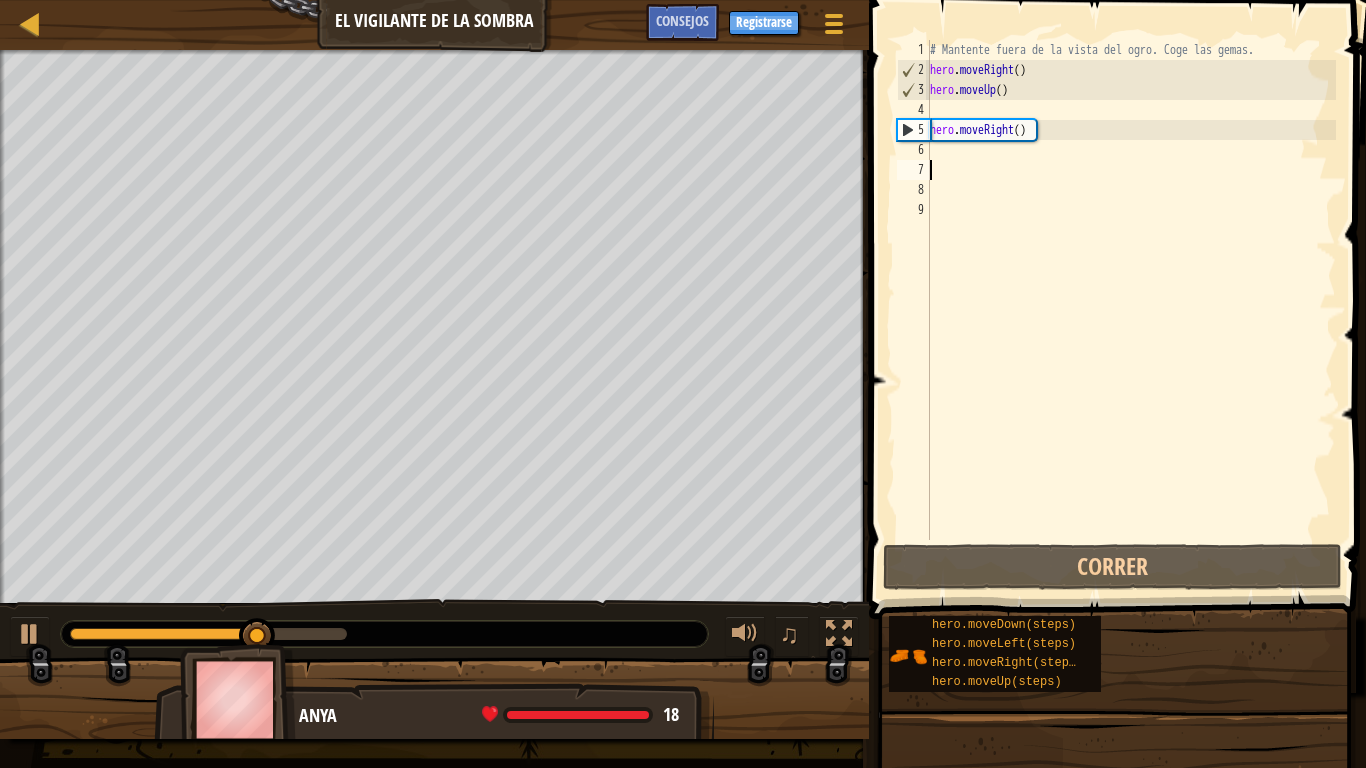 click on "# Mantente fuera de la vista del ogro. Coge las gemas. hero . moveRight ( ) hero . moveUp ( ) hero . moveRight ( )" at bounding box center (1131, 310) 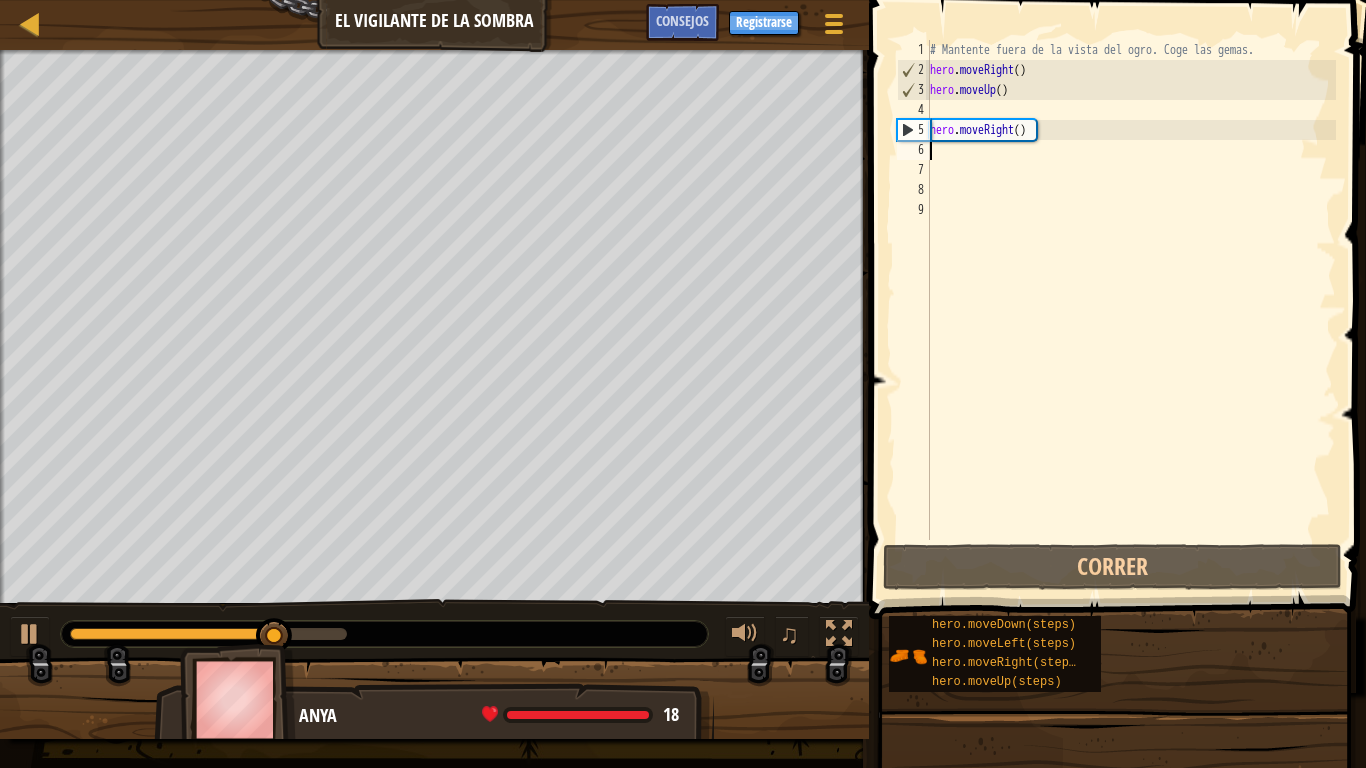 click on "# Mantente fuera de la vista del ogro. Coge las gemas. hero . moveRight ( ) hero . moveUp ( ) hero . moveRight ( )" at bounding box center [1131, 310] 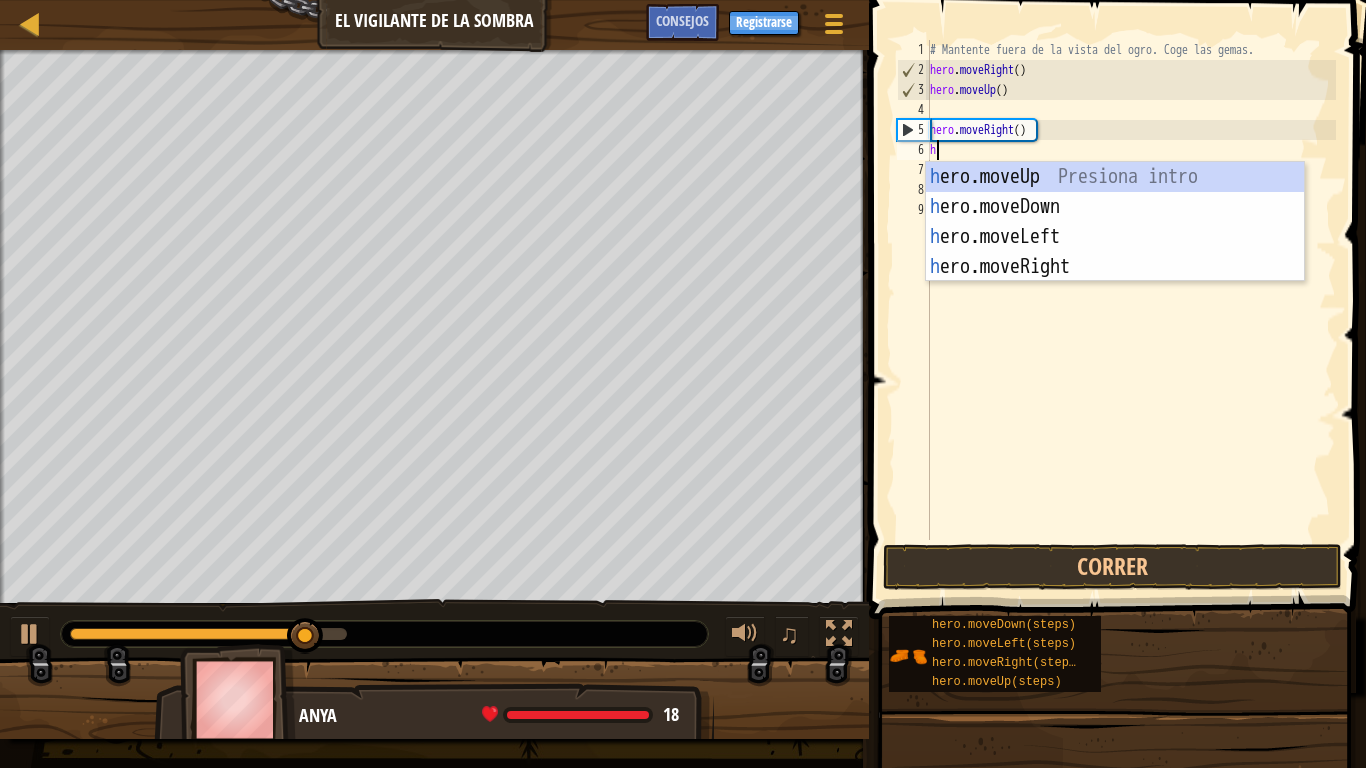 type on "he" 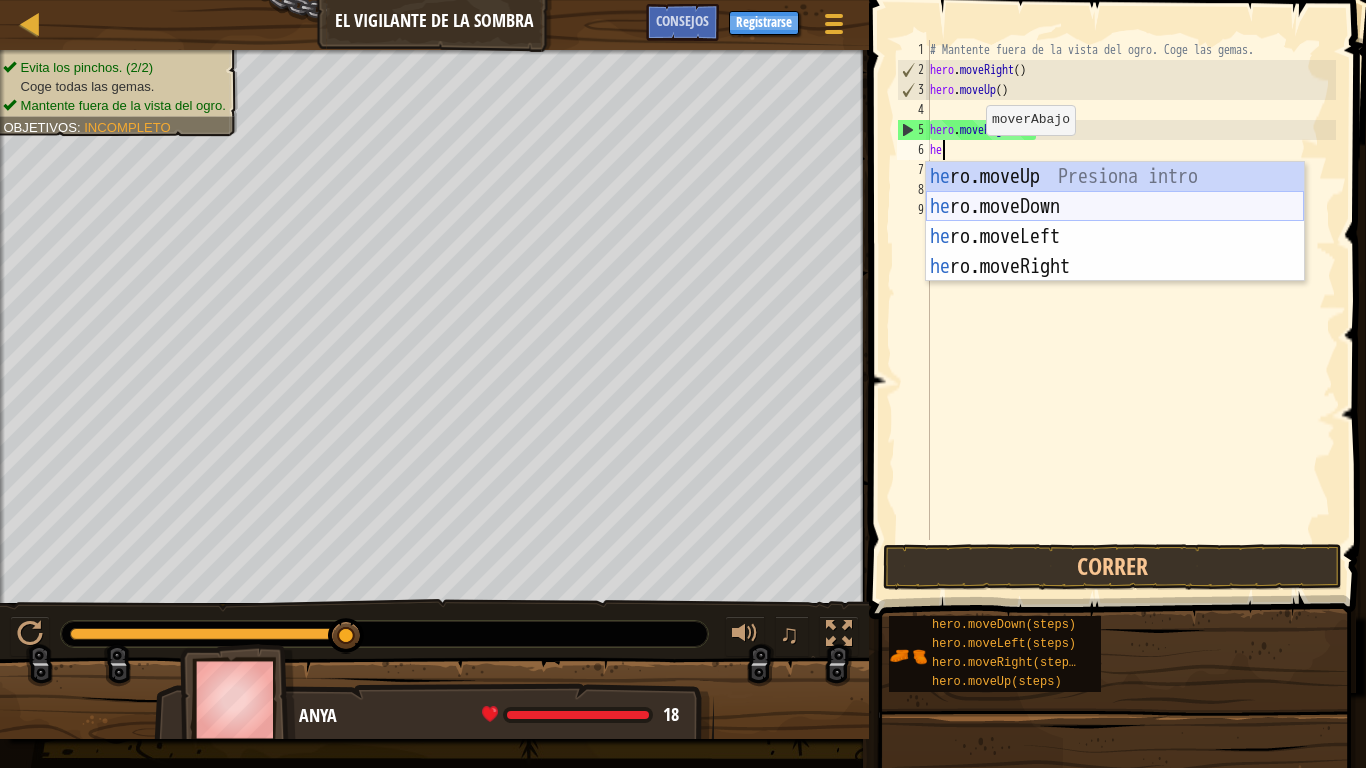 click on "he ro.moveUp Presiona intro he ro.moveDown Presiona intro he ro.moveLeft Presiona intro he ro.moveRight Presiona intro" at bounding box center [1115, 252] 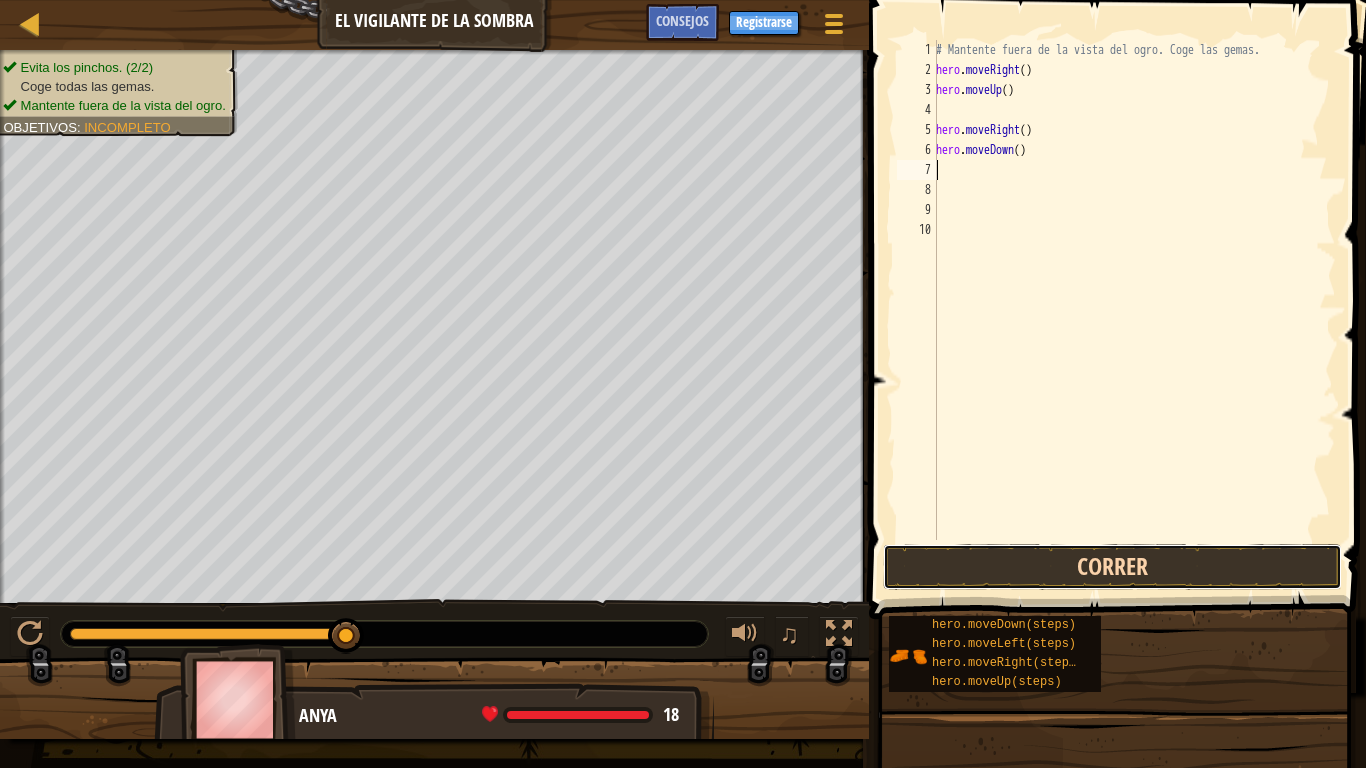 click on "Correr" at bounding box center [1112, 567] 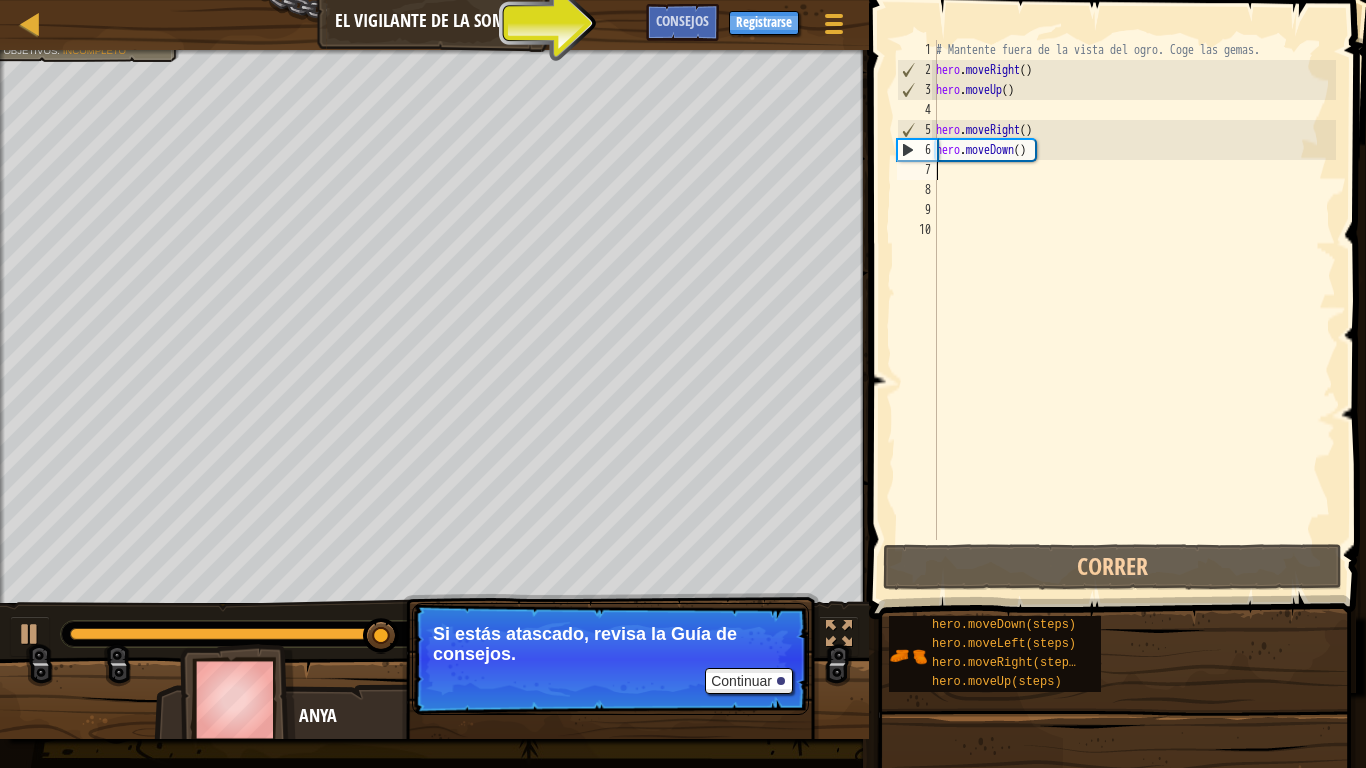 click on "# Mantente fuera de la vista del ogro. Coge las gemas. hero . moveRight ( ) hero . moveUp ( ) hero . moveRight ( ) hero . moveDown ( )" at bounding box center [1134, 310] 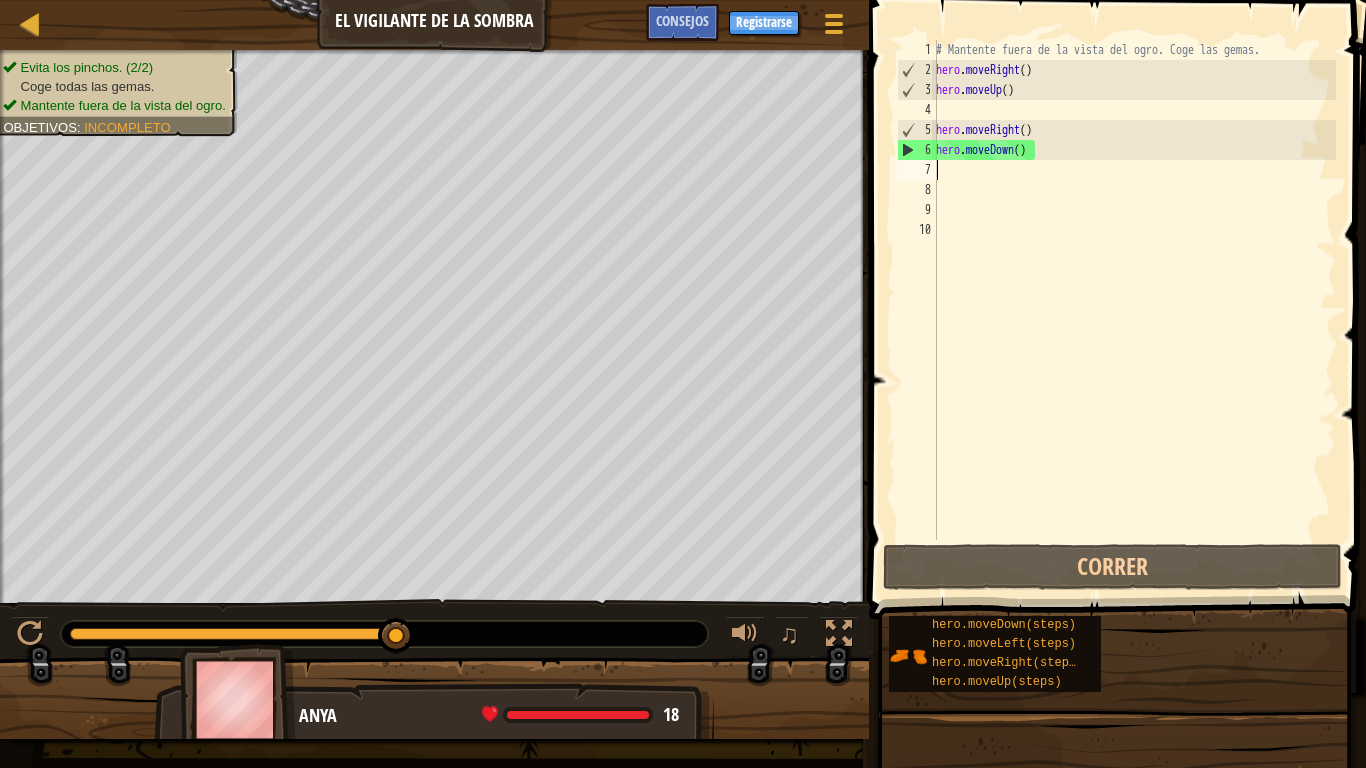 type on "h" 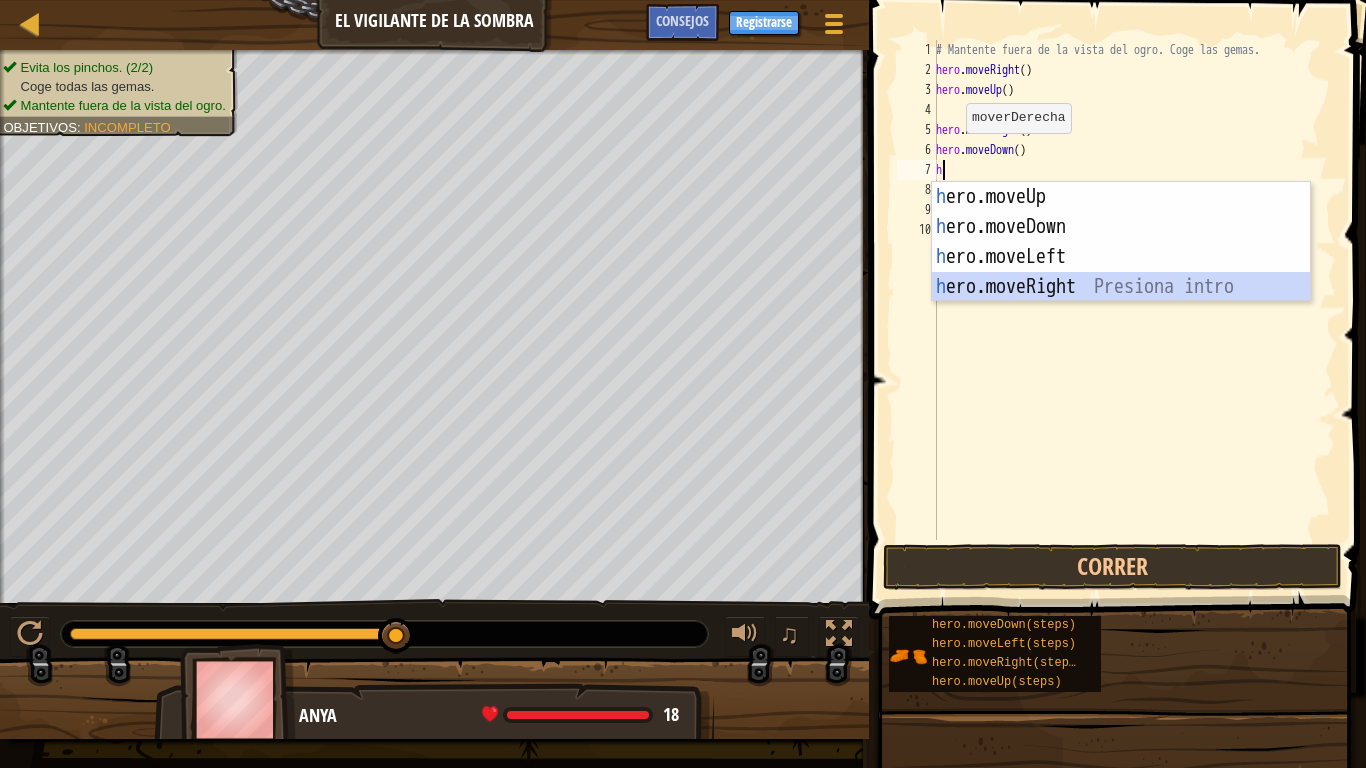 click on "h ero.moveUp Presiona intro h ero.moveDown Presiona intro h ero.moveLeft Presiona intro h ero.moveRight Presiona intro" at bounding box center [1121, 272] 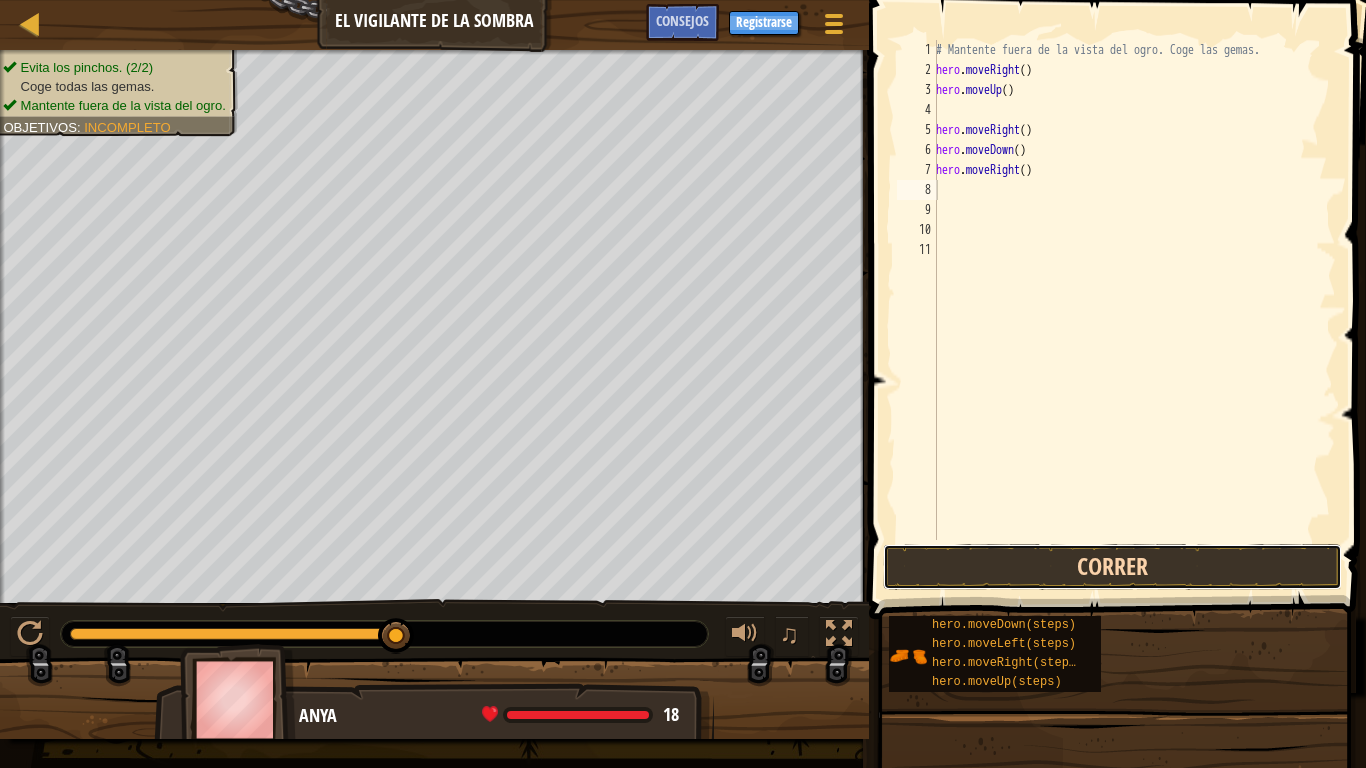 click on "Correr" at bounding box center [1112, 567] 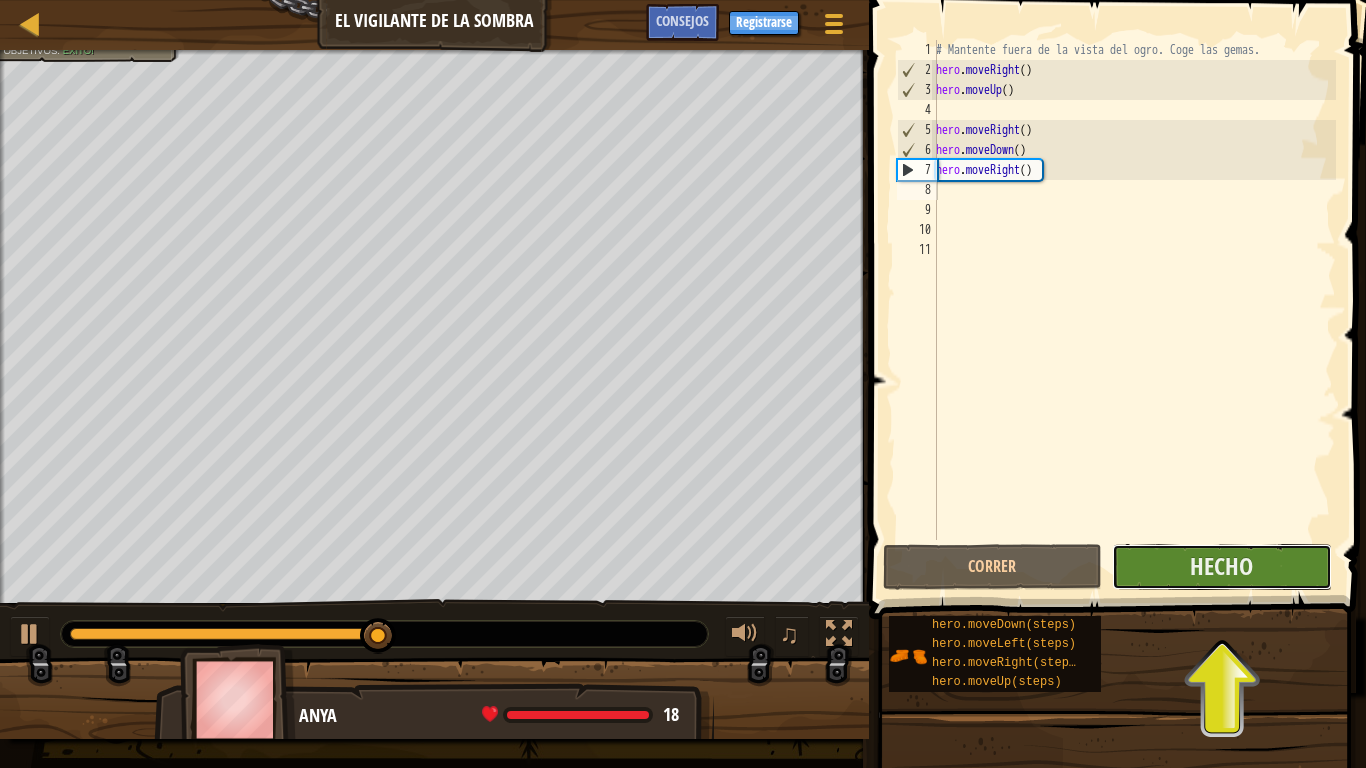 click on "Hecho" at bounding box center [1221, 567] 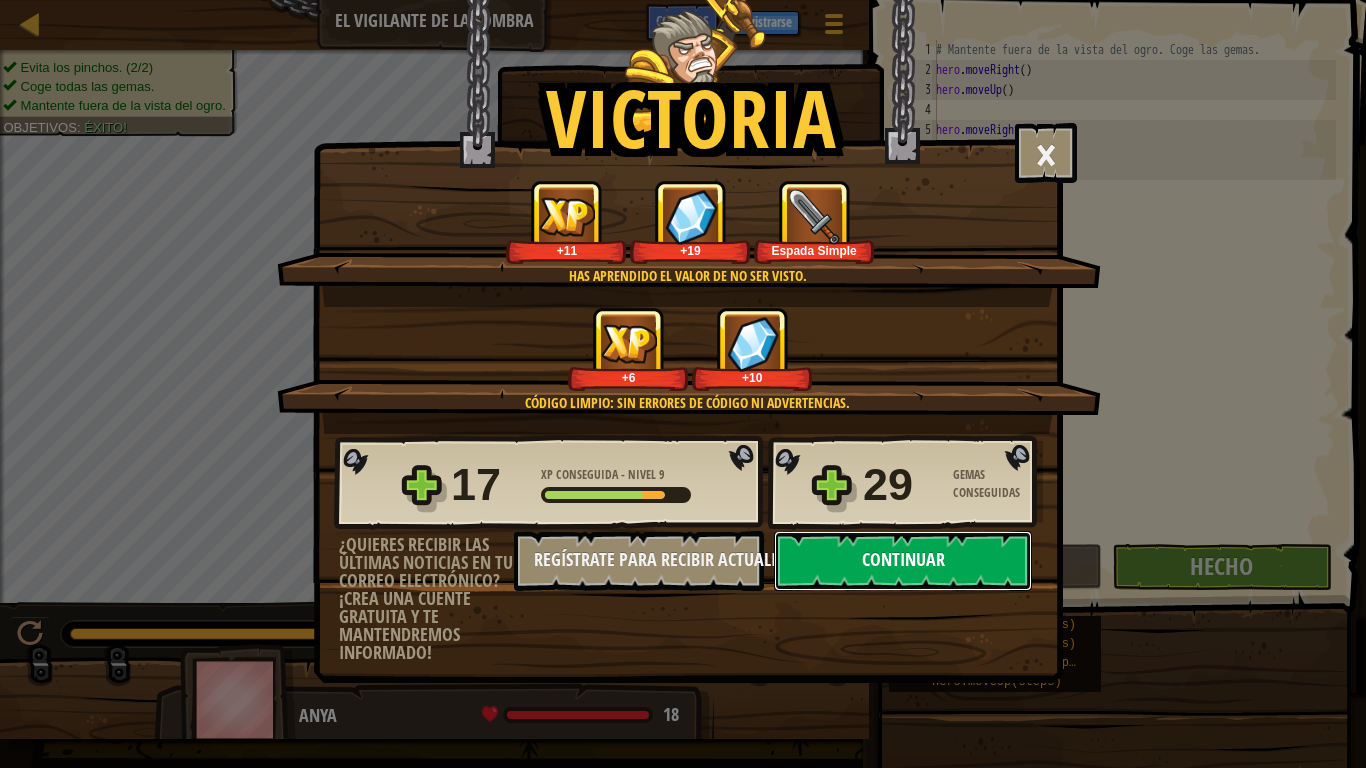 click on "Continuar" at bounding box center (903, 561) 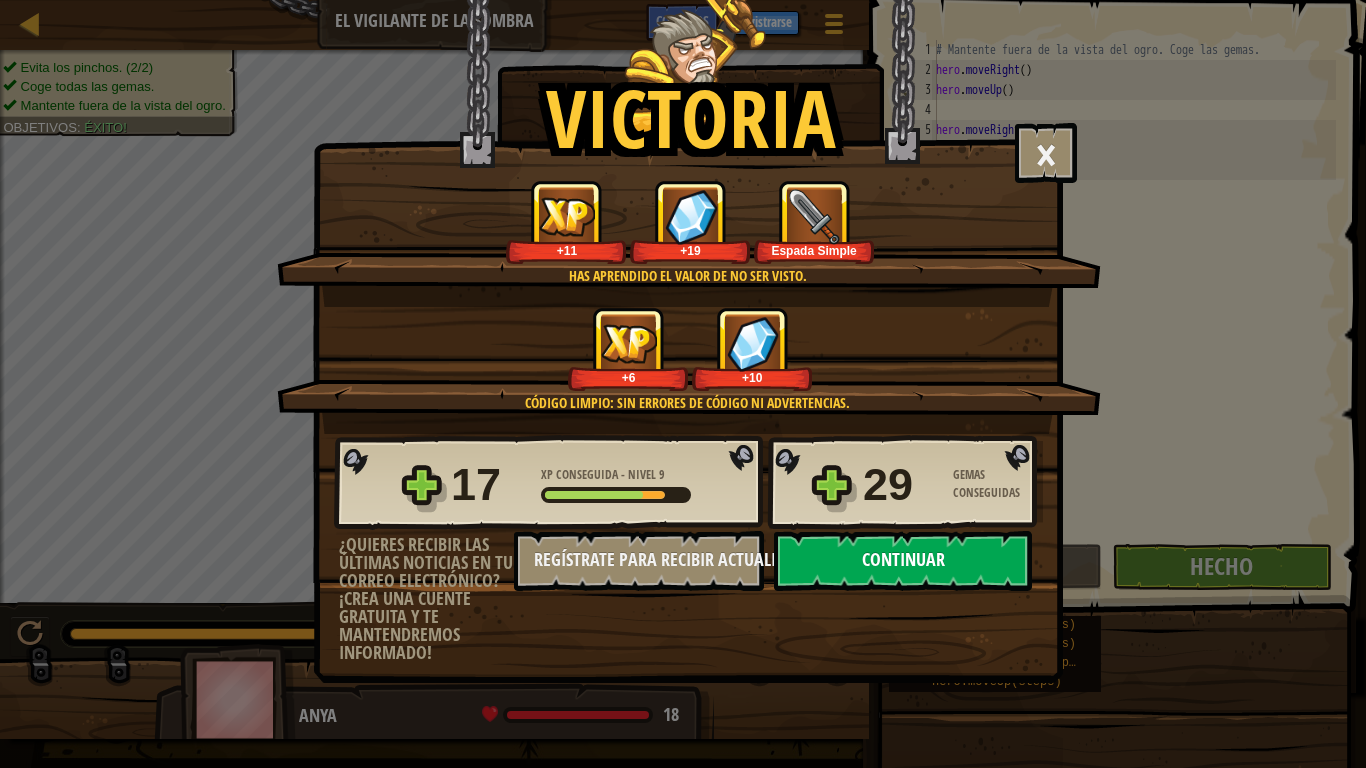 select on "es-ES" 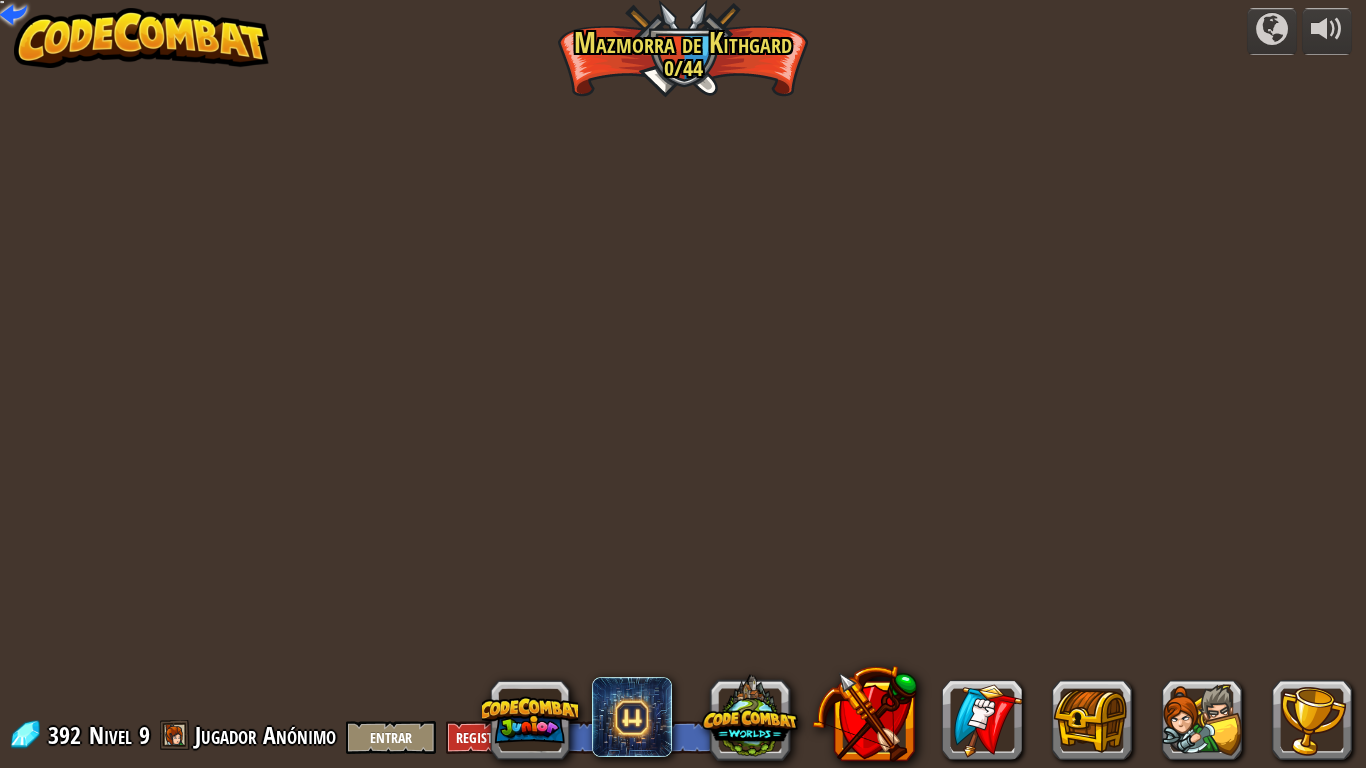 select on "es-ES" 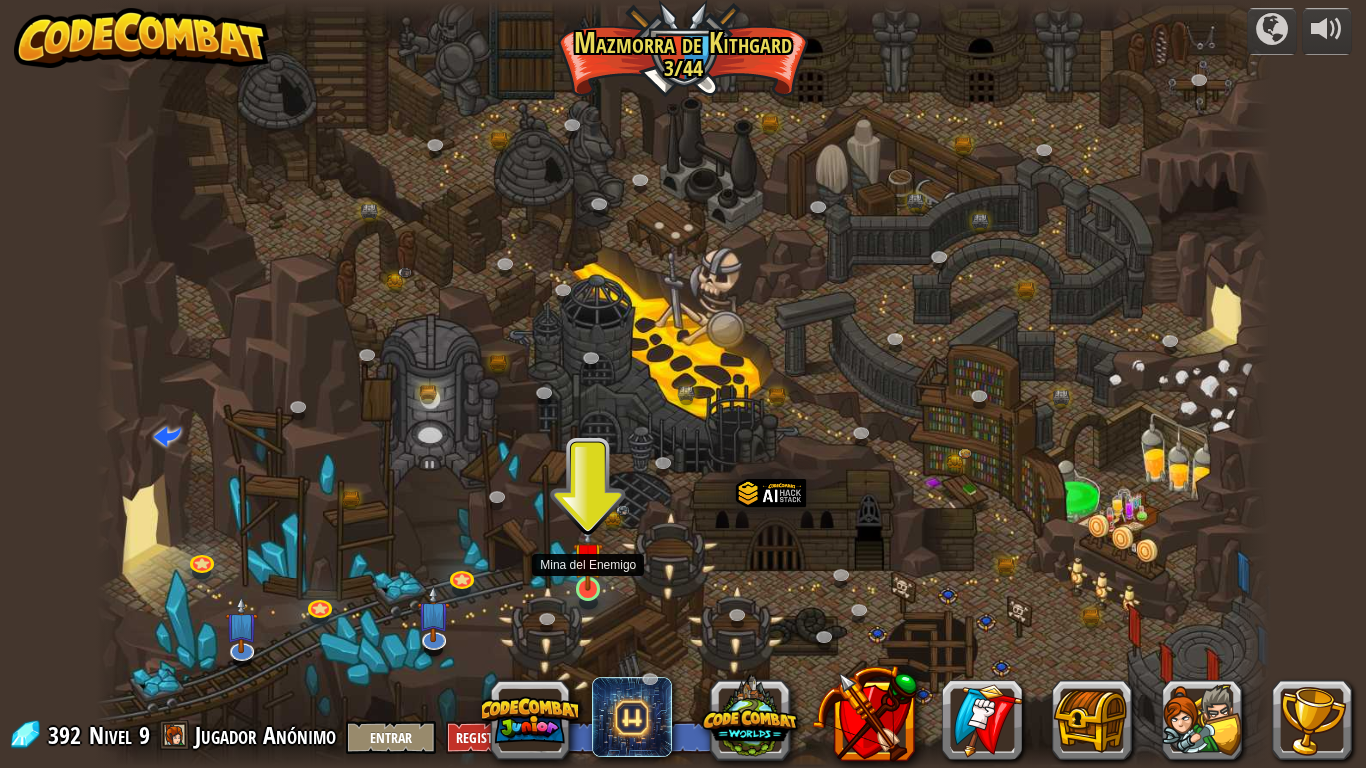 click at bounding box center [588, 557] 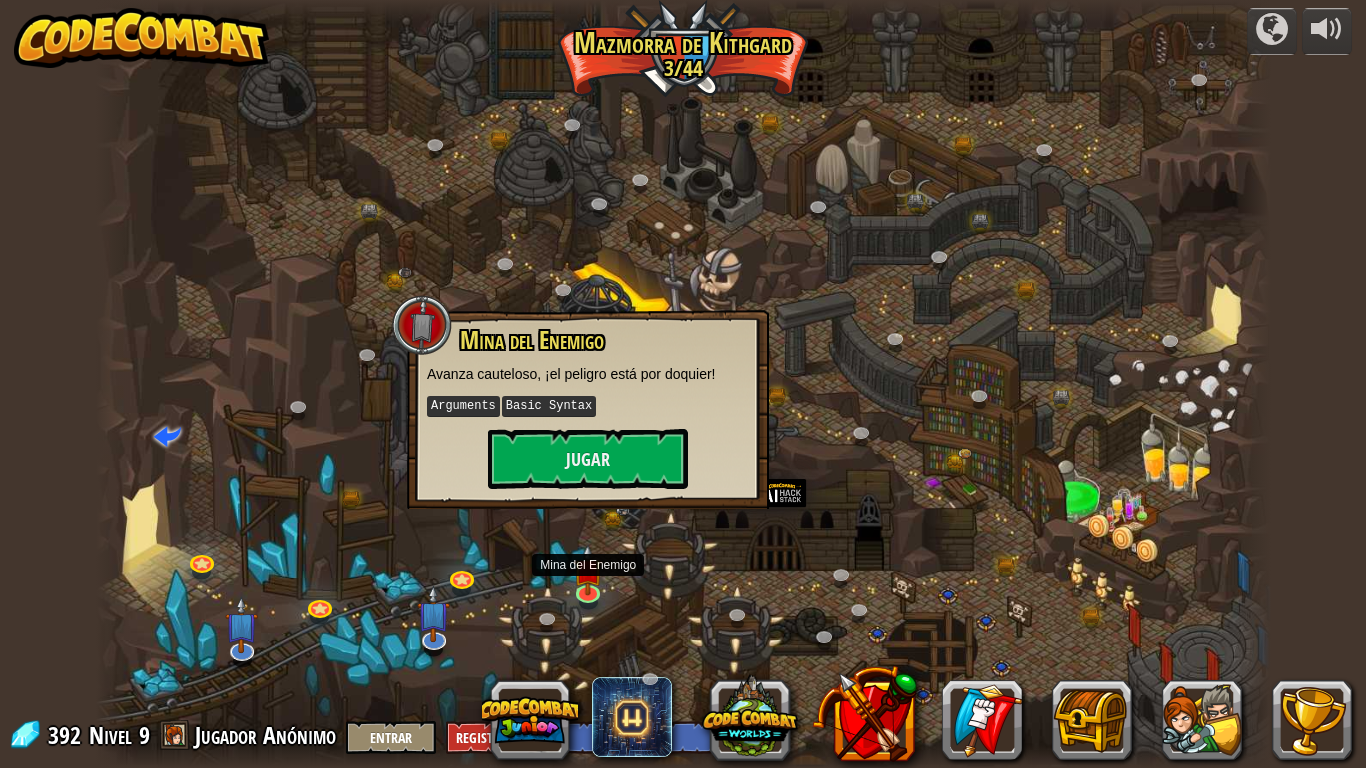 drag, startPoint x: 594, startPoint y: 579, endPoint x: 557, endPoint y: 552, distance: 45.80393 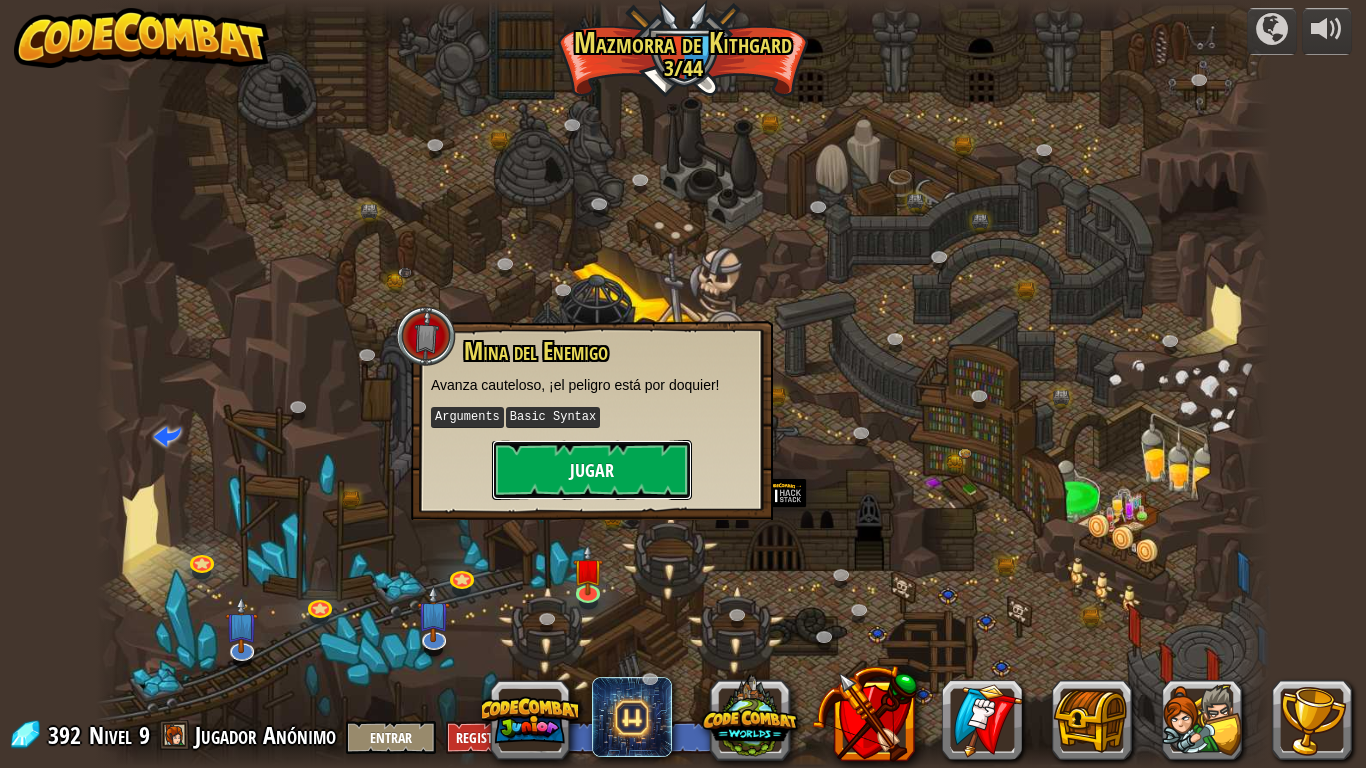 click on "Jugar" at bounding box center (592, 470) 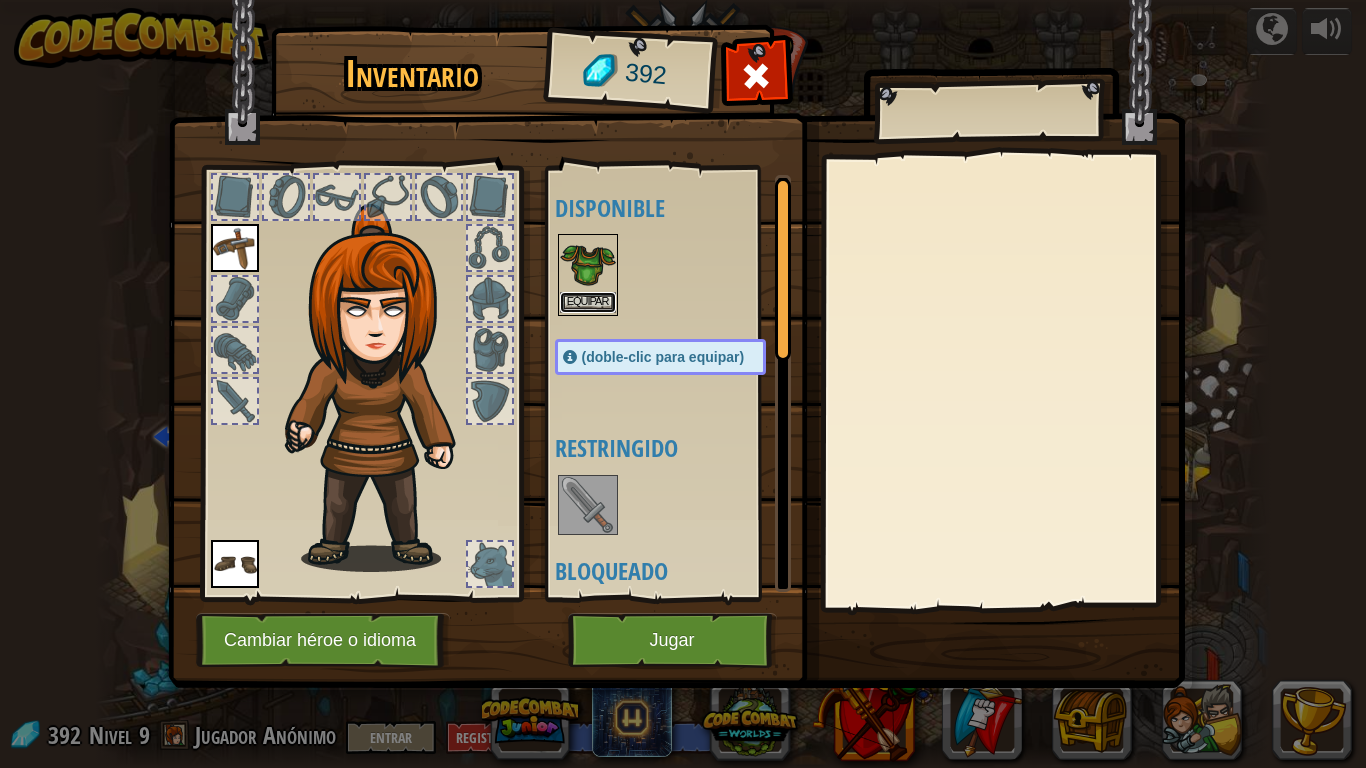 click on "Equipar" at bounding box center [588, 302] 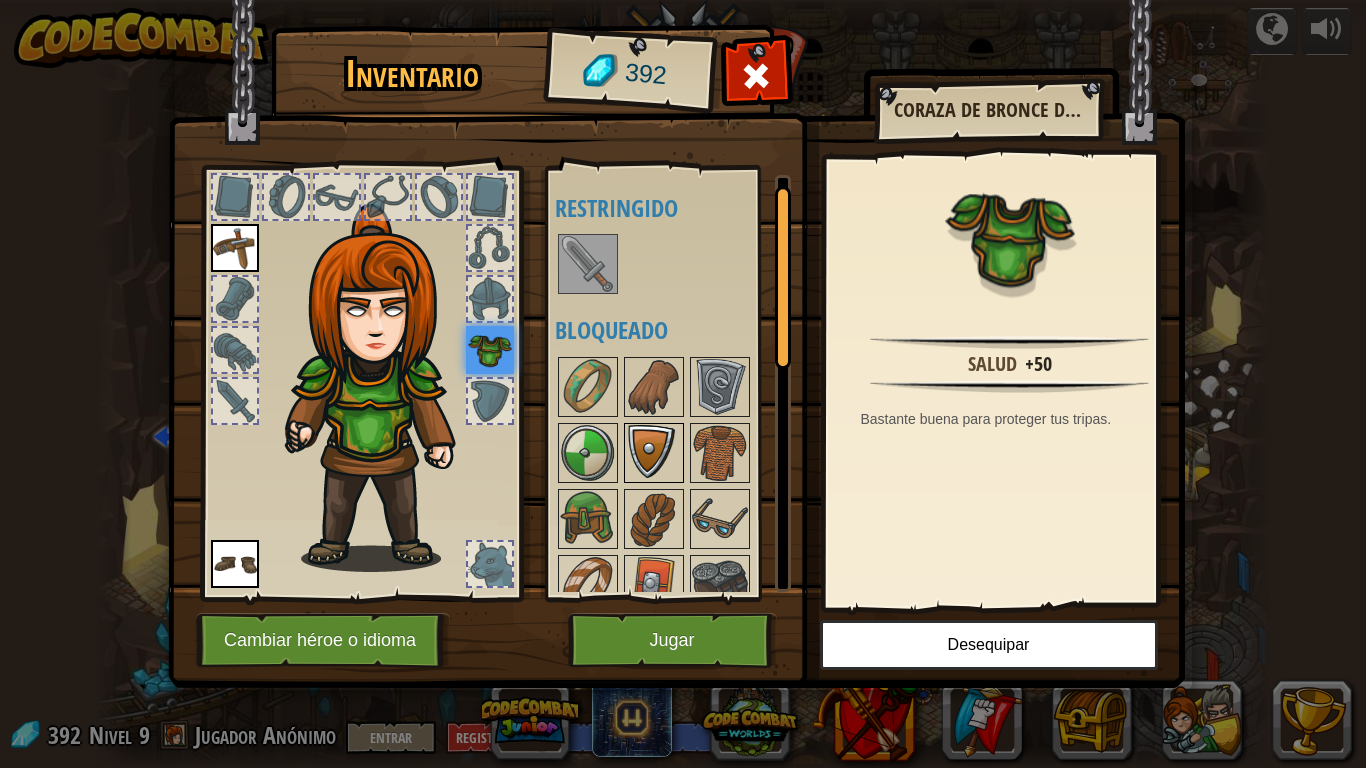scroll, scrollTop: 290, scrollLeft: 0, axis: vertical 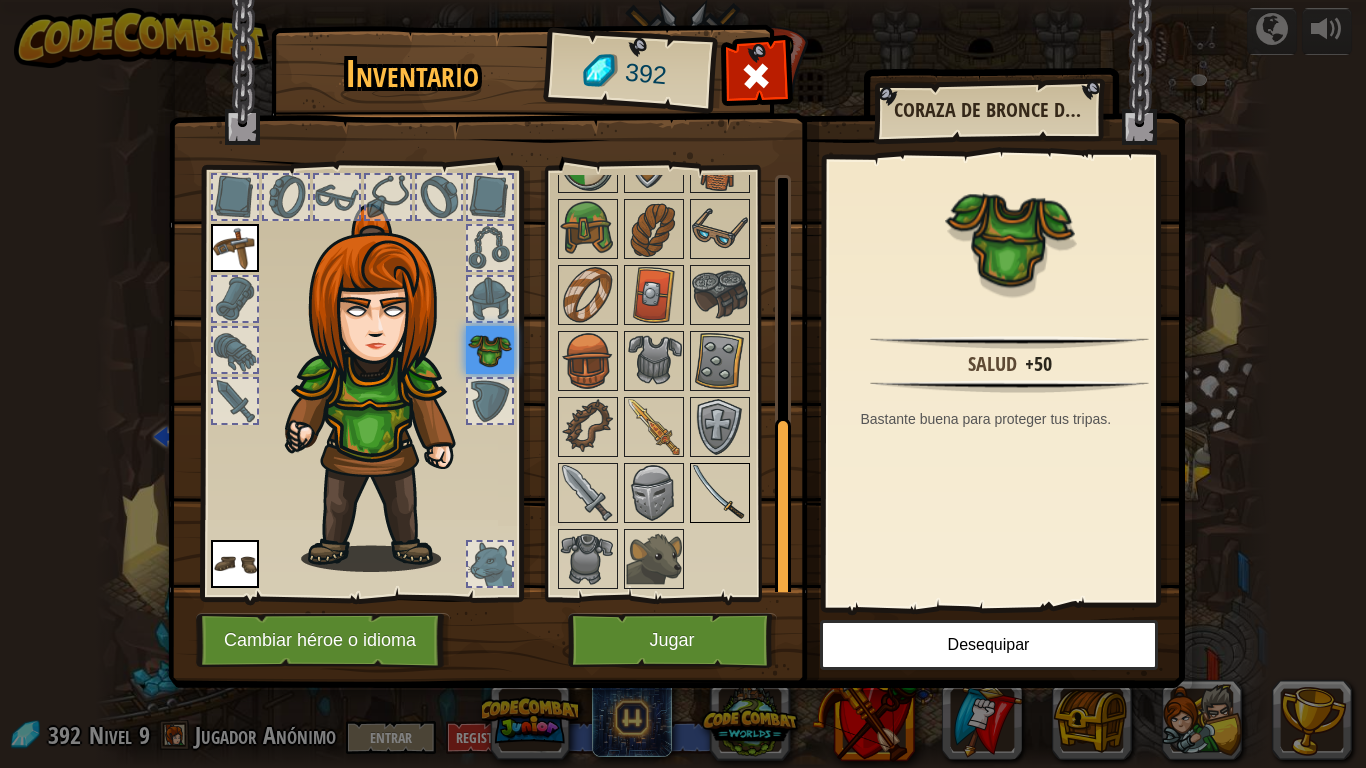 click at bounding box center [720, 493] 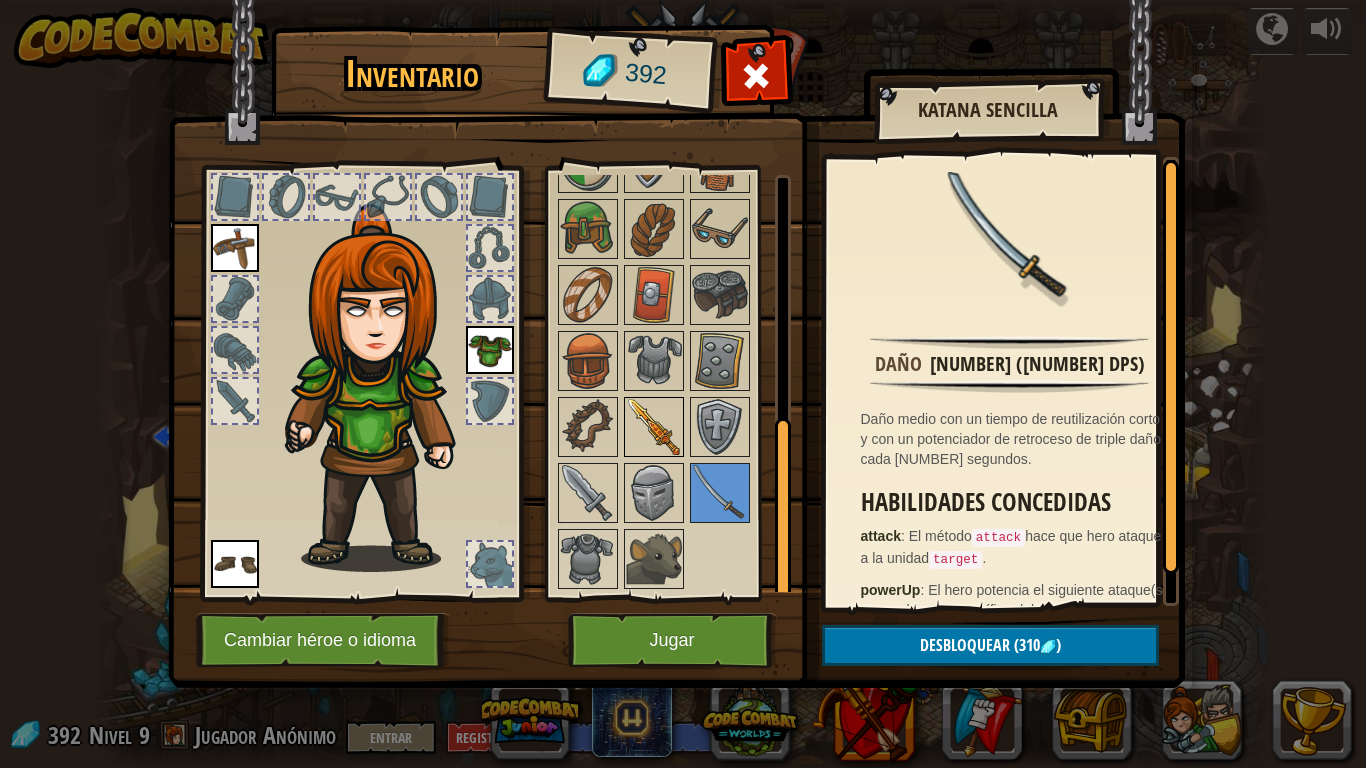 click at bounding box center (654, 427) 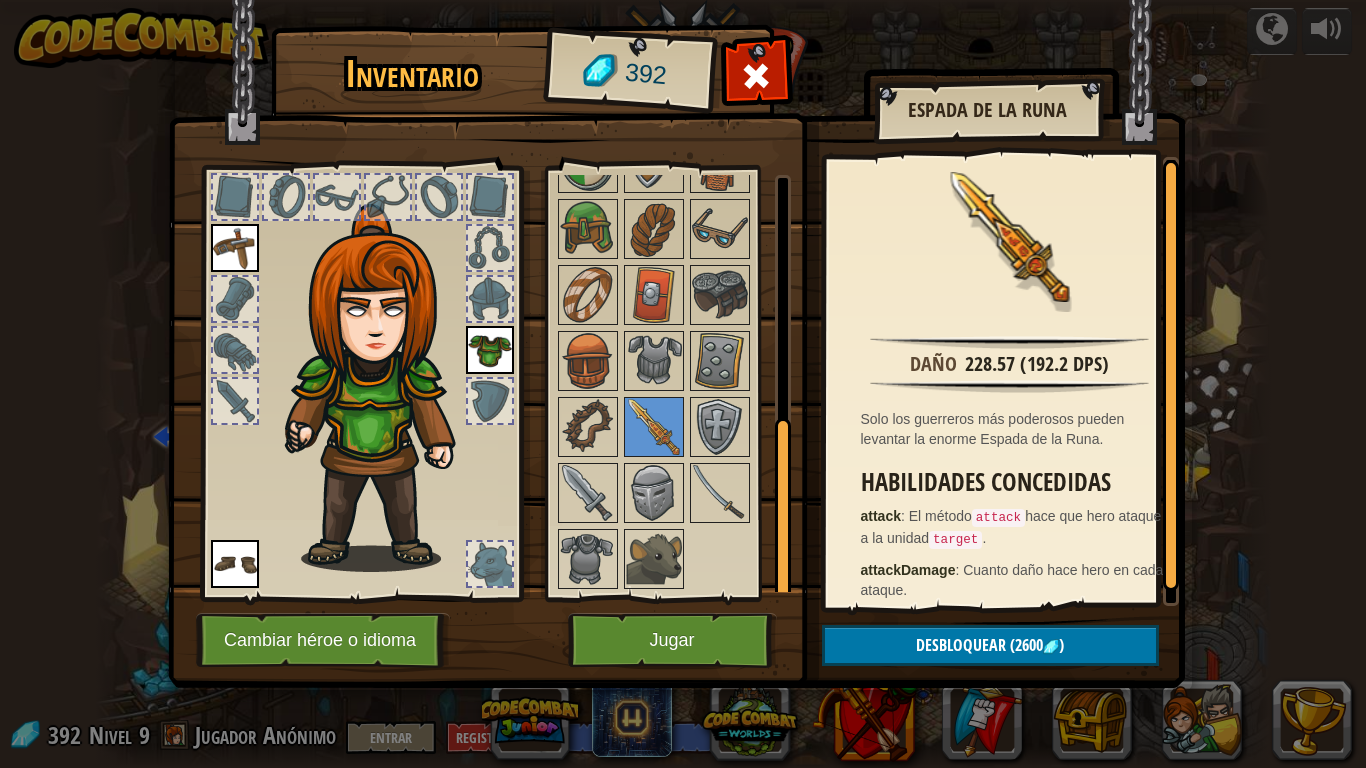 drag, startPoint x: 599, startPoint y: 481, endPoint x: 618, endPoint y: 486, distance: 19.646883 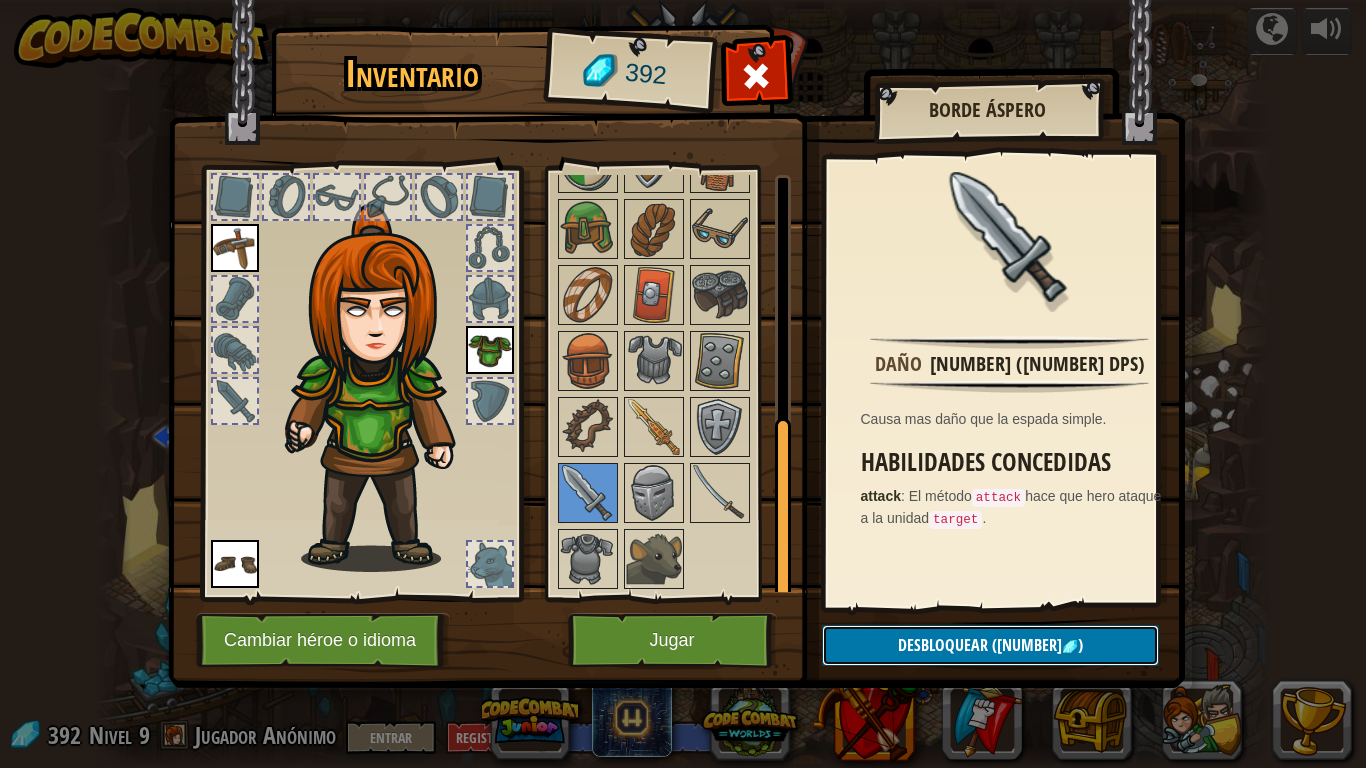 click on "Desbloquear ([NUMBER] )" at bounding box center [990, 645] 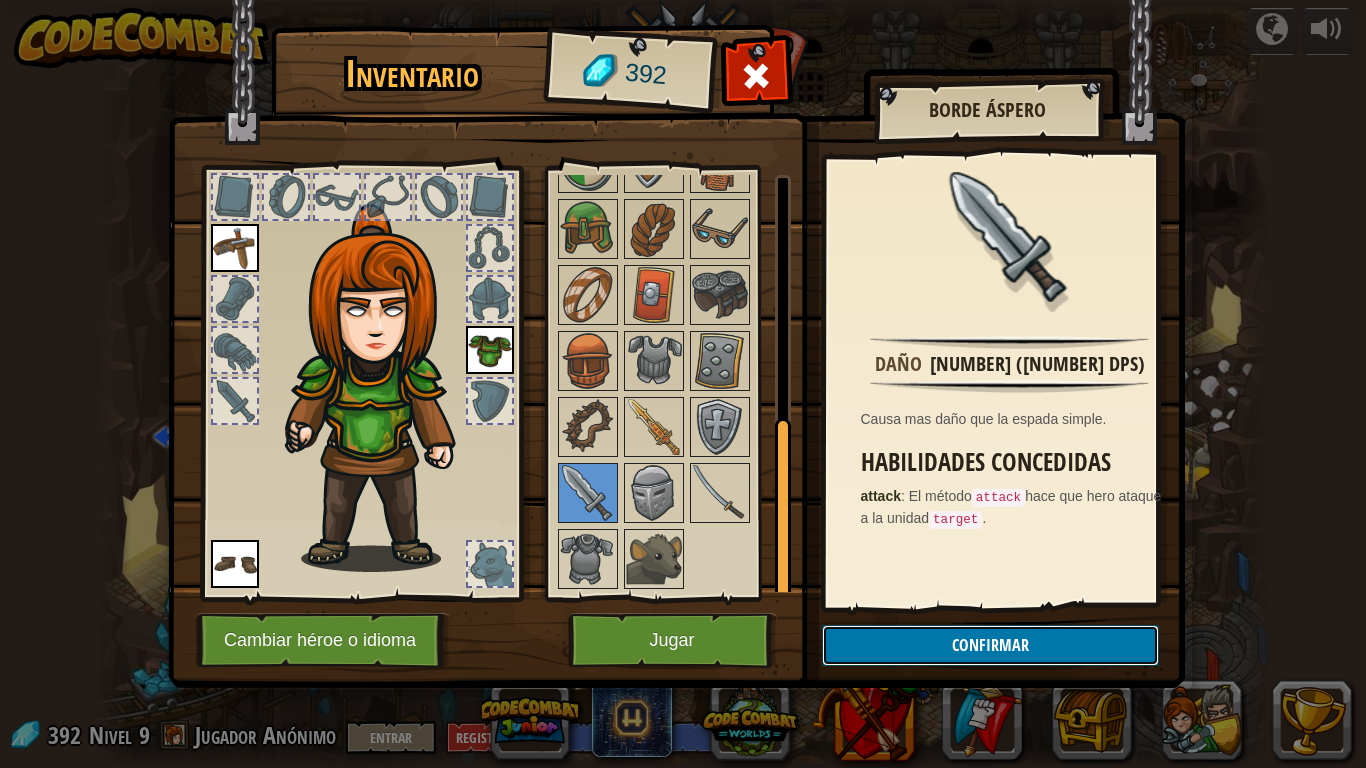 click on "Confirmar" at bounding box center [990, 645] 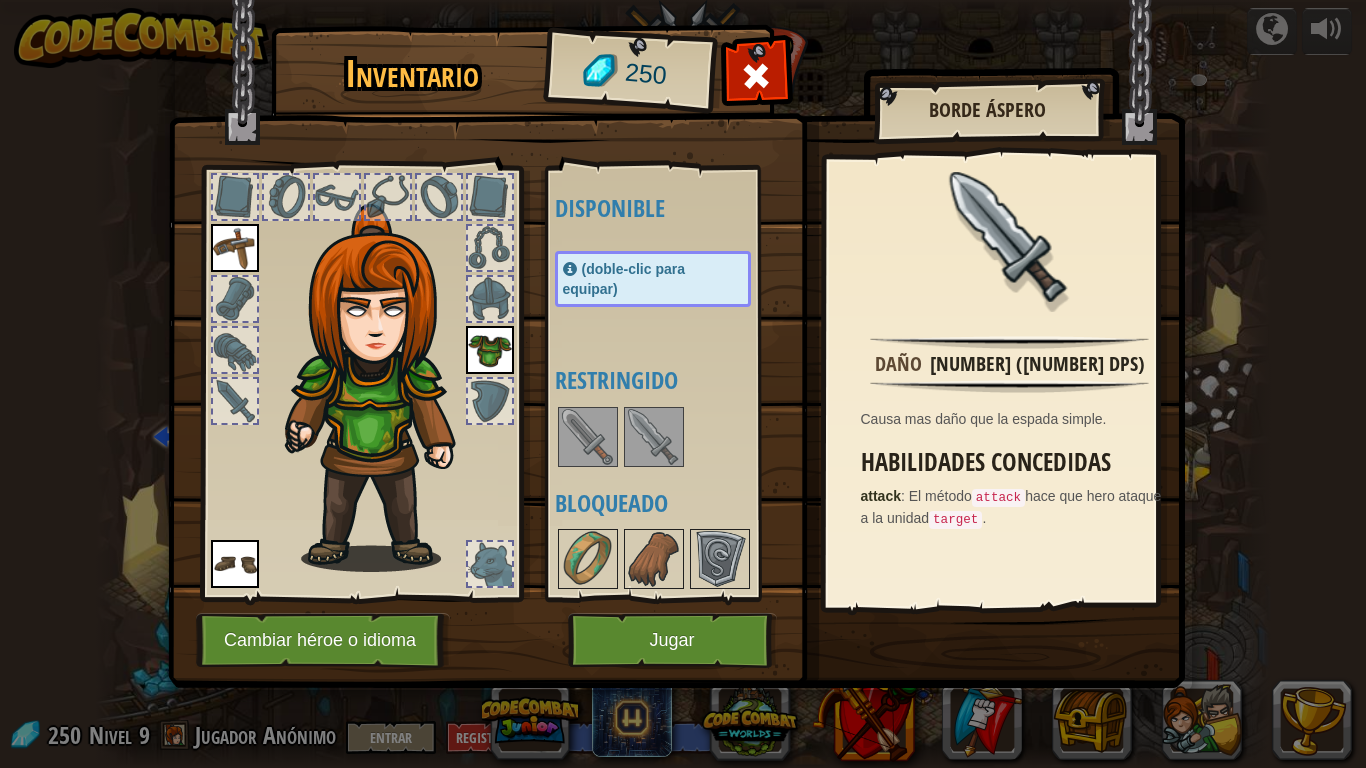 click at bounding box center [654, 437] 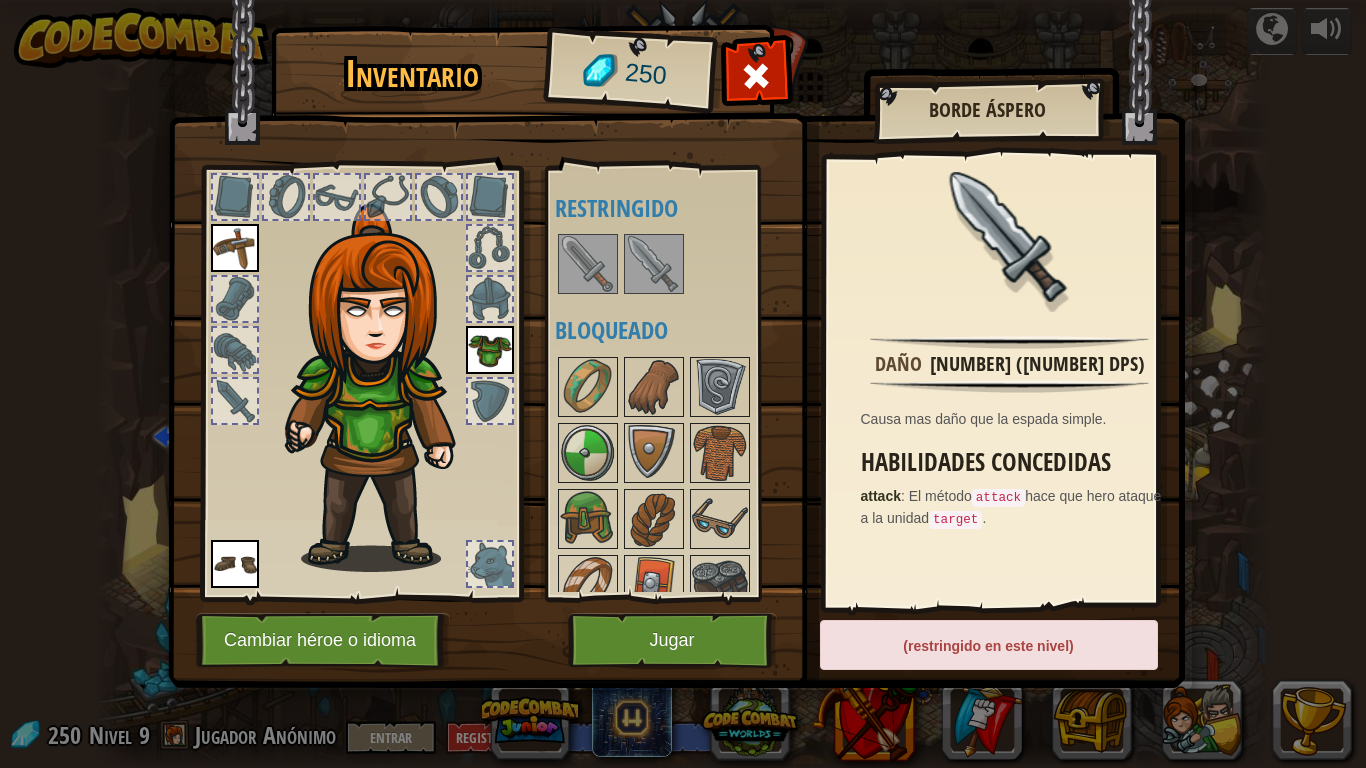 click at bounding box center (654, 264) 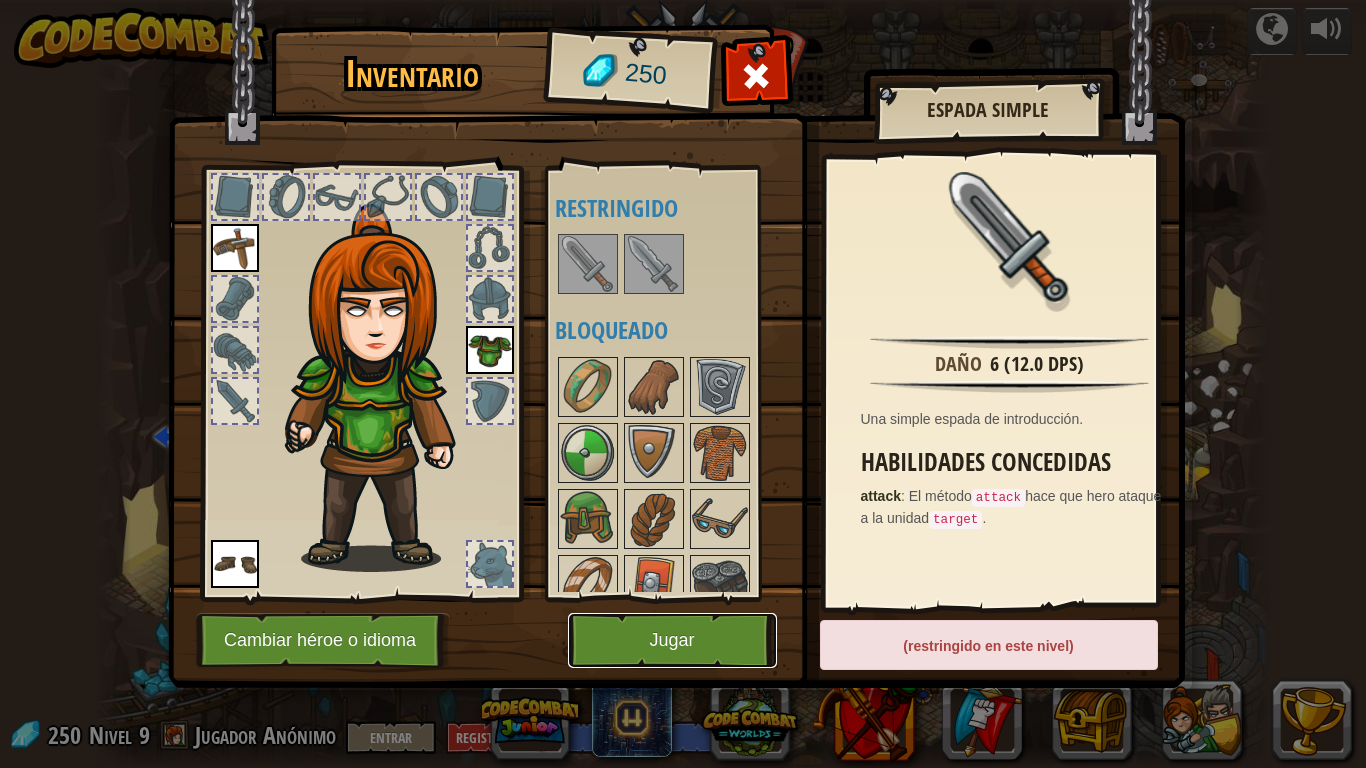click on "Jugar" at bounding box center (672, 640) 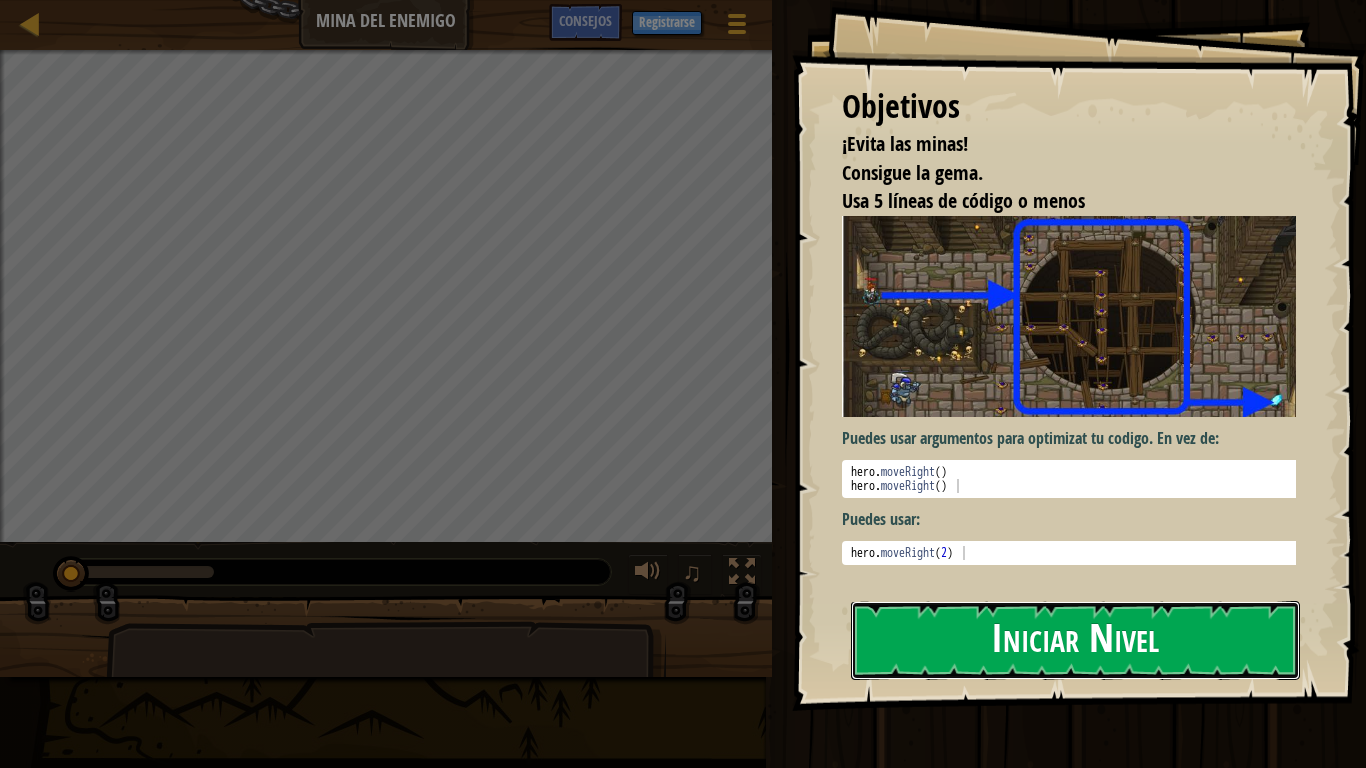 click on "Iniciar Nivel" at bounding box center (1075, 640) 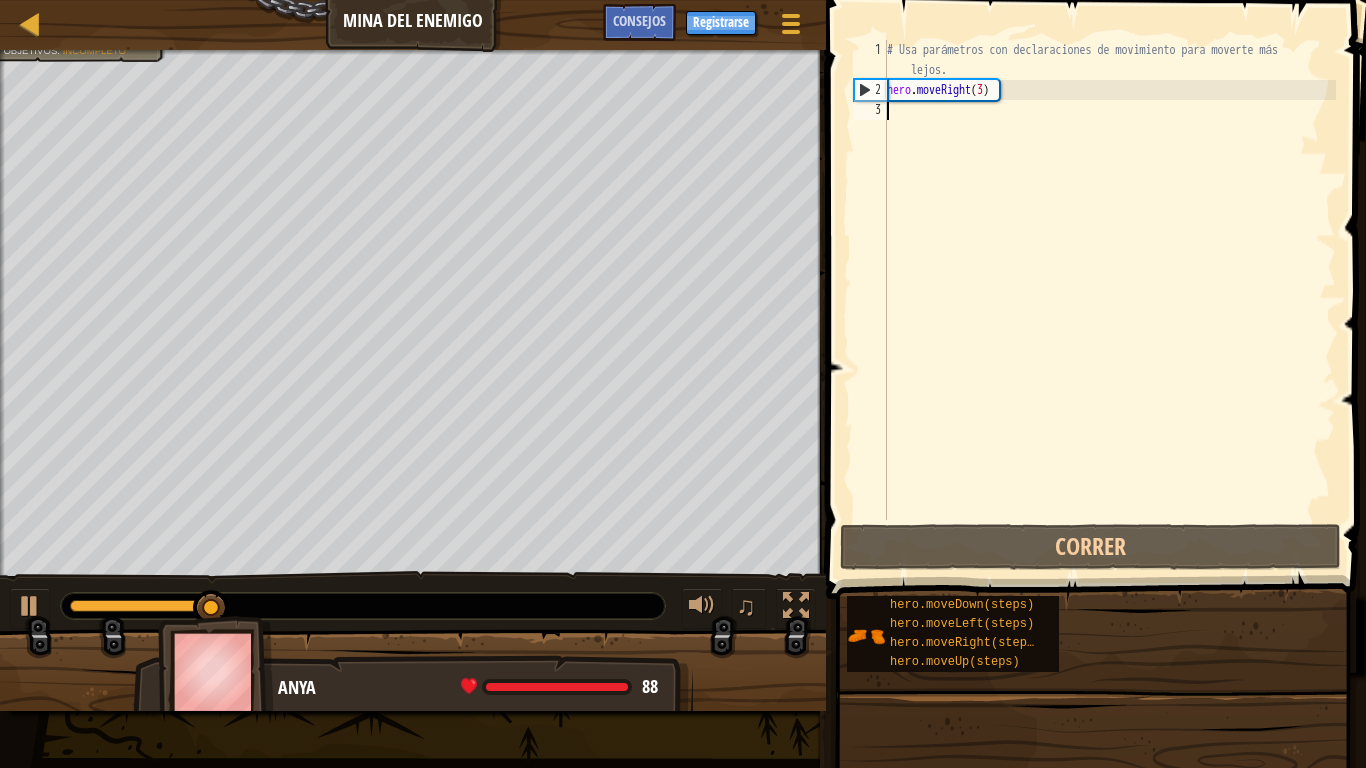 click on "# Usa parámetros con declaraciones de movimiento para moverte más       lejos. hero . moveRight ( 3 )" at bounding box center (1109, 310) 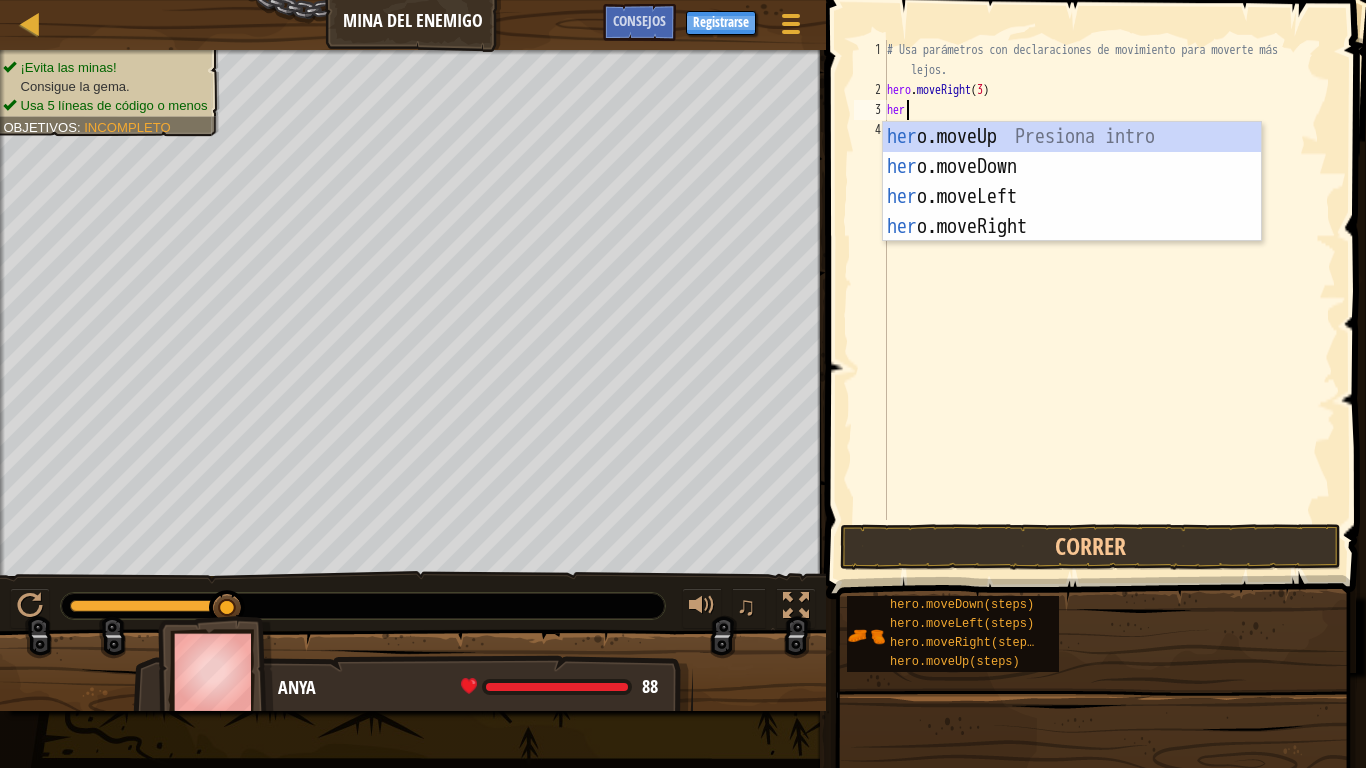 scroll, scrollTop: 9, scrollLeft: 1, axis: both 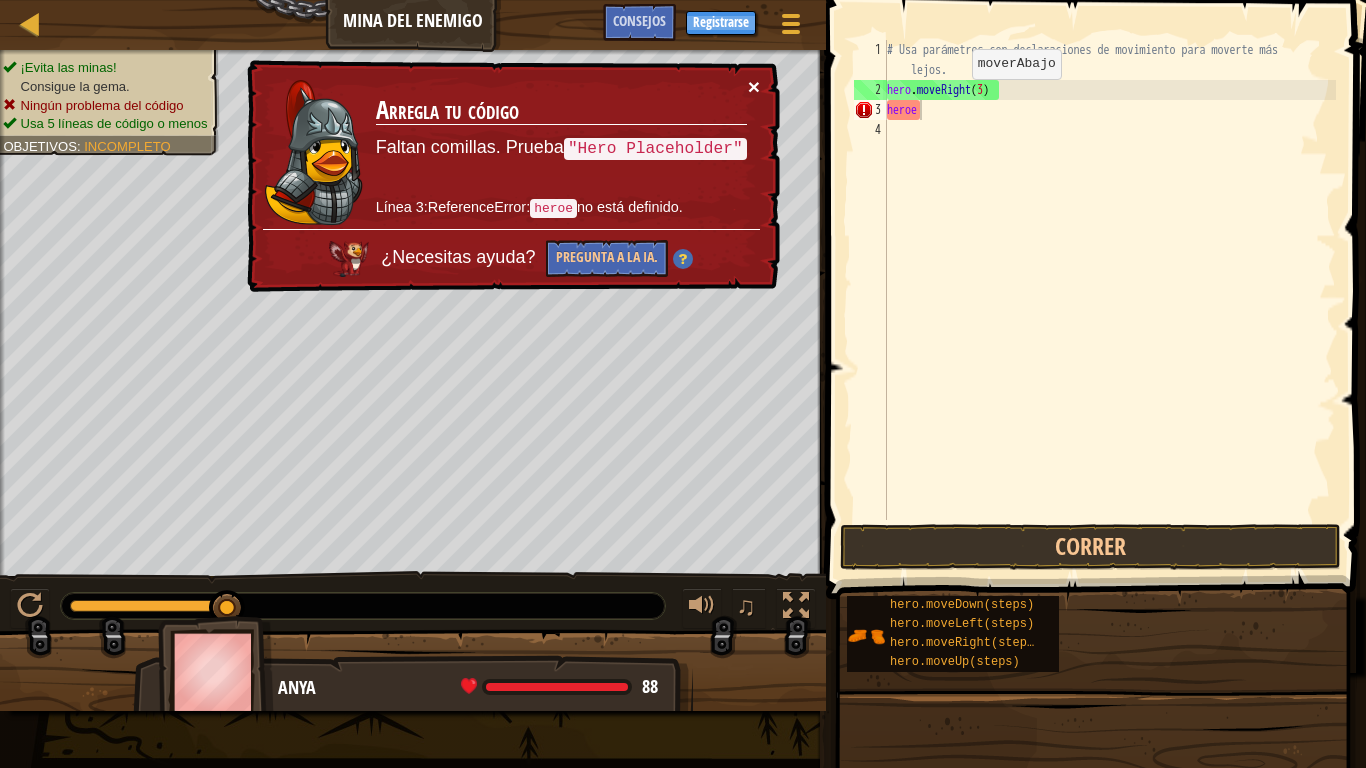 click on "×" at bounding box center [754, 86] 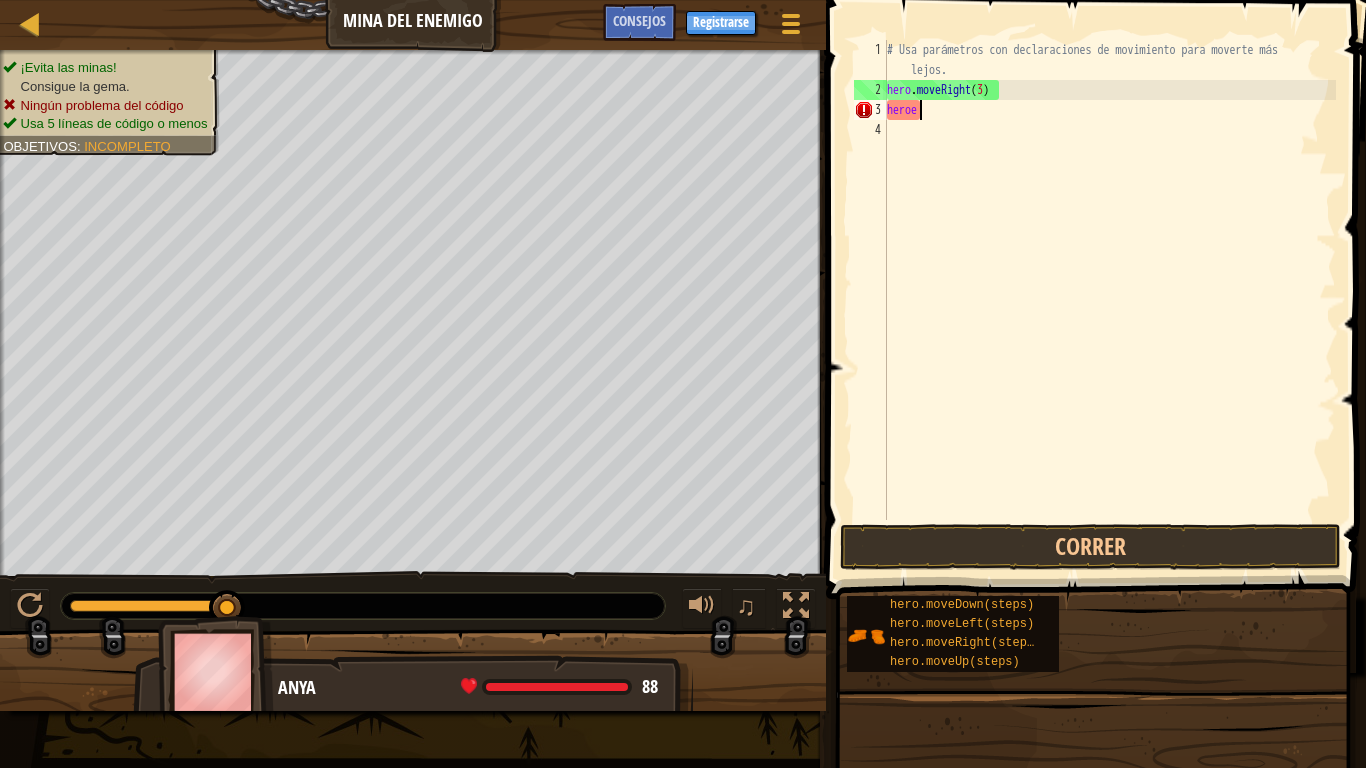 click on "# Usa parámetros con declaraciones de movimiento para moverte más       lejos. hero . moveRight ( 3 ) heroe" at bounding box center [1109, 310] 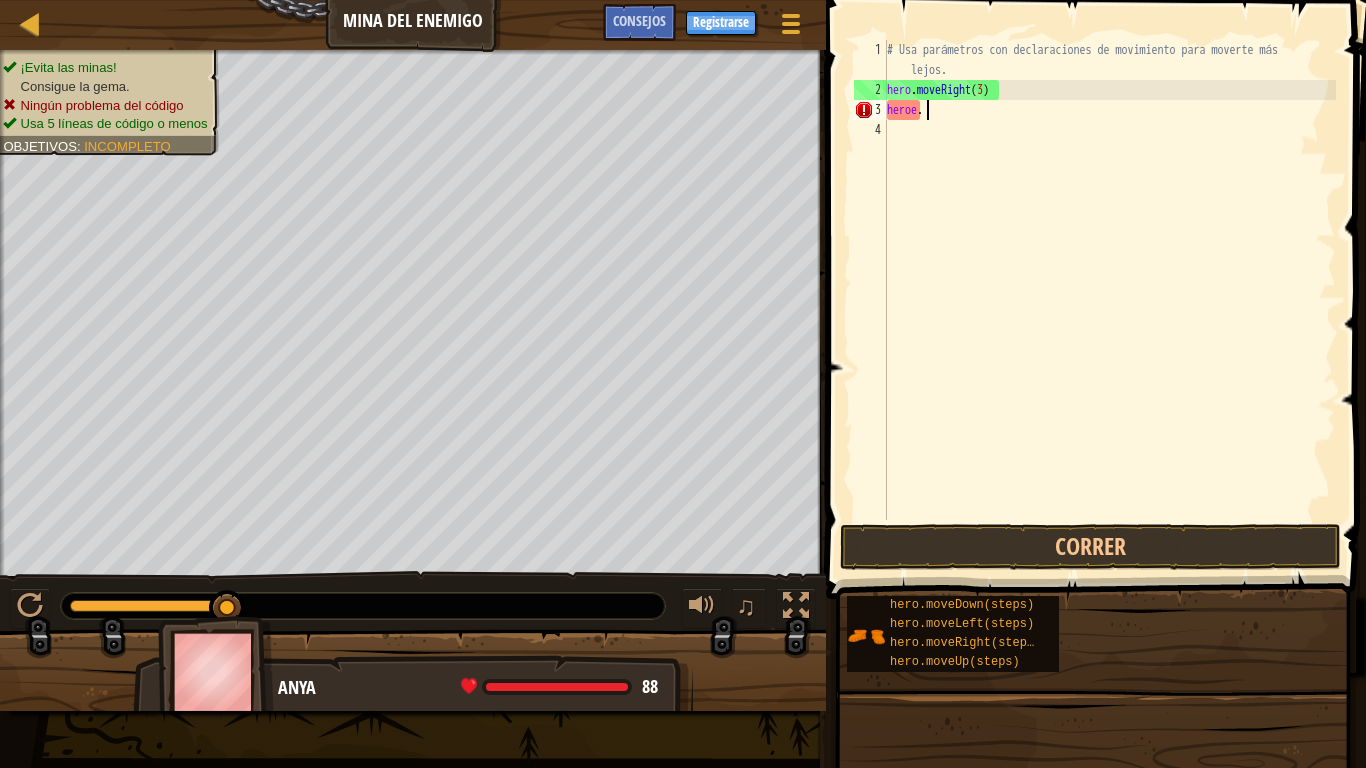scroll, scrollTop: 9, scrollLeft: 2, axis: both 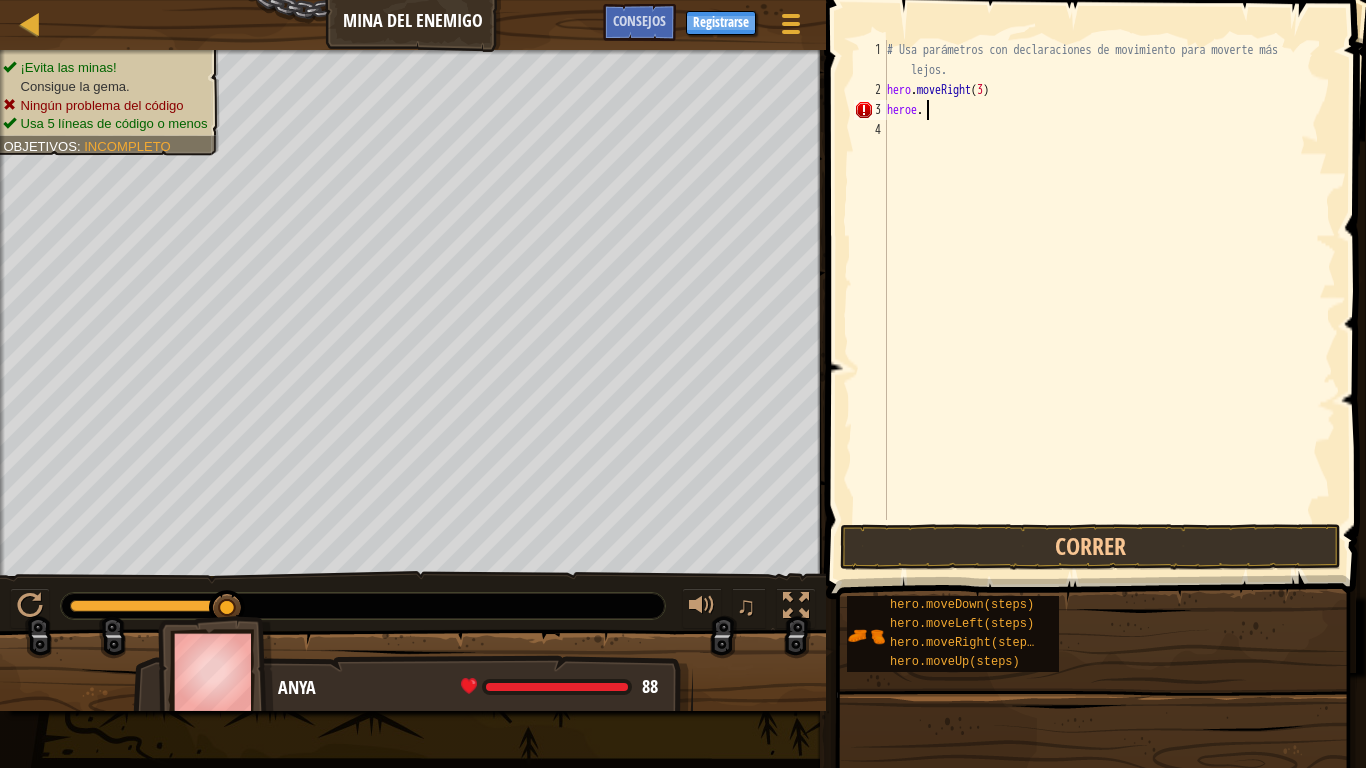 click on "# Usa parámetros con declaraciones de movimiento para moverte más       lejos. hero . moveRight ( 3 ) heroe ." at bounding box center (1109, 310) 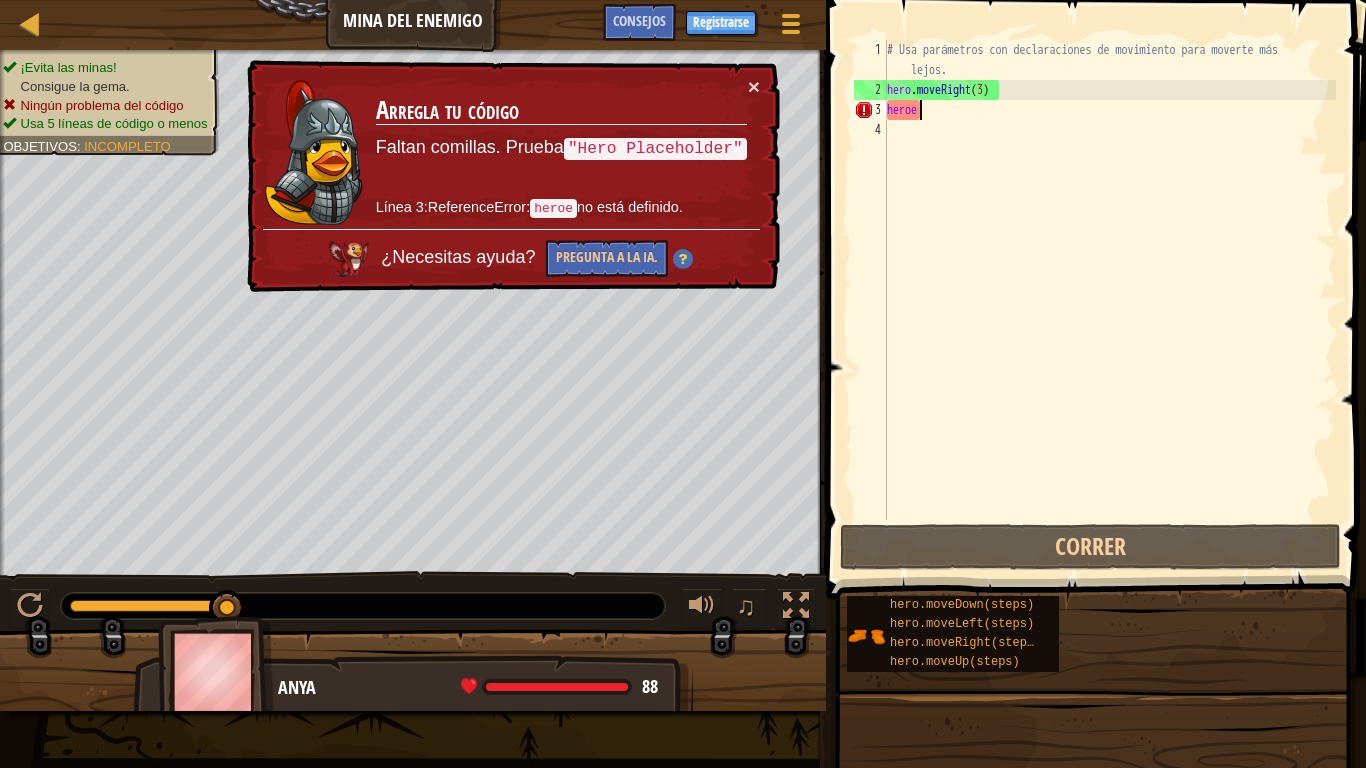 scroll, scrollTop: 9, scrollLeft: 1, axis: both 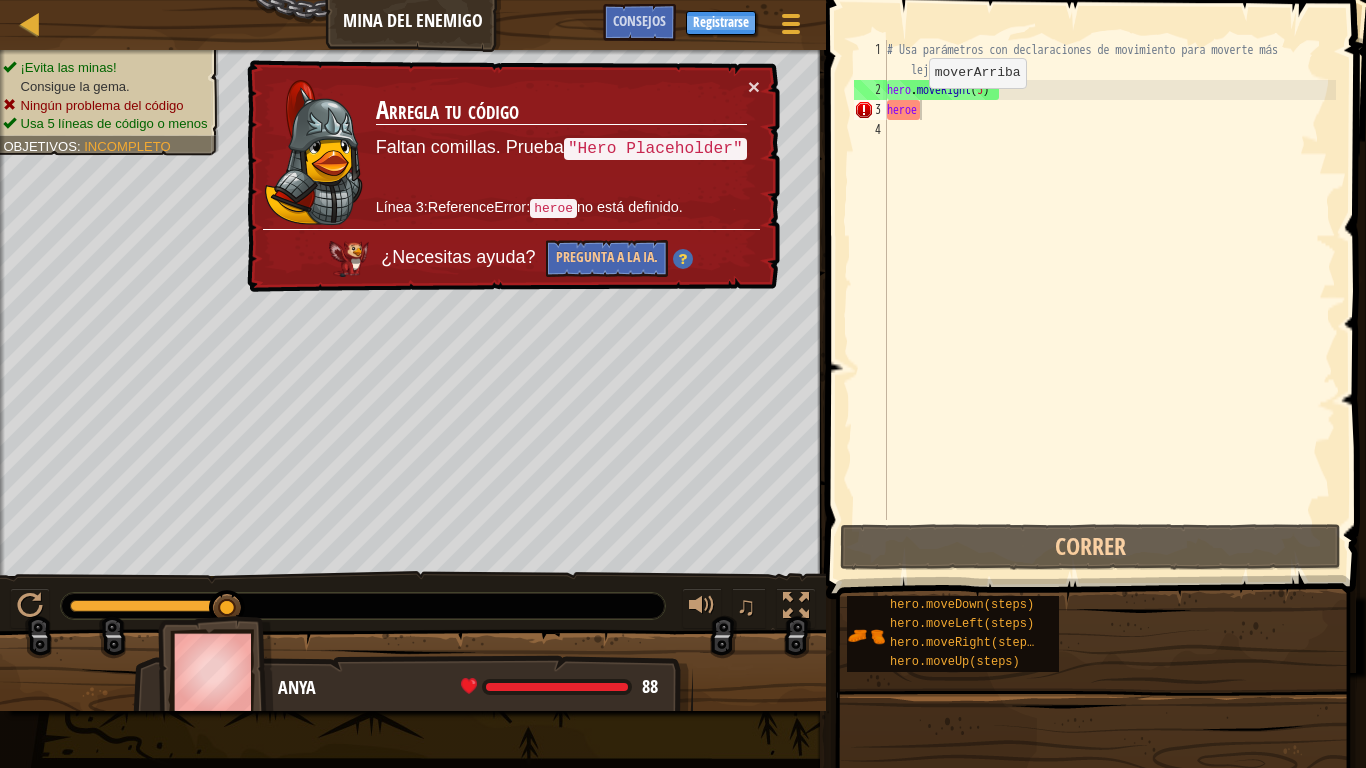 click on "× Arregla tu código Faltan comillas. Prueba  "Hero Placeholder"
Línea [NUMBER]:ReferenceError: heroe  no está definido.
¿Necesitas ayuda? Pregunta a la IA." at bounding box center (511, 176) 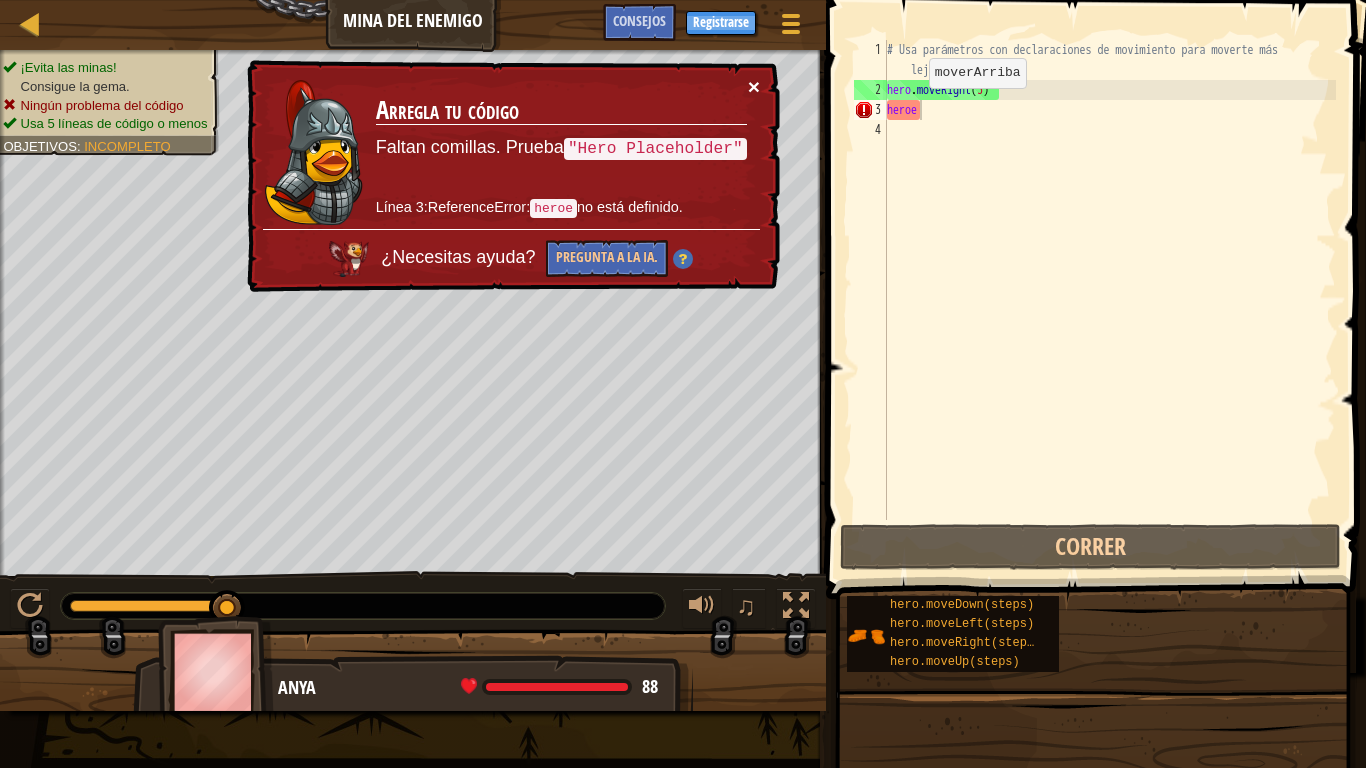 click on "×" at bounding box center (754, 86) 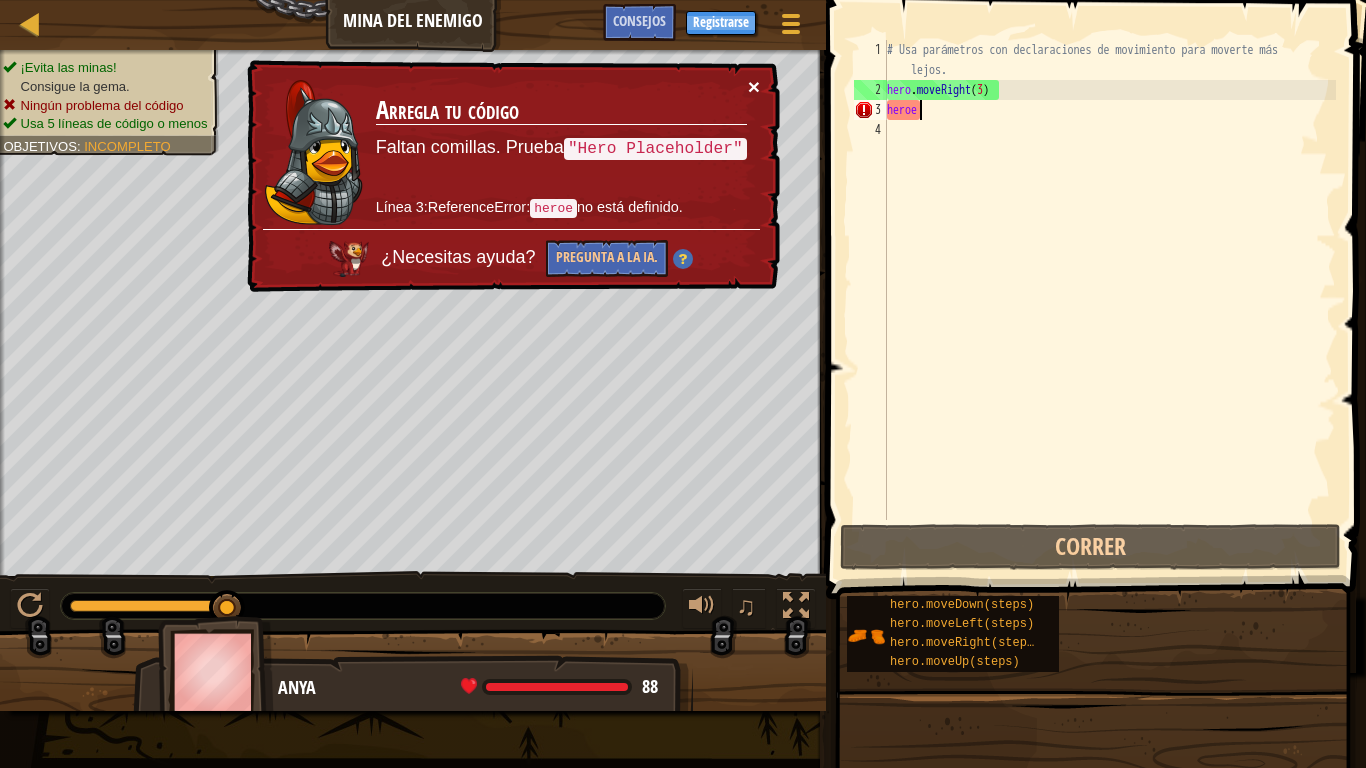 click on "×" at bounding box center (754, 87) 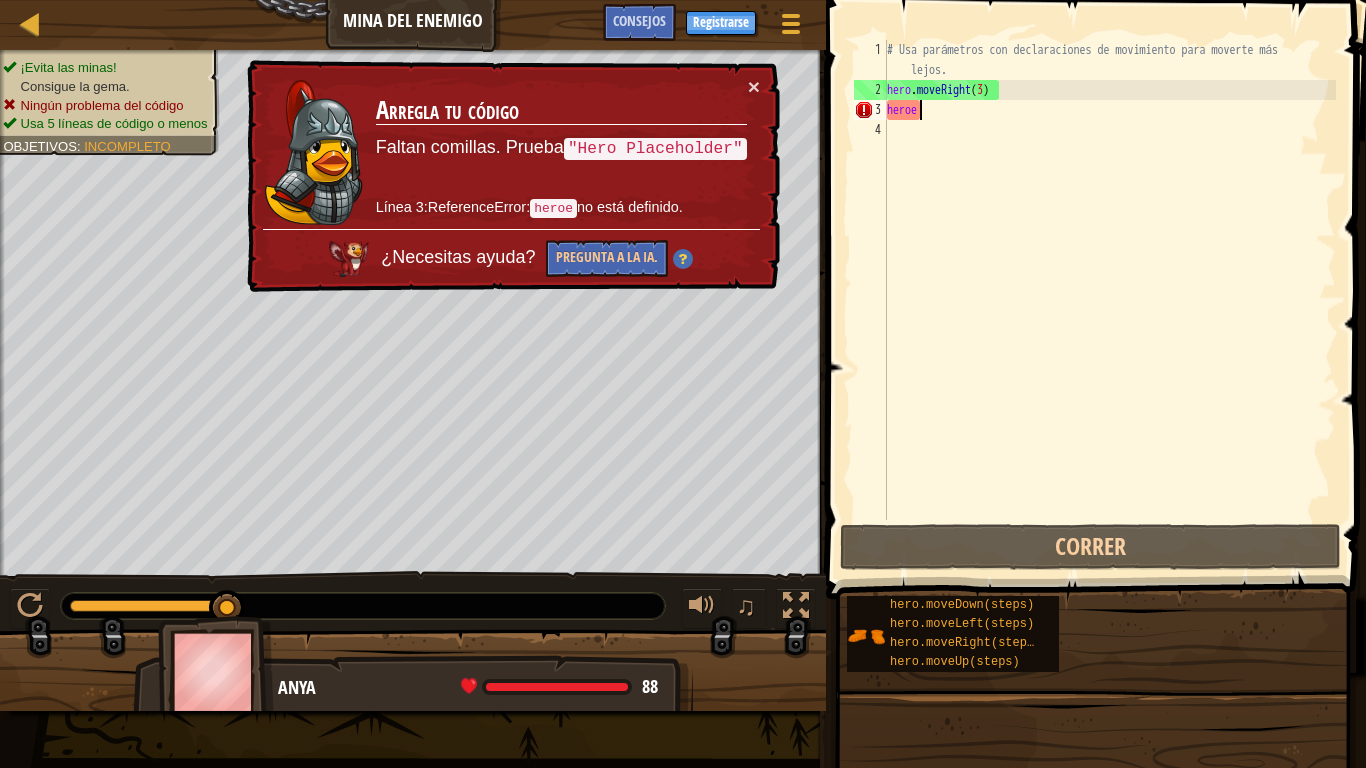 drag, startPoint x: 919, startPoint y: 108, endPoint x: 952, endPoint y: 135, distance: 42.638012 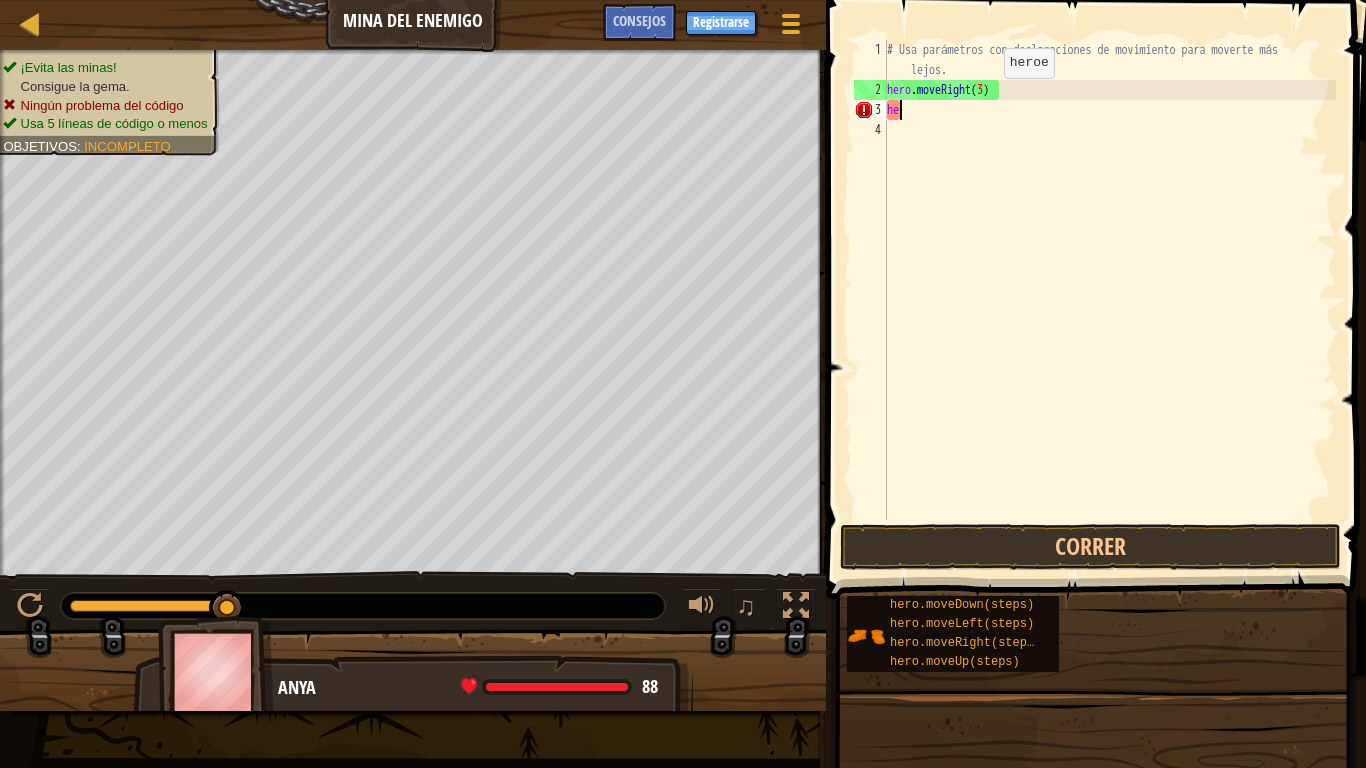 scroll, scrollTop: 9, scrollLeft: 0, axis: vertical 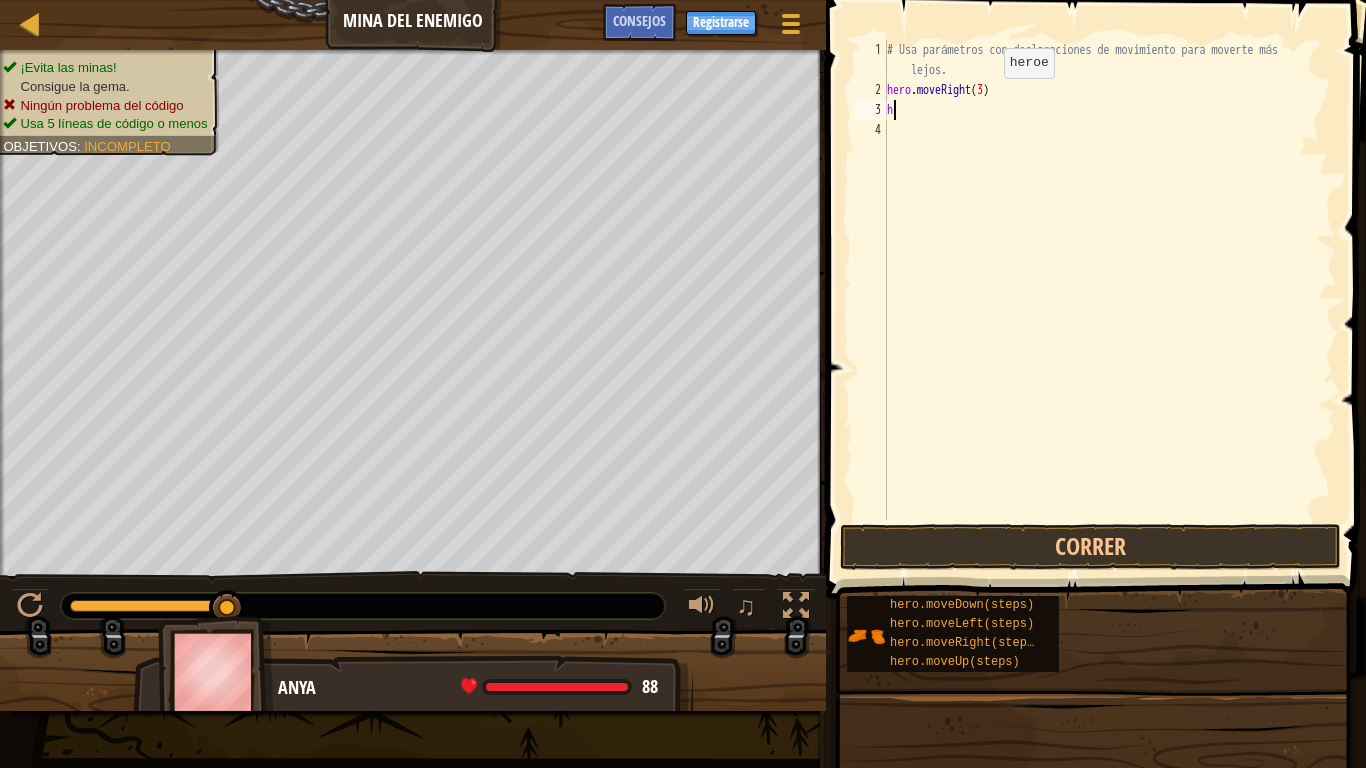 type on "he" 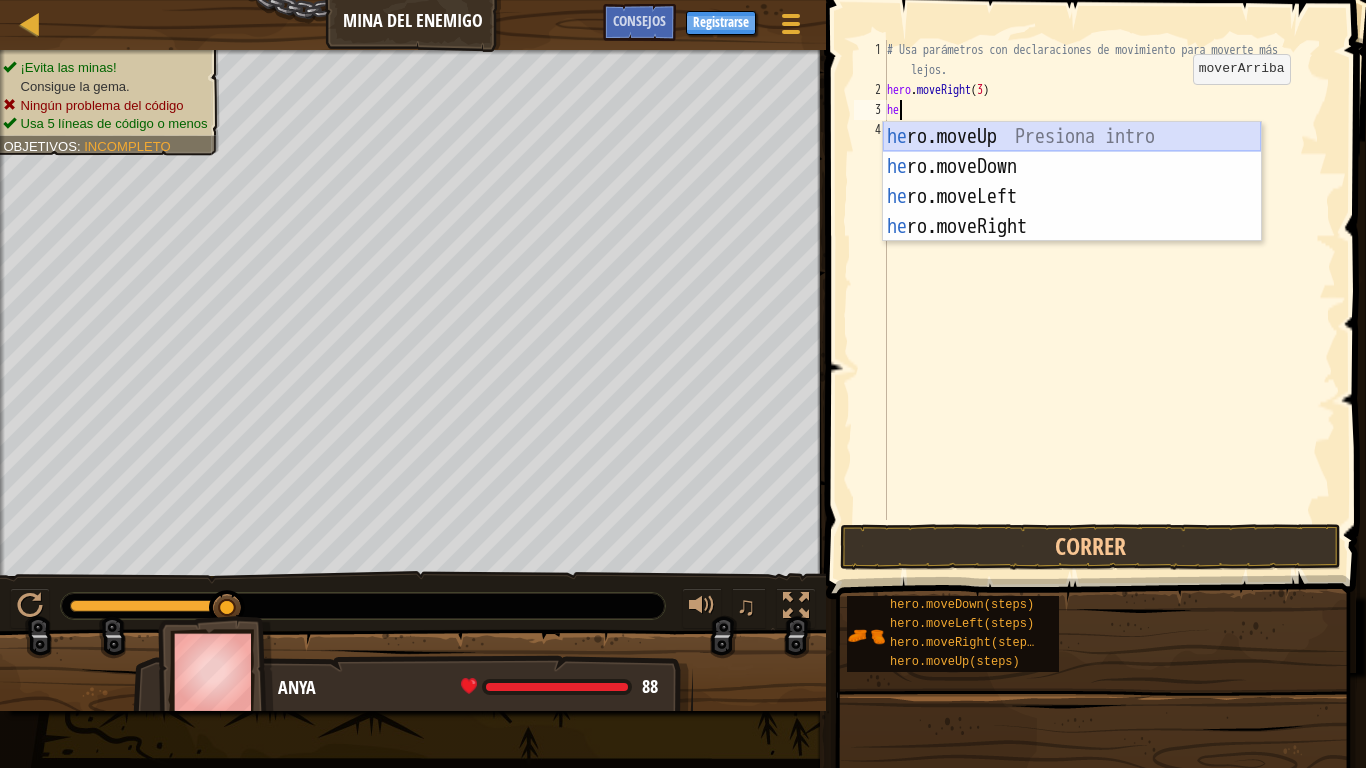 click on "he ro.moveUp Presiona intro he ro.moveDown Presiona intro he ro.moveLeft Presiona intro he ro.moveRight Presiona intro" at bounding box center (1072, 212) 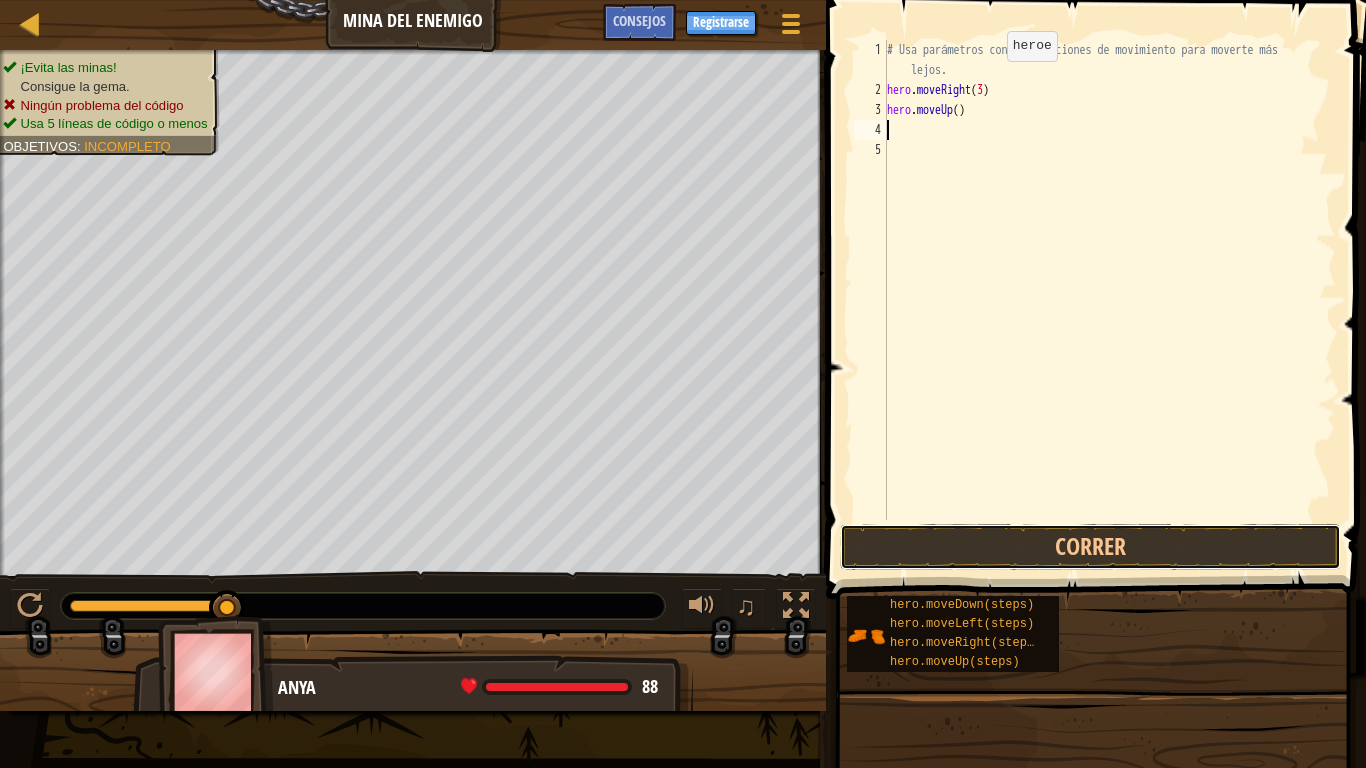 click on "Correr" at bounding box center (1090, 547) 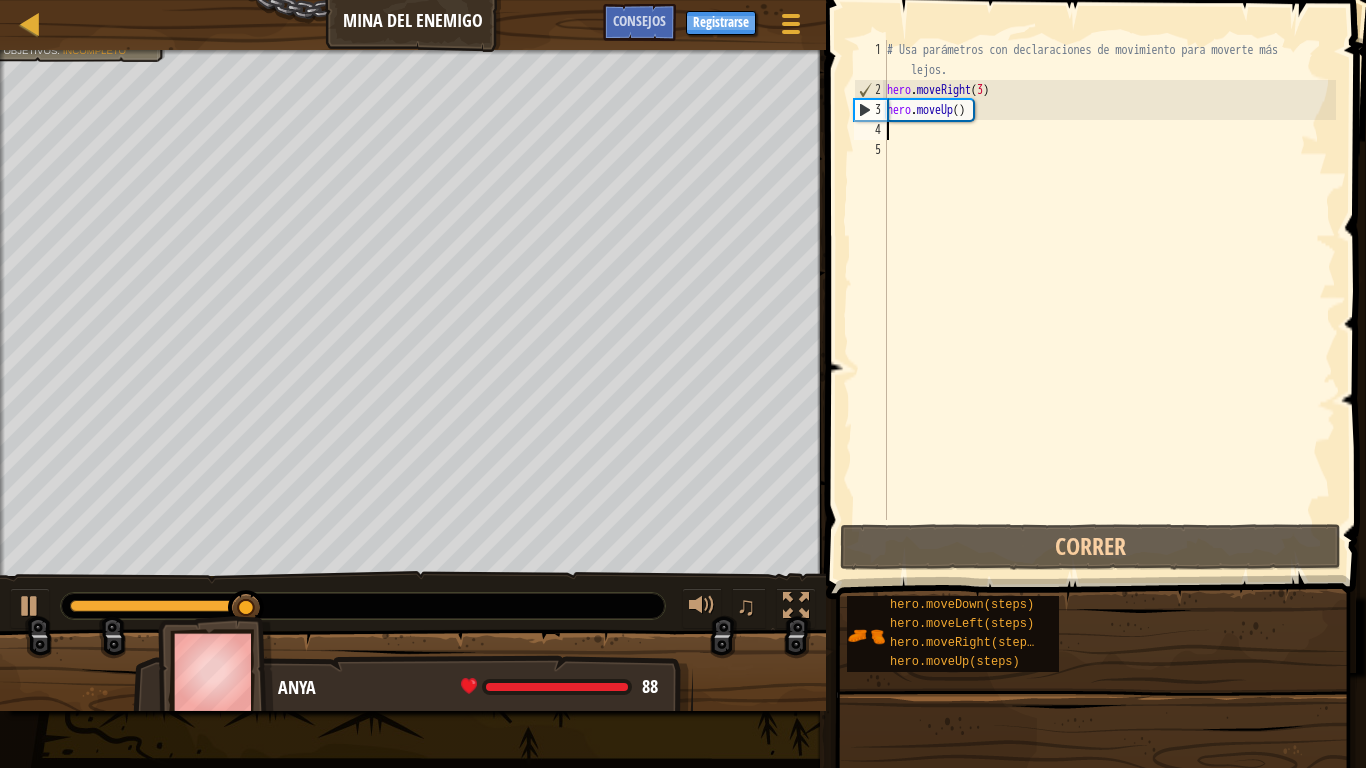 click on "4" at bounding box center [870, 130] 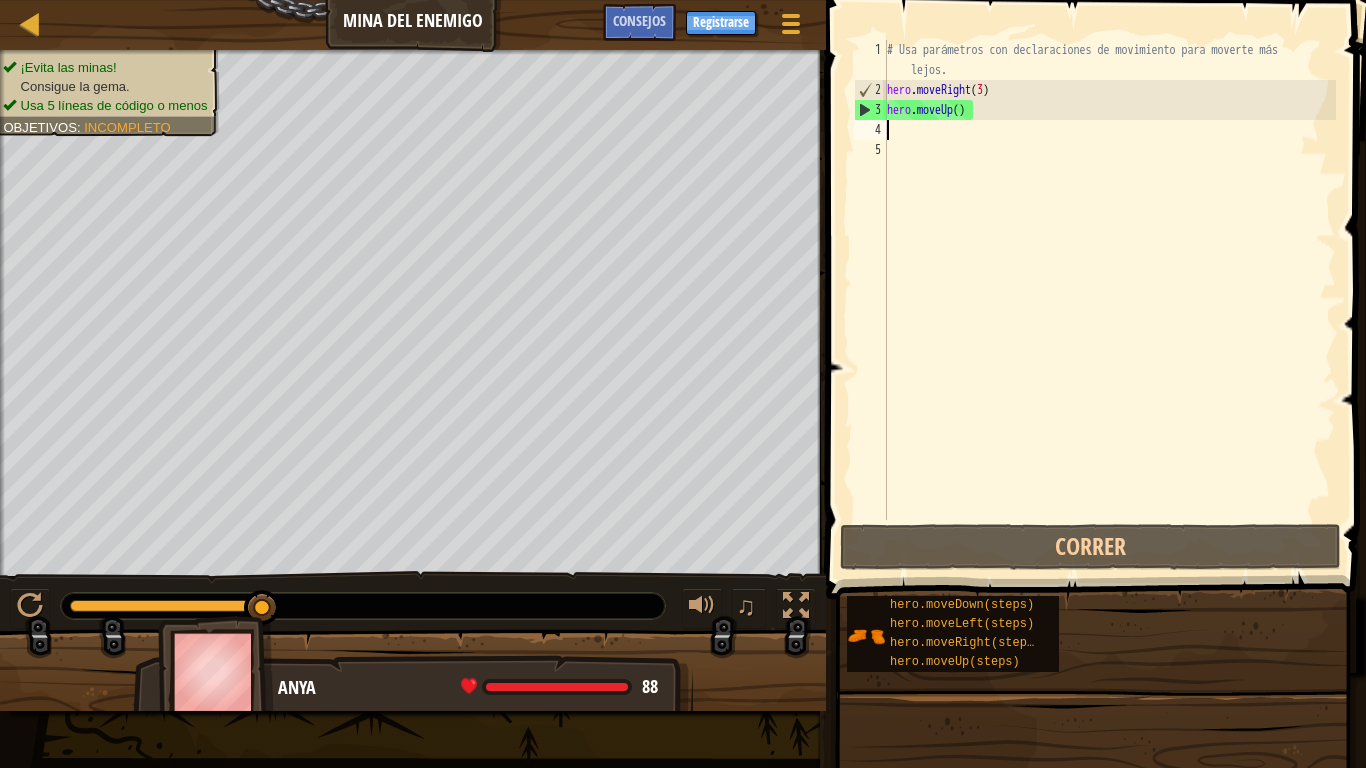 type on "h" 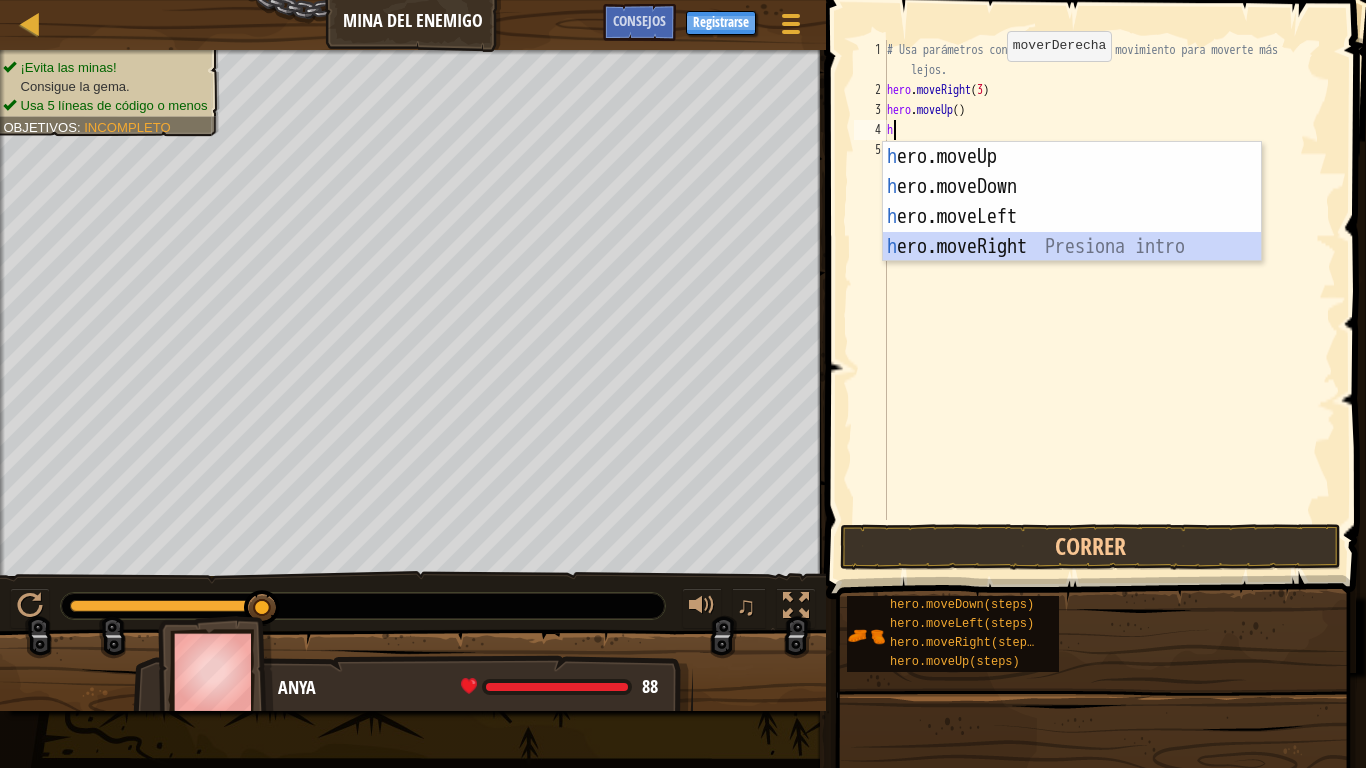 click on "h ero.moveUp Presiona intro h ero.moveDown Presiona intro h ero.moveLeft Presiona intro h ero.moveRight Presiona intro" at bounding box center (1072, 232) 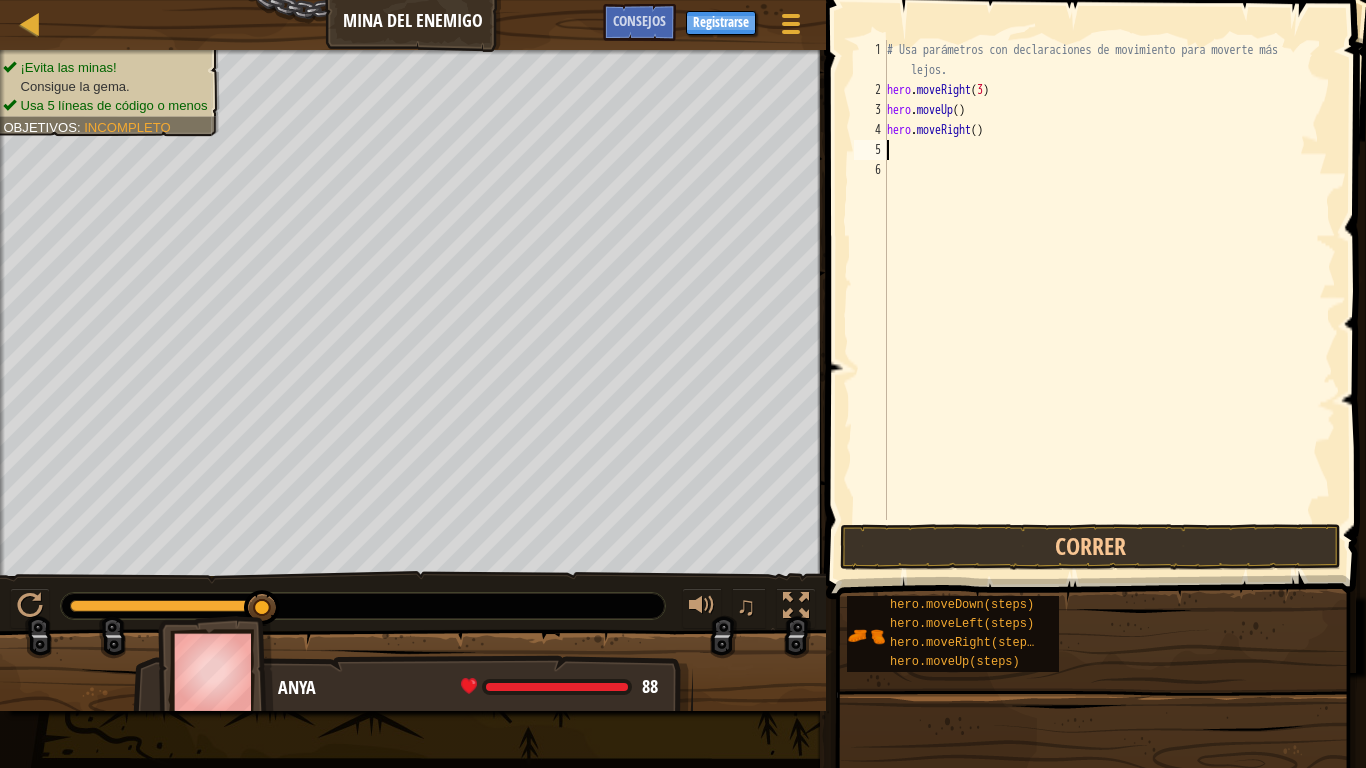 type on "h" 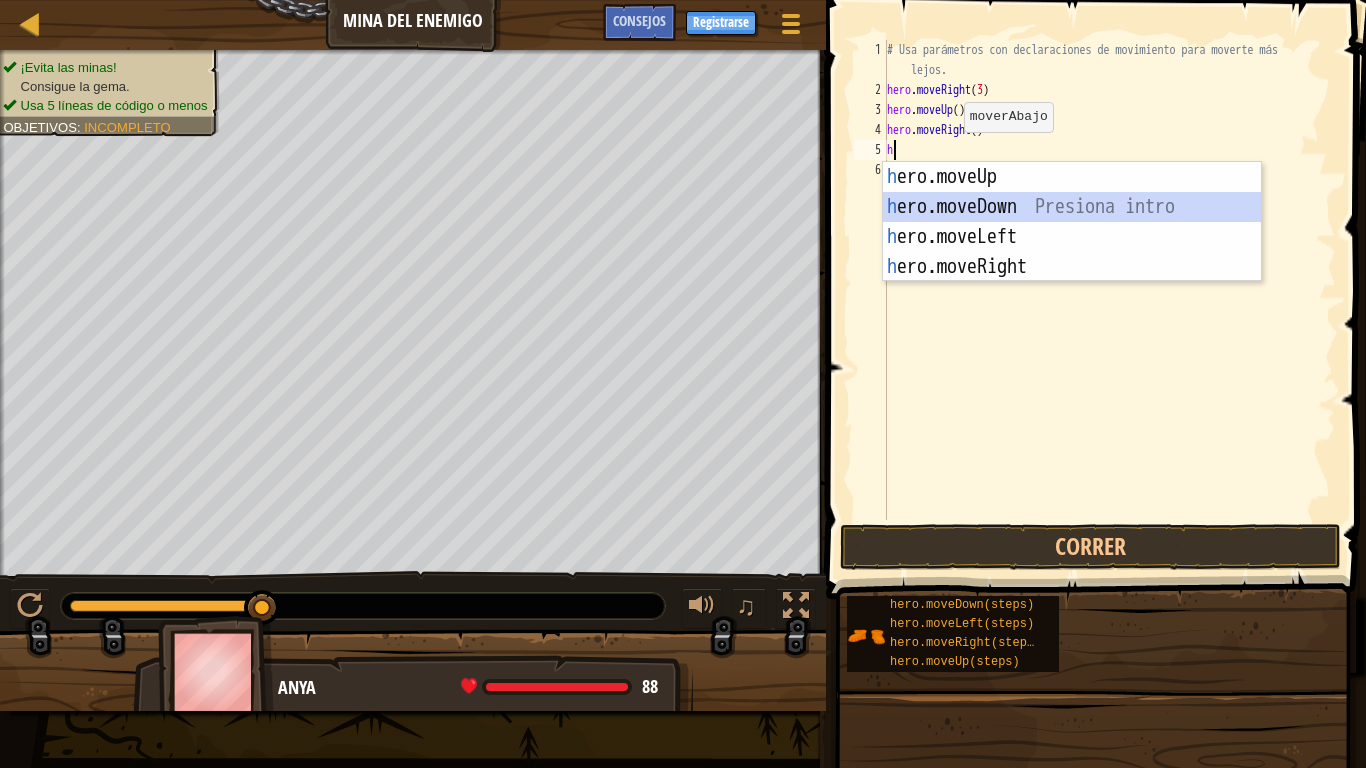 click on "h ero.moveUp Presiona intro h ero.moveDown Presiona intro h ero.moveLeft Presiona intro h ero.moveRight Presiona intro" at bounding box center [1072, 252] 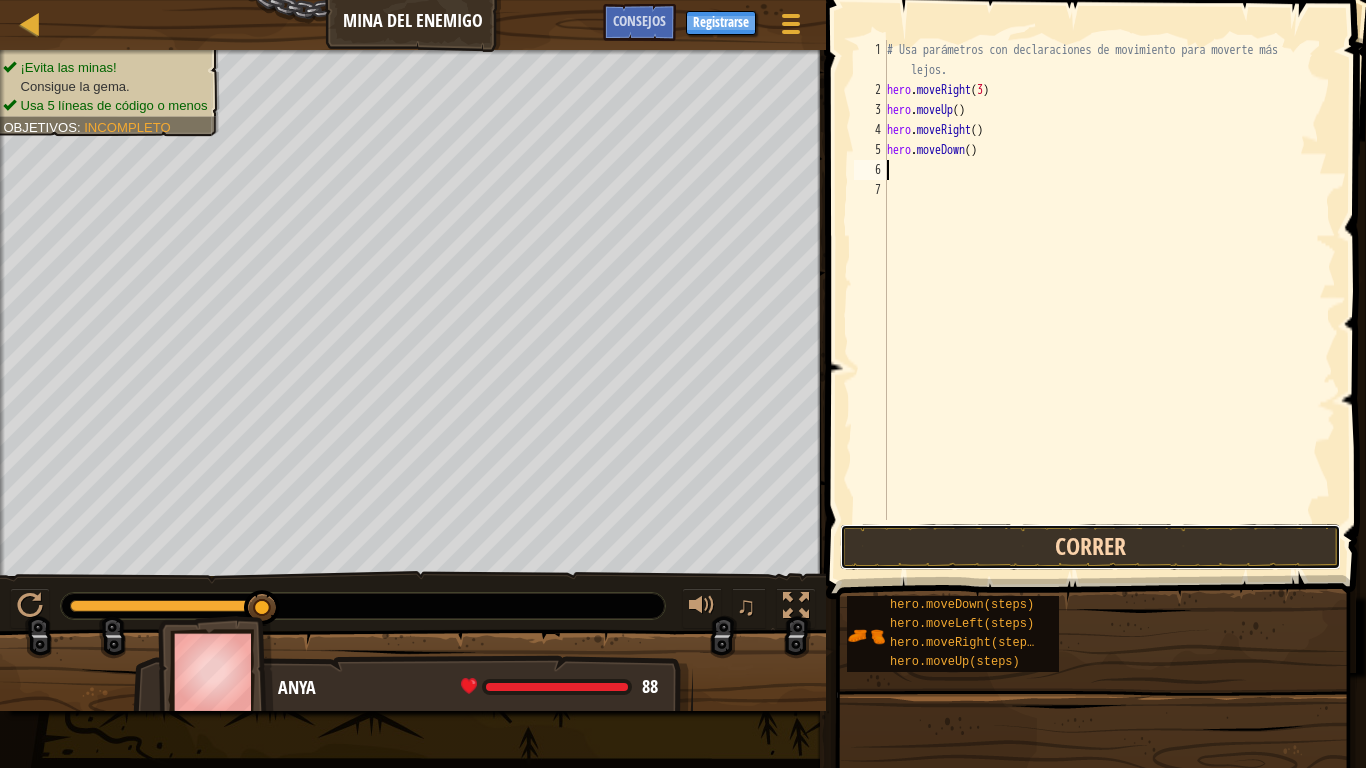 click on "Correr" at bounding box center (1090, 547) 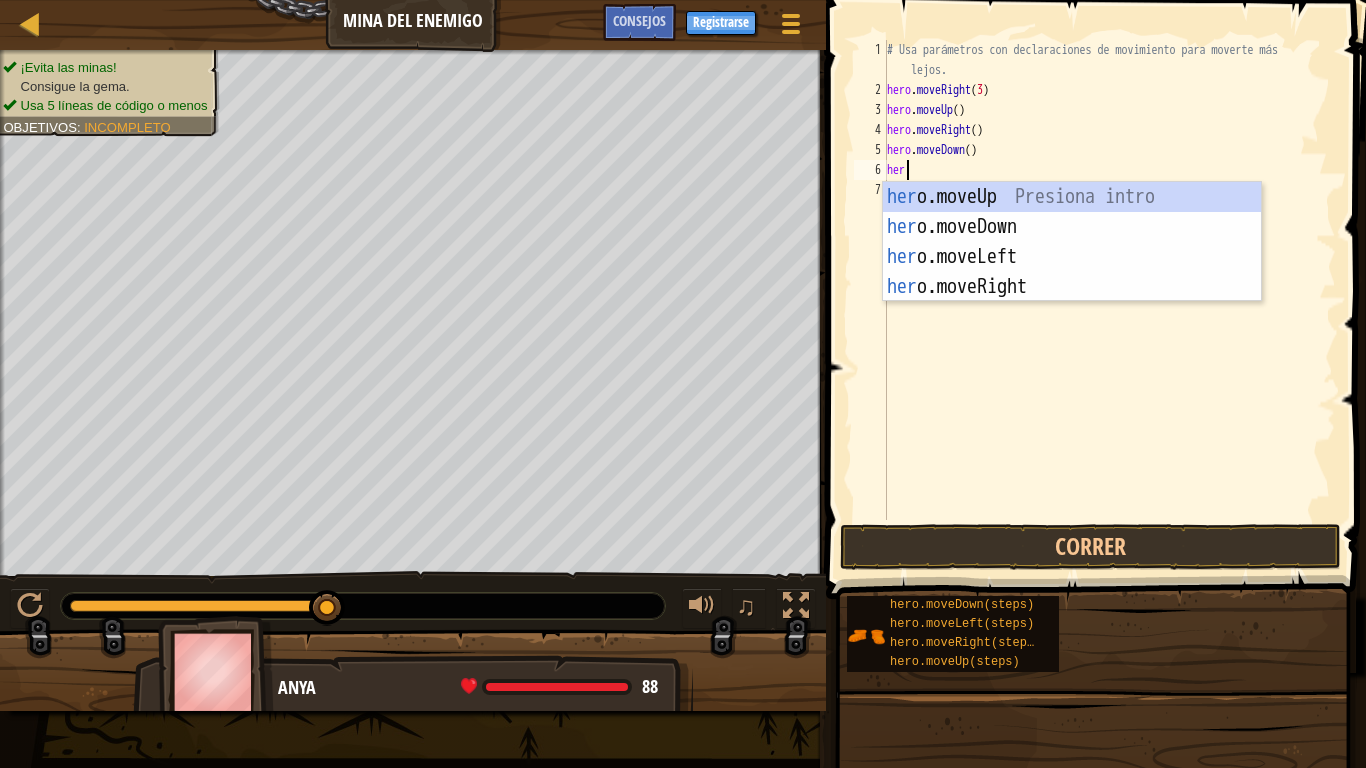 scroll, scrollTop: 9, scrollLeft: 1, axis: both 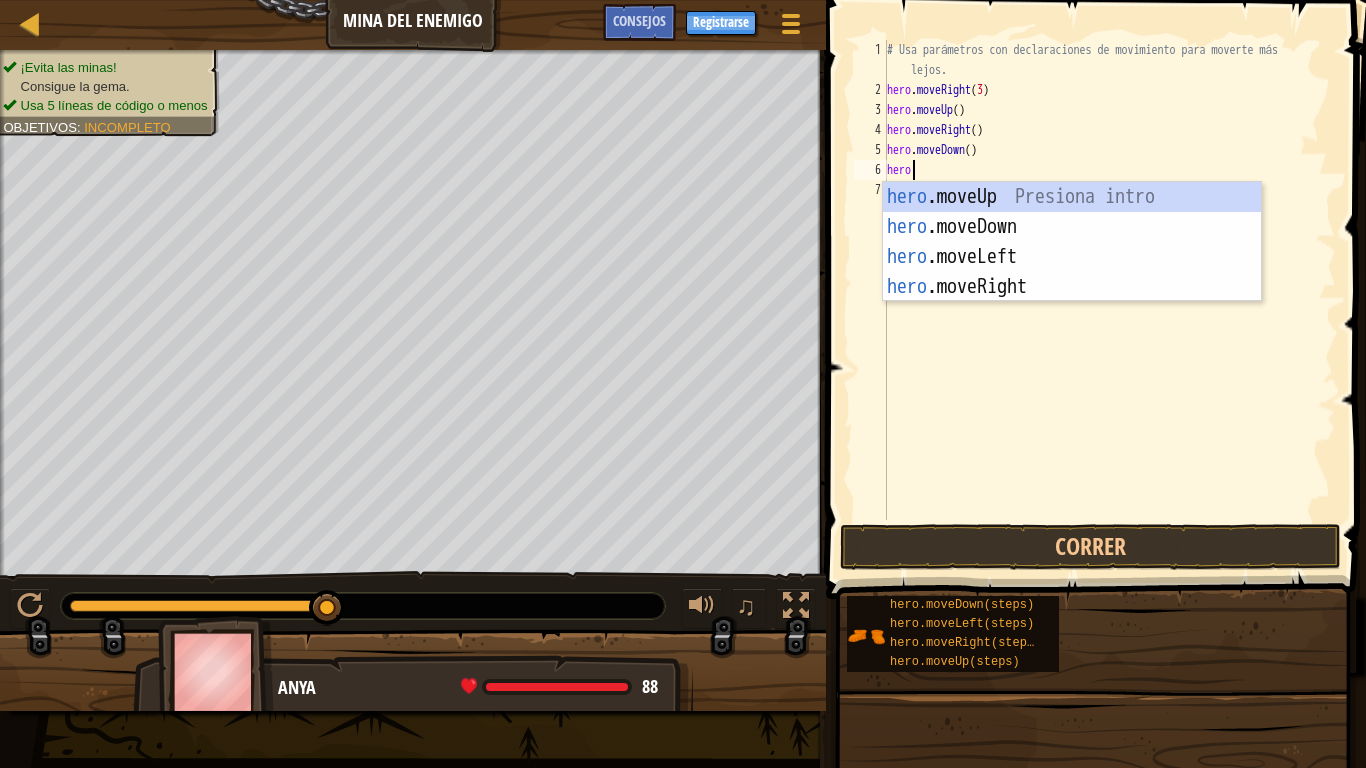 type on "heroe" 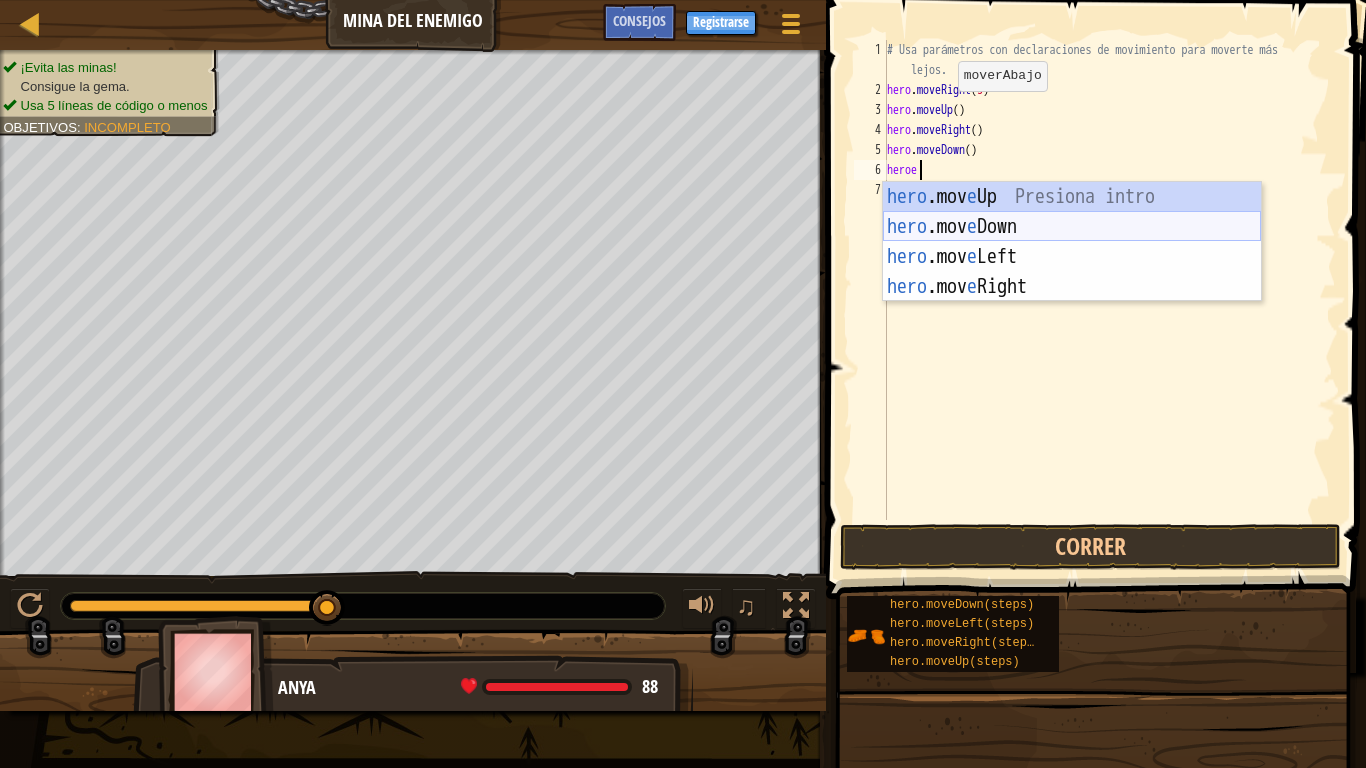 click on "hero .mov e Up Presiona intro hero .mov e Down Presiona intro hero .mov e Left Presiona intro hero .mov e Right Presiona intro" at bounding box center (1072, 272) 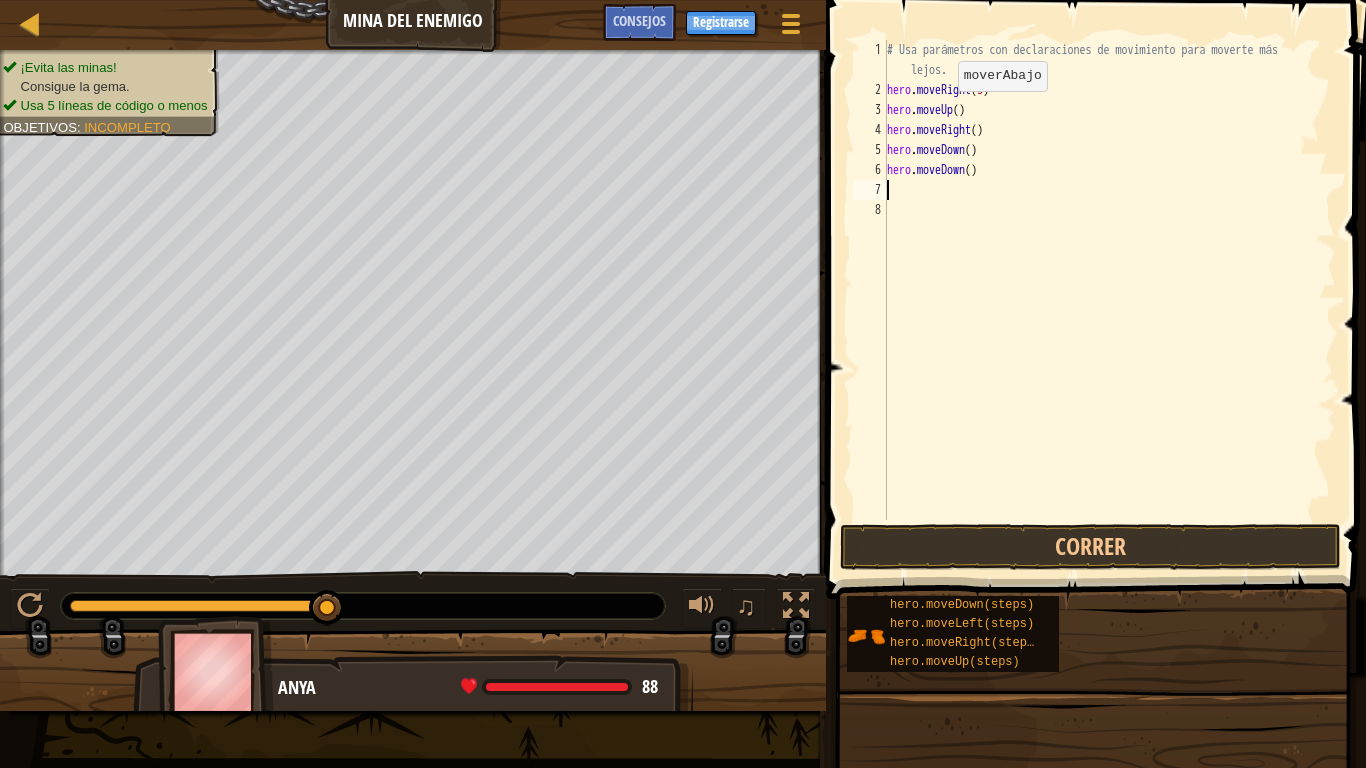 scroll, scrollTop: 9, scrollLeft: 0, axis: vertical 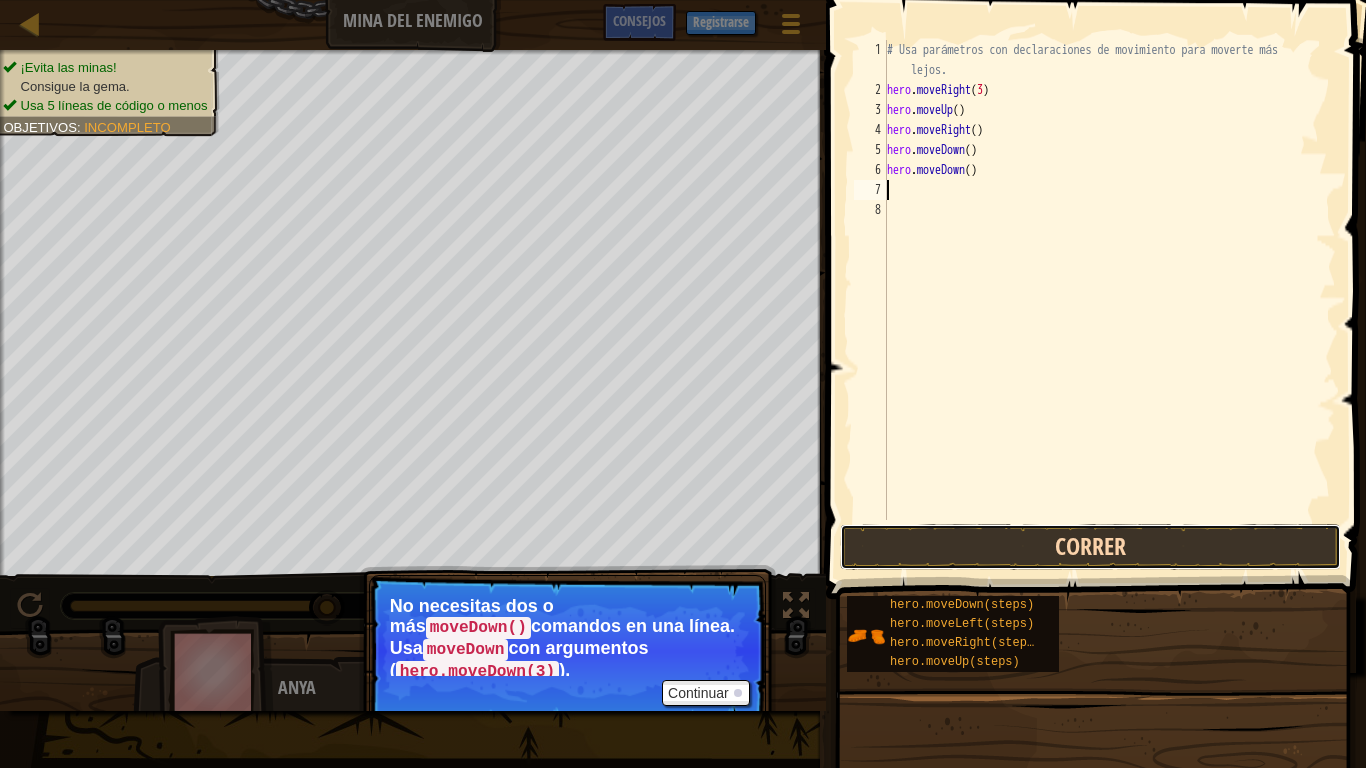 click on "Correr" at bounding box center [1090, 547] 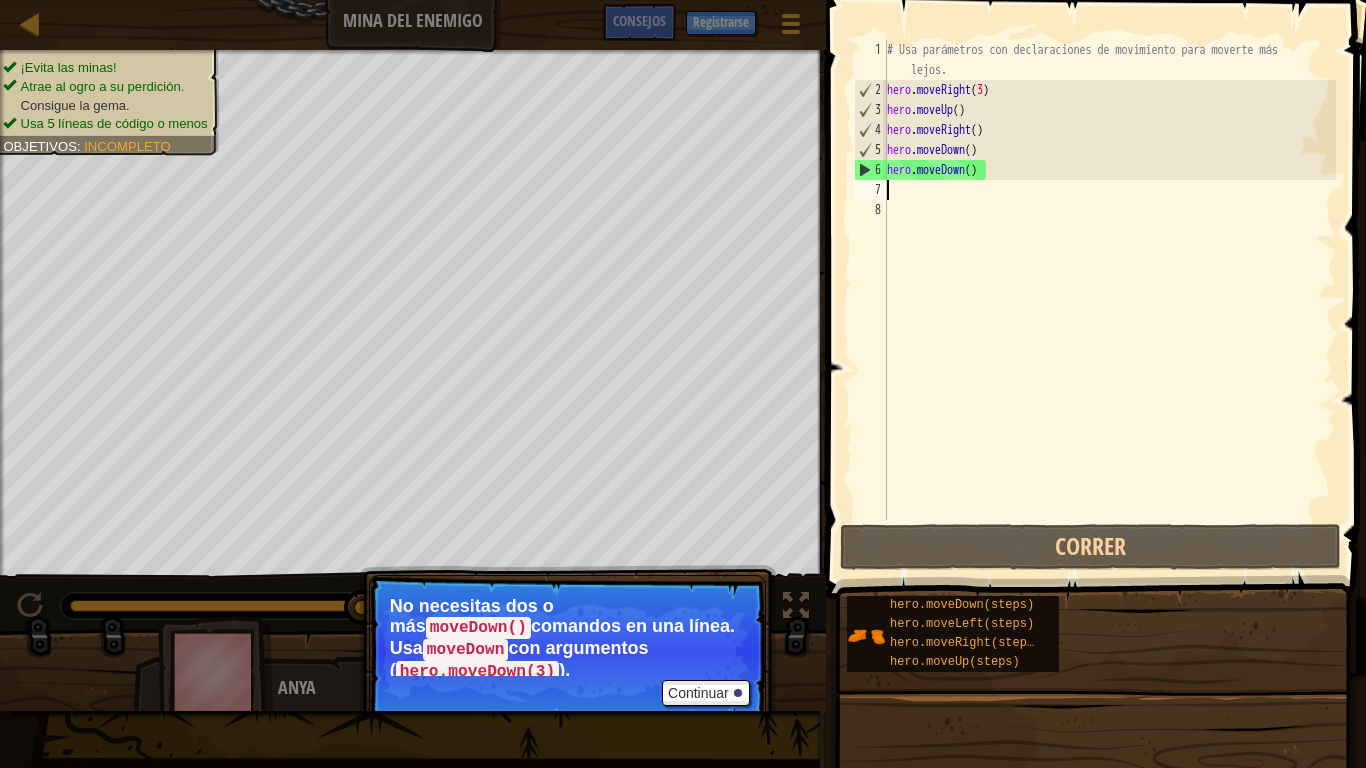 type on "h" 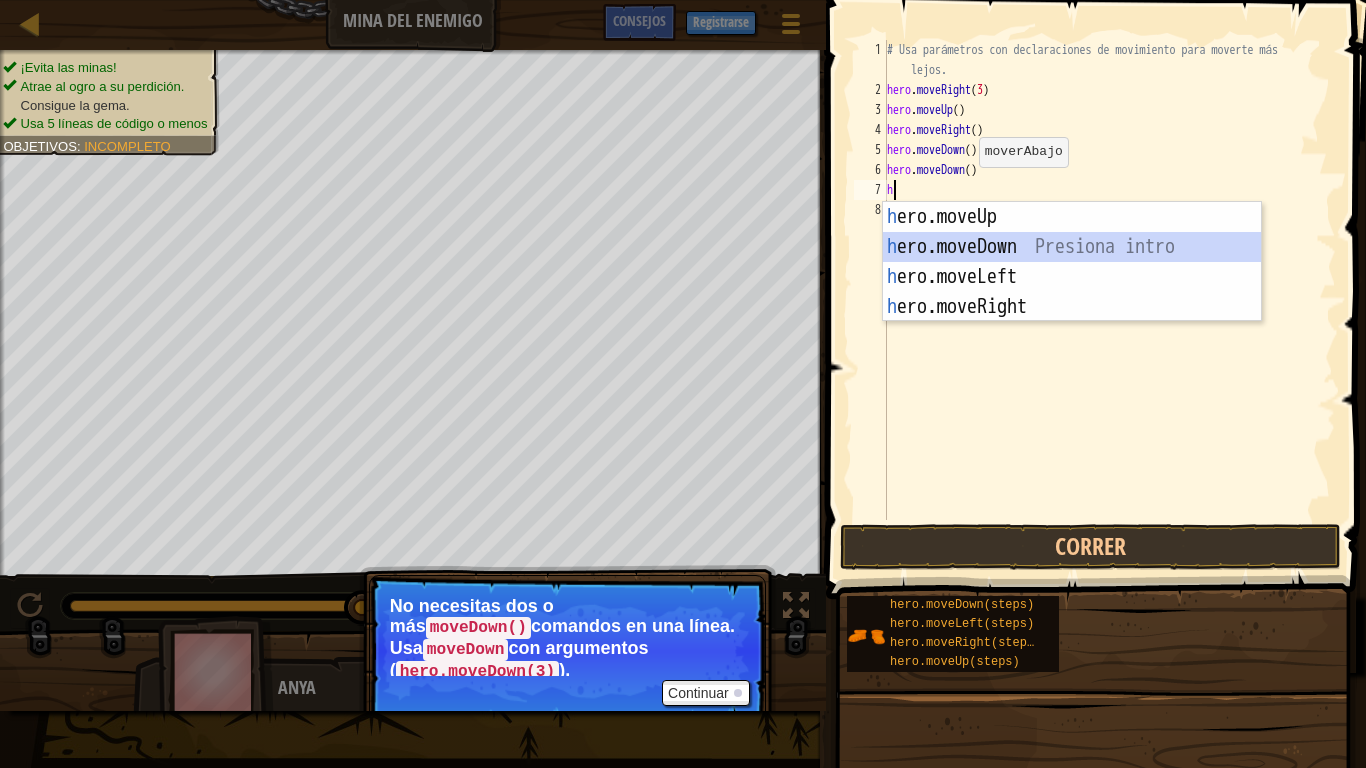 click on "h ero.moveUp Presiona intro h ero.moveDown Presiona intro h ero.moveLeft Presiona intro h ero.moveRight Presiona intro" at bounding box center [1072, 292] 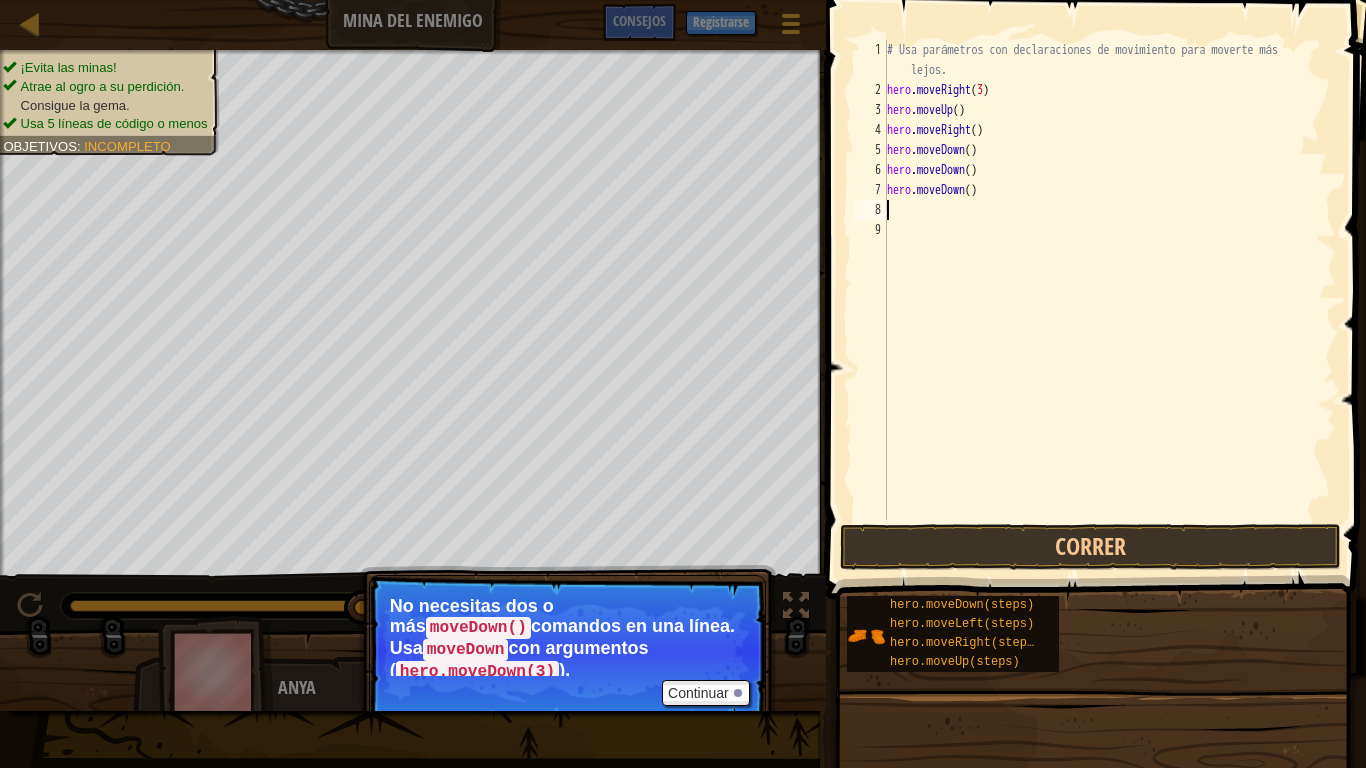 type on "h" 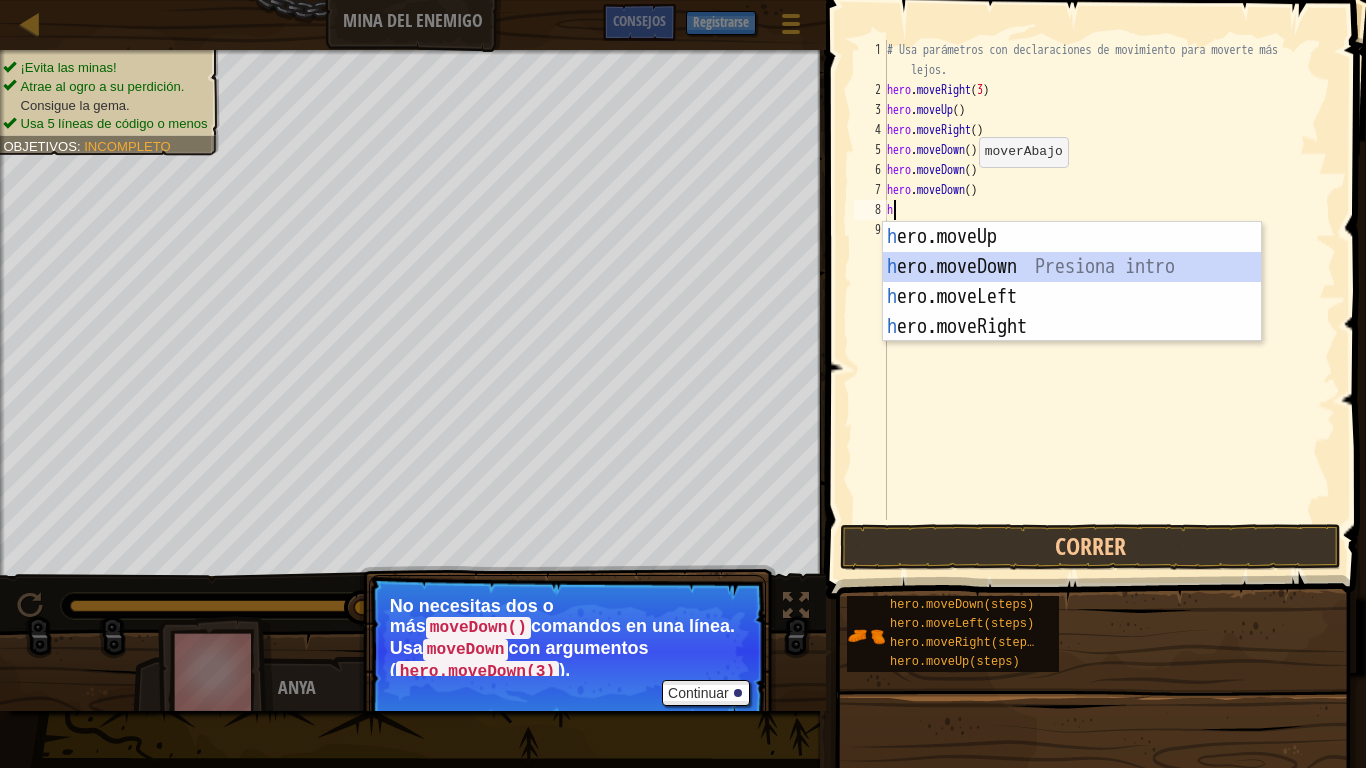 click on "h ero.moveUp Presiona intro h ero.moveDown Presiona intro h ero.moveLeft Presiona intro h ero.moveRight Presiona intro" at bounding box center [1072, 312] 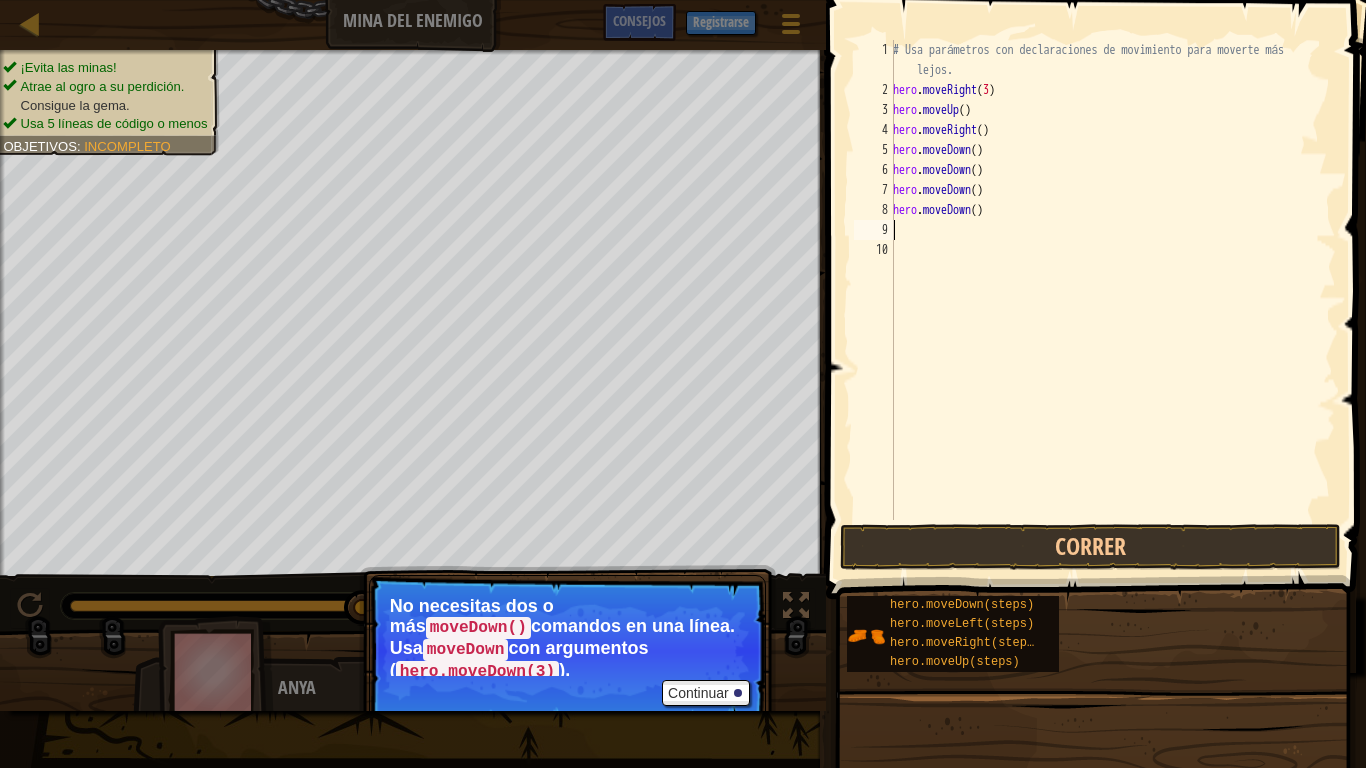 type on "h" 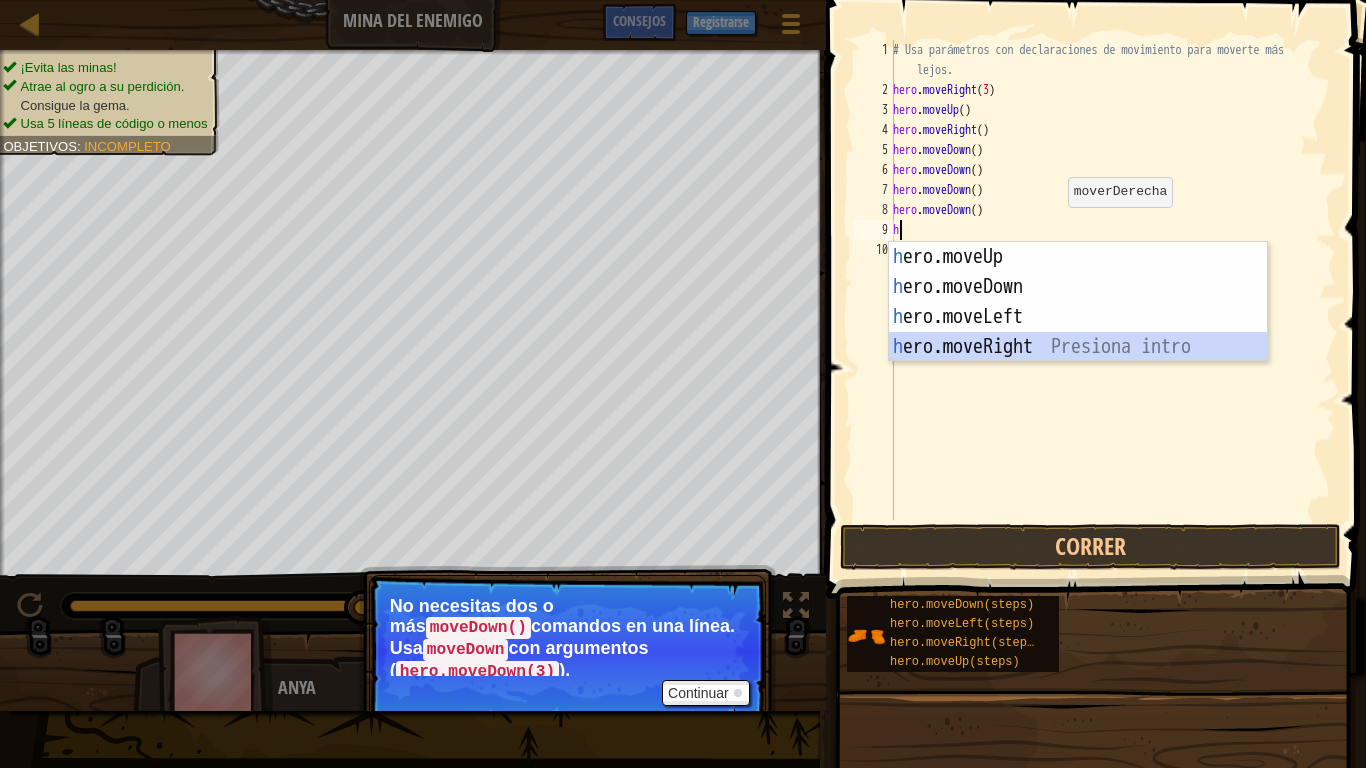 click on "h ero.moveUp Presiona intro h ero.moveDown Presiona intro h ero.moveLeft Presiona intro h ero.moveRight Presiona intro" at bounding box center (1078, 332) 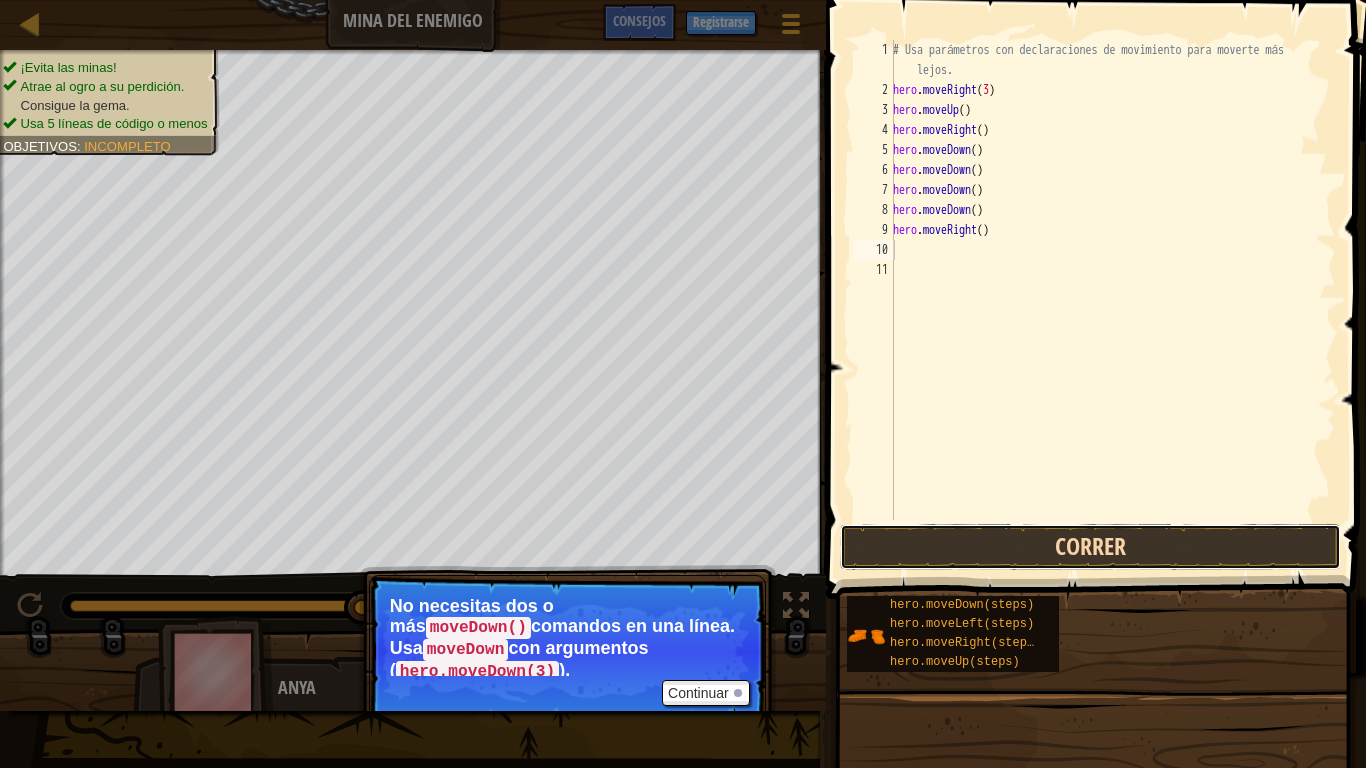 click on "Correr" at bounding box center [1090, 547] 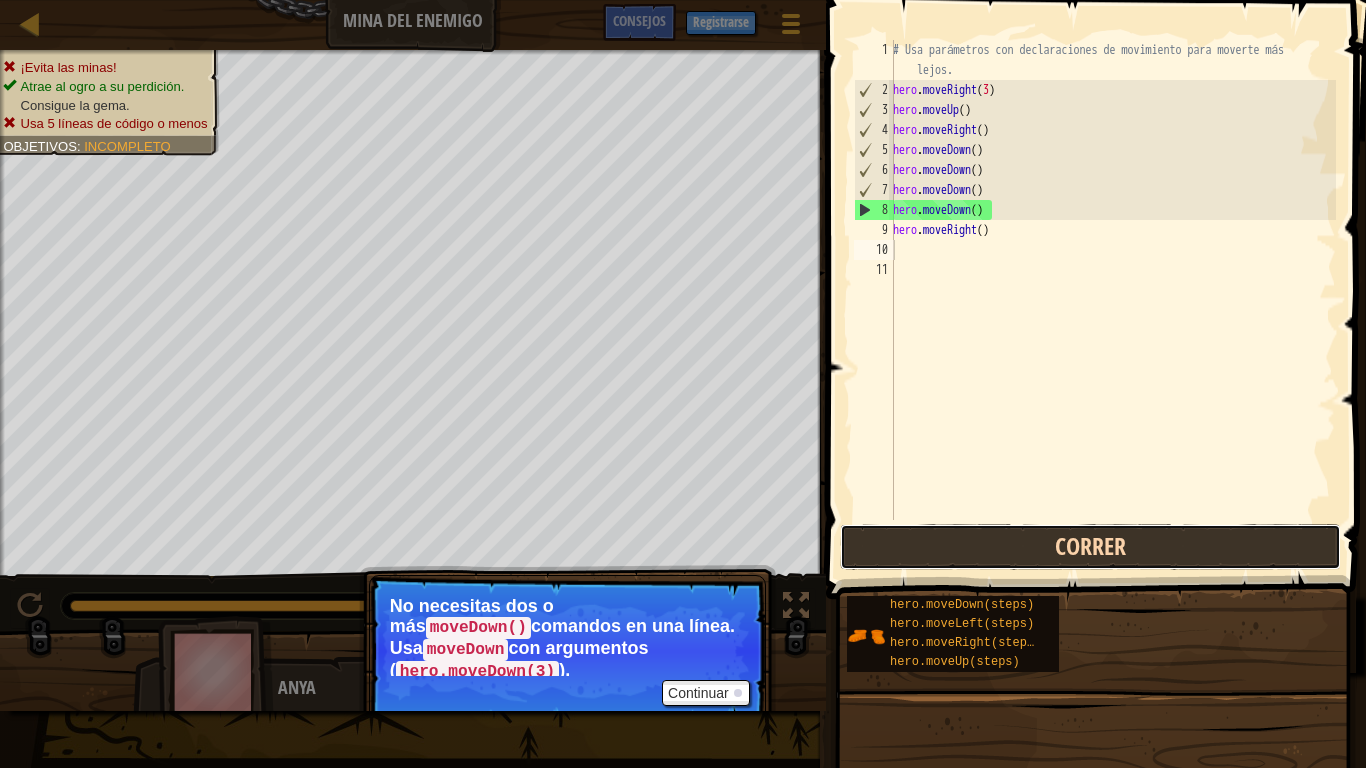 click on "Correr" at bounding box center [1090, 547] 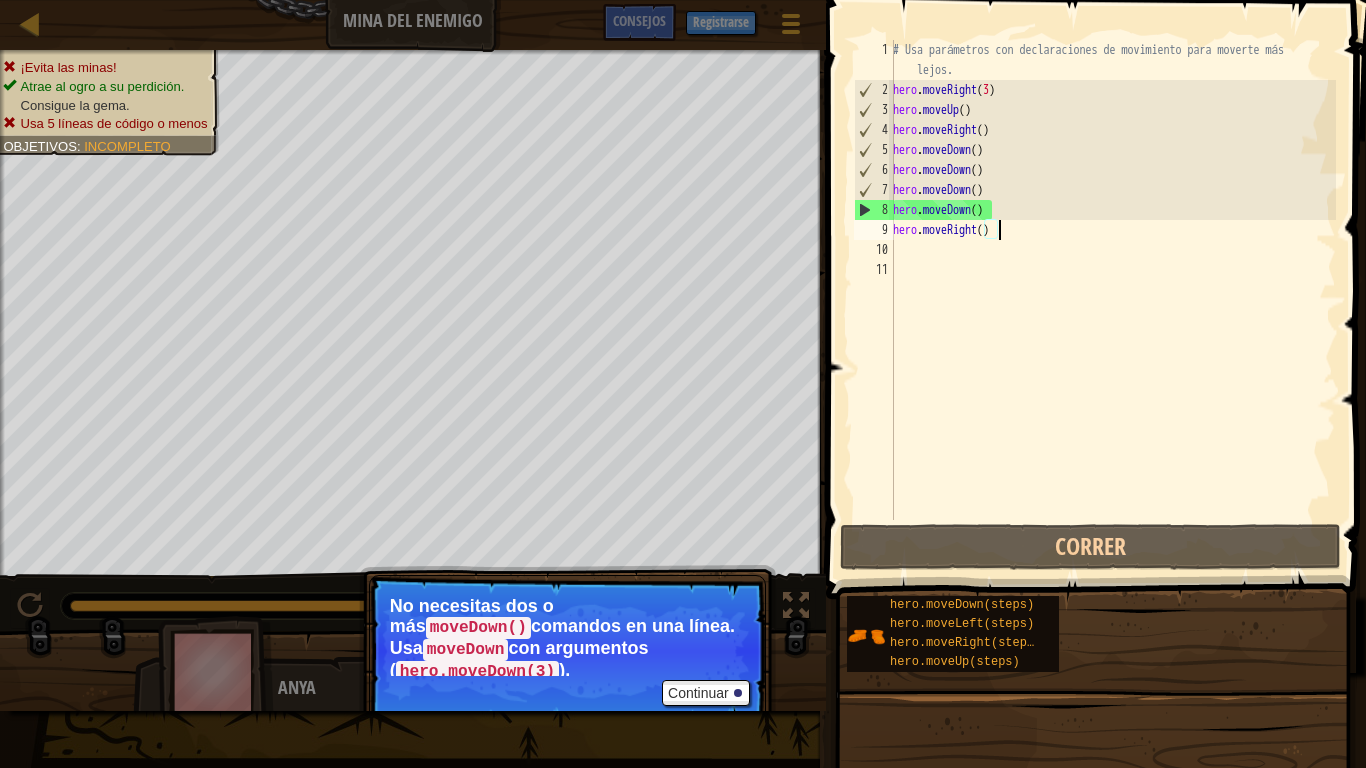 click on "# Usa parámetros con declaraciones de movimiento para moverte más       lejos. hero . moveRight ( [NUMBER] ) hero . moveUp ( ) hero . moveRight ( ) hero . moveDown ( ) hero . moveDown ( ) hero . moveDown ( ) hero . moveDown ( ) hero . moveRight ( )" at bounding box center (1112, 310) 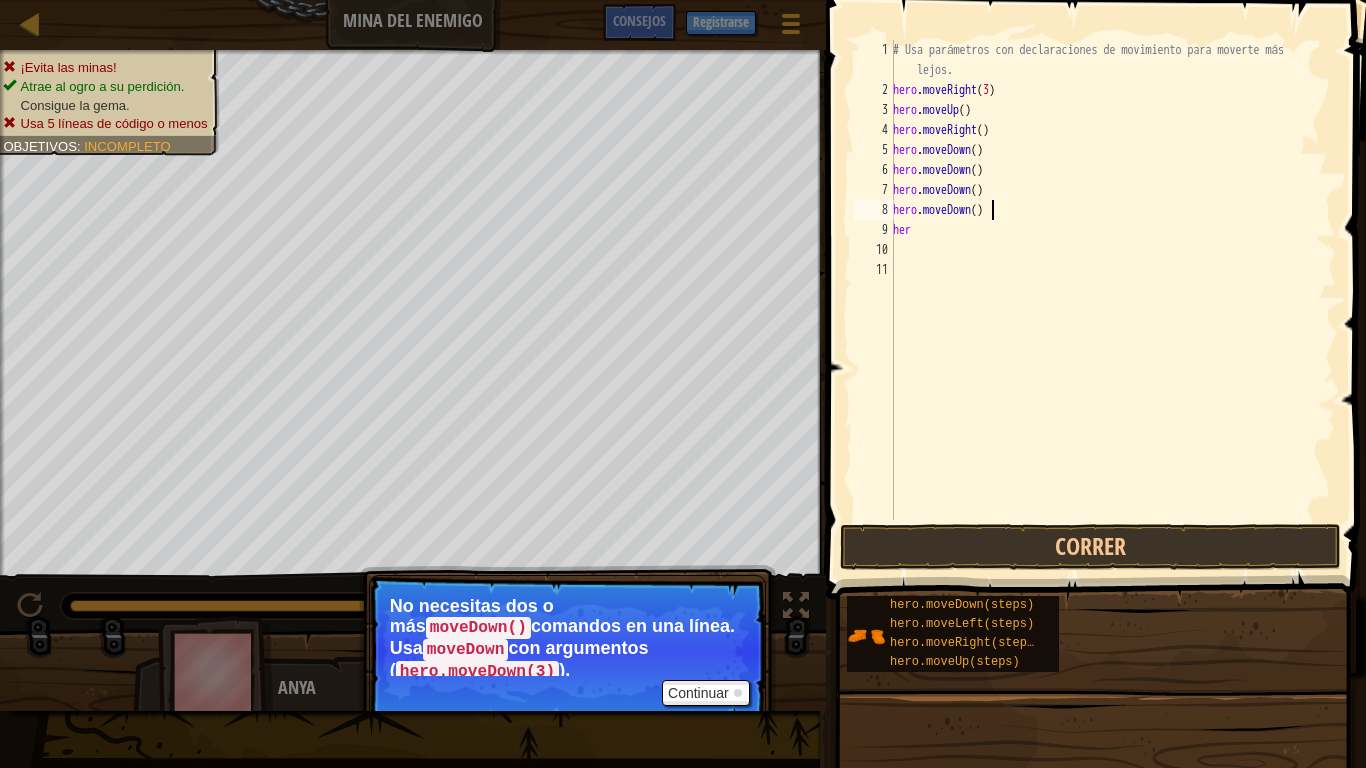 click on "# Usa parámetros con declaraciones de movimiento para moverte más       lejos. hero . moveRight ( 3 ) hero . moveUp ( ) hero . moveRight ( ) hero . moveDown ( ) hero . moveDown ( ) hero . moveDown ( ) hero . moveDown ( ) her" at bounding box center (1112, 310) 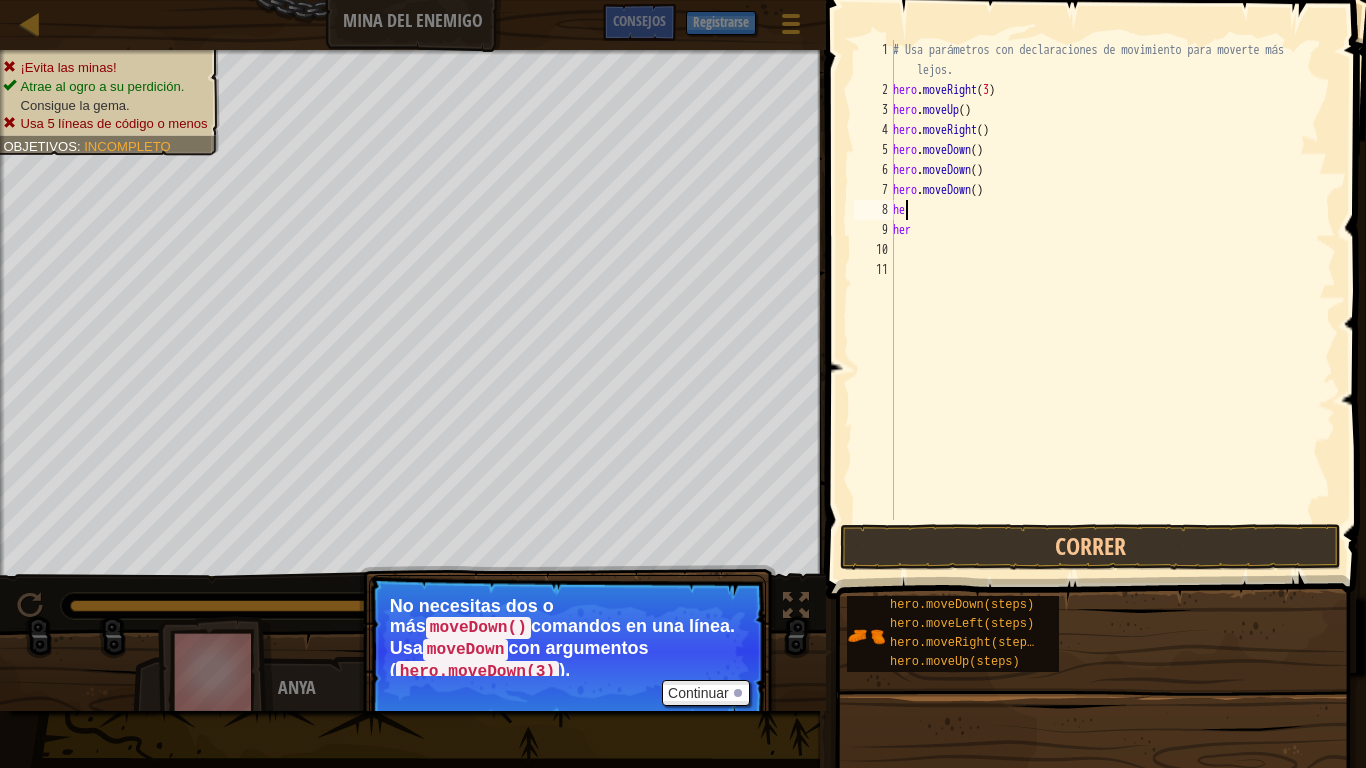 type on "h" 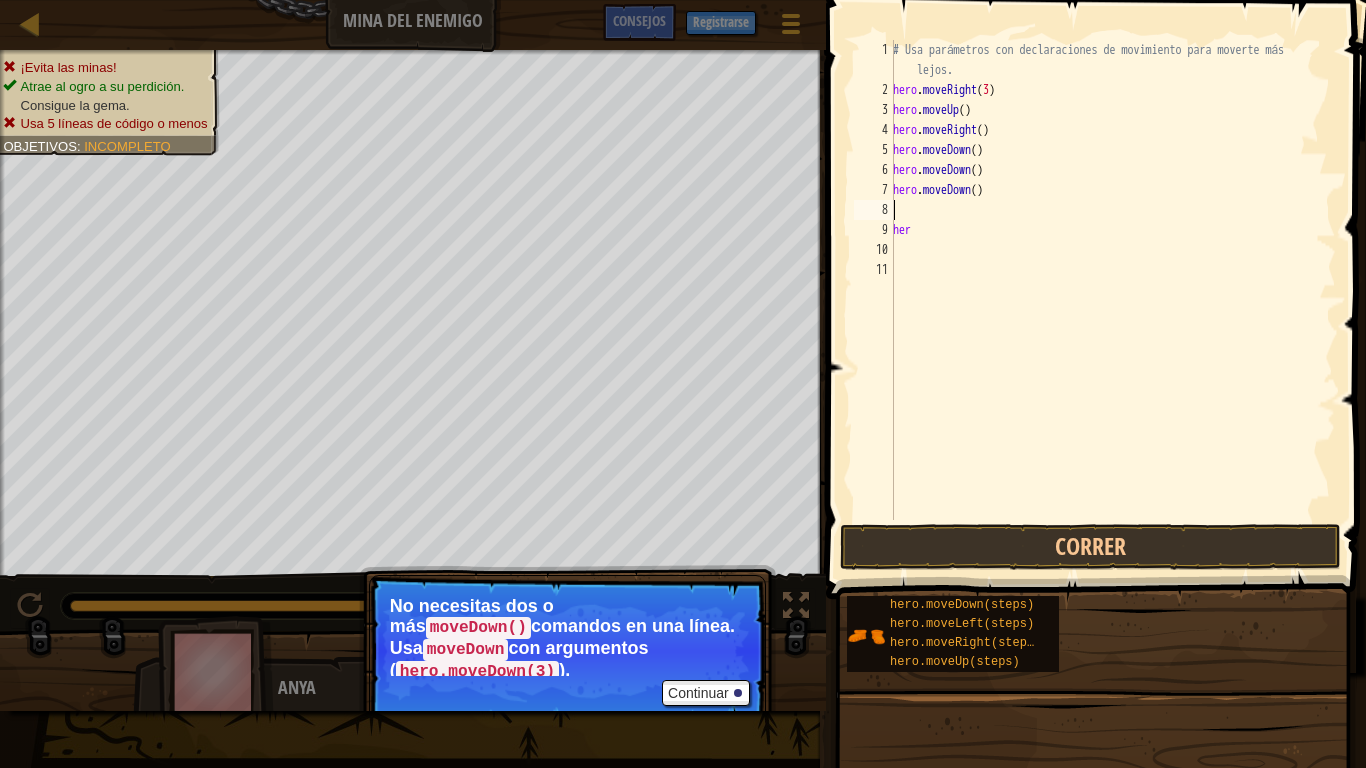 type on "h" 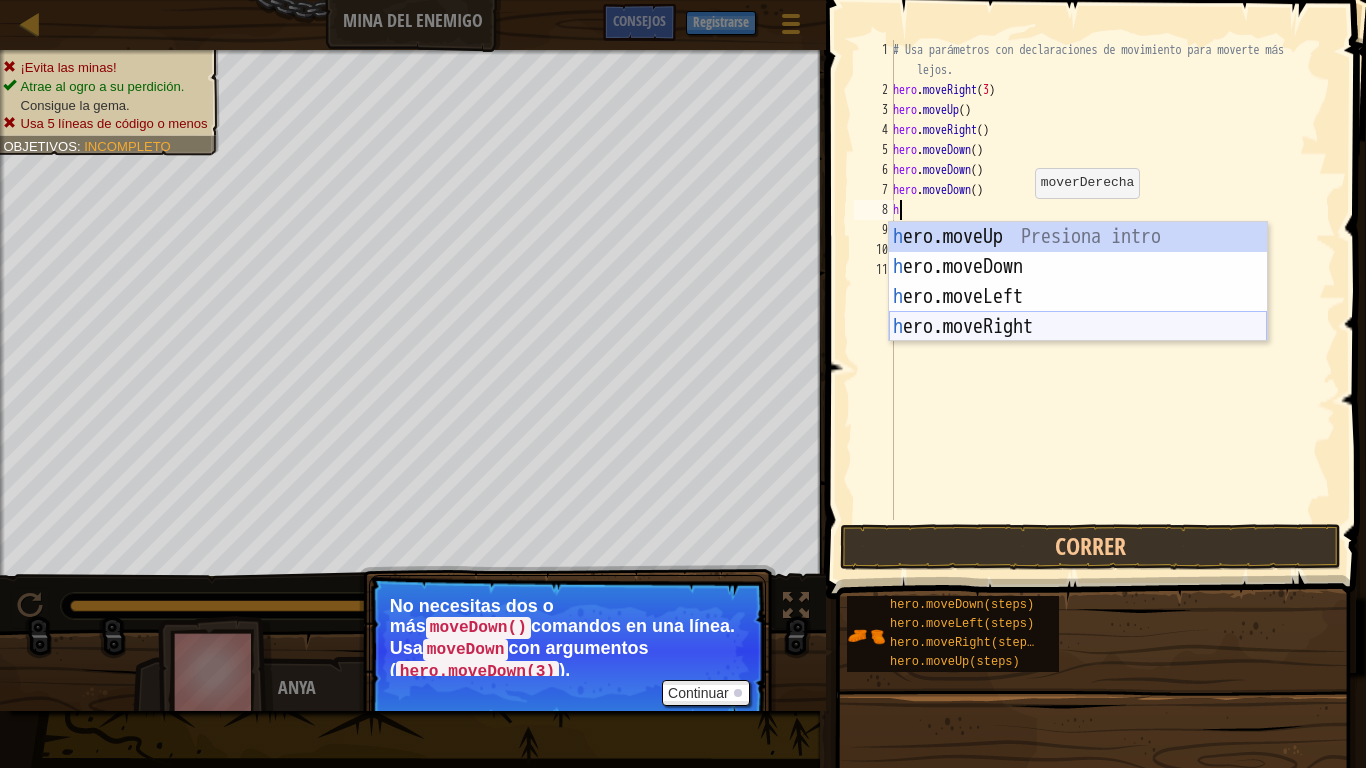 click on "h ero.moveUp Presiona intro h ero.moveDown Presiona intro h ero.moveLeft Presiona intro h ero.moveRight Presiona intro" at bounding box center [1078, 312] 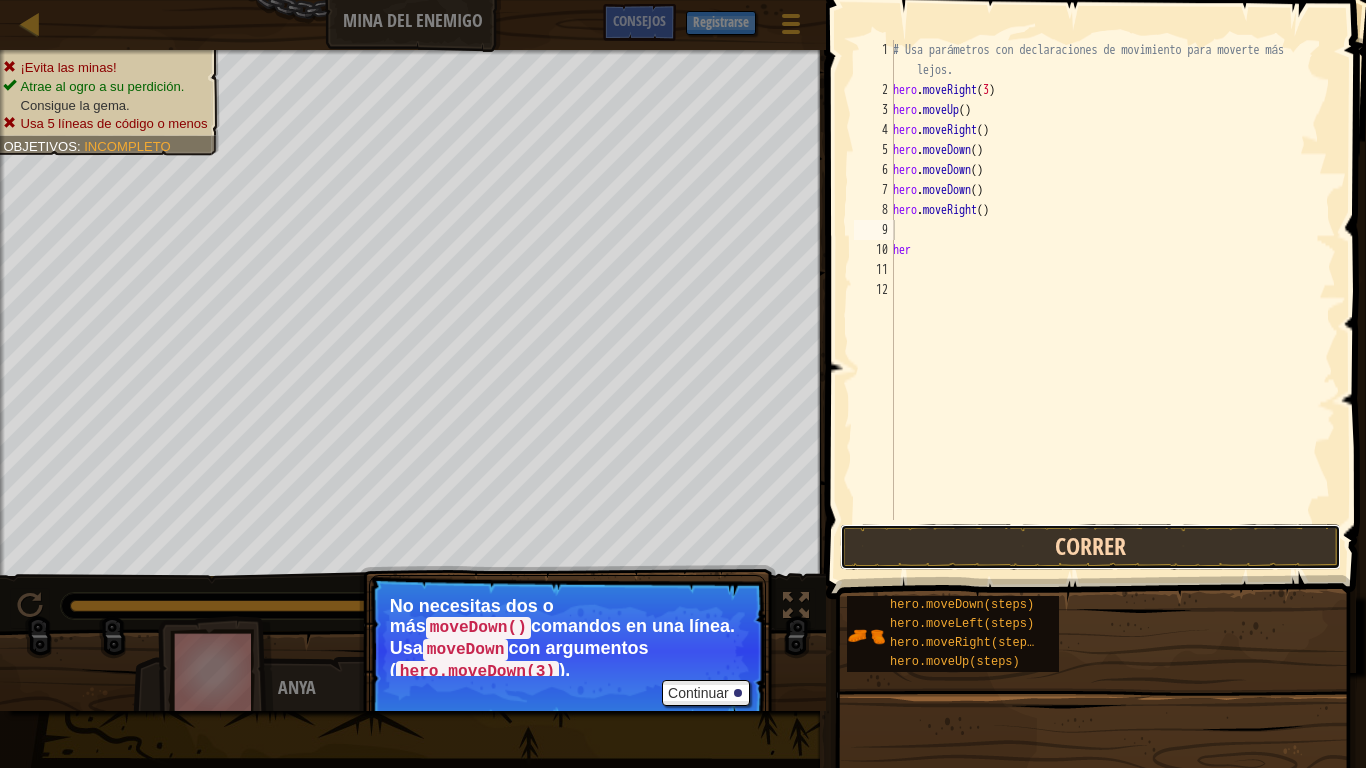 click on "Correr" at bounding box center [1090, 547] 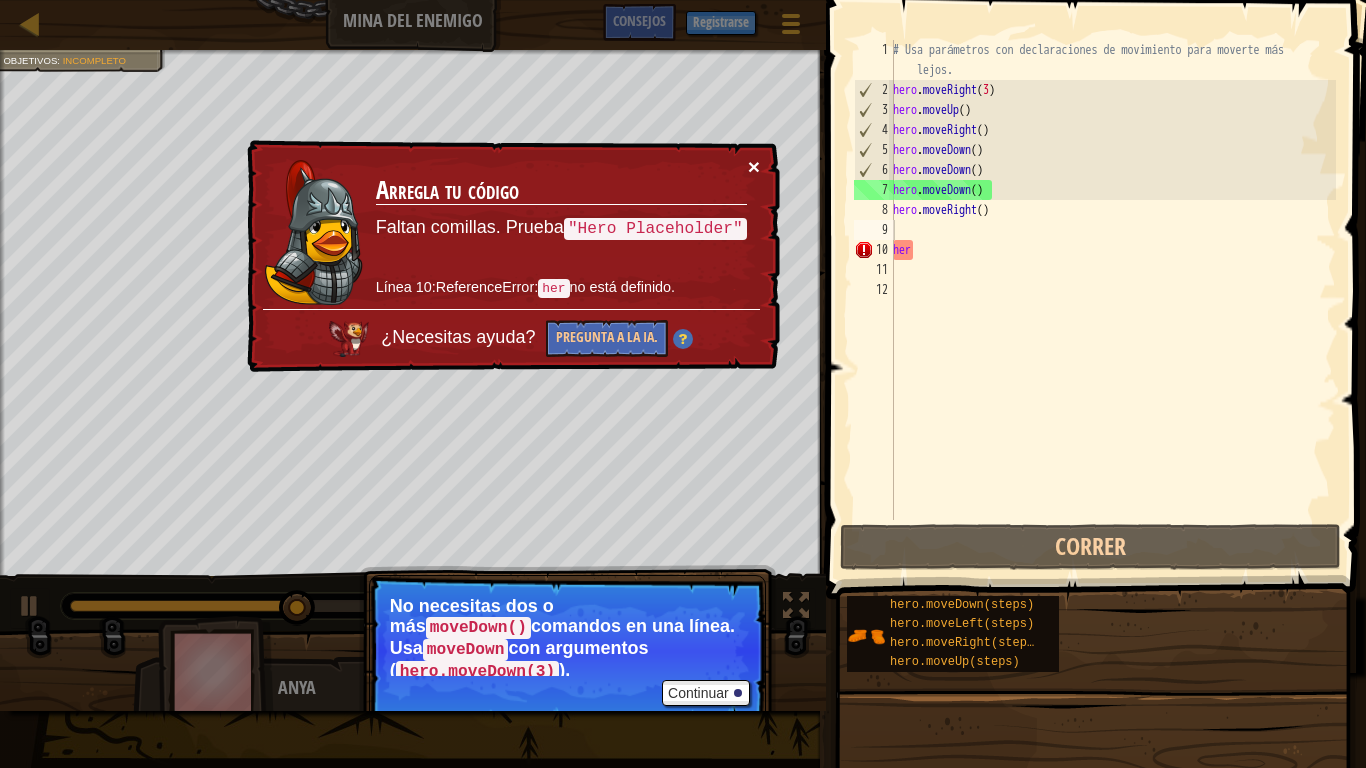 click on "×" at bounding box center [754, 166] 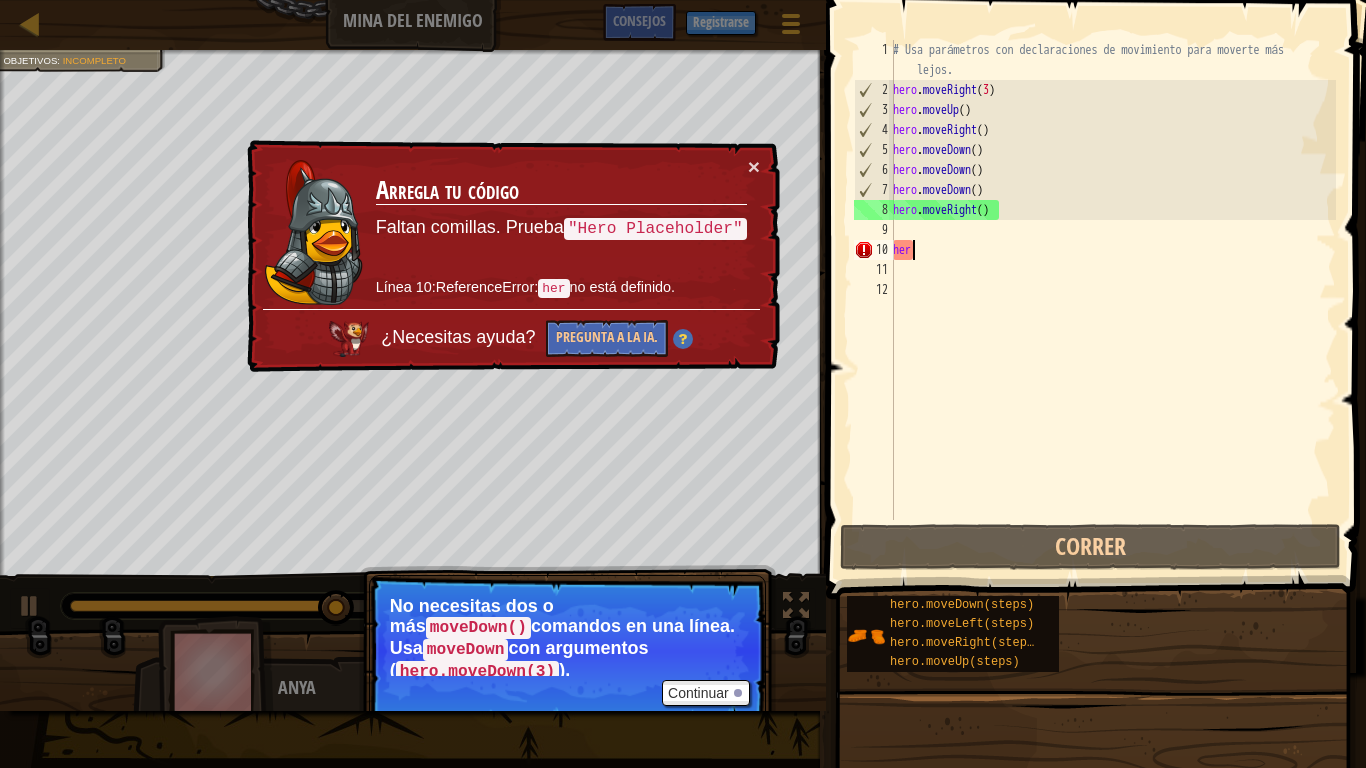 click on "# Usa parámetros con declaraciones de movimiento para moverte más       lejos. hero . moveRight ( 3 ) hero . moveUp ( ) hero . moveRight ( ) hero . moveDown ( ) hero . moveDown ( ) hero . moveDown ( ) hero . moveRight ( ) her" at bounding box center (1112, 310) 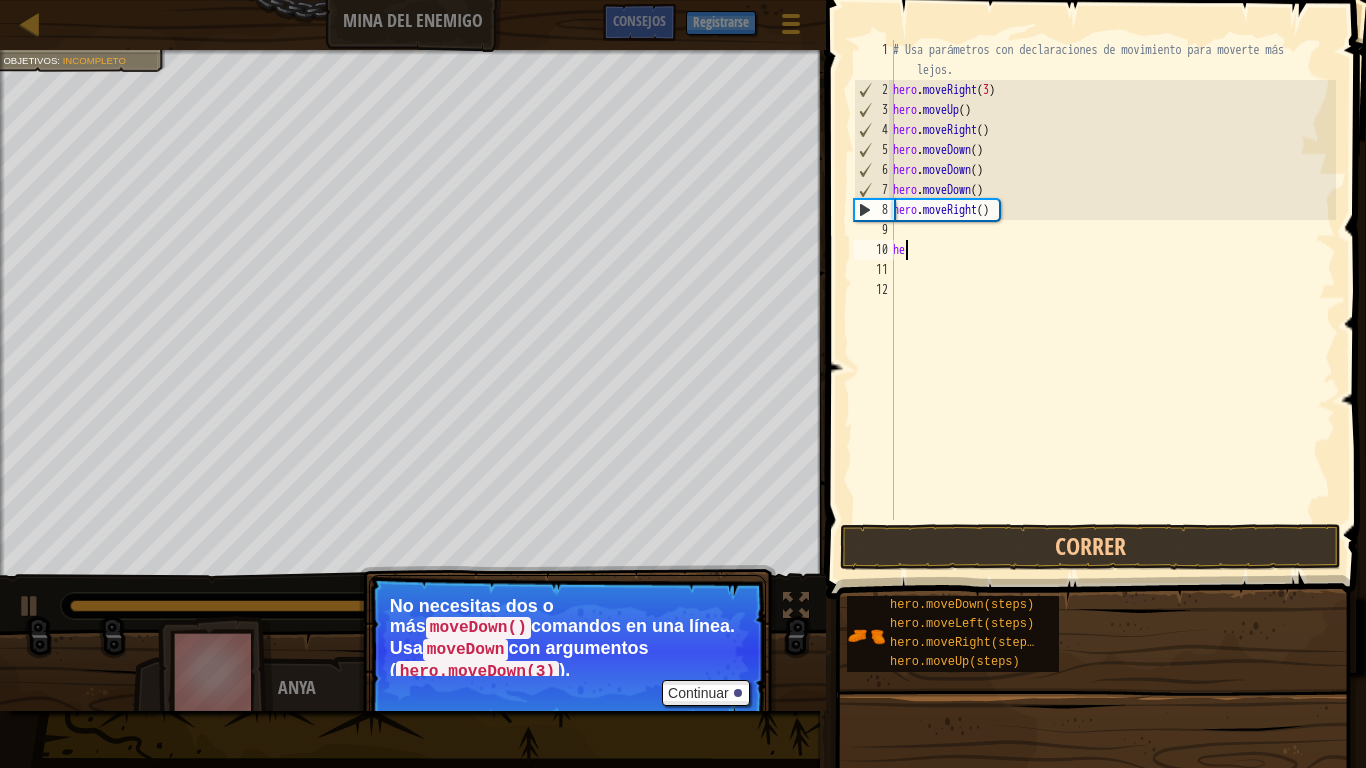 type on "h" 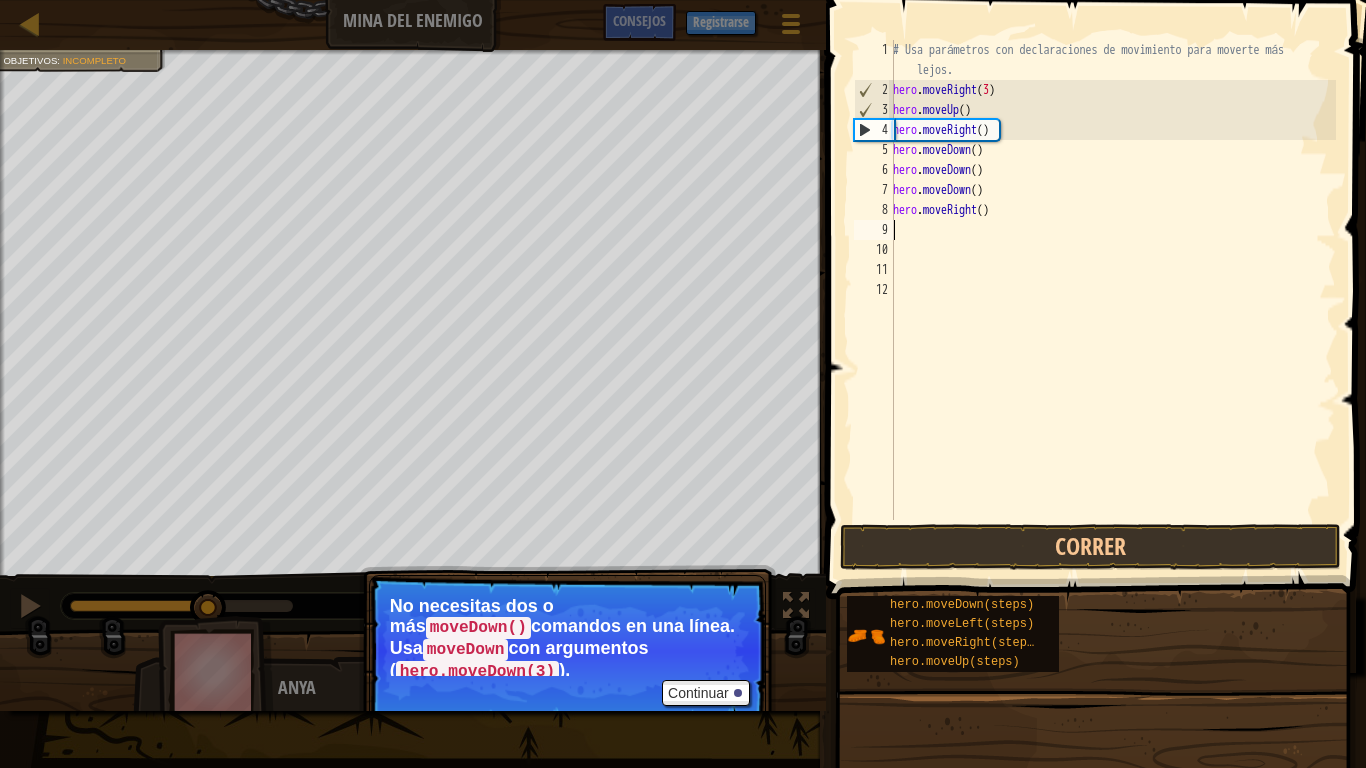 click on "# Usa parámetros con declaraciones de movimiento para moverte más       lejos. hero . moveRight ( 3 ) hero . moveUp ( ) hero . moveRight ( ) hero . moveDown ( ) hero . moveDown ( ) hero . moveDown ( ) hero . moveRight ( )" at bounding box center (1112, 310) 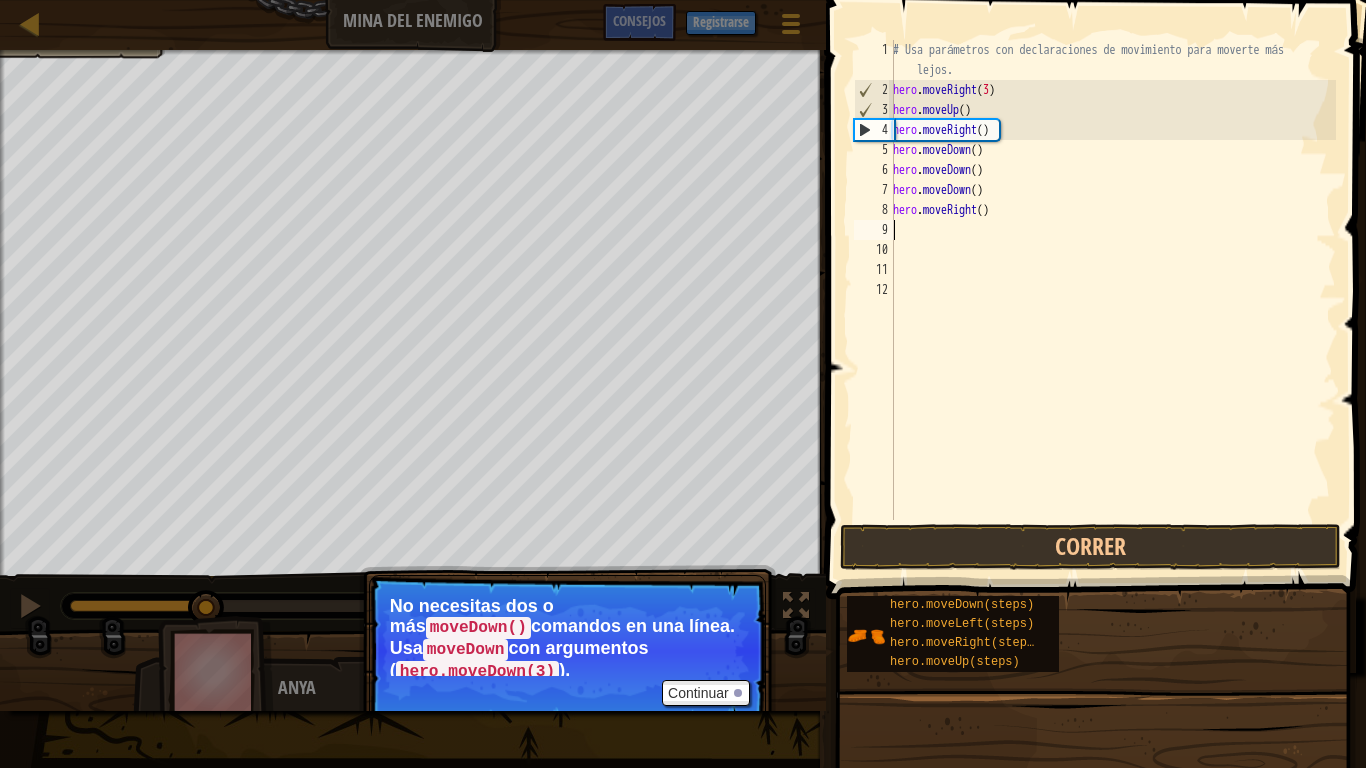 type on "h" 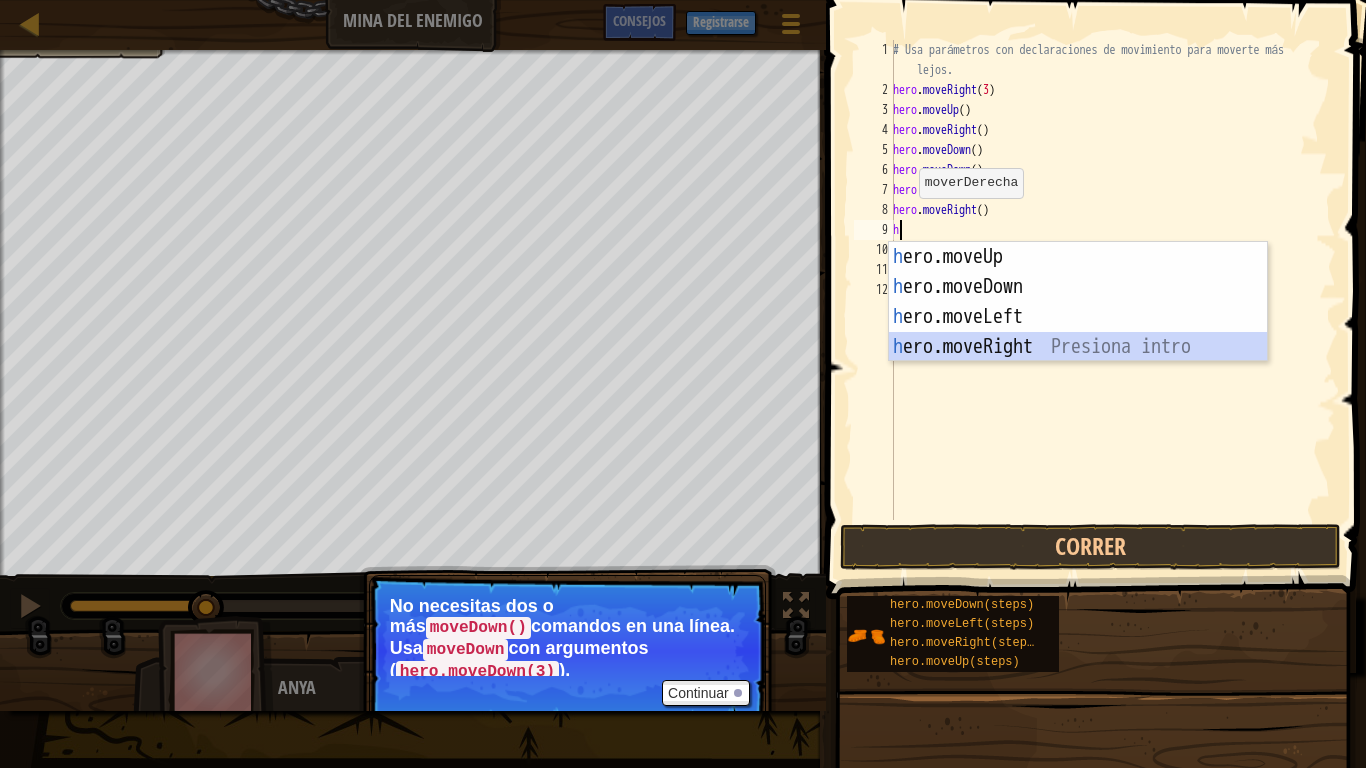 click on "h ero.moveUp Presiona intro h ero.moveDown Presiona intro h ero.moveLeft Presiona intro h ero.moveRight Presiona intro" at bounding box center (1078, 332) 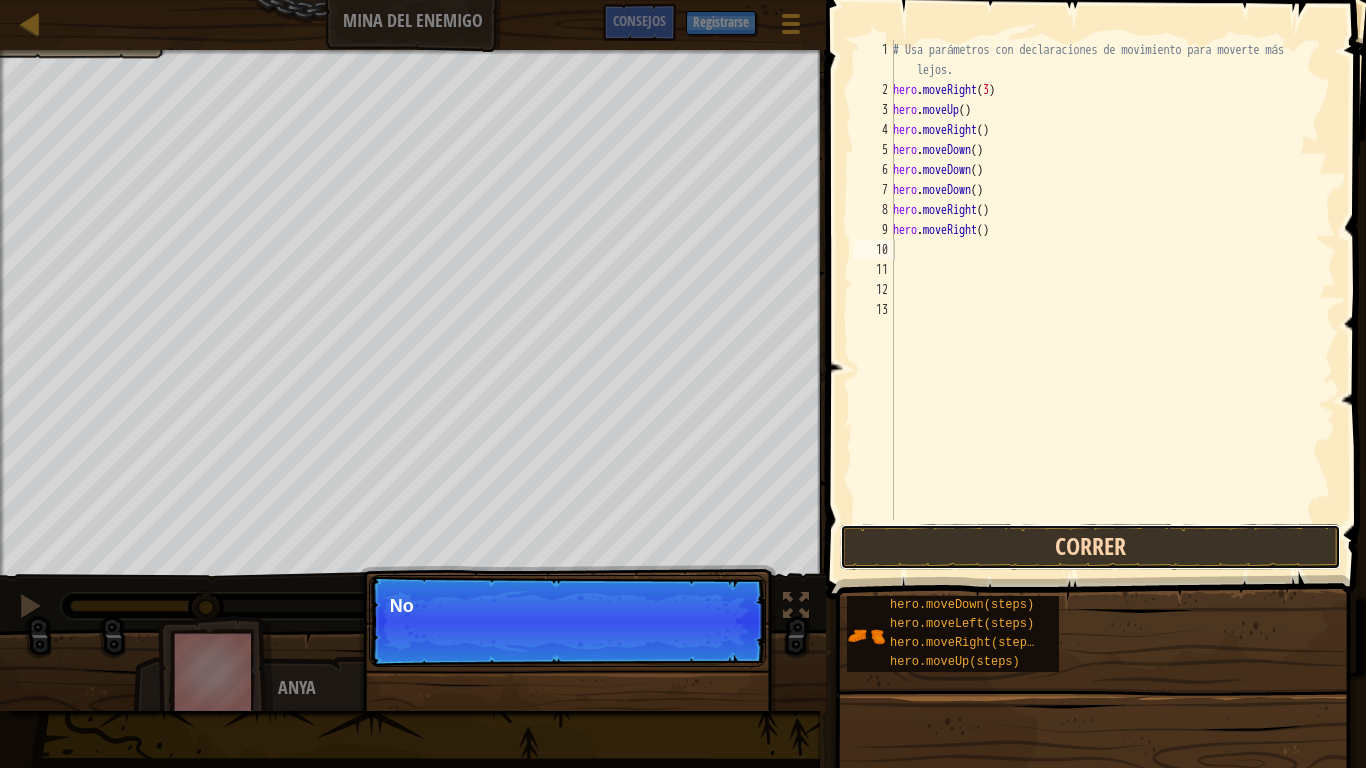 click on "Correr" at bounding box center (1090, 547) 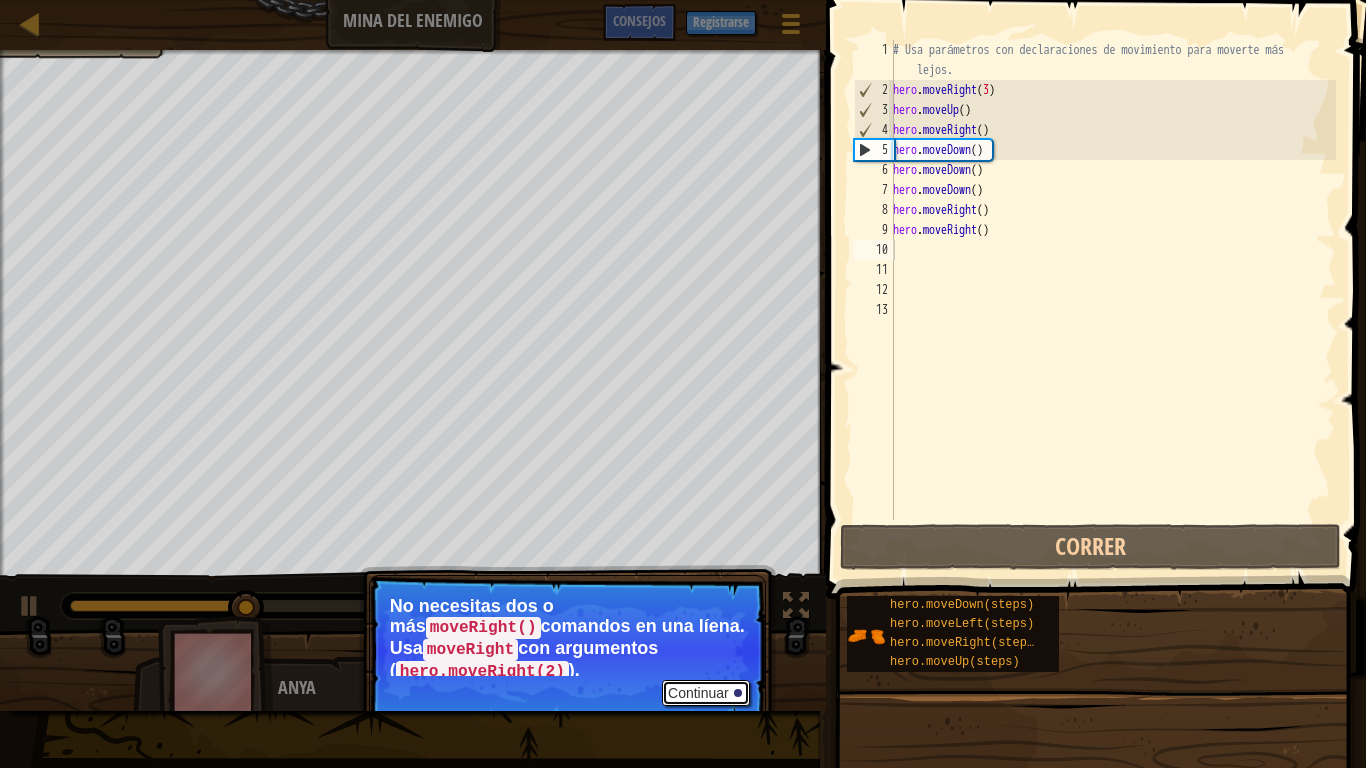 click on "Continuar" at bounding box center [706, 693] 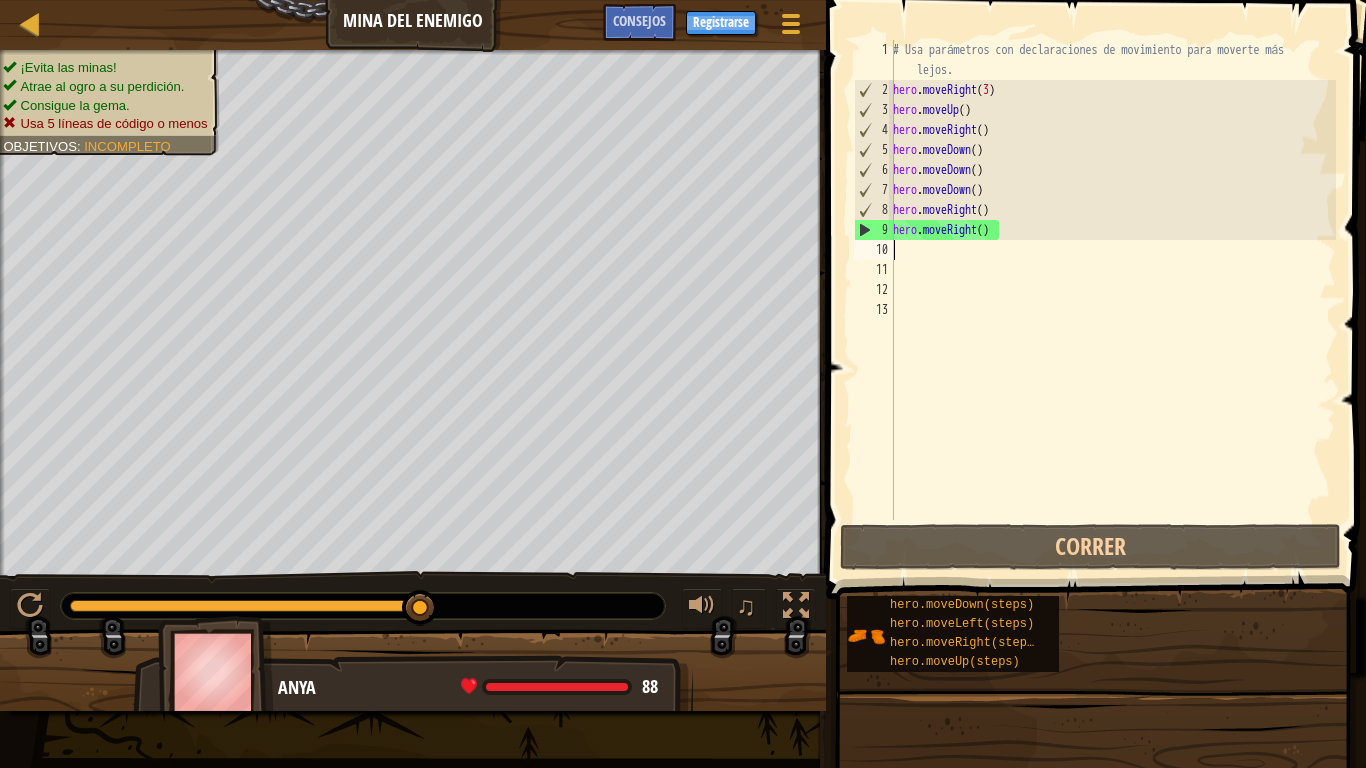 click on "# Usa parámetros con declaraciones de movimiento para moverte más       lejos. hero . moveRight ( 3 ) hero . moveUp ( ) hero . moveRight ( ) hero . moveDown ( ) hero . moveDown ( ) hero . moveDown ( ) hero . moveRight ( ) hero . moveRight ( )" at bounding box center (1112, 310) 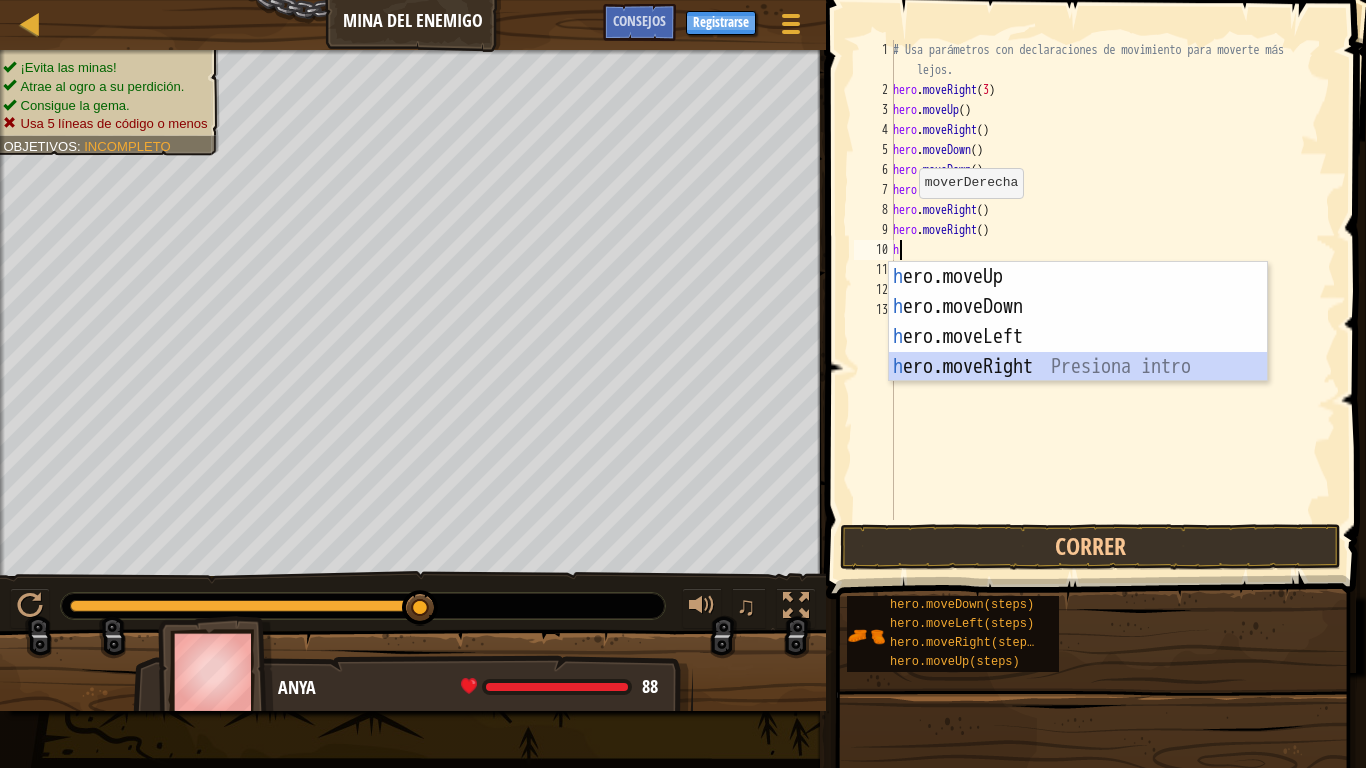 click on "h ero.moveUp Presiona intro h ero.moveDown Presiona intro h ero.moveLeft Presiona intro h ero.moveRight Presiona intro" at bounding box center [1078, 352] 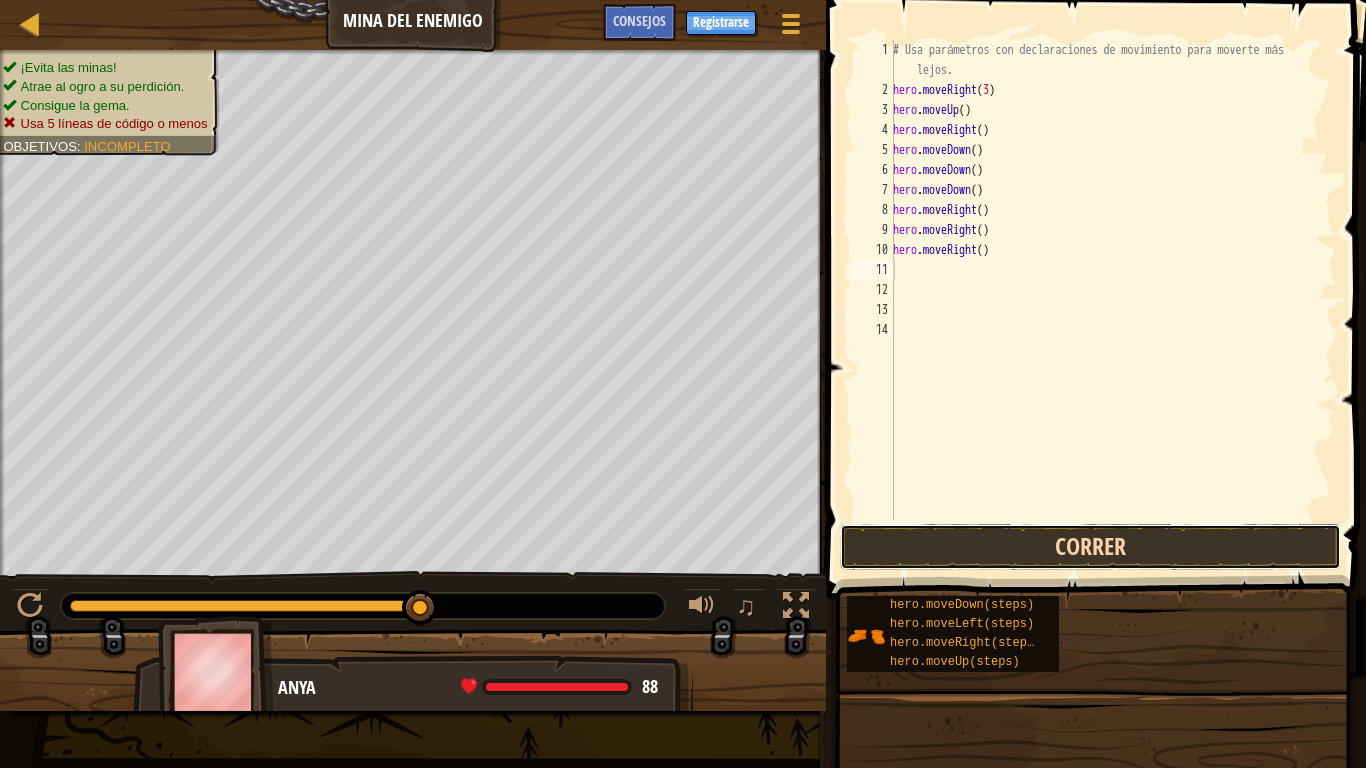 click on "Correr" at bounding box center [1090, 547] 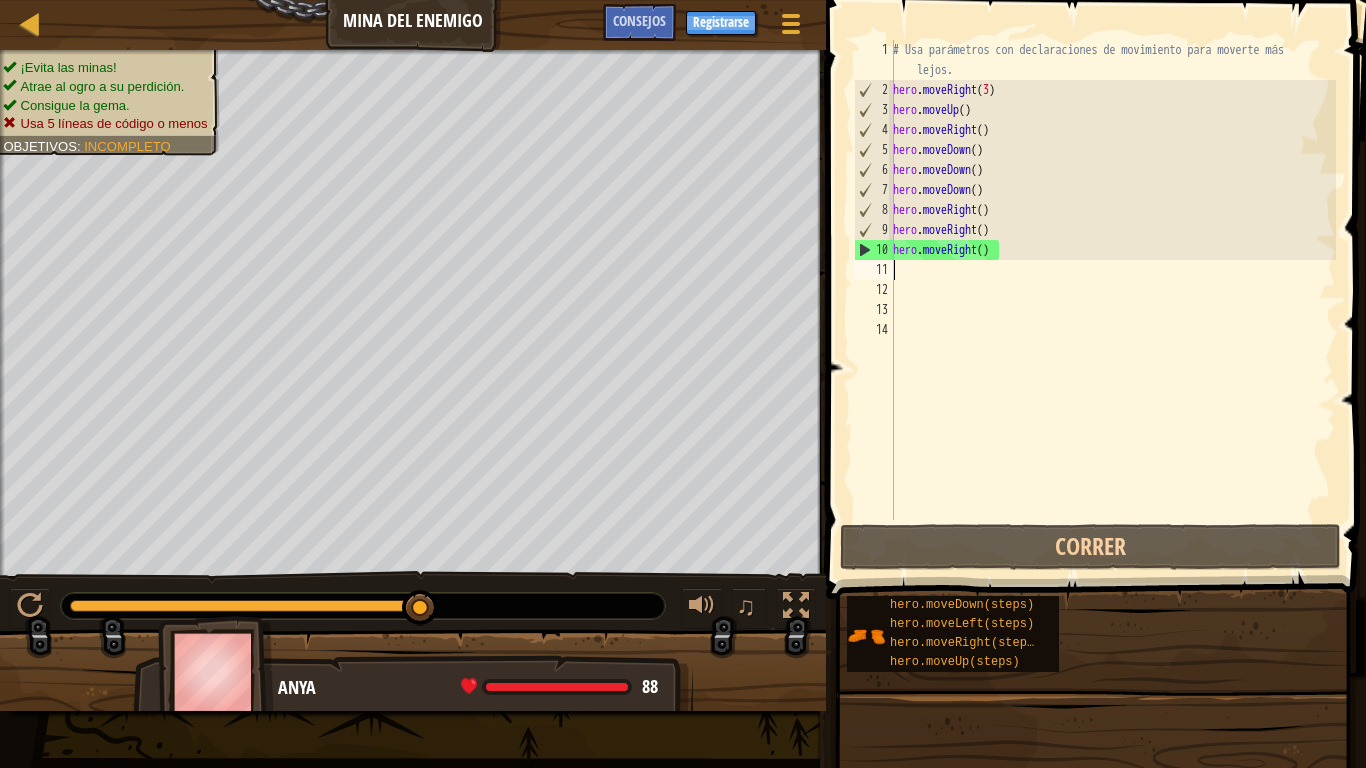 click on "# Usa parámetros con declaraciones de movimiento para moverte más       lejos. hero . moveRight ( 3 ) hero . moveUp ( ) hero . moveRight ( ) hero . moveDown ( ) hero . moveDown ( ) hero . moveDown ( ) hero . moveRight ( ) hero . moveRight ( ) hero . moveRight ( )" at bounding box center (1112, 310) 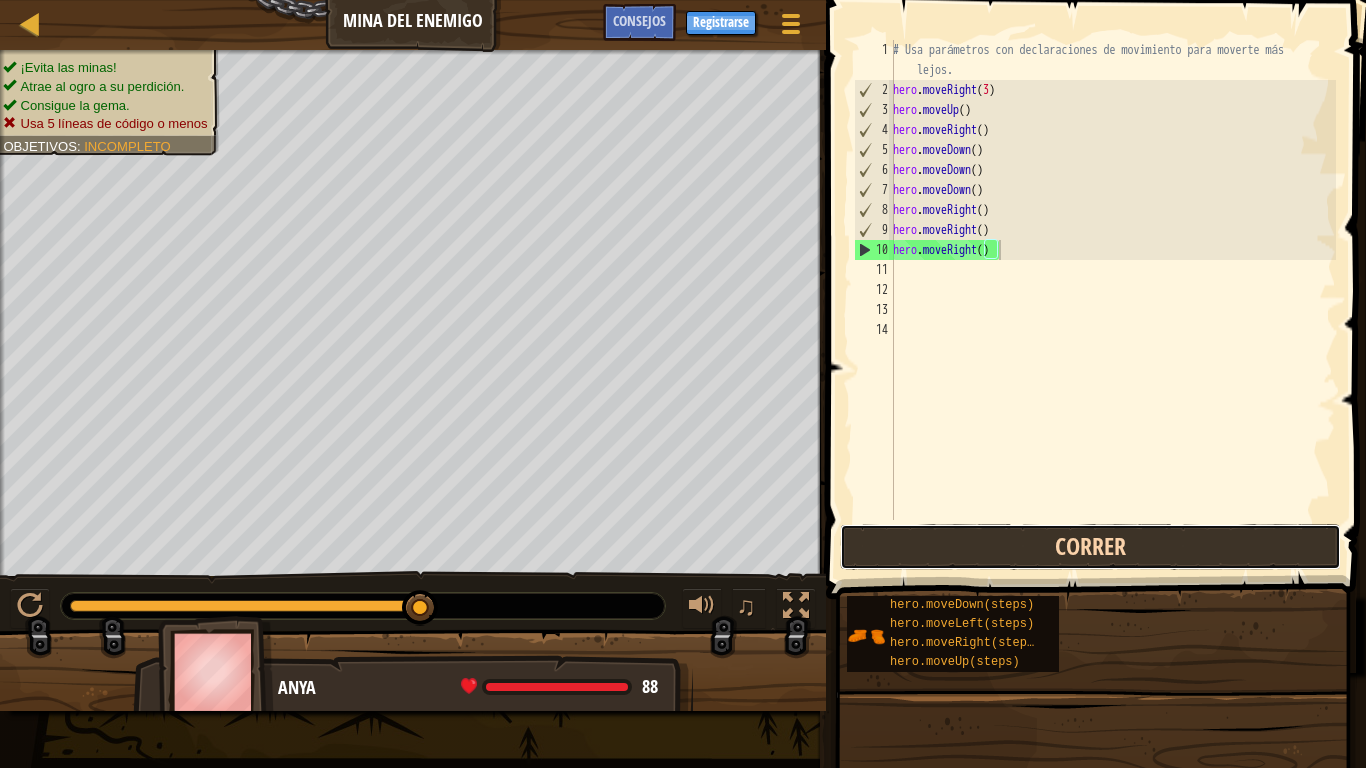 click on "Correr" at bounding box center [1090, 547] 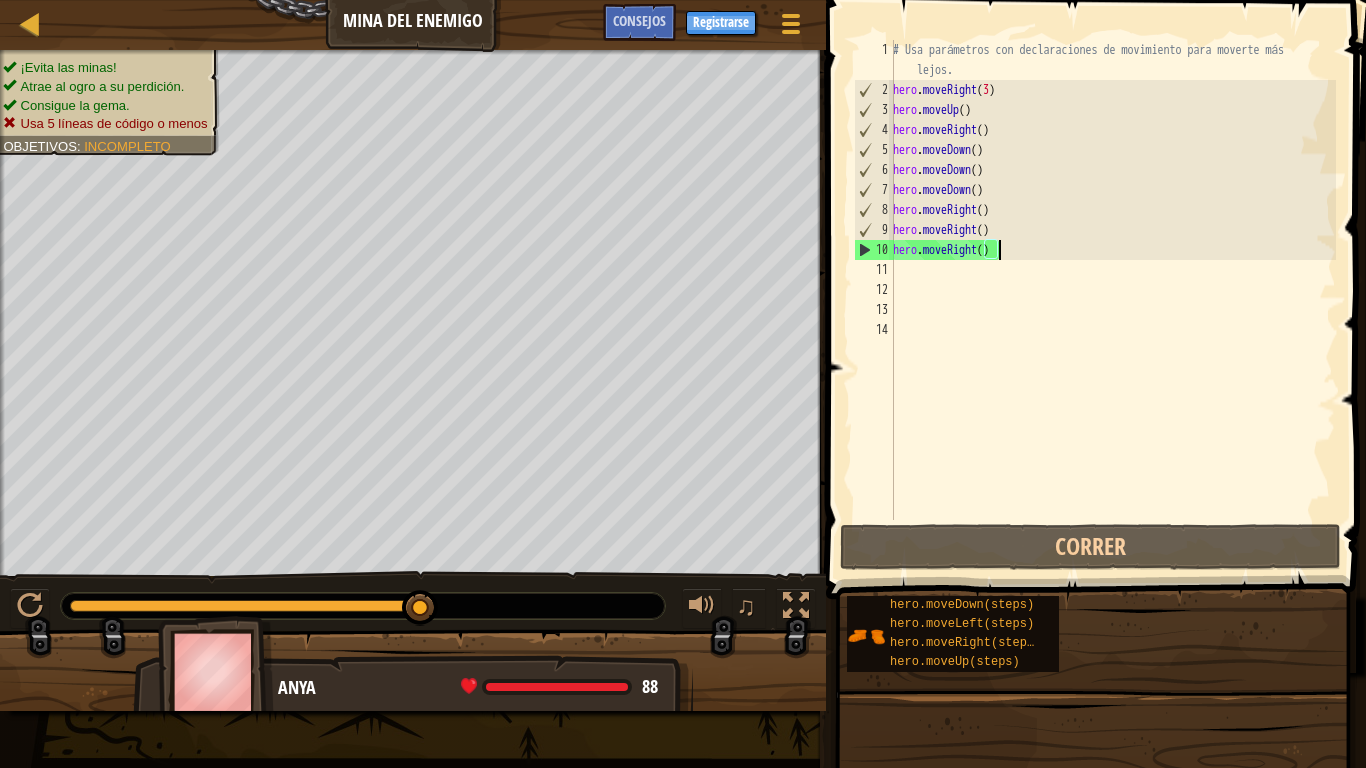drag, startPoint x: 1007, startPoint y: 243, endPoint x: 1004, endPoint y: 253, distance: 10.440307 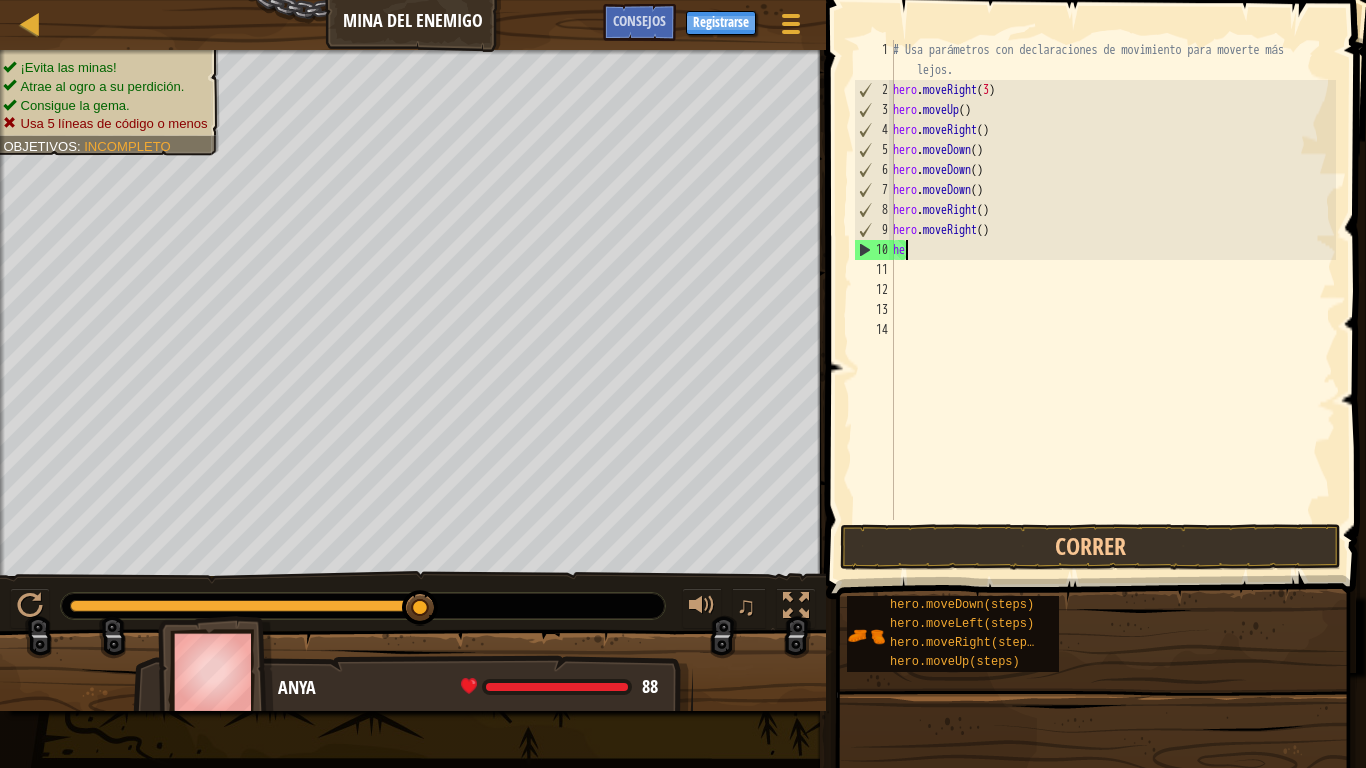 type on "h" 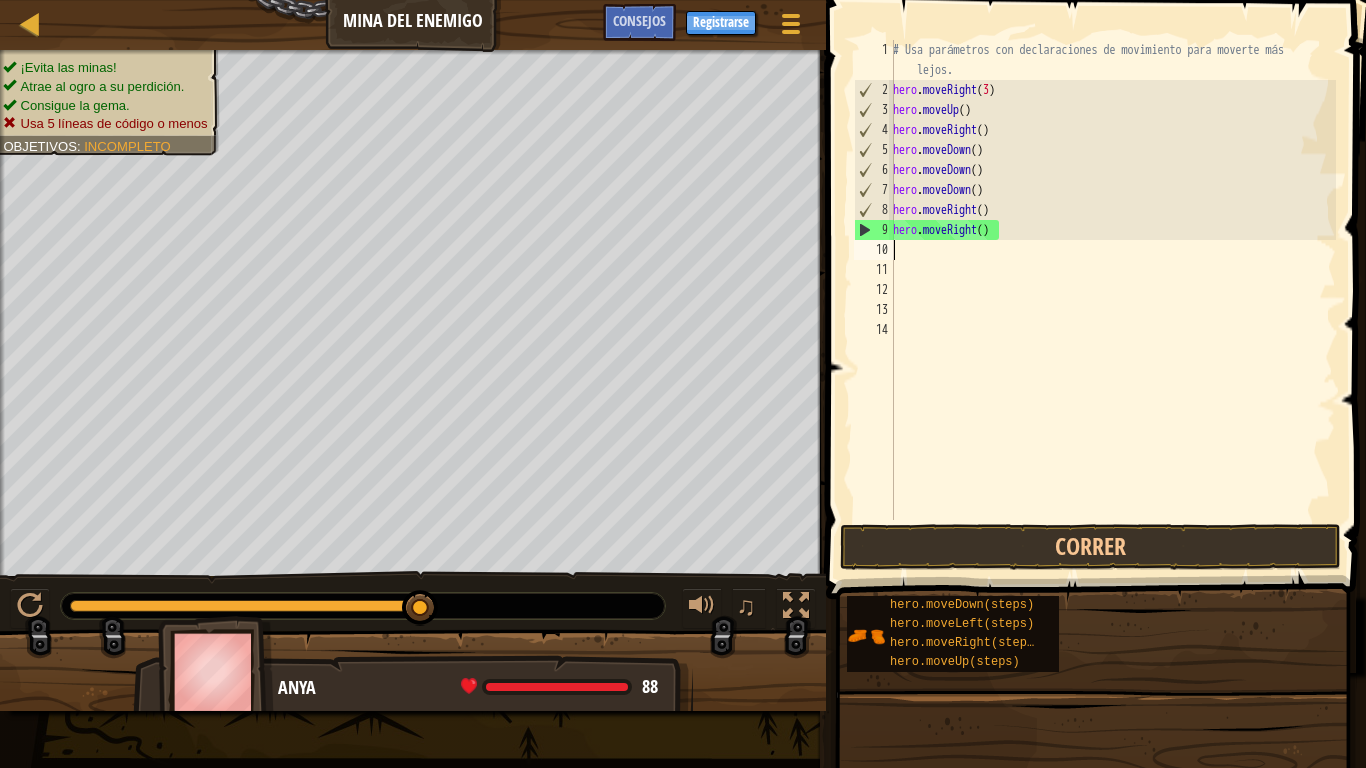 type on "h" 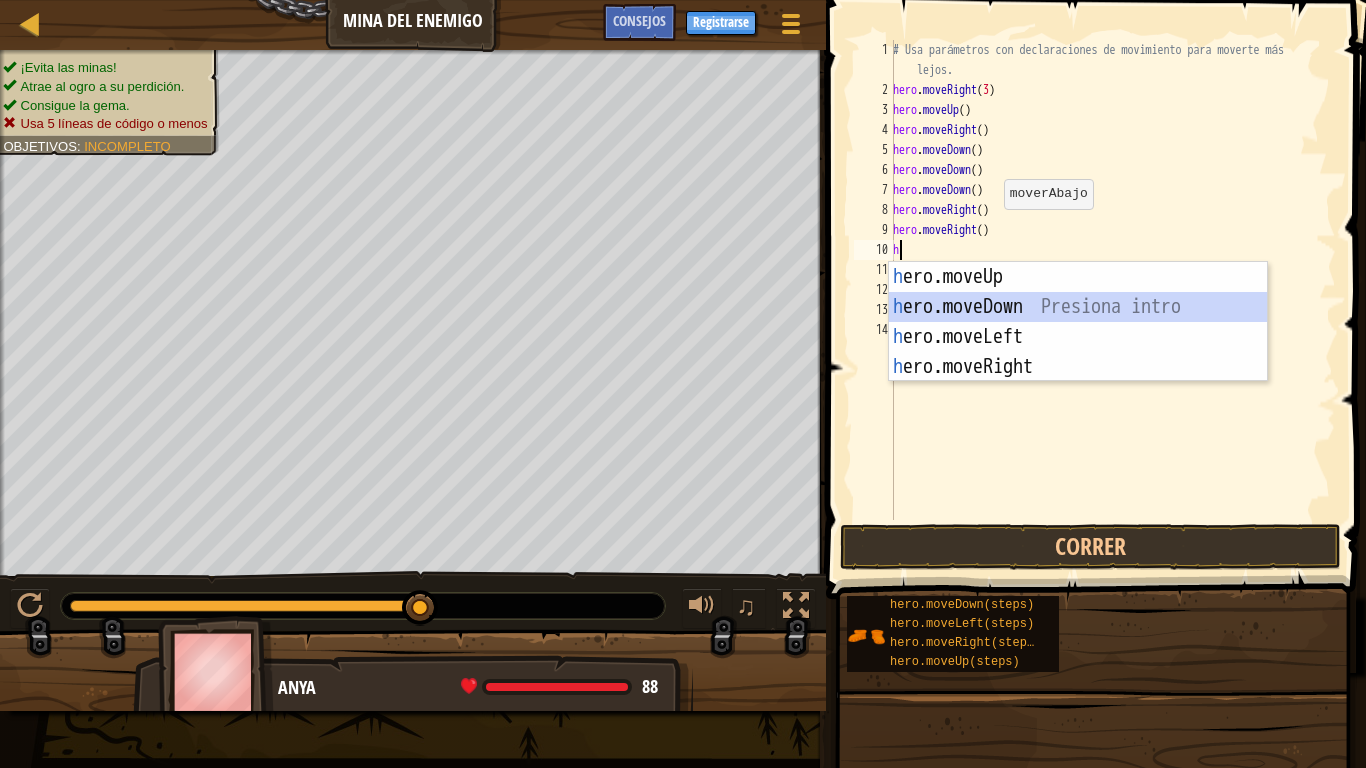 click on "h ero.moveUp Presiona intro h ero.moveDown Presiona intro h ero.moveLeft Presiona intro h ero.moveRight Presiona intro" at bounding box center [1078, 352] 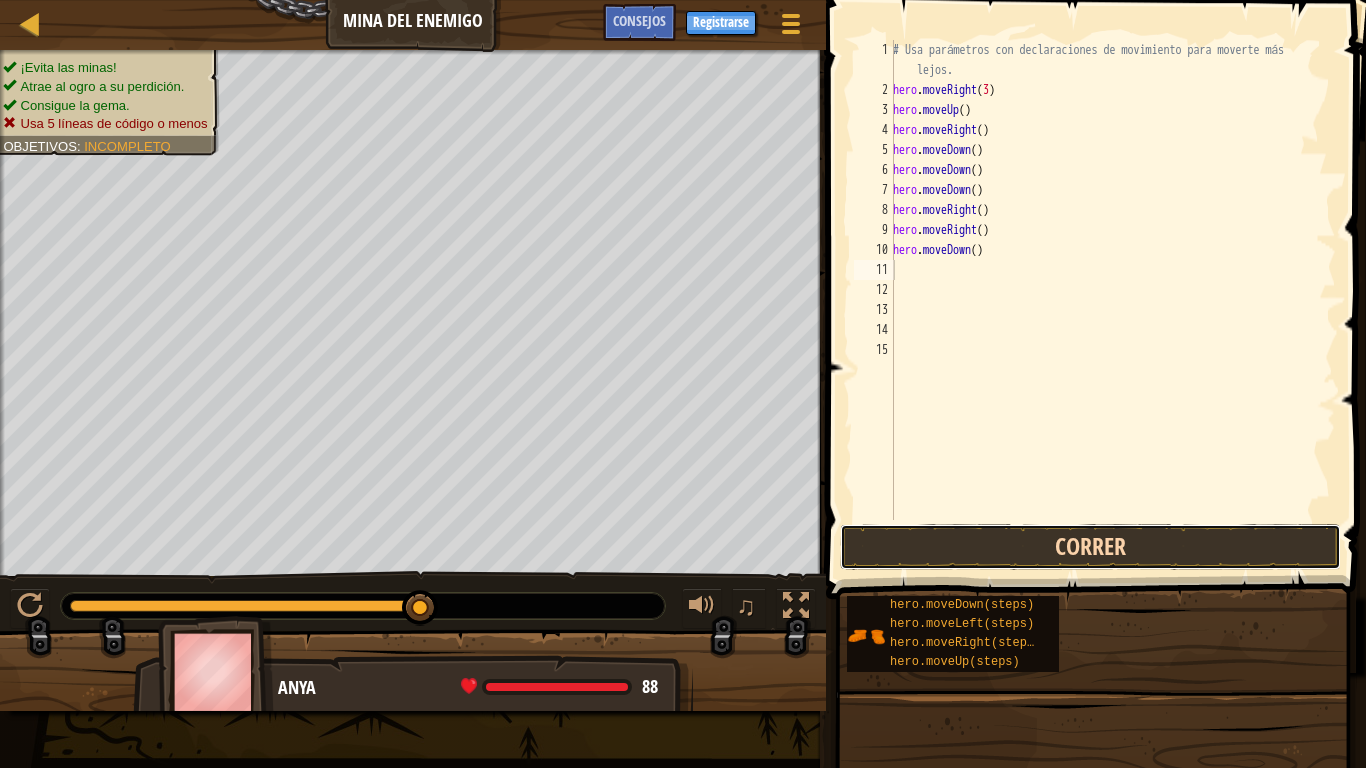 click on "Correr" at bounding box center (1090, 547) 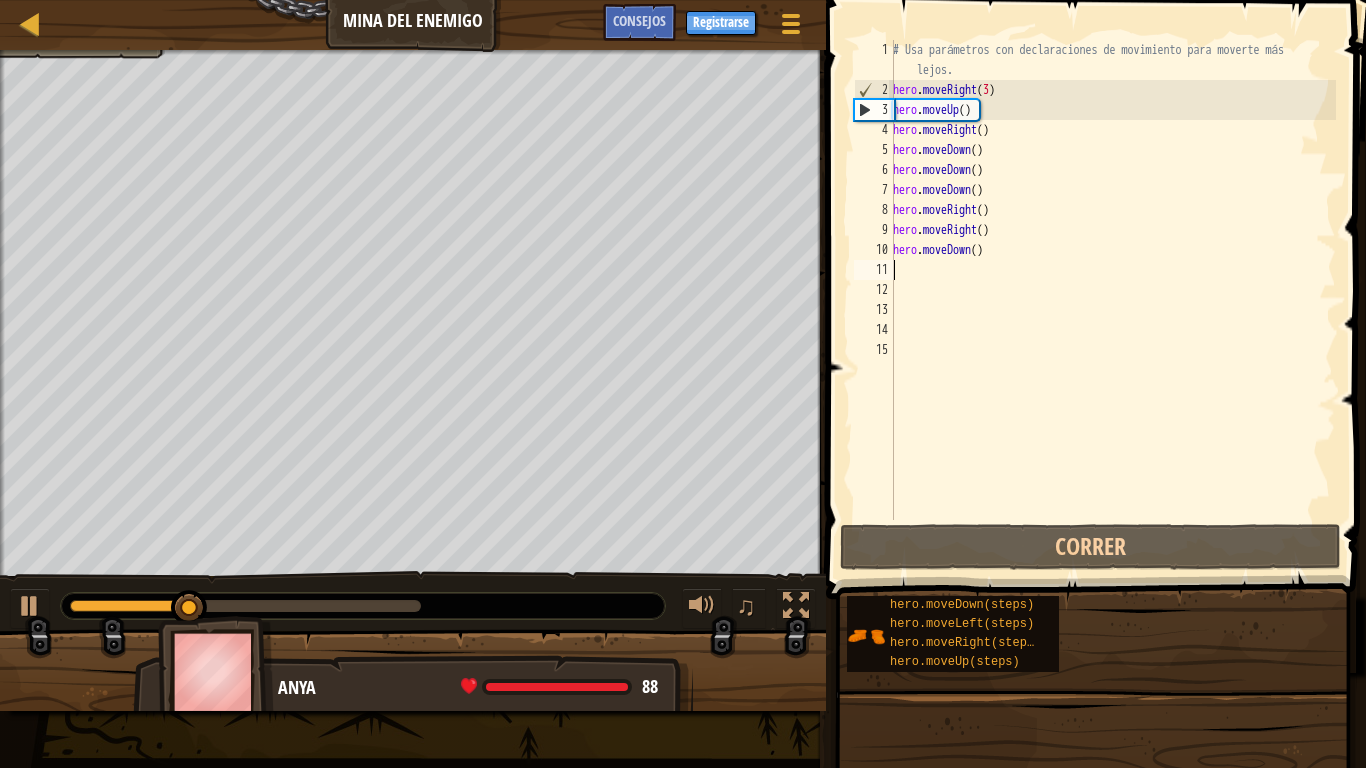 click on "# Usa parámetros con declaraciones de movimiento para moverte más       lejos. hero . moveRight ( 3 ) hero . moveUp ( ) hero . moveRight ( ) hero . moveDown ( ) hero . moveDown ( ) hero . moveDown ( ) hero . moveRight ( ) hero . moveRight ( ) hero . moveDown ( )" at bounding box center (1112, 310) 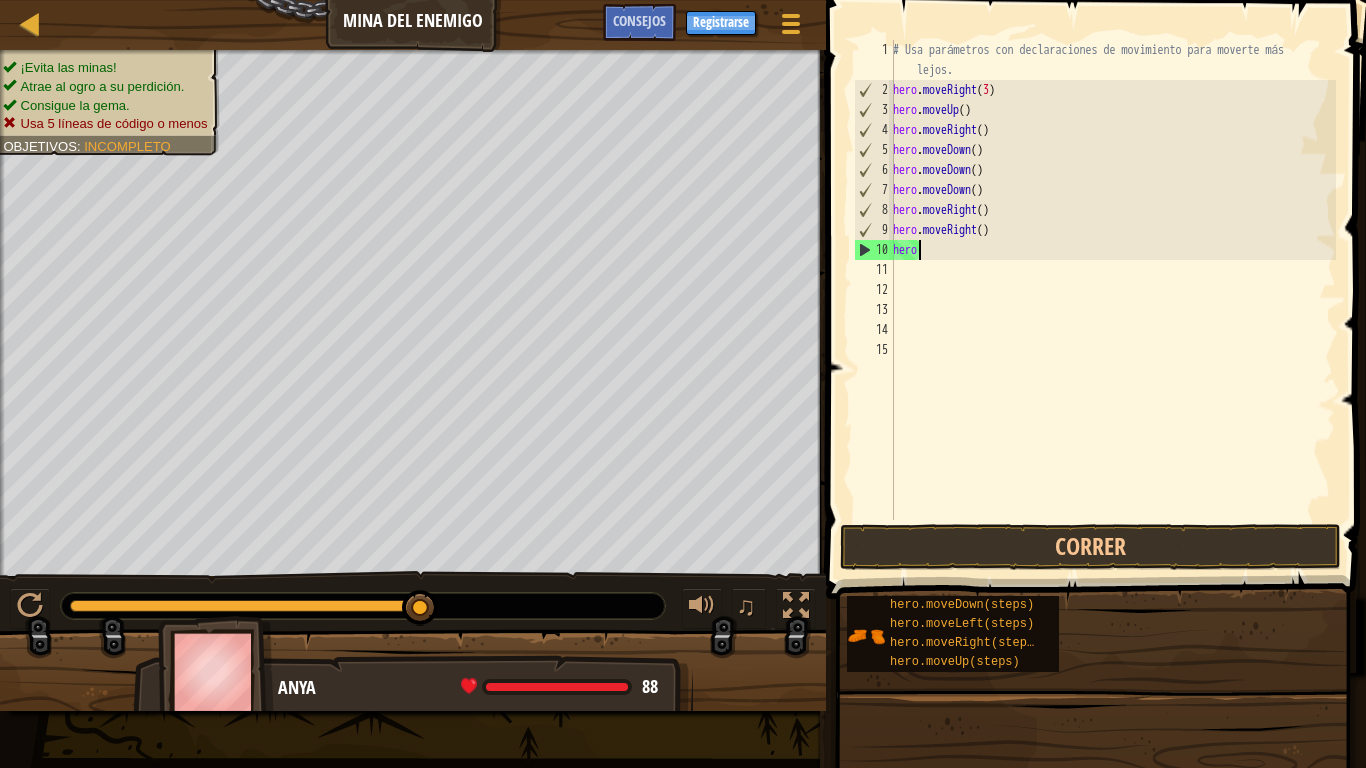 type on "hero." 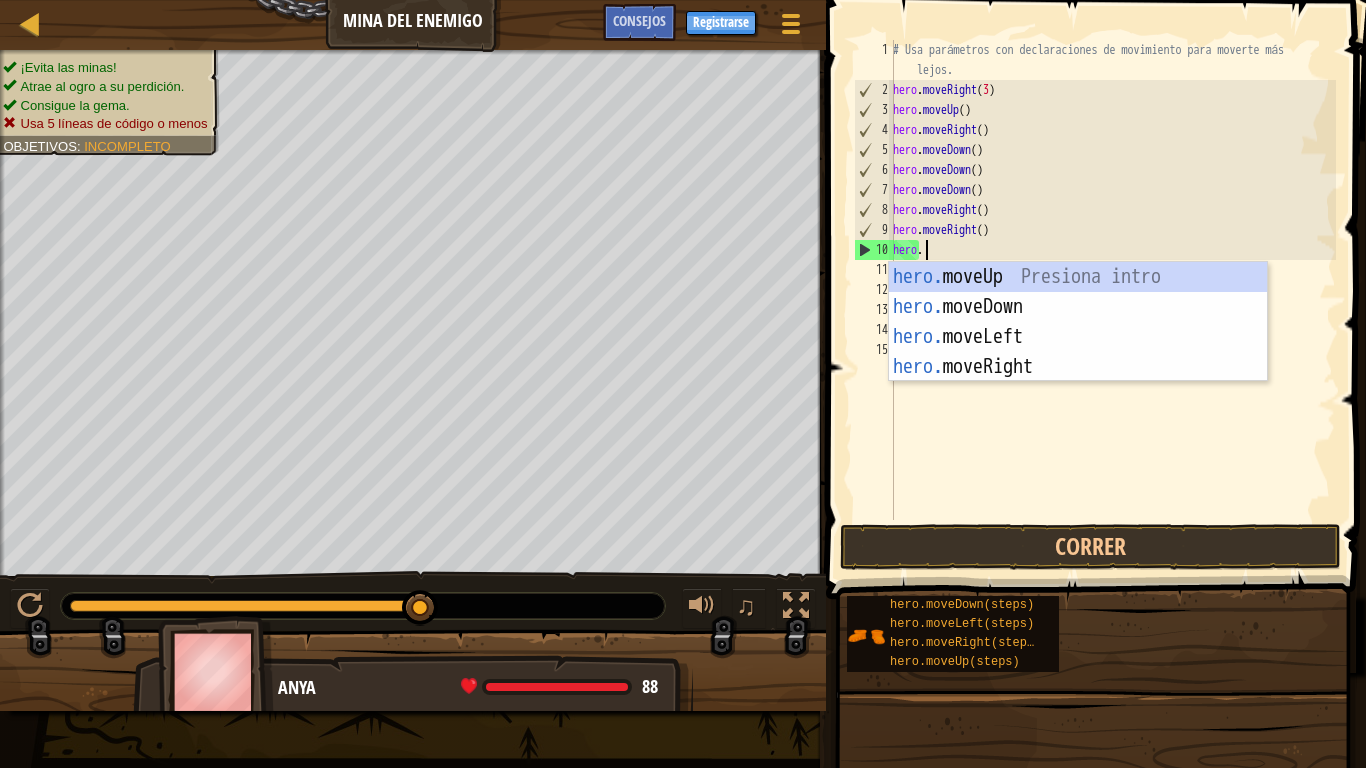 scroll, scrollTop: 9, scrollLeft: 1, axis: both 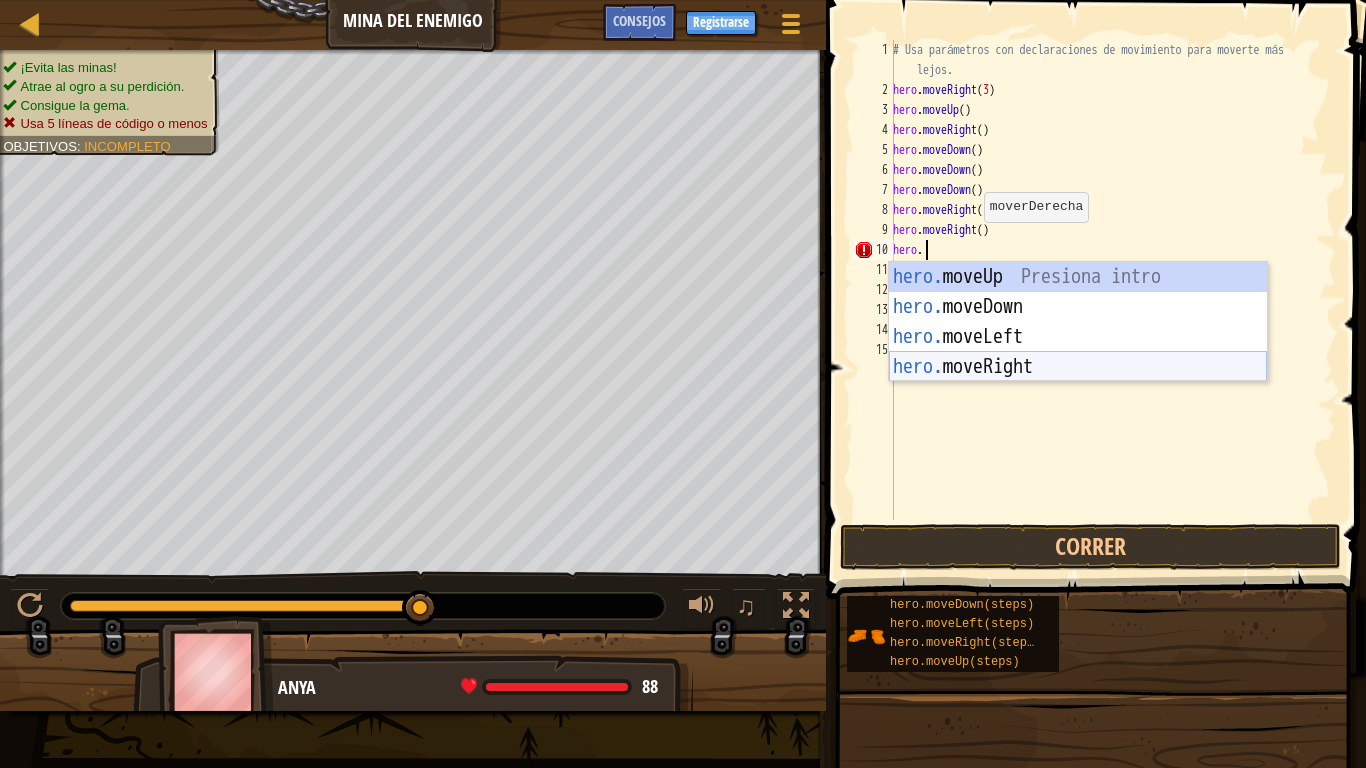 click on "hero. moveUp Presiona intro hero. moveDown Presiona intro hero. moveLeft Presiona intro hero. moveRight Presiona intro" at bounding box center (1078, 352) 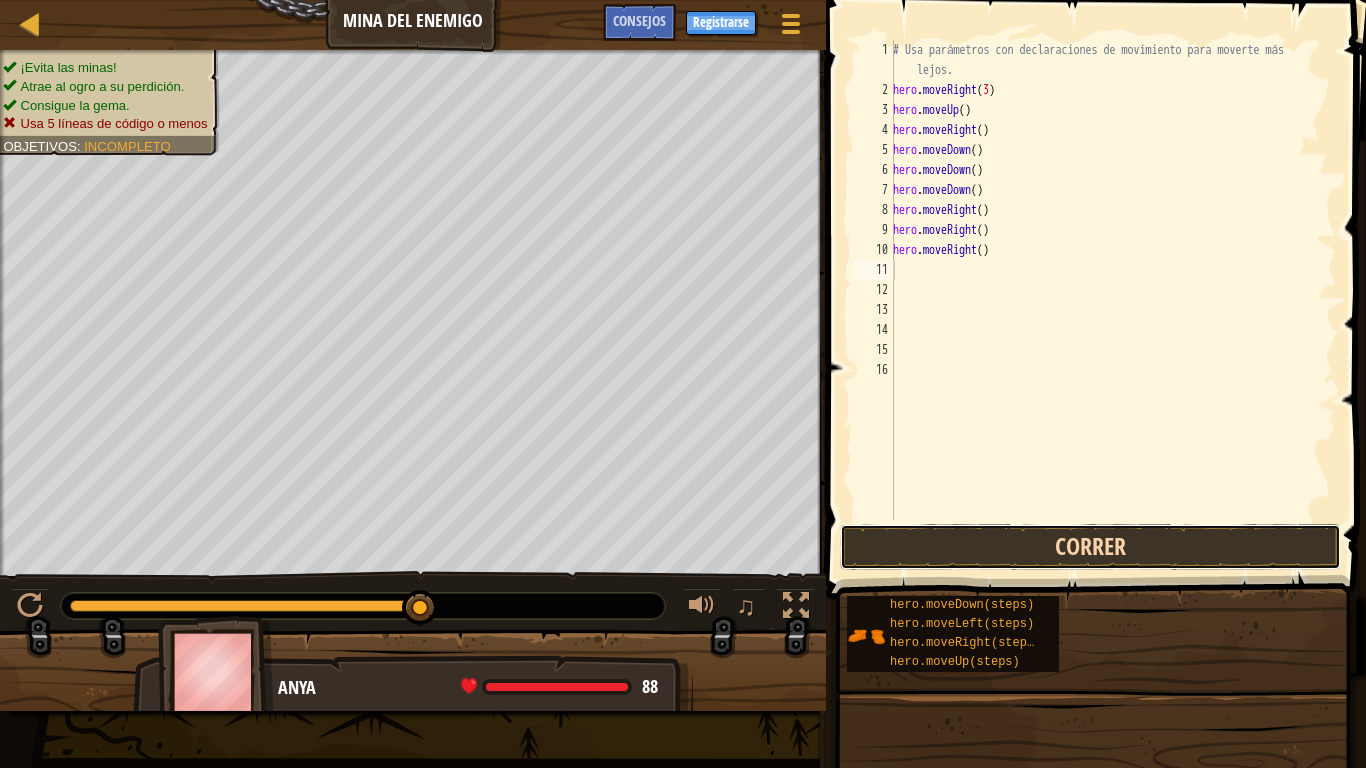 click on "Correr" at bounding box center (1090, 547) 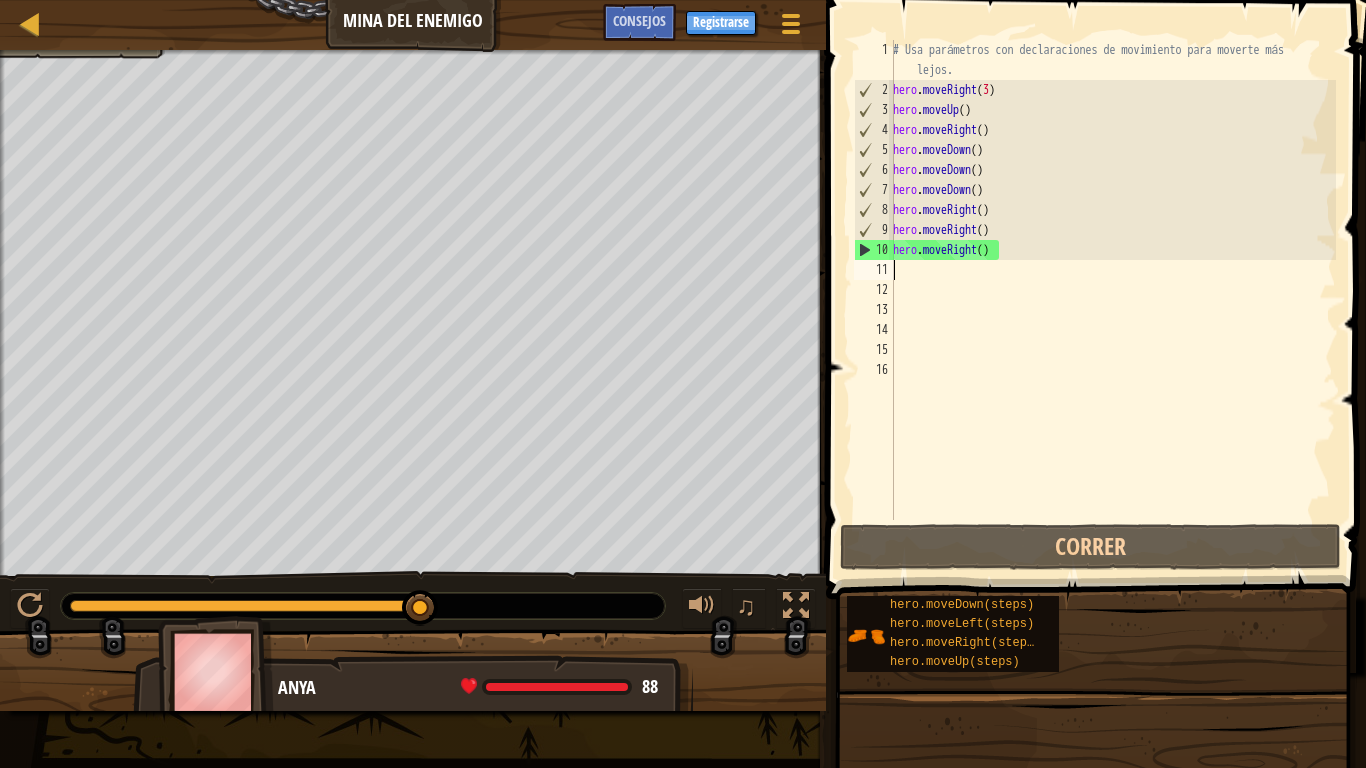 click on "# Usa parámetros con declaraciones de movimiento para moverte más       lejos. hero . moveRight ( 3 ) hero . moveUp ( ) hero . moveRight ( ) hero . moveDown ( ) hero . moveDown ( ) hero . moveDown ( ) hero . moveRight ( ) hero . moveRight ( ) hero . moveRight ( )" at bounding box center [1112, 310] 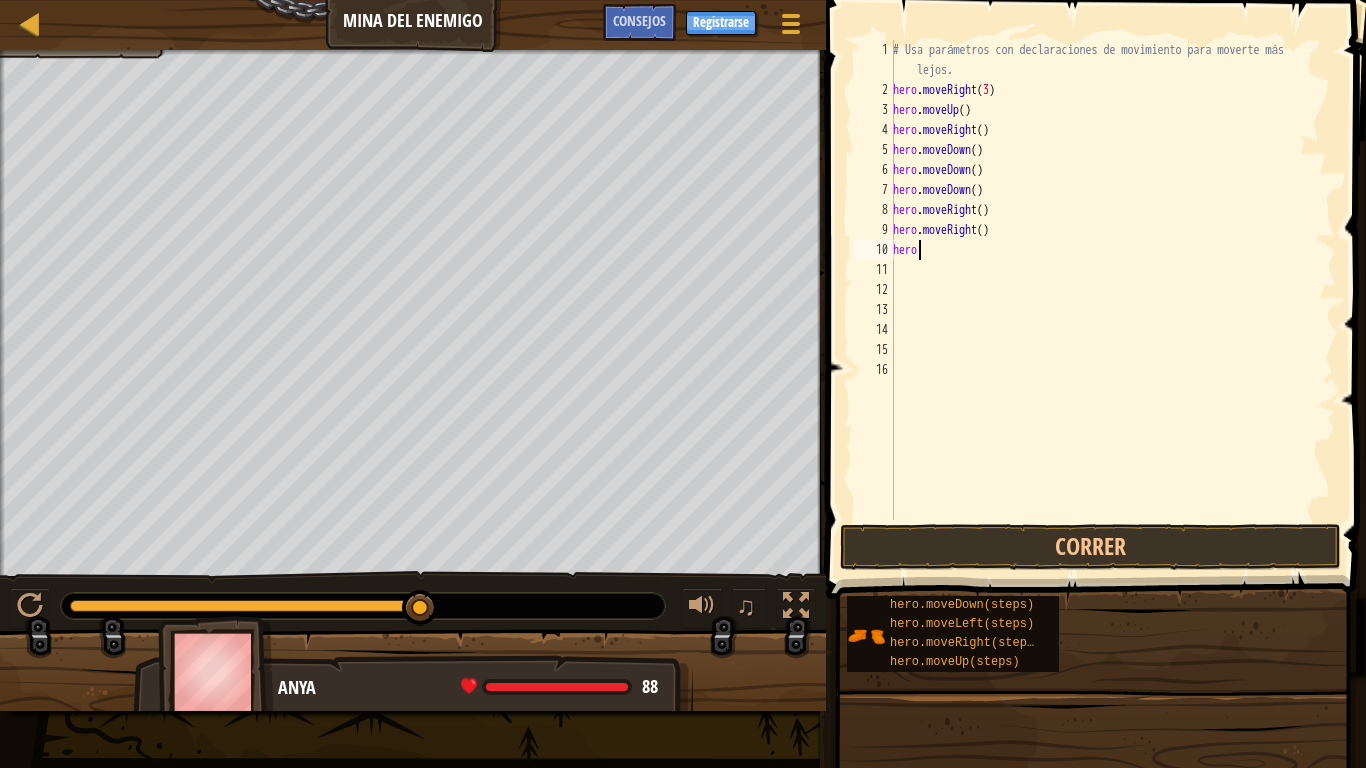 type on "hero." 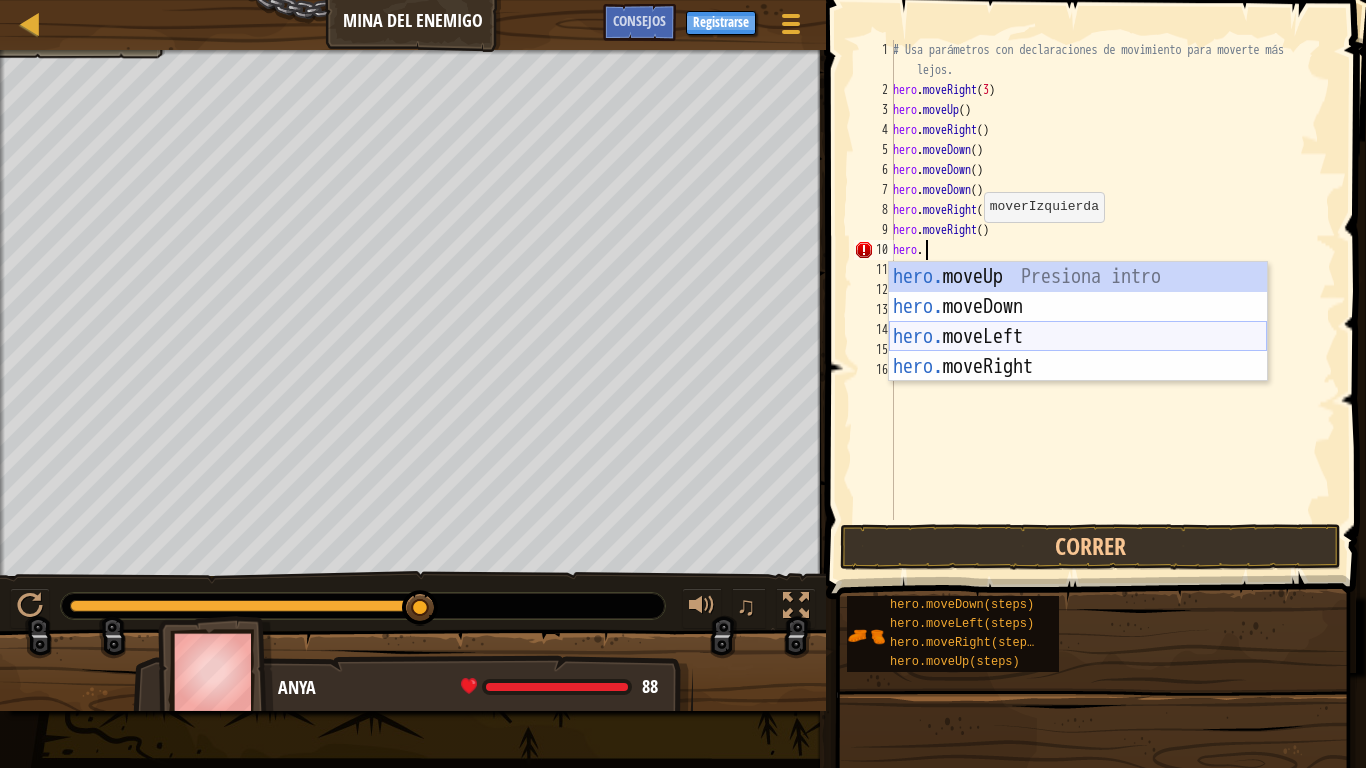 drag, startPoint x: 991, startPoint y: 332, endPoint x: 1080, endPoint y: 450, distance: 147.80054 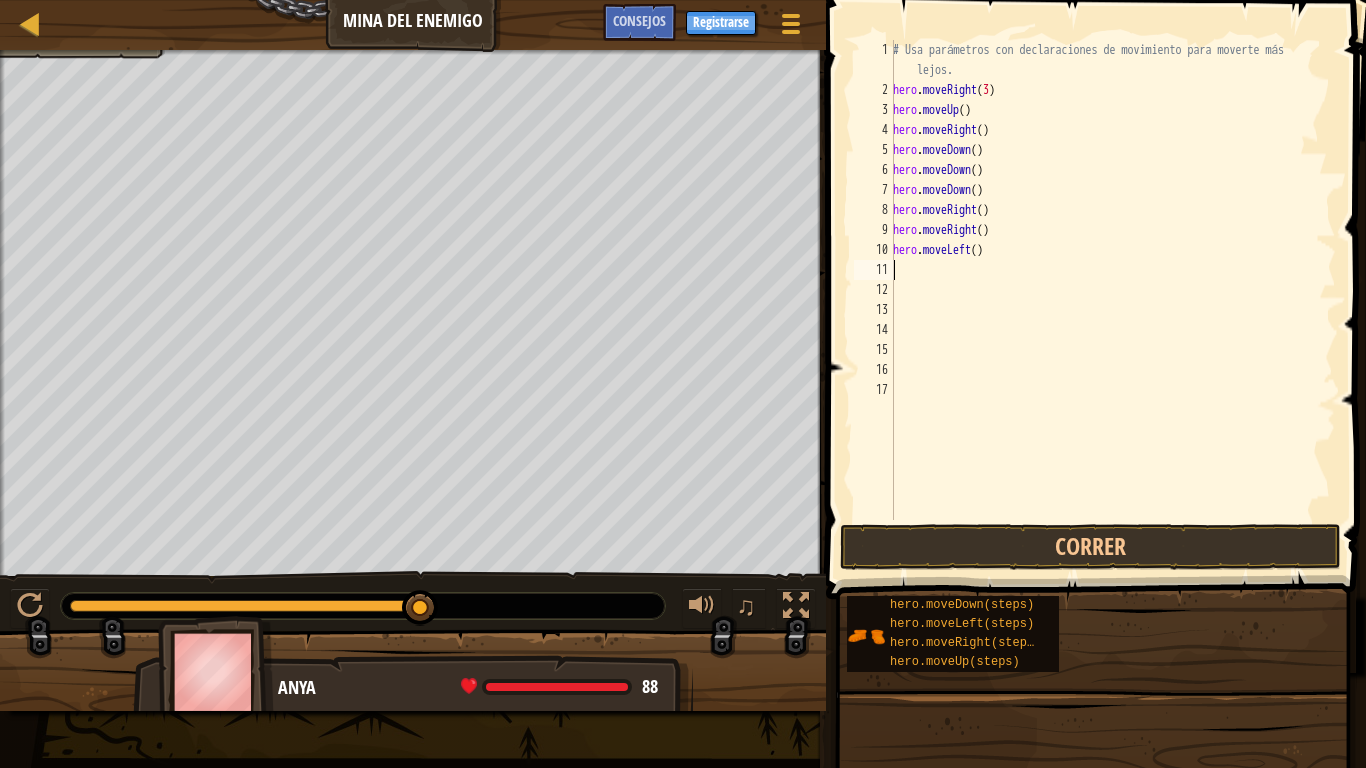 scroll, scrollTop: 9, scrollLeft: 0, axis: vertical 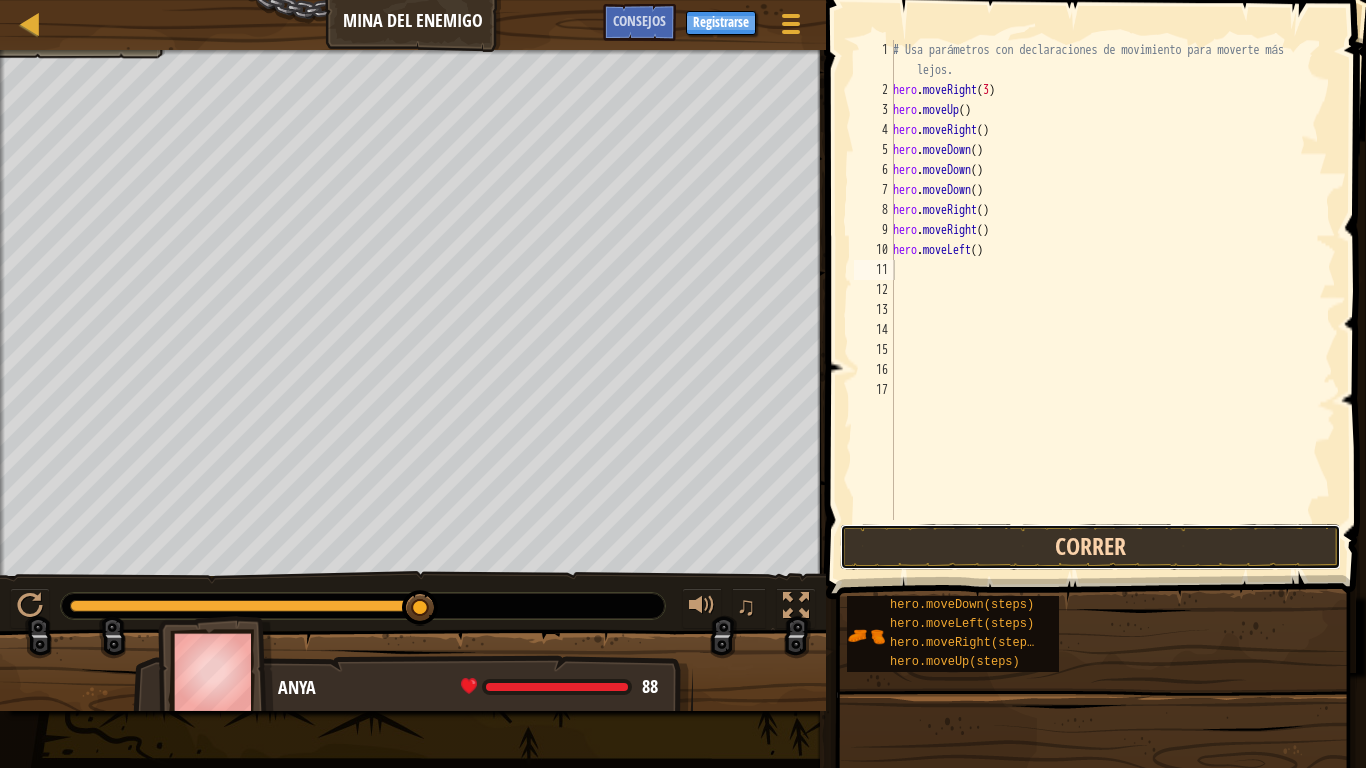 click on "Correr" at bounding box center [1090, 547] 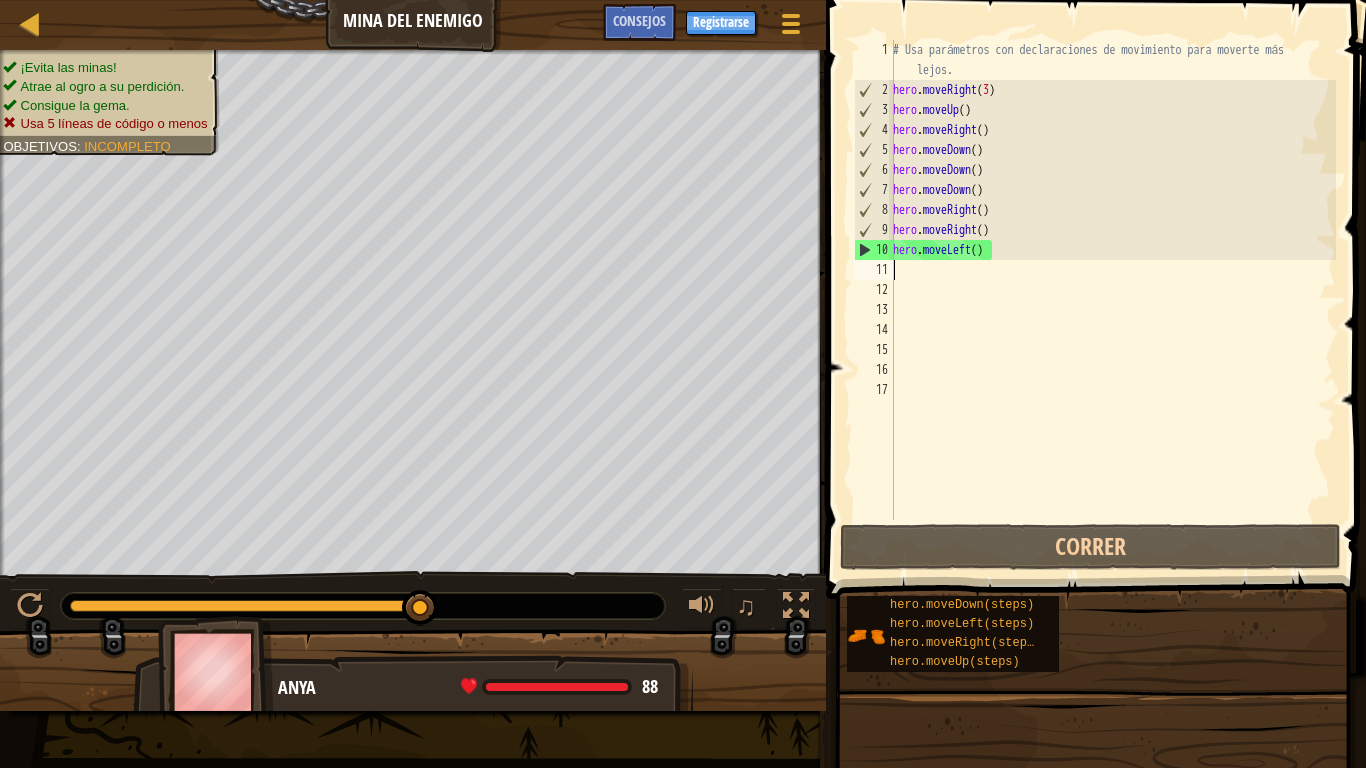 click on "# Usa parámetros con declaraciones de movimiento para moverte más       lejos. hero . moveRight ( 3 ) hero . moveUp ( ) hero . moveRight ( ) hero . moveDown ( ) hero . moveDown ( ) hero . moveDown ( ) hero . moveRight ( ) hero . moveRight ( ) hero . moveLeft ( )" at bounding box center (1112, 310) 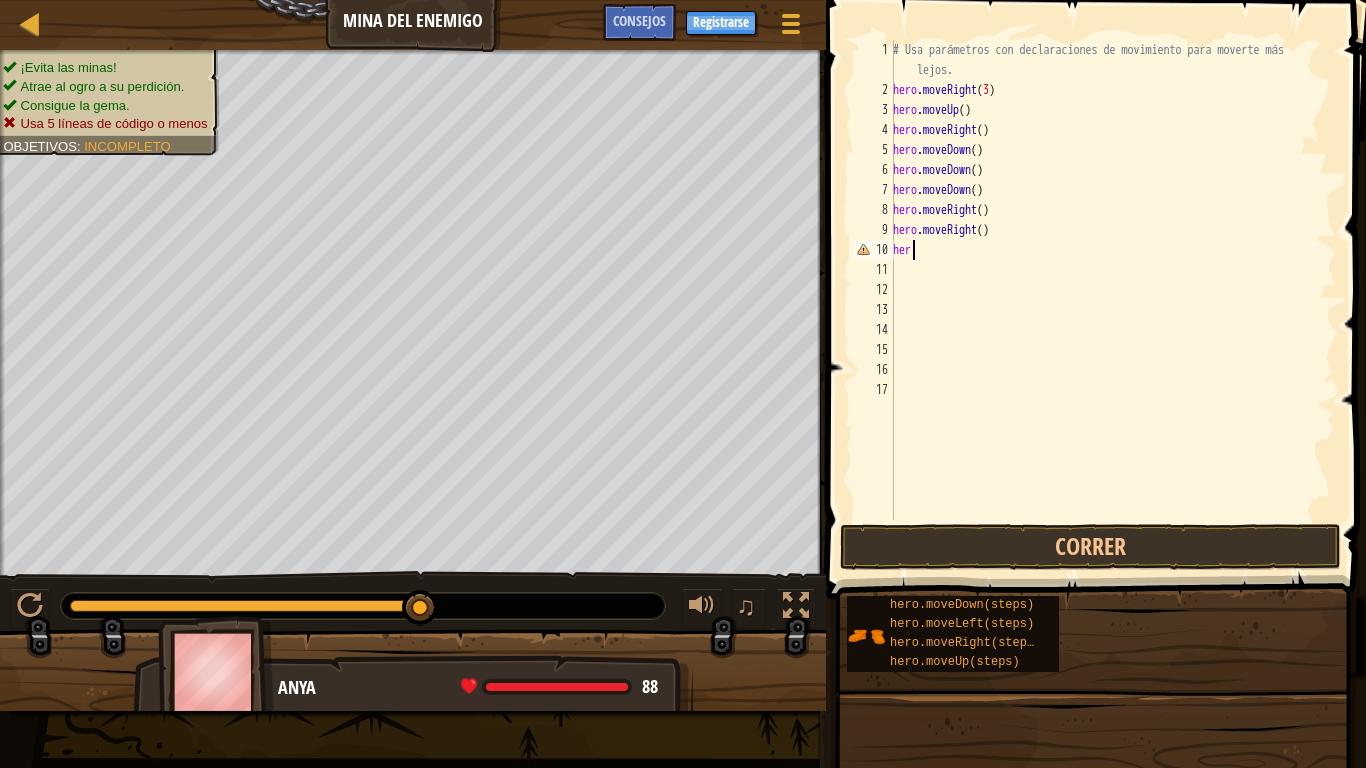 type on "h" 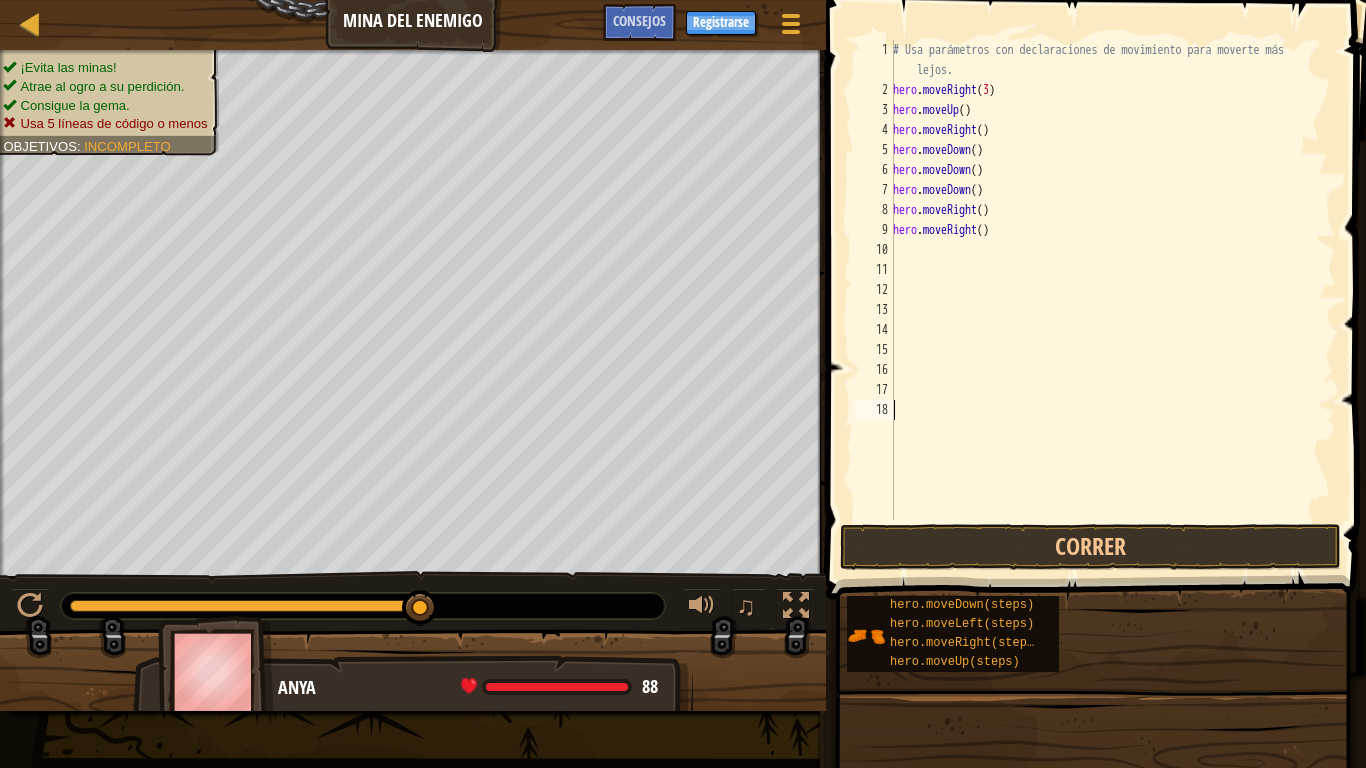 click on "1 2 3 4 5 6 7 8 9 10 11 12 13 14 15 16 17 18 # Usa parámetros con declaraciones de movimiento para moverte más       lejos. hero . moveRight ( 3 ) hero . moveUp ( ) hero . moveRight ( ) hero . moveDown ( ) hero . moveDown ( ) hero . moveDown ( ) hero . moveRight ( ) hero . moveRight ( )     הההההההההההההההההההההההההההההההההההההההההההההההההההההההההההההההההההההההההההההההההההההההההההההההההההההההההההההההההההההההההההההההההההההההההההההההההההההההההההההההההההההההההההההההההההההההההההההההההההההההההההההההההההההההההההההההההההההההההההההההההההההההההההההההה ReferenceError:her is not defined código Salvado Lenguaje de programación : Python Correr Mandar Hecho Statement   /  Call   /  moverIzquierda" at bounding box center (1093, 339) 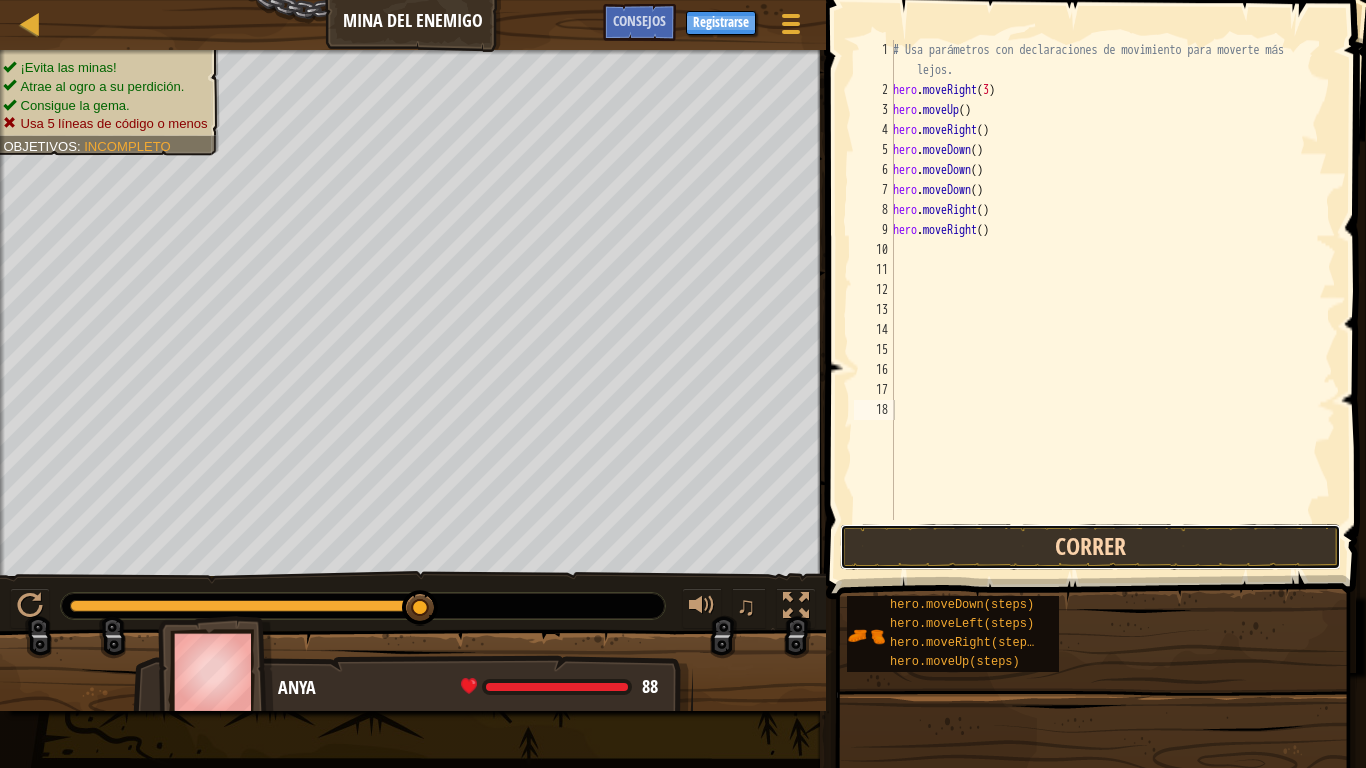 click on "Correr" at bounding box center [1090, 547] 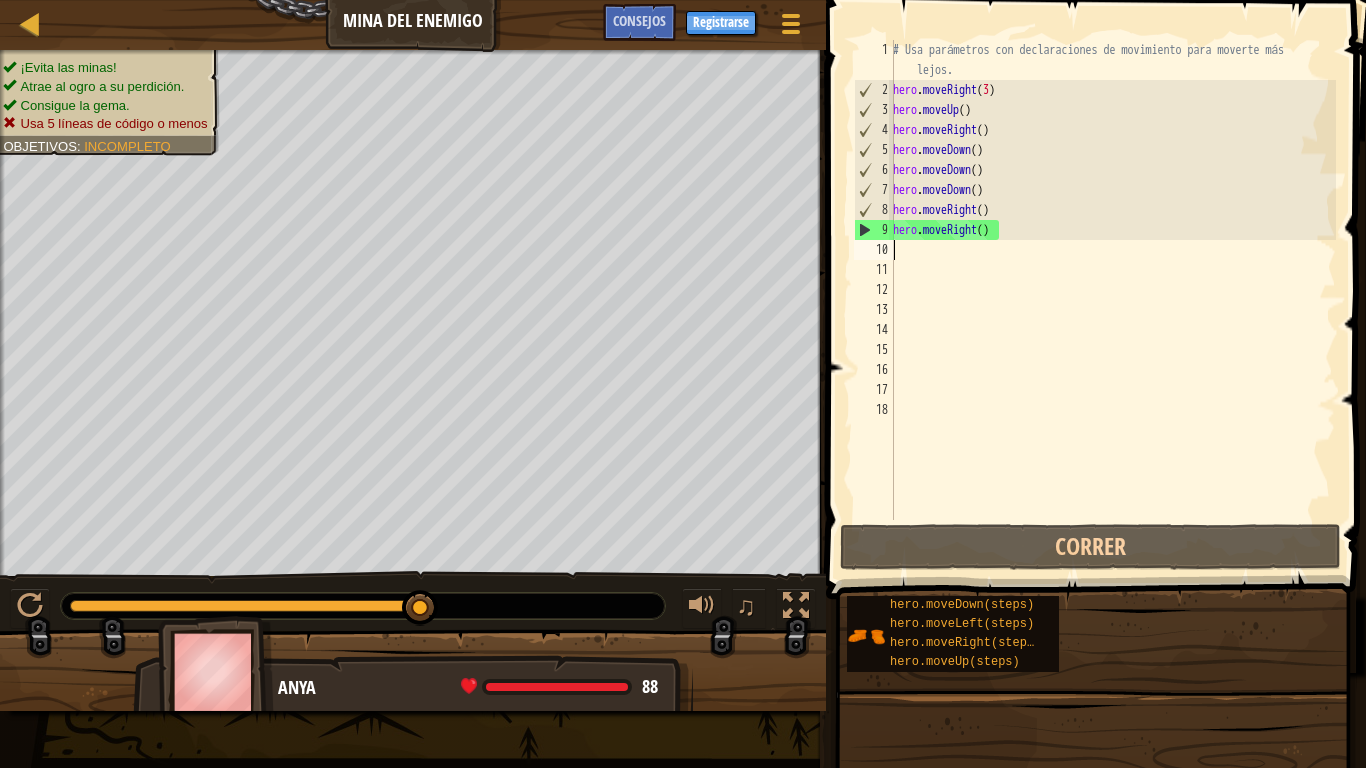click on "# Usa parámetros con declaraciones de movimiento para moverte más       lejos. hero . moveRight ( 3 ) hero . moveUp ( ) hero . moveRight ( ) hero . moveDown ( ) hero . moveDown ( ) hero . moveDown ( ) hero . moveRight ( ) hero . moveRight ( )" at bounding box center [1112, 310] 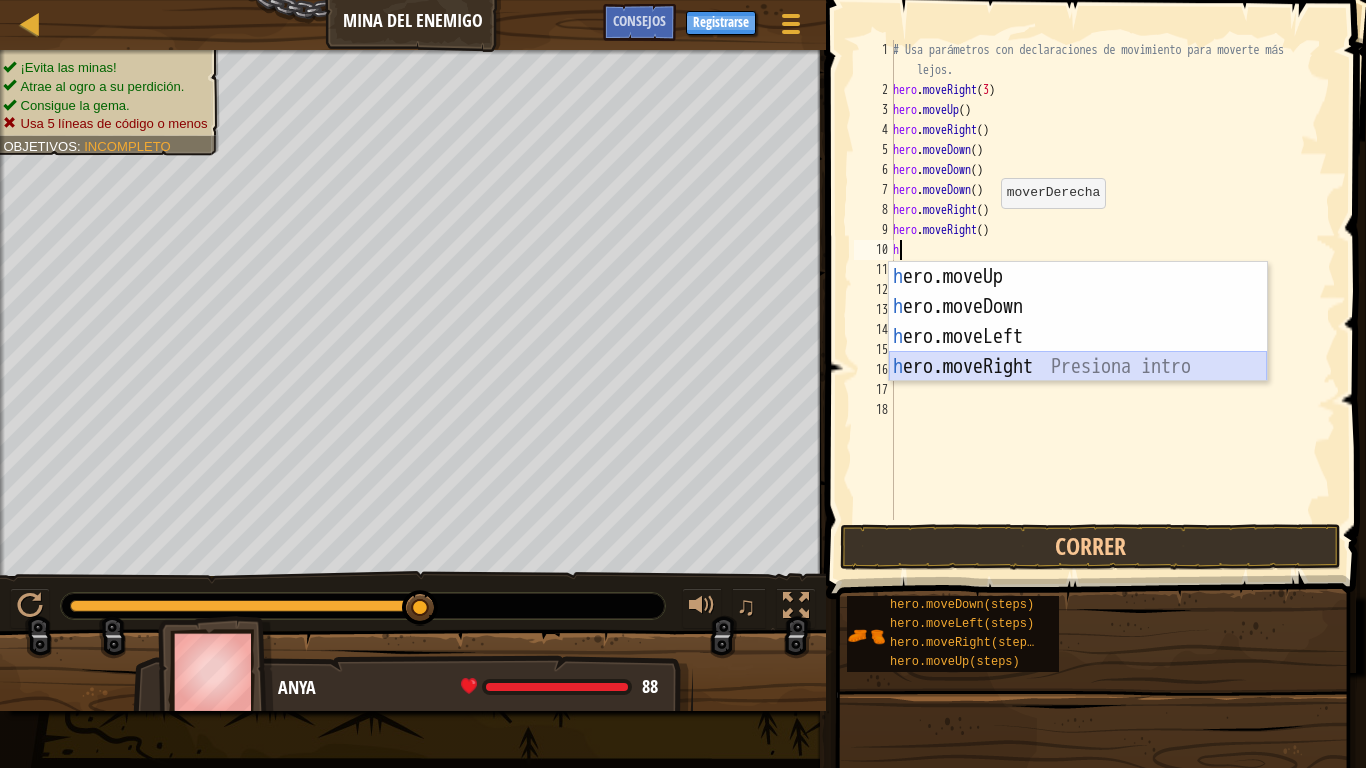 click on "h ero.moveUp Presiona intro h ero.moveDown Presiona intro h ero.moveLeft Presiona intro h ero.moveRight Presiona intro" at bounding box center (1078, 352) 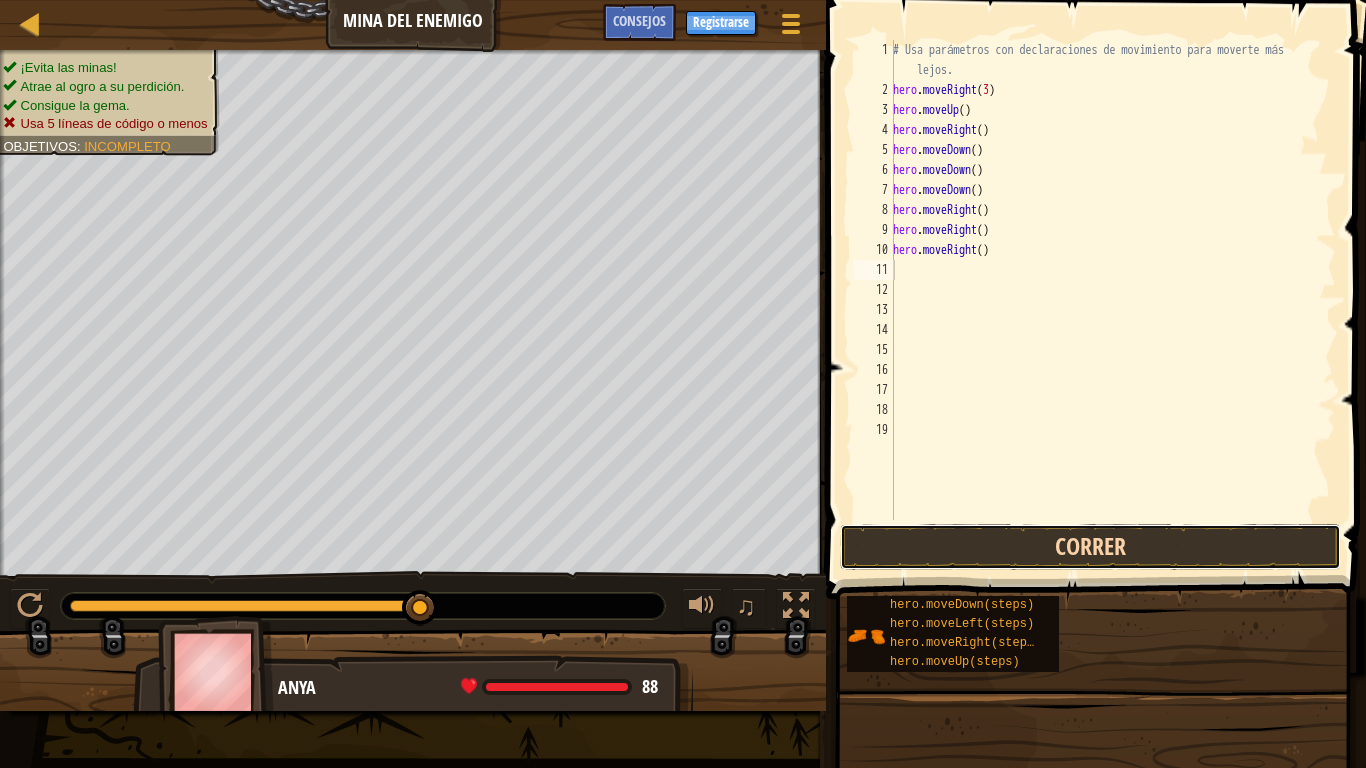 click on "Correr" at bounding box center (1090, 547) 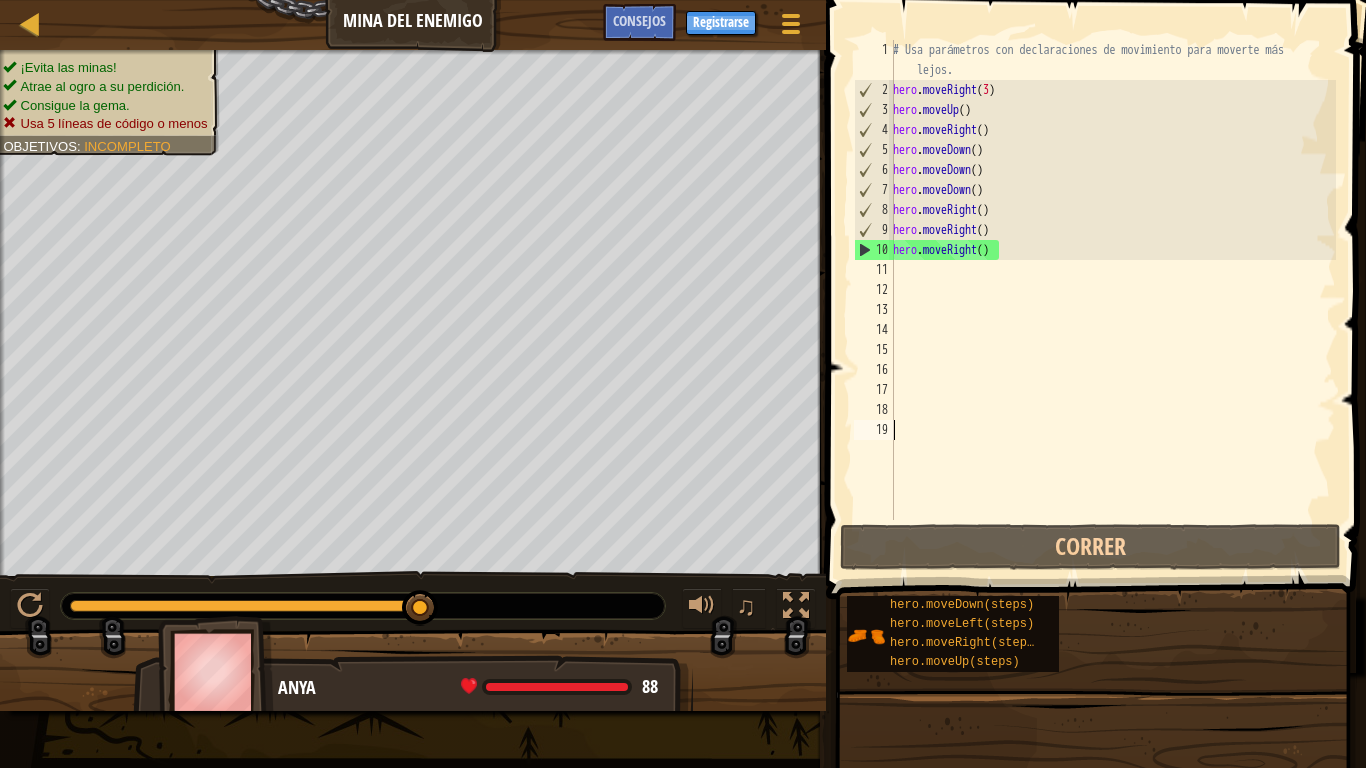 click on "# Usa parámetros con declaraciones de movimiento para moverte más       lejos. hero . moveRight ( 3 ) hero . moveUp ( ) hero . moveRight ( ) hero . moveDown ( ) hero . moveDown ( ) hero . moveDown ( ) hero . moveRight ( ) hero . moveRight ( ) hero . moveRight ( )" at bounding box center [1112, 310] 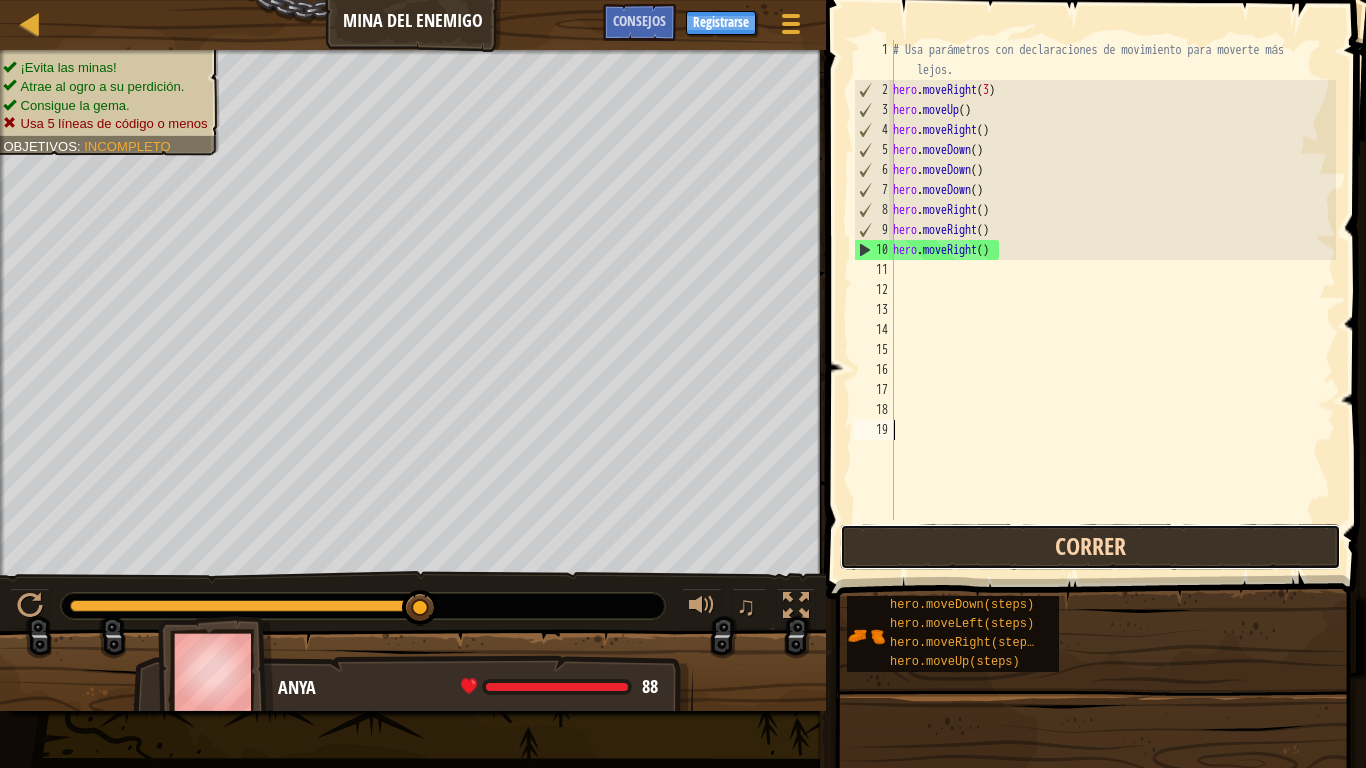 click on "Correr" at bounding box center [1090, 547] 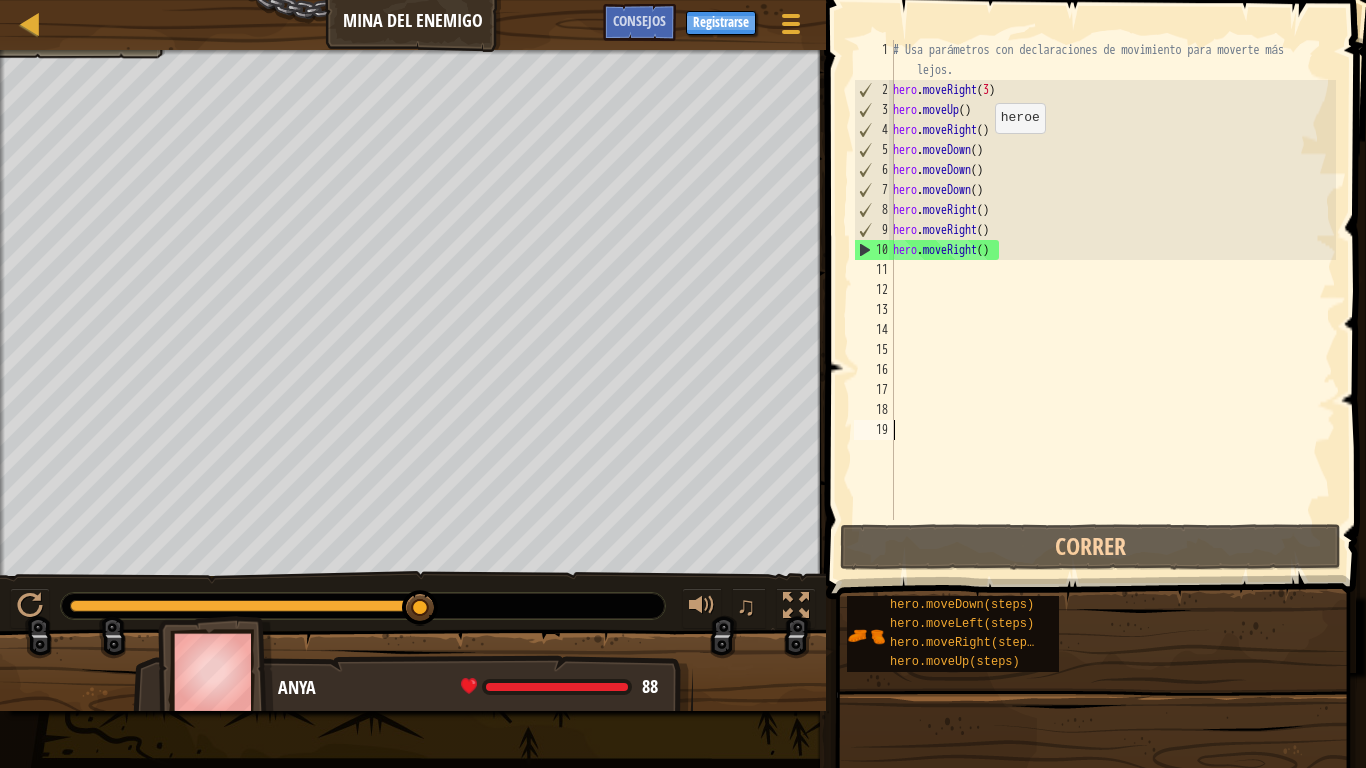 click on "# Usa parámetros con declaraciones de movimiento para moverte más       lejos. hero . moveRight ( 3 ) hero . moveUp ( ) hero . moveRight ( ) hero . moveDown ( ) hero . moveDown ( ) hero . moveDown ( ) hero . moveRight ( ) hero . moveRight ( ) hero . moveRight ( )" at bounding box center (1112, 310) 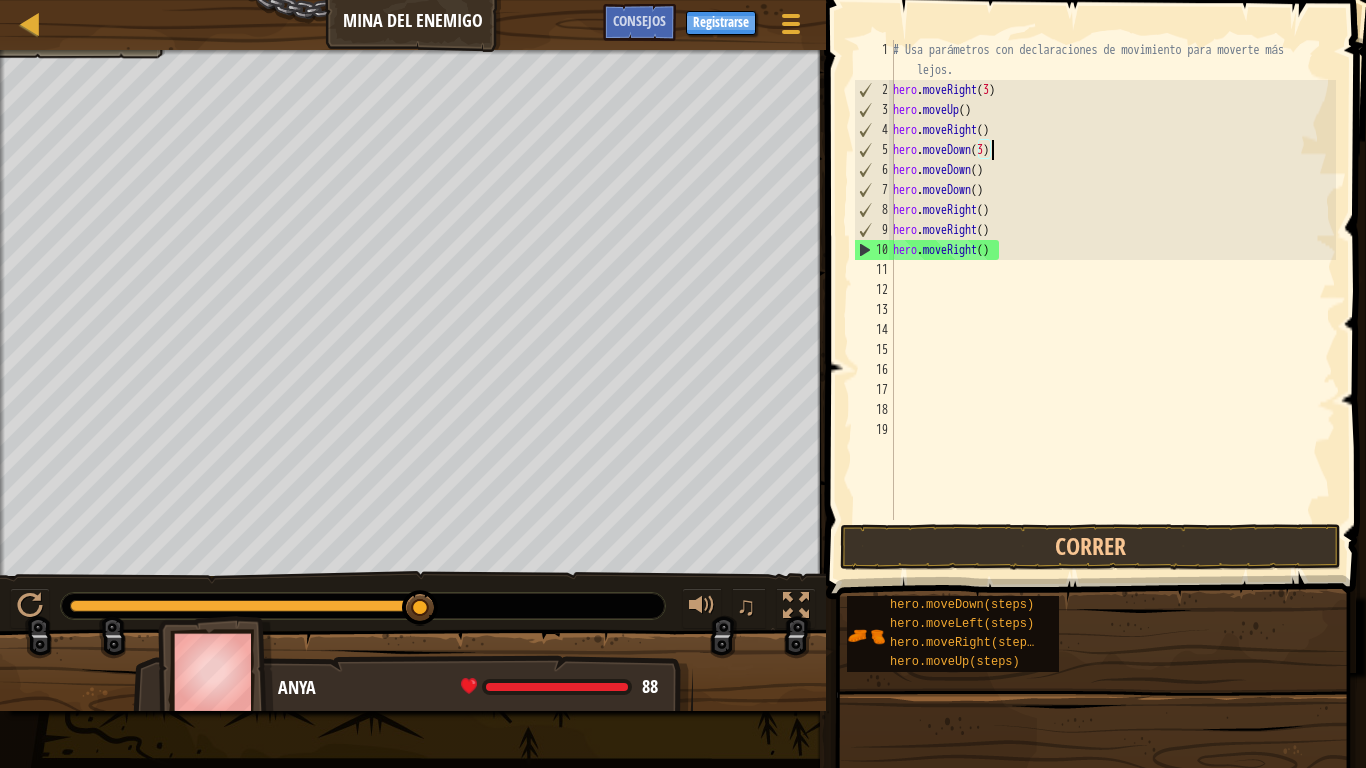 scroll, scrollTop: 9, scrollLeft: 7, axis: both 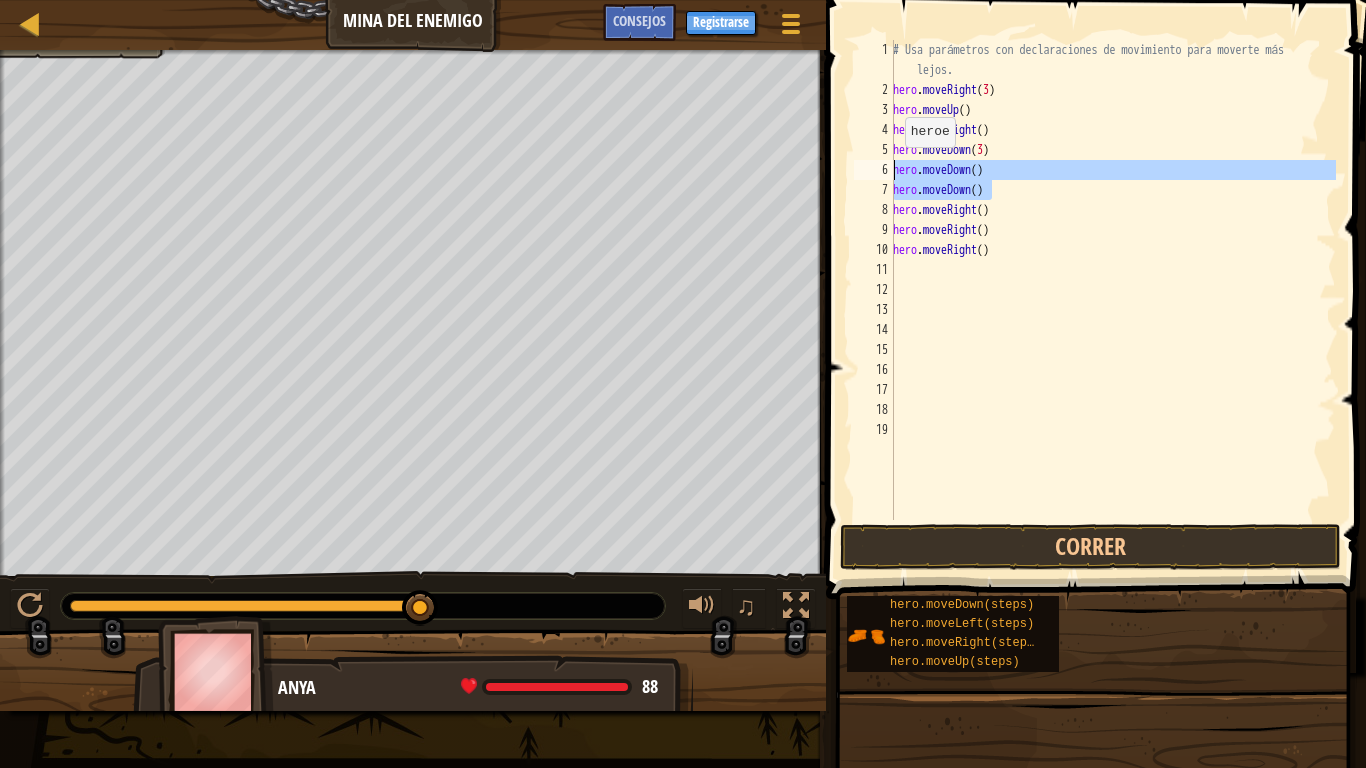 drag, startPoint x: 997, startPoint y: 192, endPoint x: 893, endPoint y: 168, distance: 106.733315 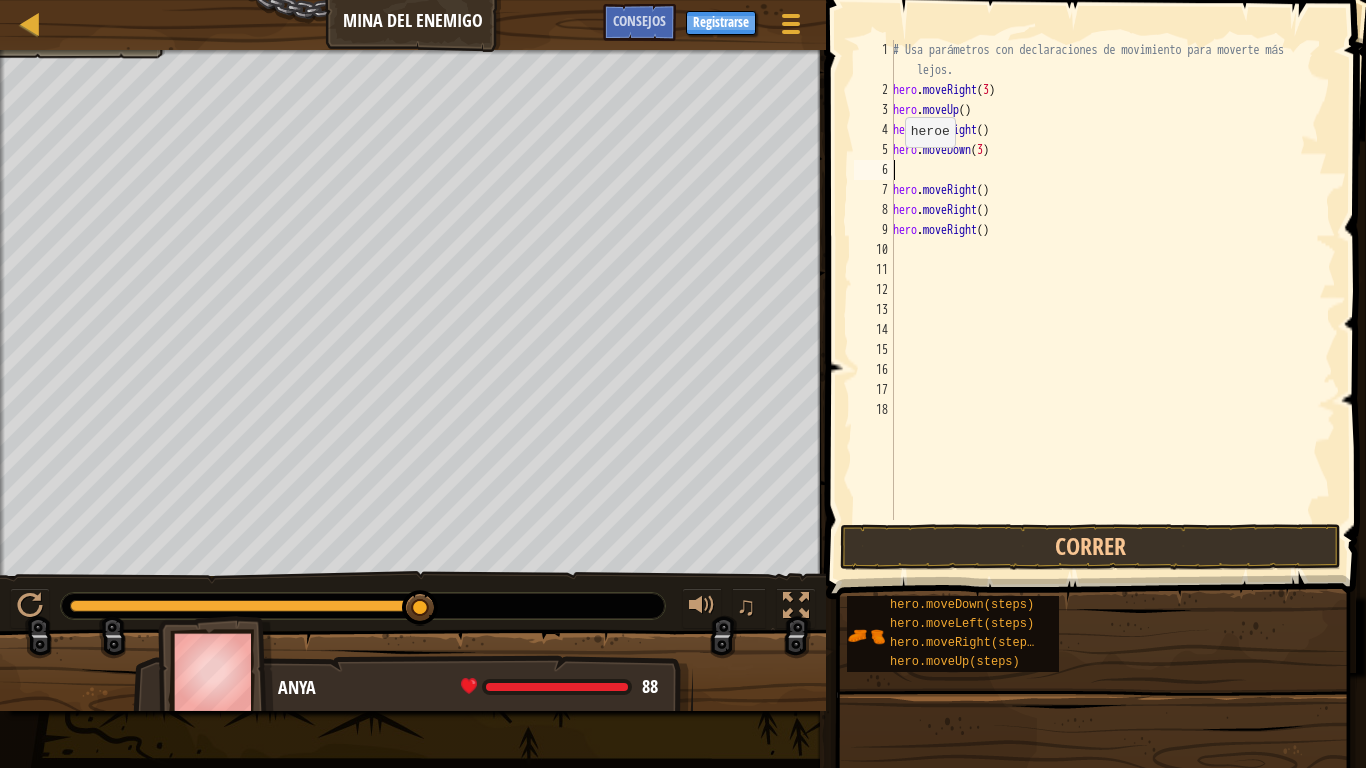scroll, scrollTop: 9, scrollLeft: 0, axis: vertical 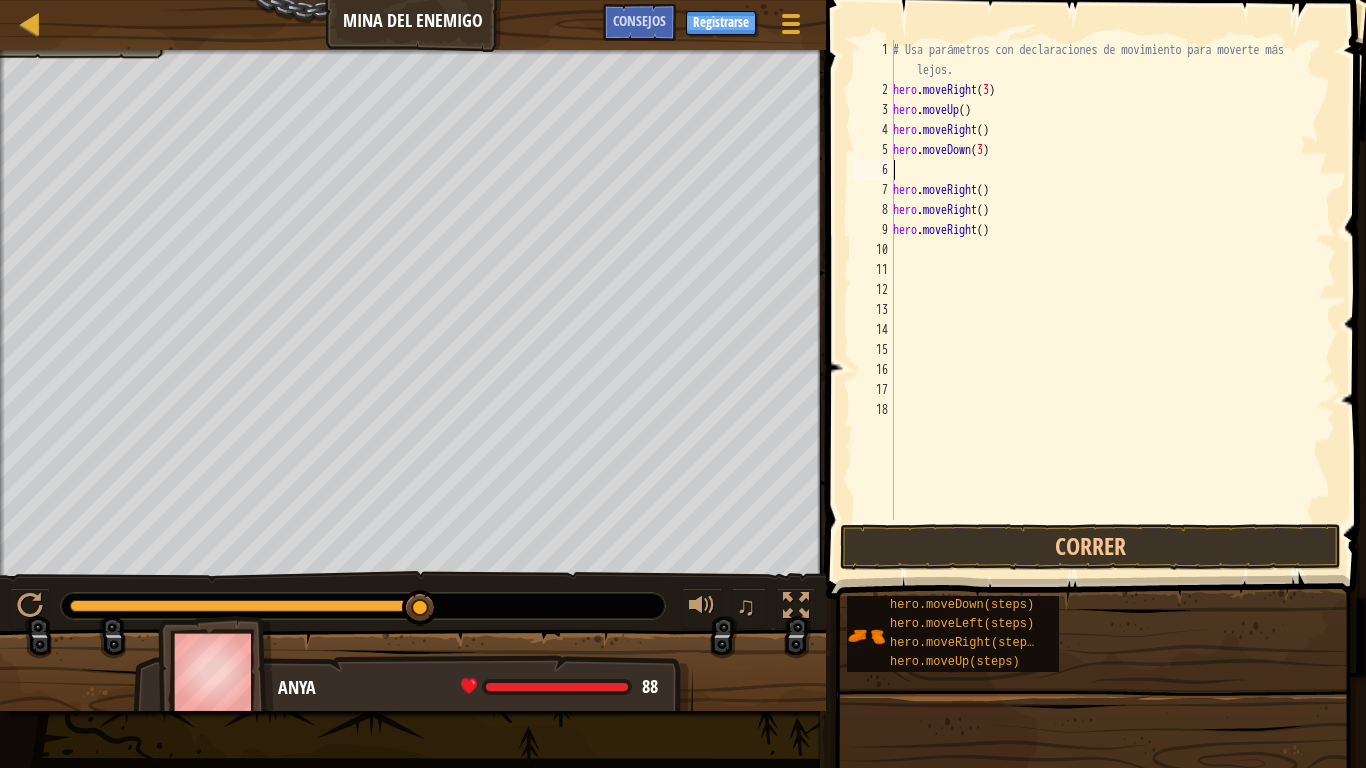 click on "# Usa parámetros con declaraciones de movimiento para moverte más       lejos. hero . moveRight ( 3 ) hero . moveUp ( ) hero . moveRight ( ) hero . moveDown ( 3 ) hero . moveRight ( ) hero . moveRight ( ) hero . moveRight ( )" at bounding box center [1112, 310] 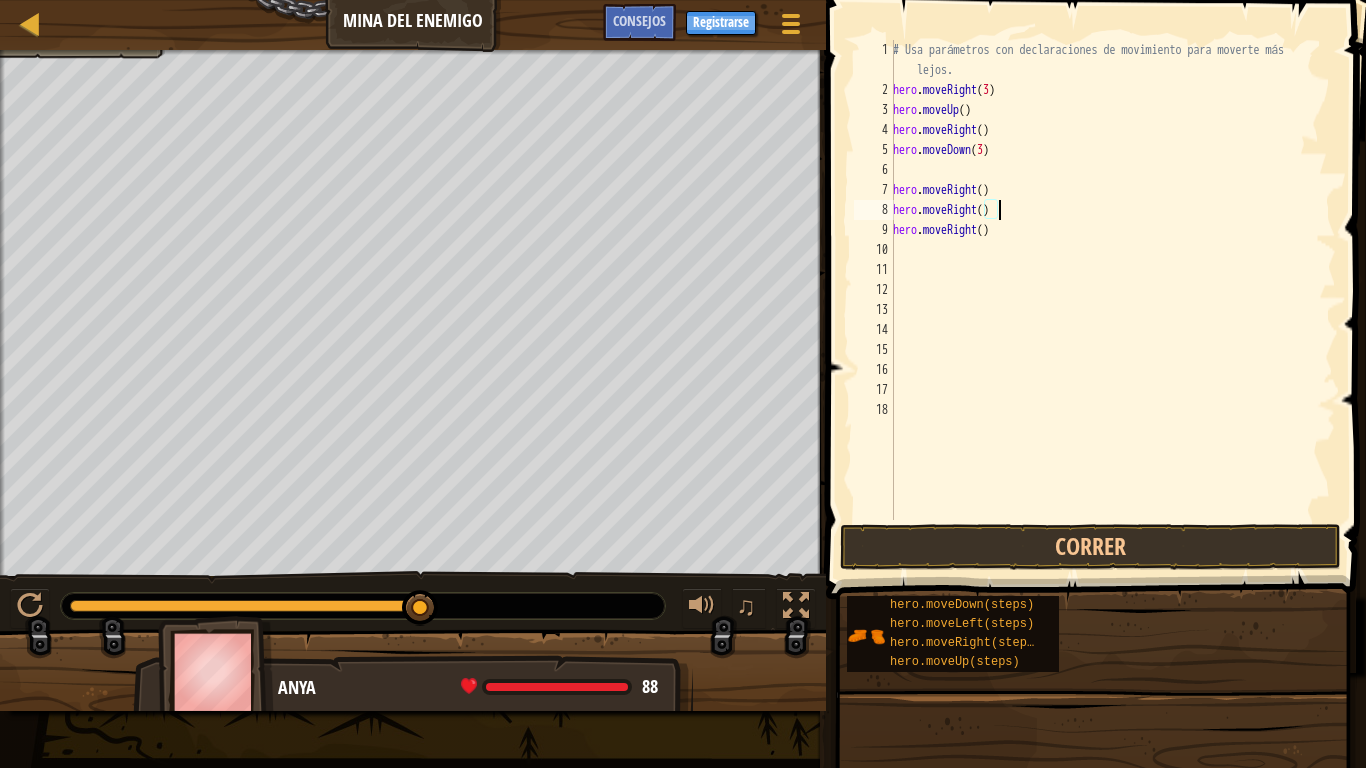 drag, startPoint x: 908, startPoint y: 162, endPoint x: 914, endPoint y: 171, distance: 10.816654 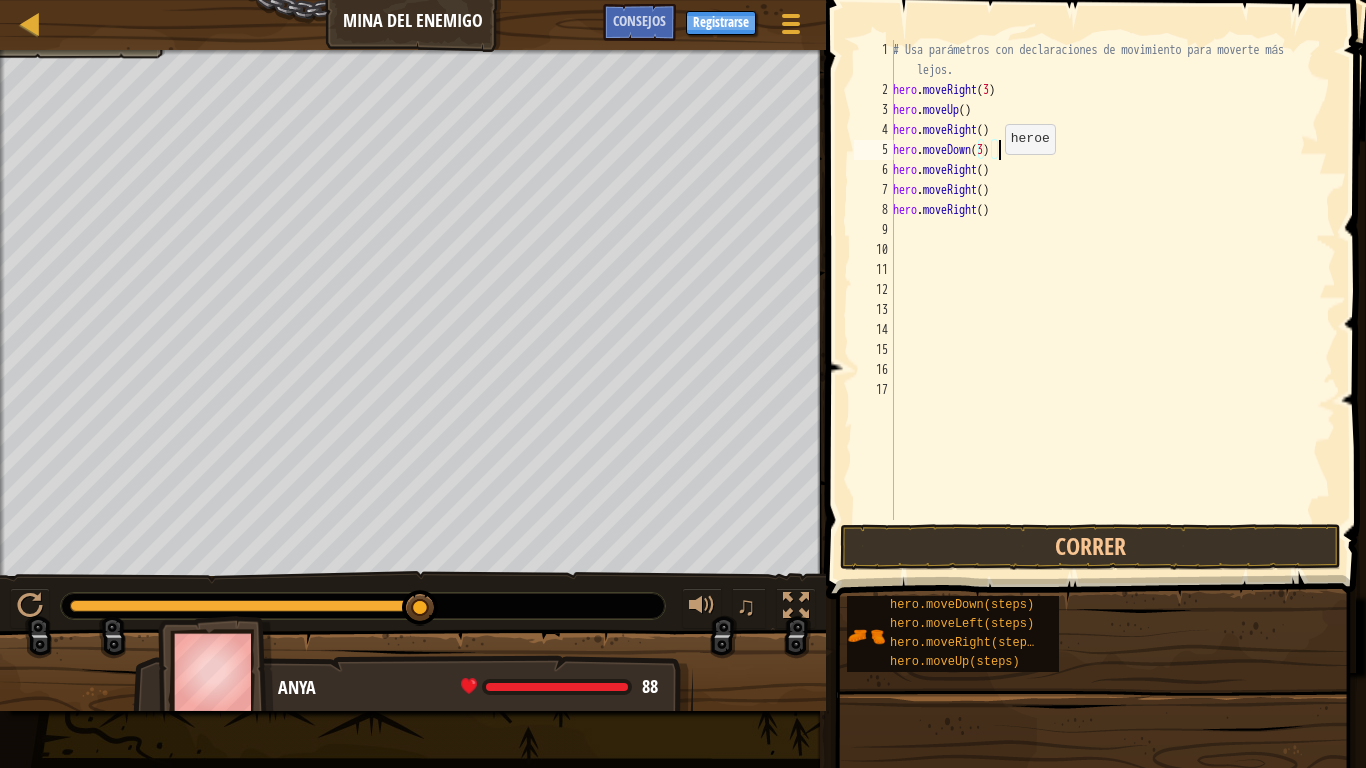 click on "# Usa parámetros con declaraciones de movimiento para moverte más       lejos. hero . moveRight ( 3 ) hero . moveUp ( ) hero . moveRight ( ) hero . moveDown ( 3 ) hero . moveRight ( ) hero . moveRight ( ) hero . moveRight ( )" at bounding box center [1112, 310] 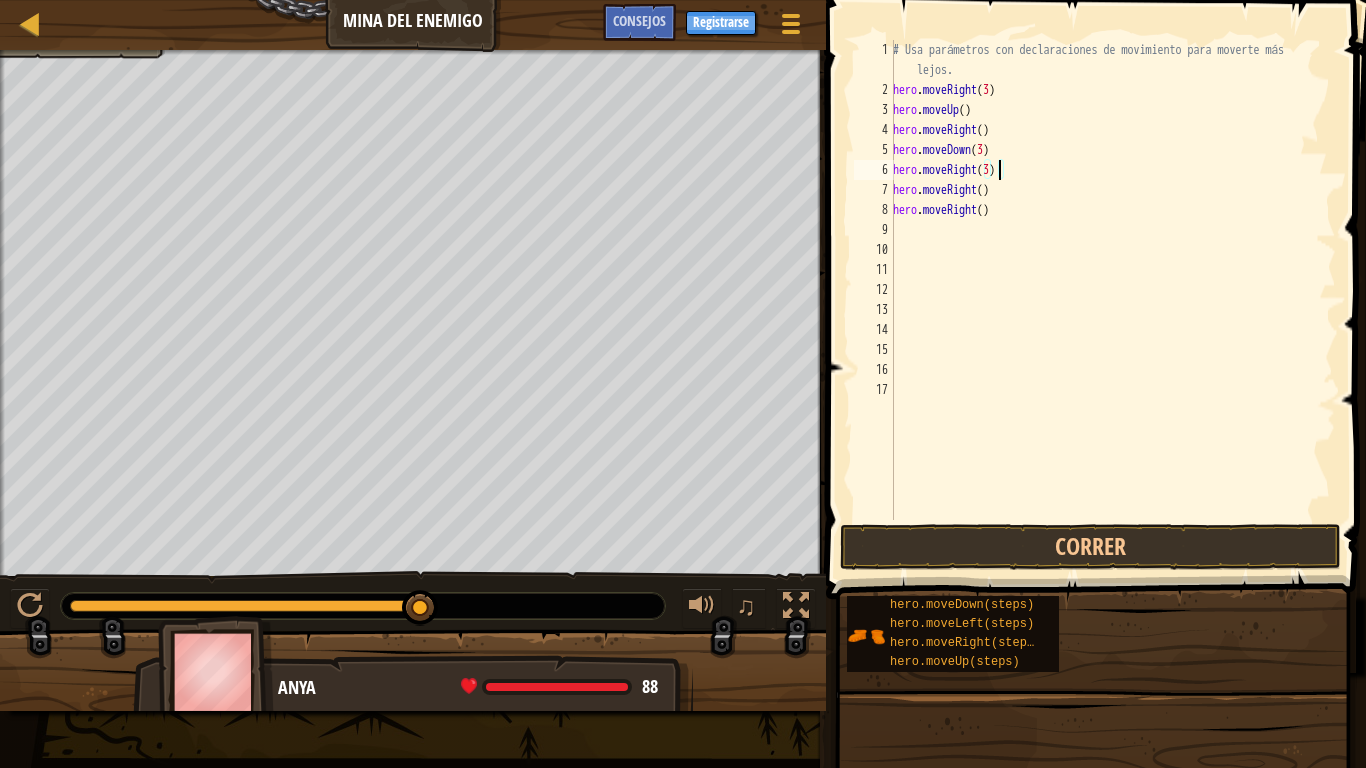 scroll, scrollTop: 9, scrollLeft: 8, axis: both 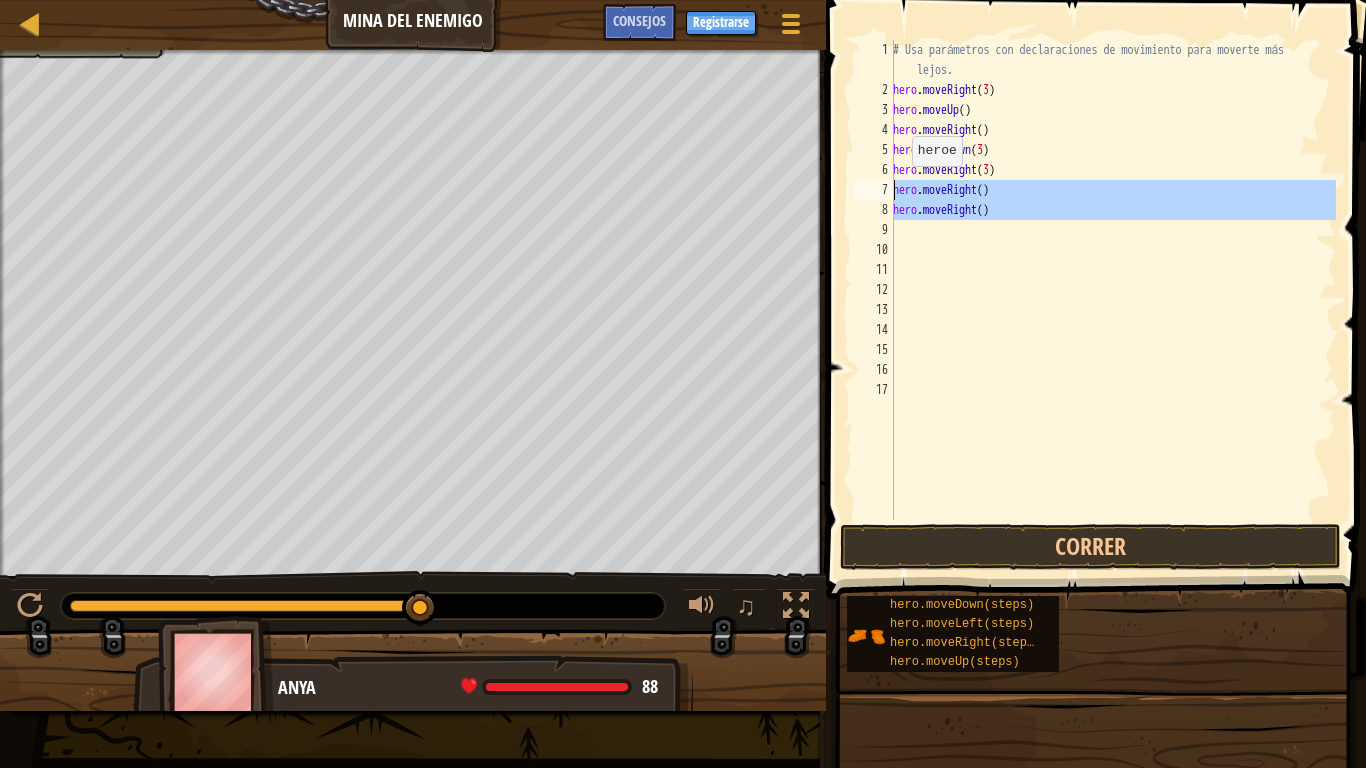 drag, startPoint x: 1007, startPoint y: 225, endPoint x: 875, endPoint y: 192, distance: 136.06248 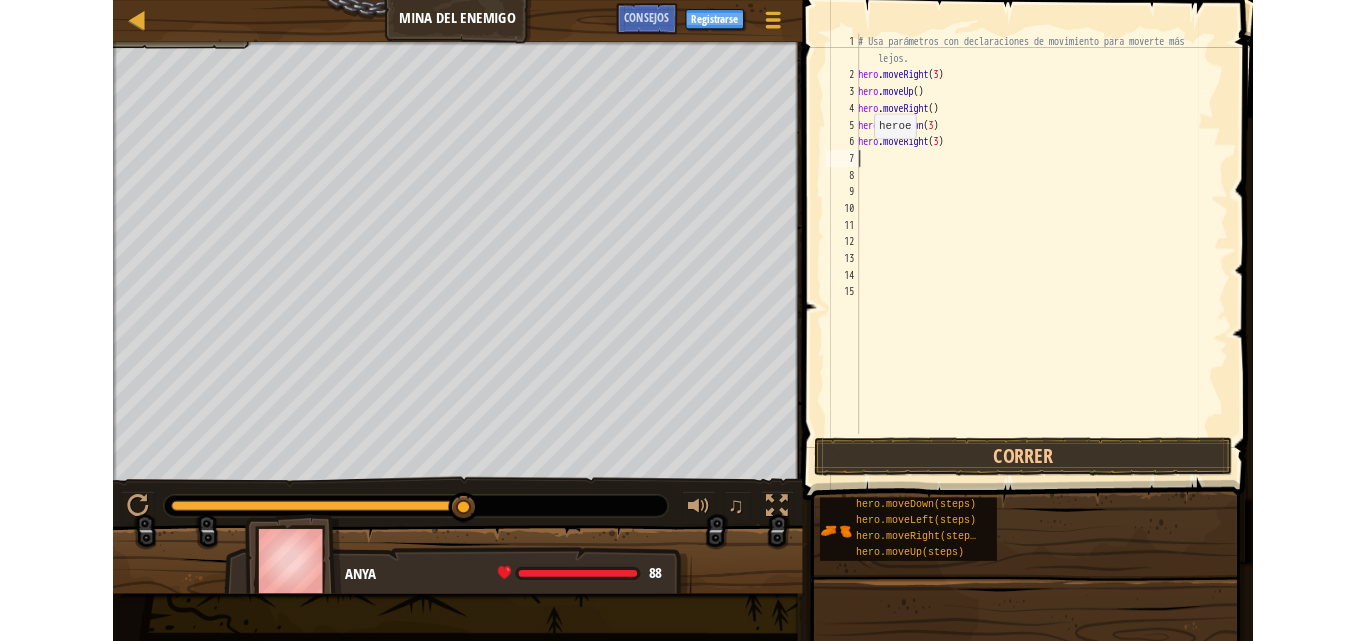 scroll, scrollTop: 9, scrollLeft: 0, axis: vertical 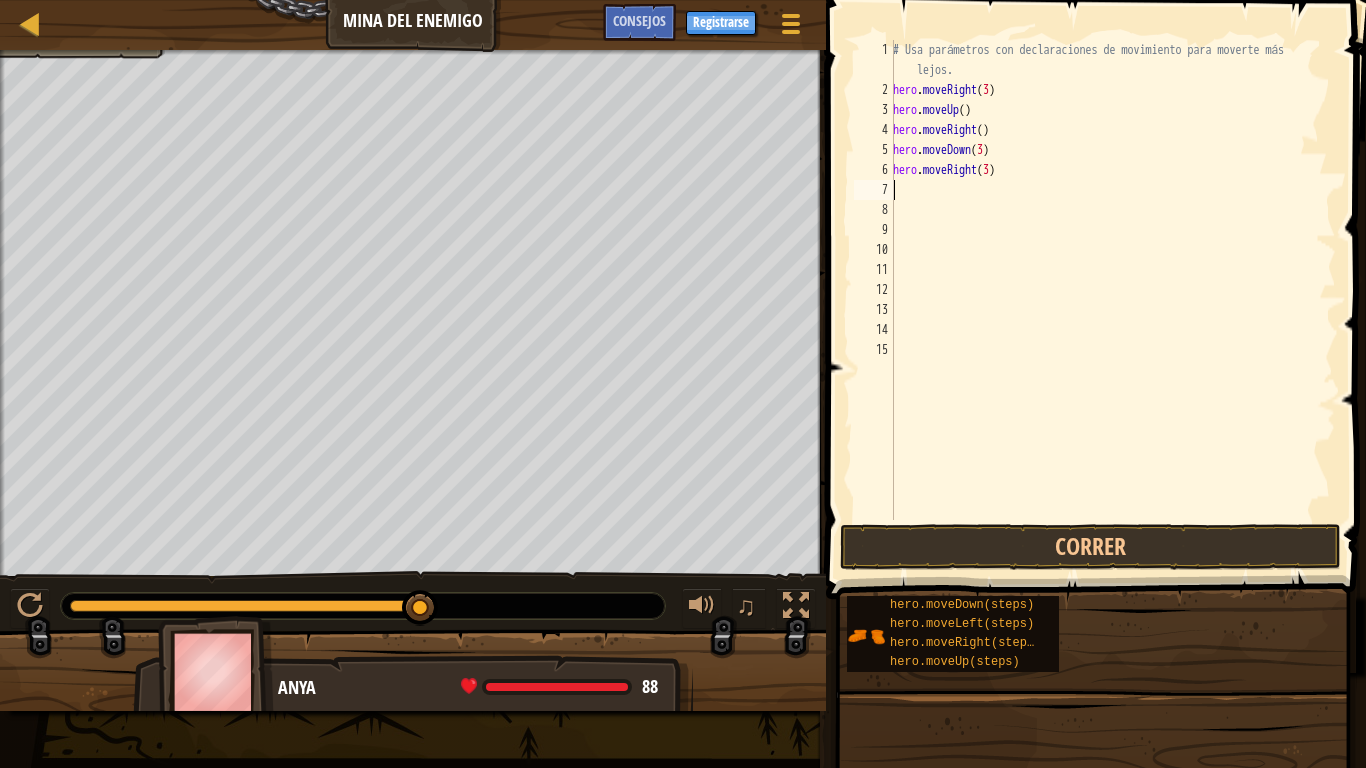 click on "# Usa parámetros con declaraciones de movimiento para moverte más       lejos. hero . moveRight ( 3 ) hero . moveUp ( ) hero . moveRight ( ) hero . moveDown ( 3 ) hero . moveRight ( 3 )" at bounding box center (1112, 310) 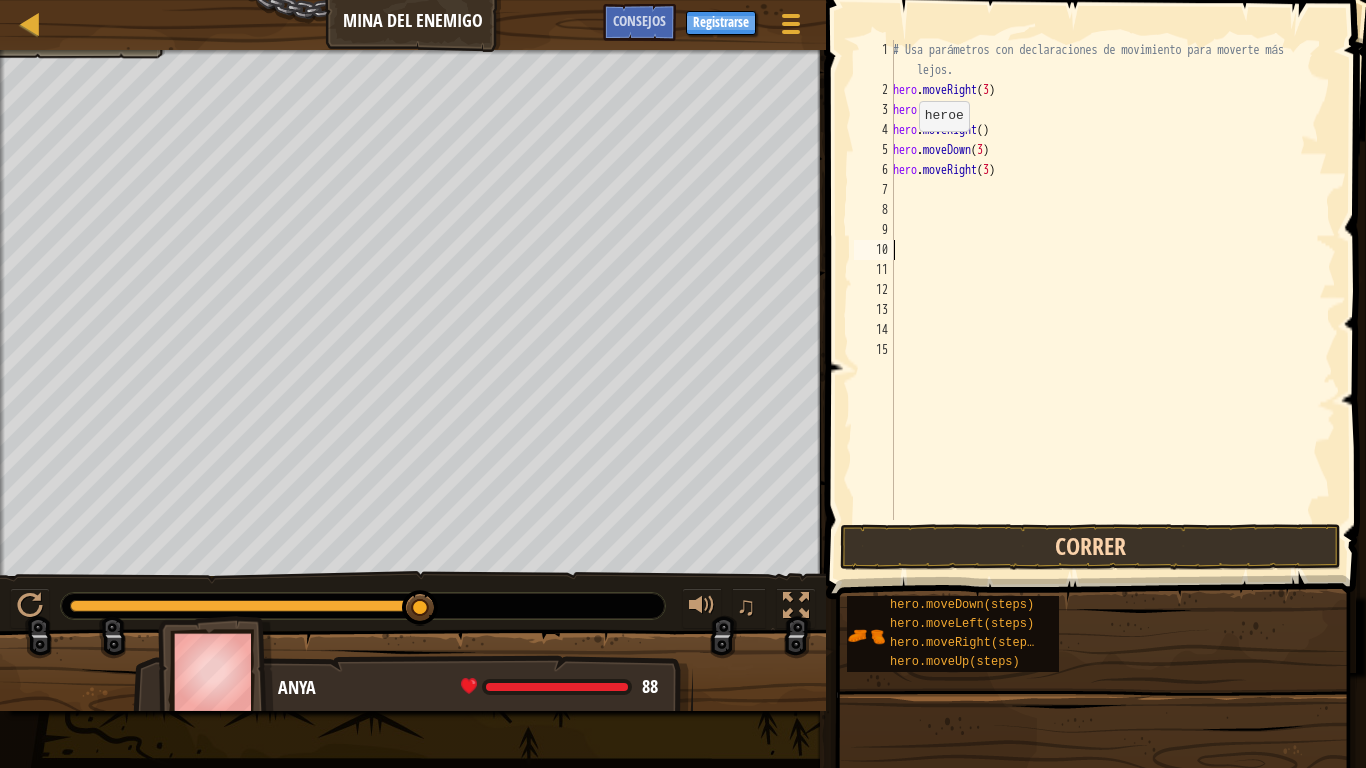 type 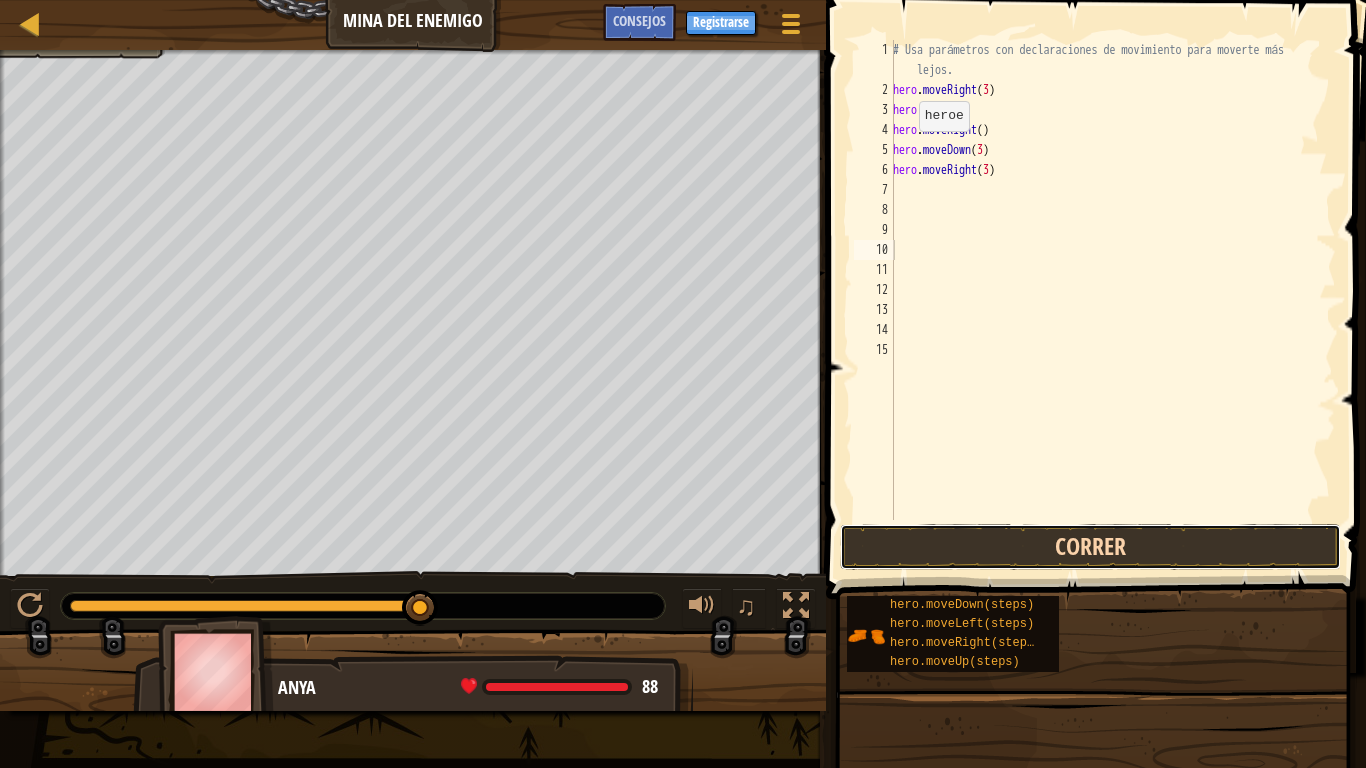 click on "Correr" at bounding box center (1090, 547) 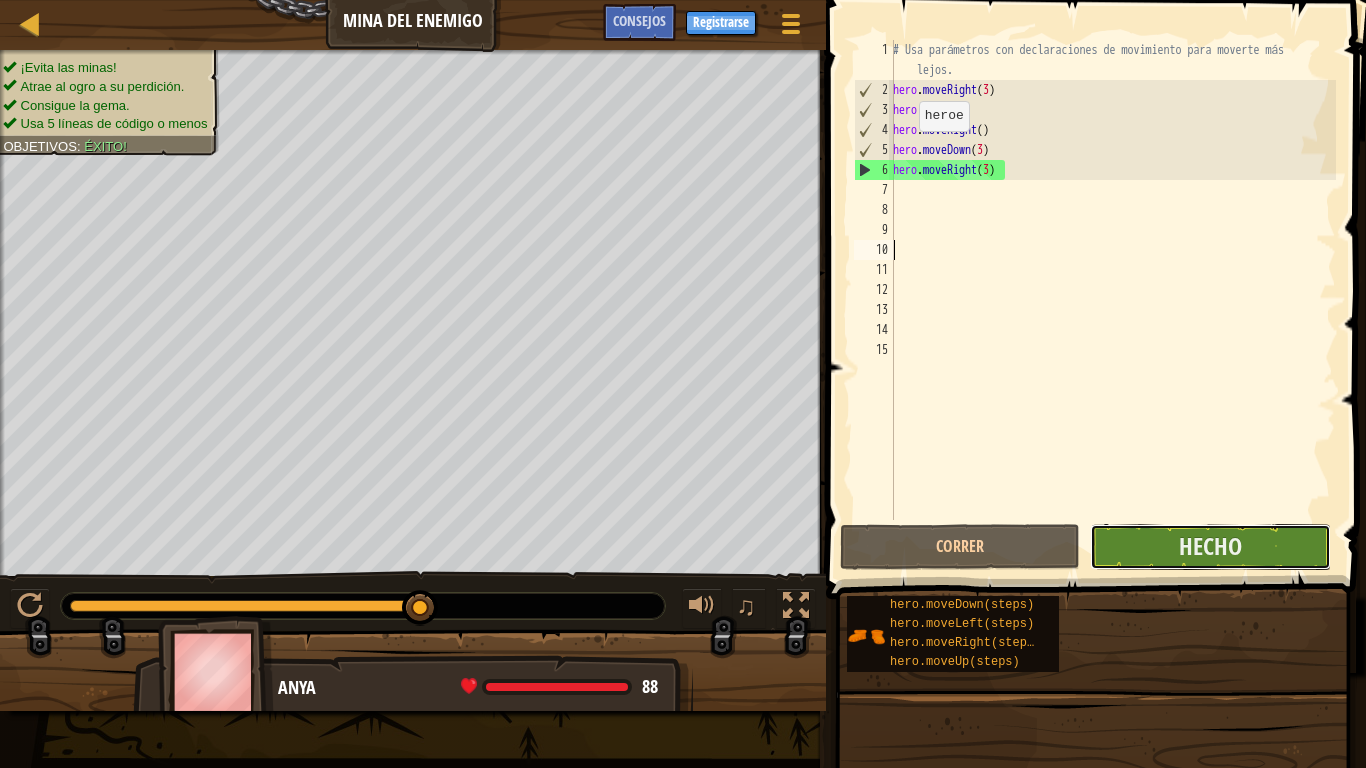 click on "Hecho" at bounding box center (1210, 547) 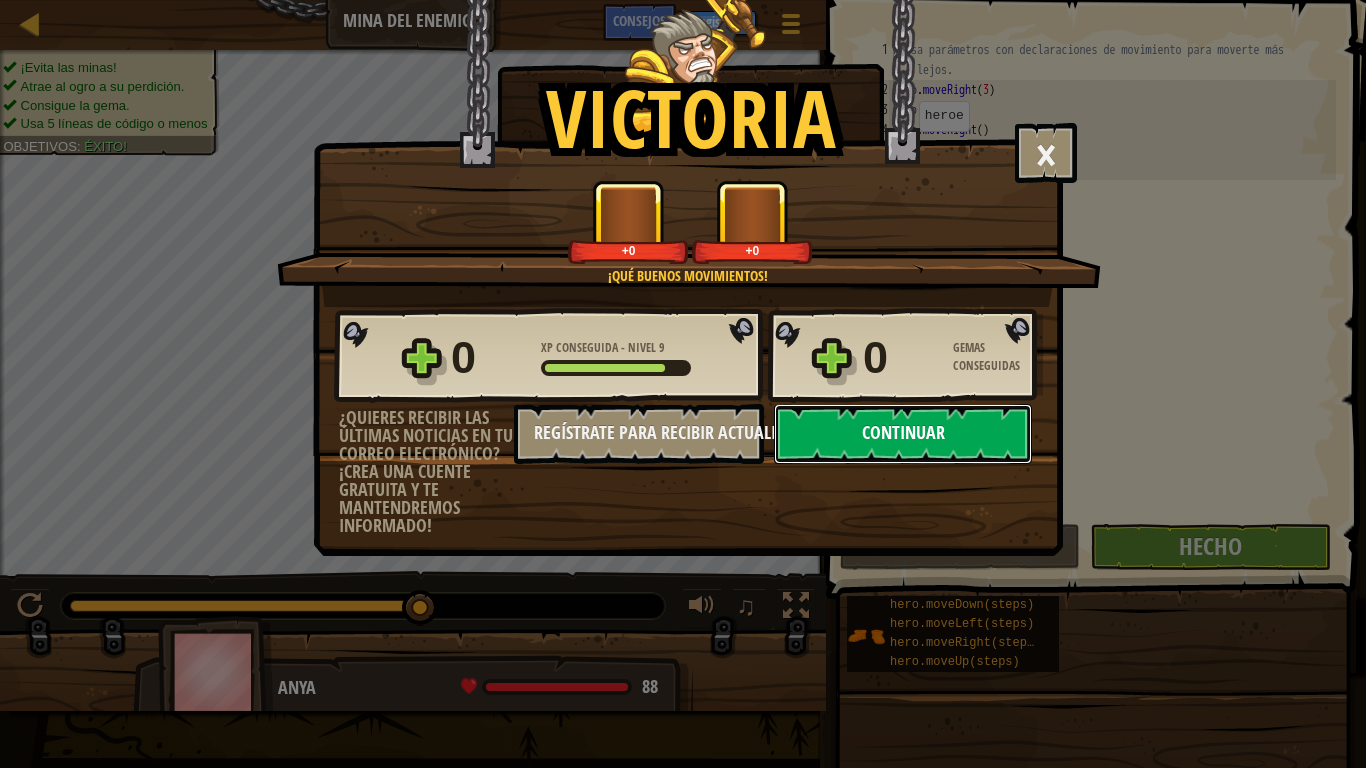 click on "Continuar" at bounding box center [903, 434] 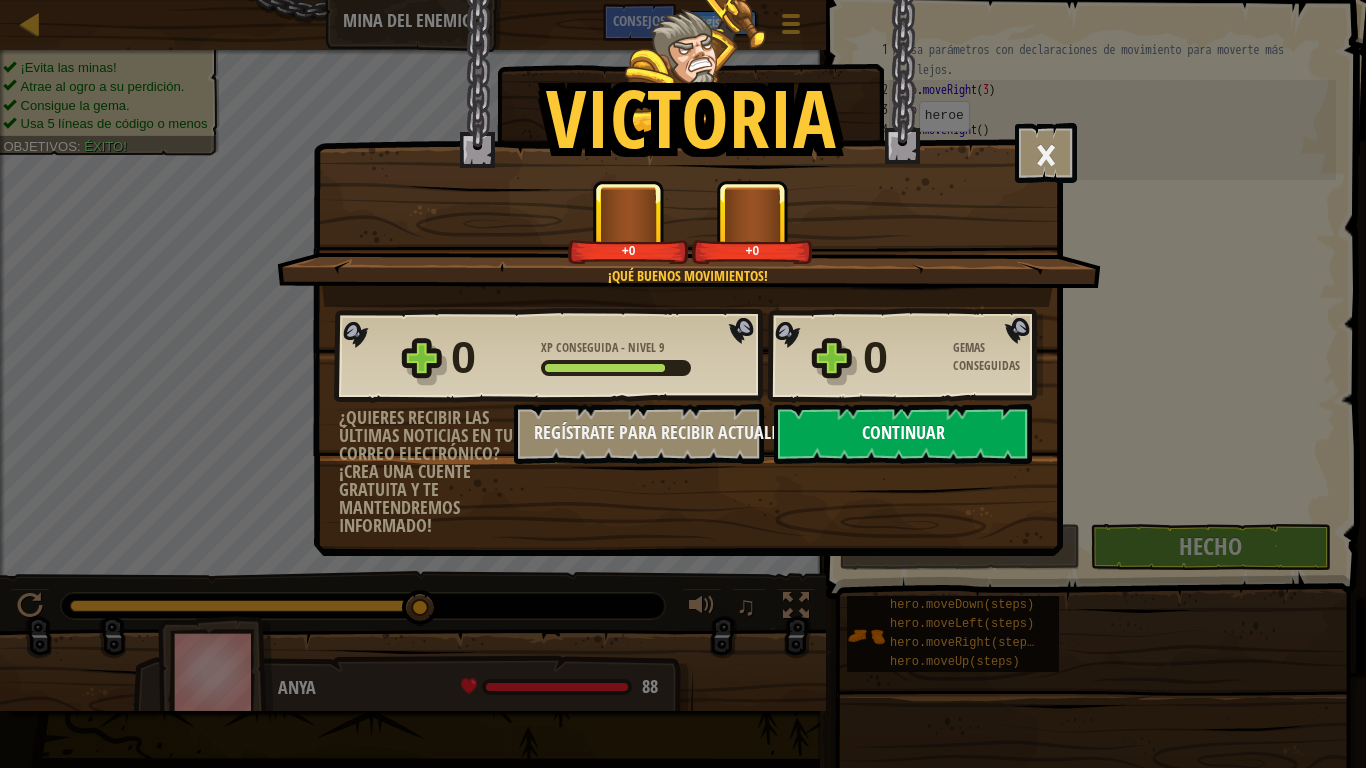 select on "es-ES" 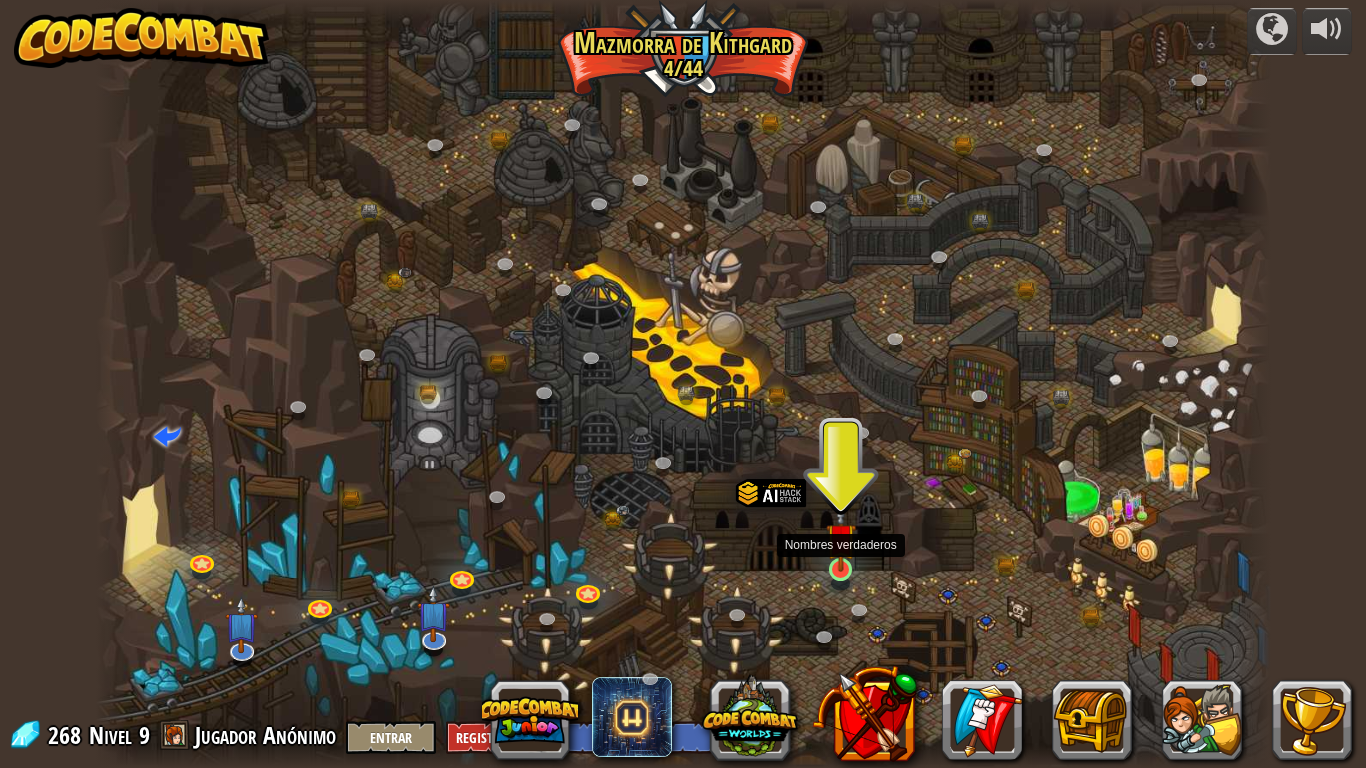 click at bounding box center (841, 538) 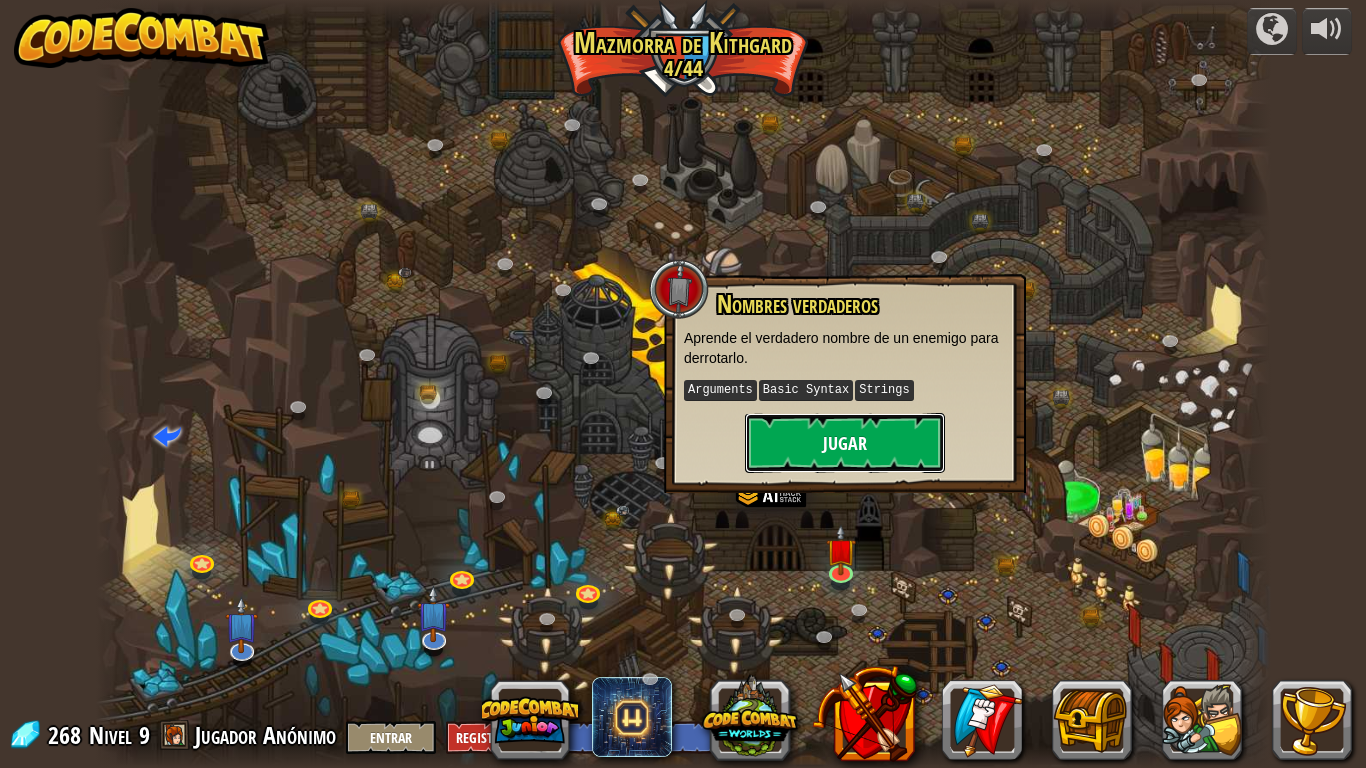 click on "Jugar" at bounding box center (845, 443) 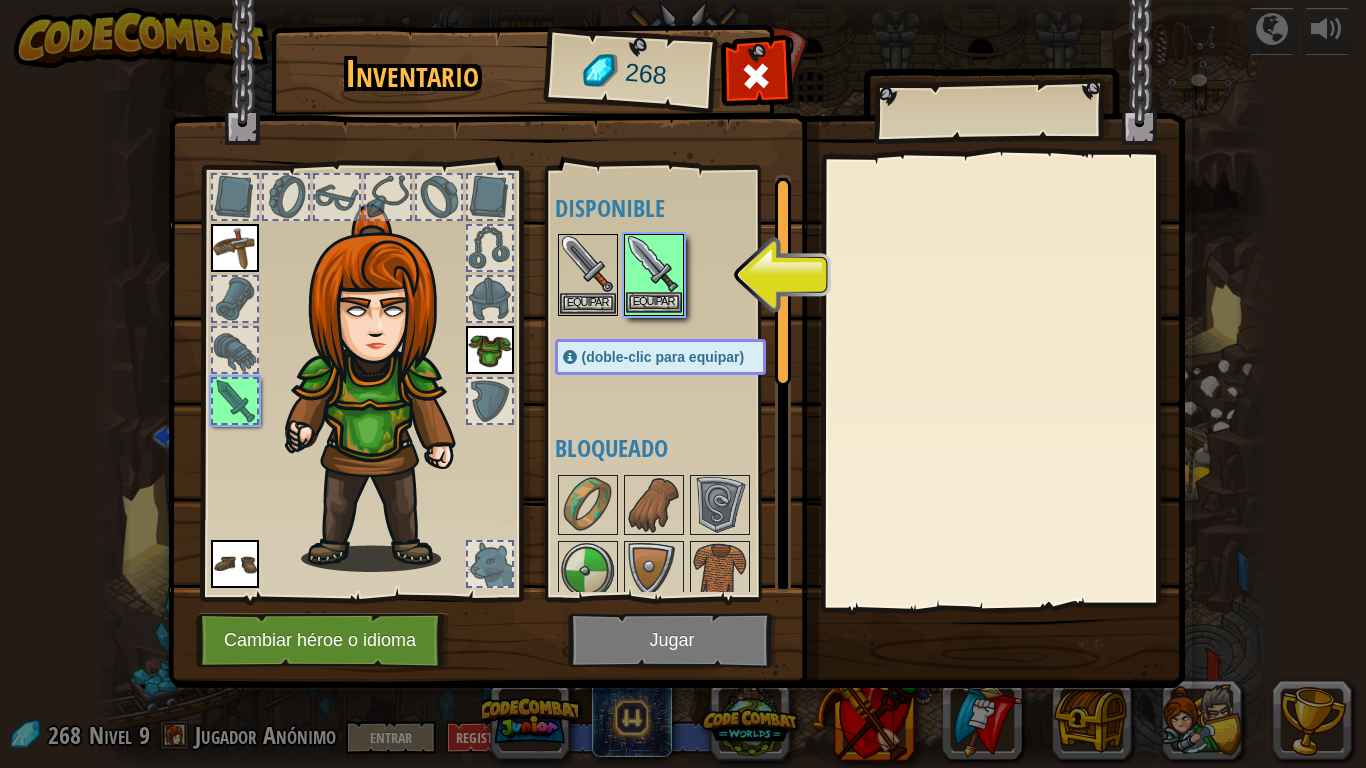 click at bounding box center [654, 264] 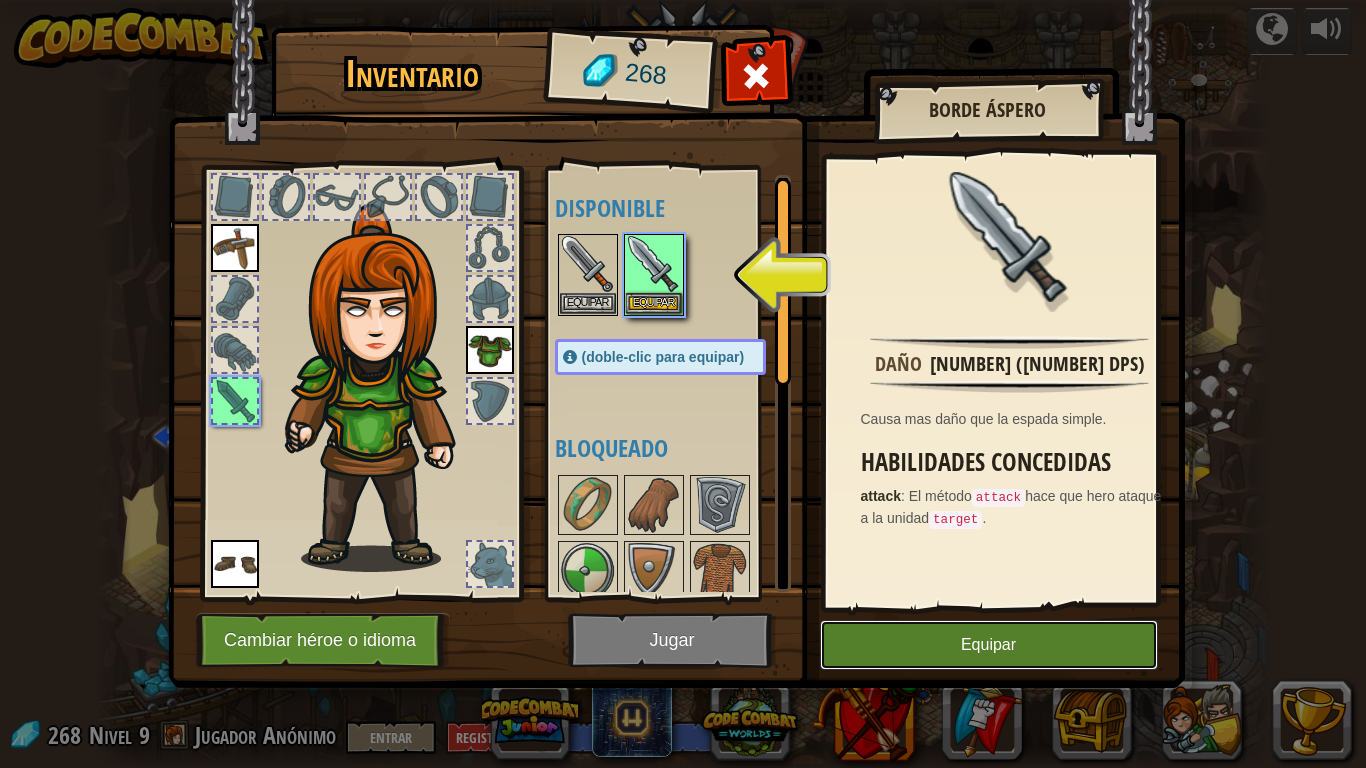 click on "Equipar" at bounding box center (989, 645) 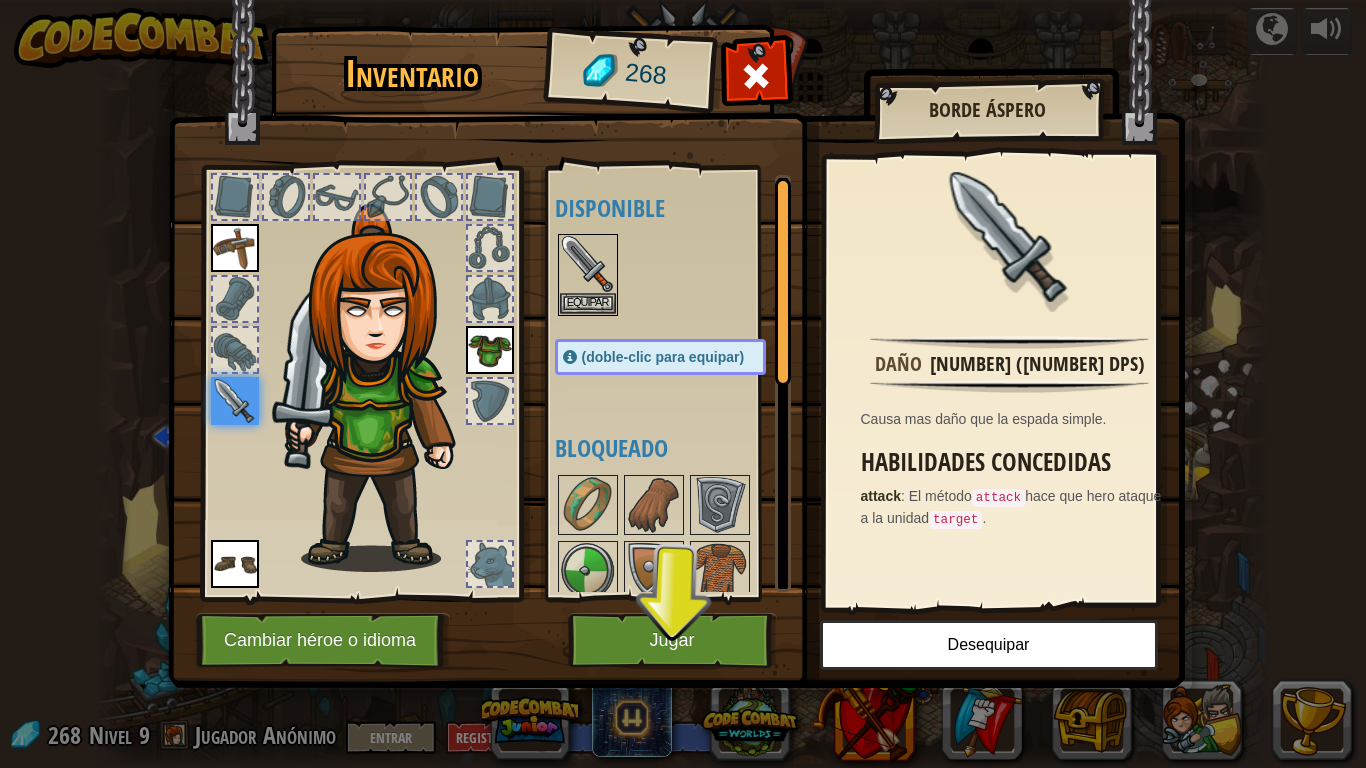 click at bounding box center (676, 325) 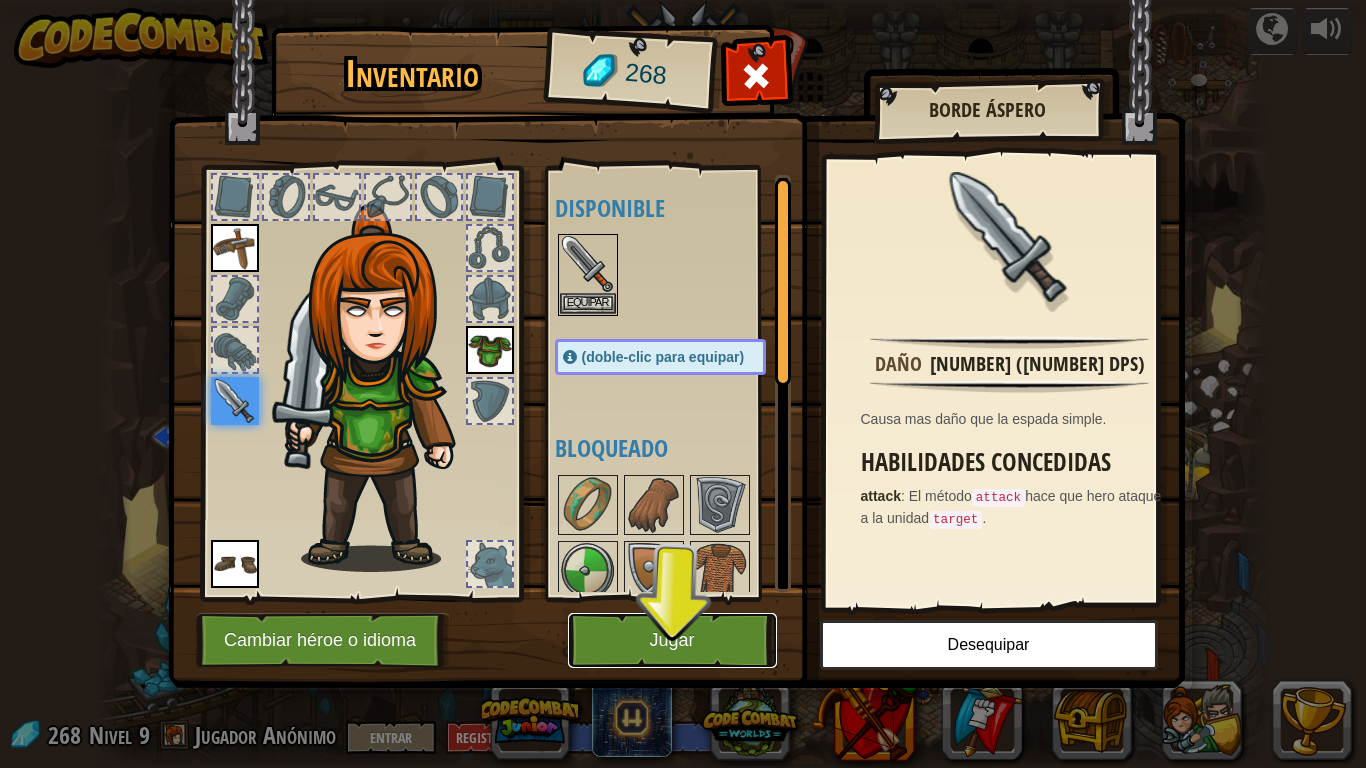click on "Jugar" at bounding box center (672, 640) 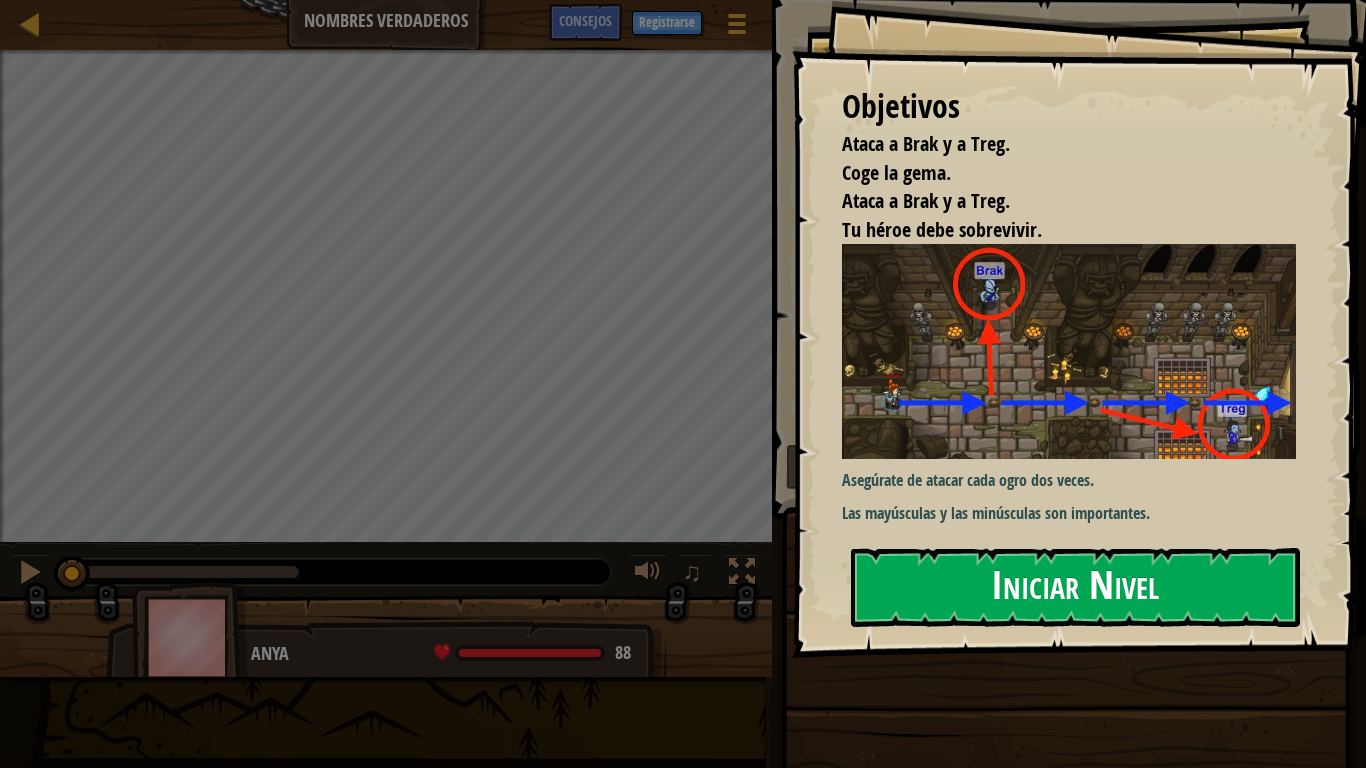 click on "Iniciar Nivel" at bounding box center (1075, 587) 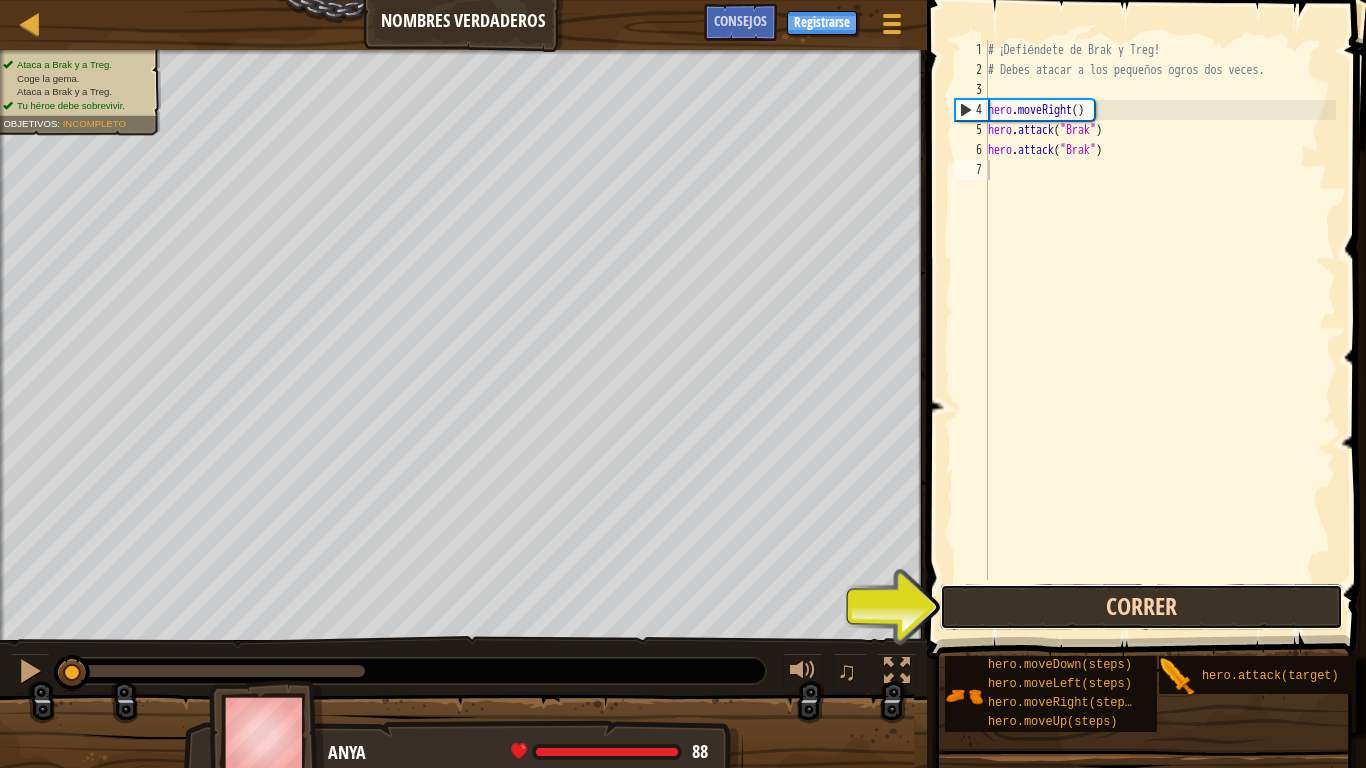 click on "Correr" at bounding box center (1141, 607) 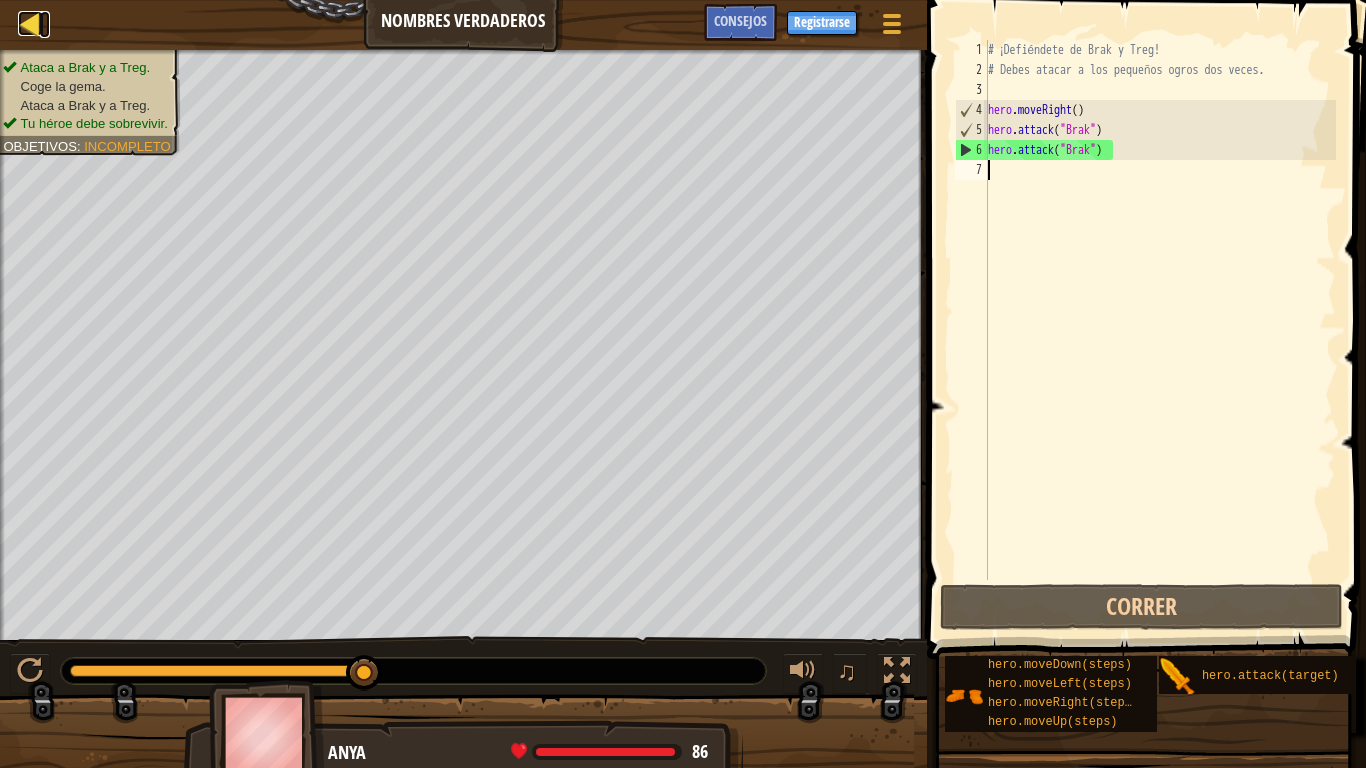 click at bounding box center [30, 23] 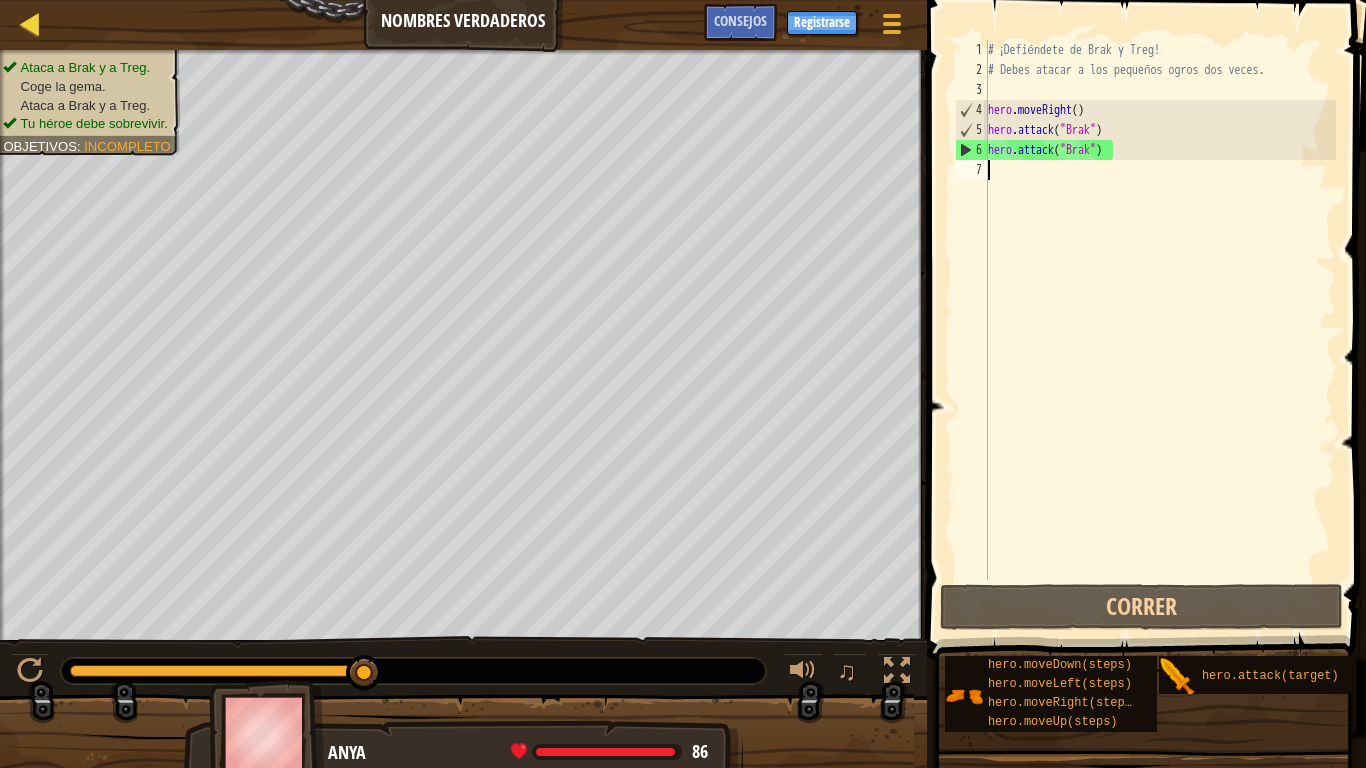 select on "es-ES" 